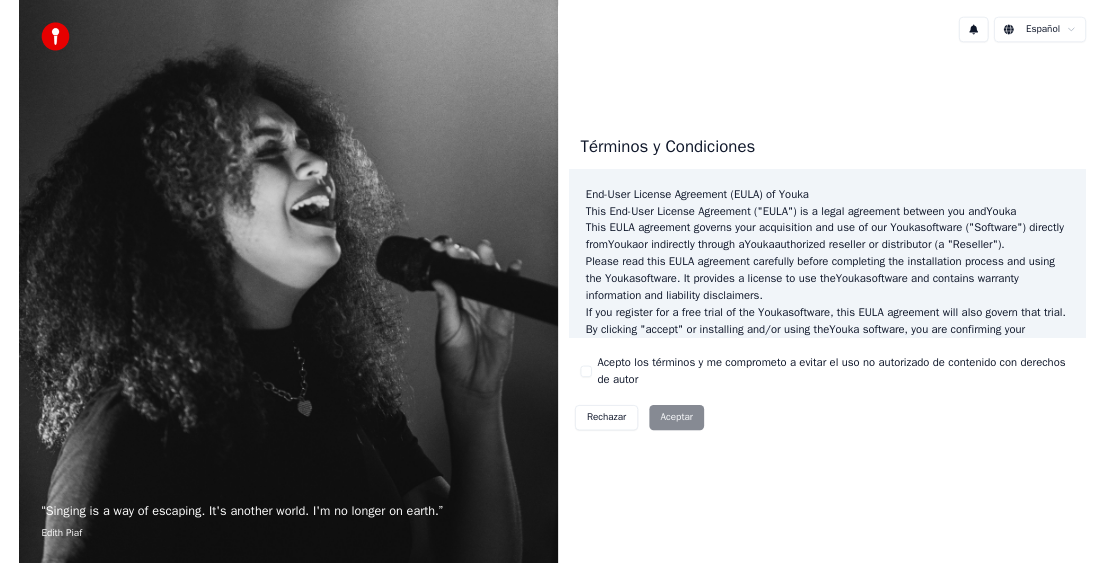 scroll, scrollTop: 0, scrollLeft: 0, axis: both 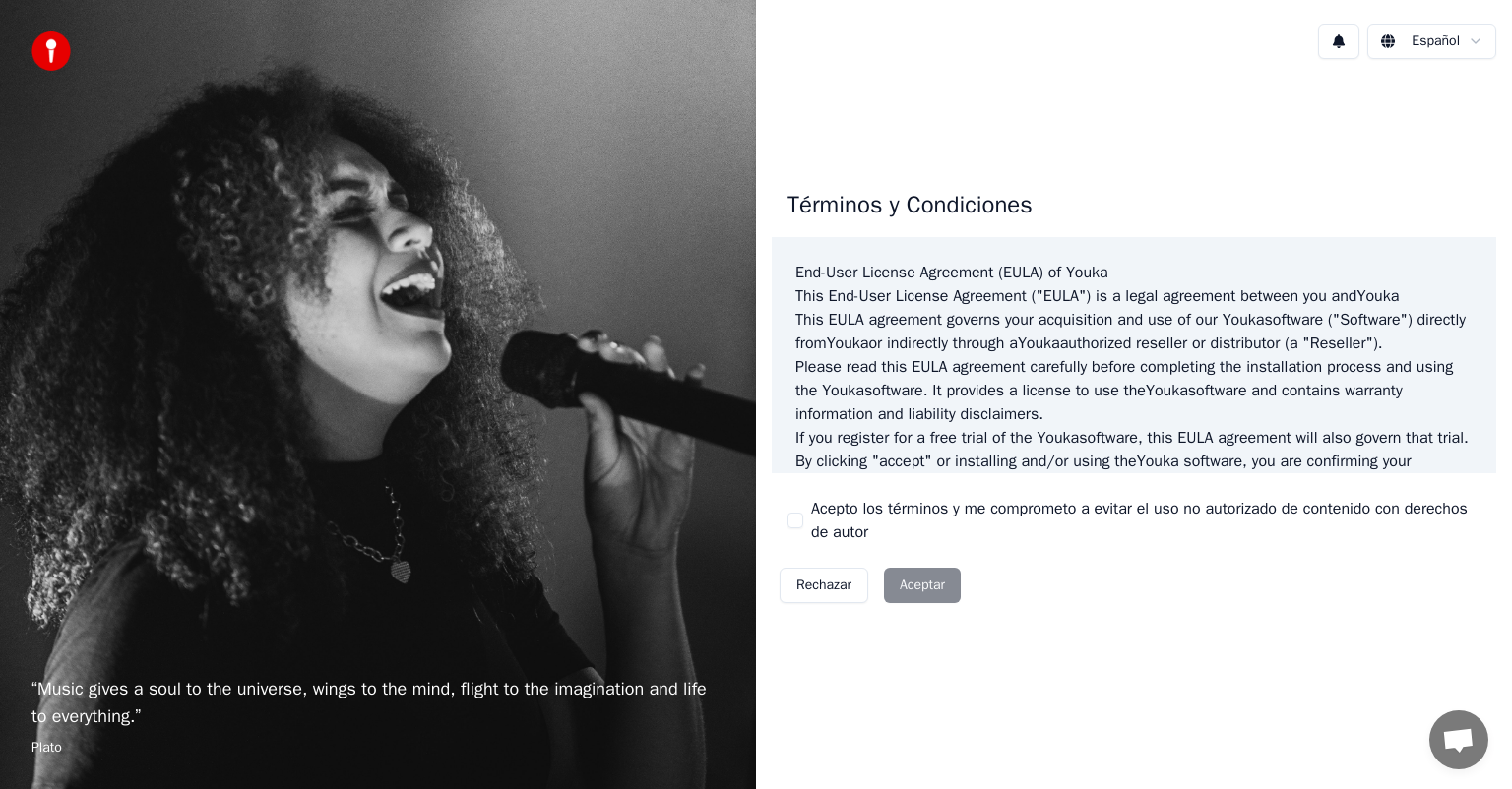 click on "Acepto los términos y me comprometo a evitar el uso no autorizado de contenido con derechos de autor" at bounding box center [795, 520] 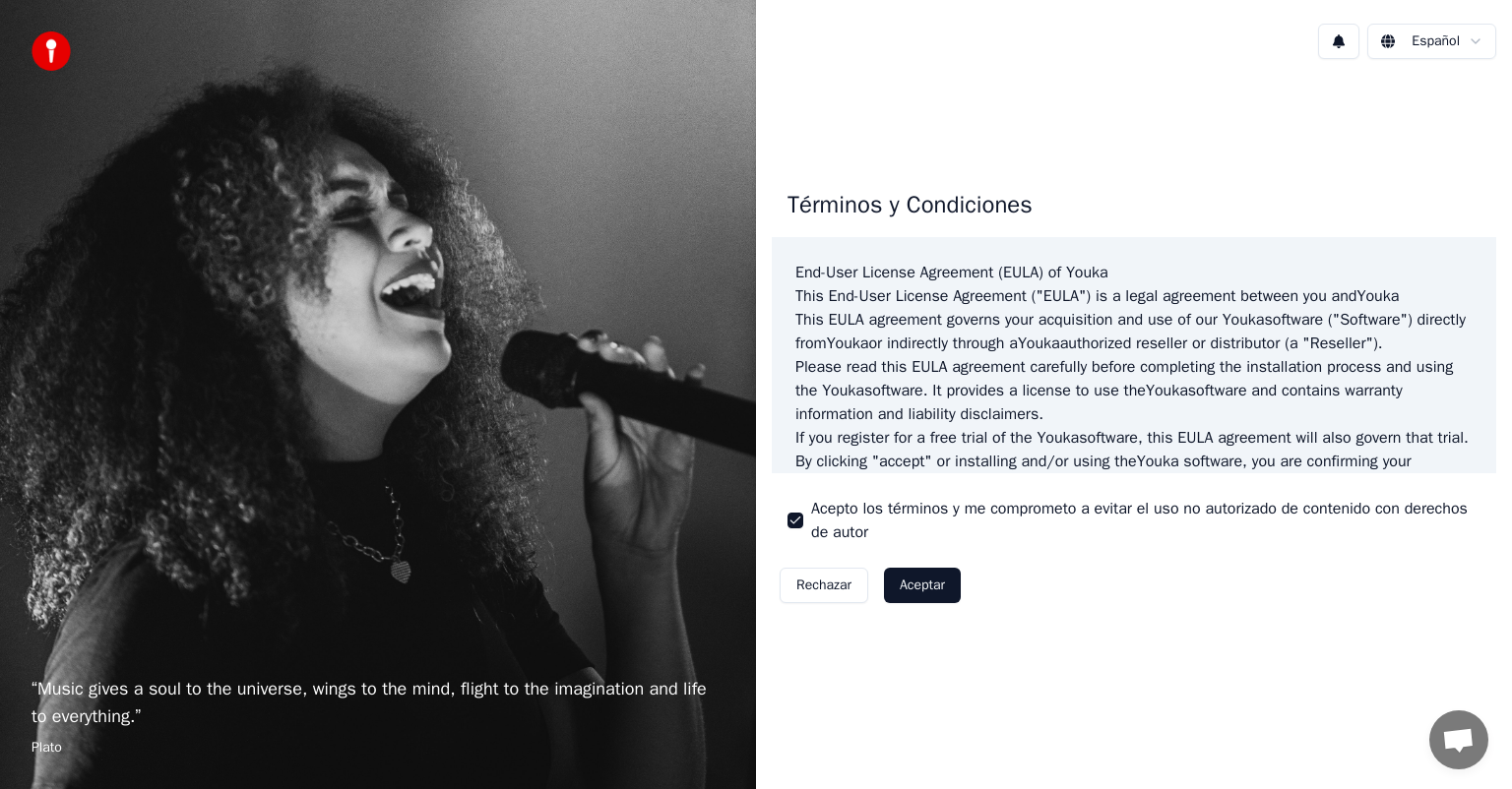 click on "Aceptar" at bounding box center [922, 585] 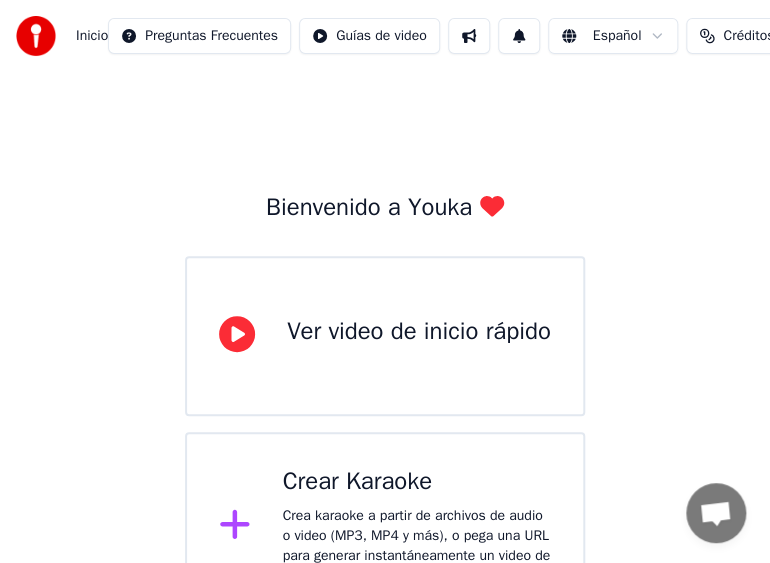 click on "Bienvenido a Youka Ver video de inicio rápido Crear Karaoke Crea karaoke a partir de archivos de audio o video (MP3, MP4 y más), o pega una URL para generar instantáneamente un video de karaoke con letras sincronizadas." at bounding box center (385, 346) 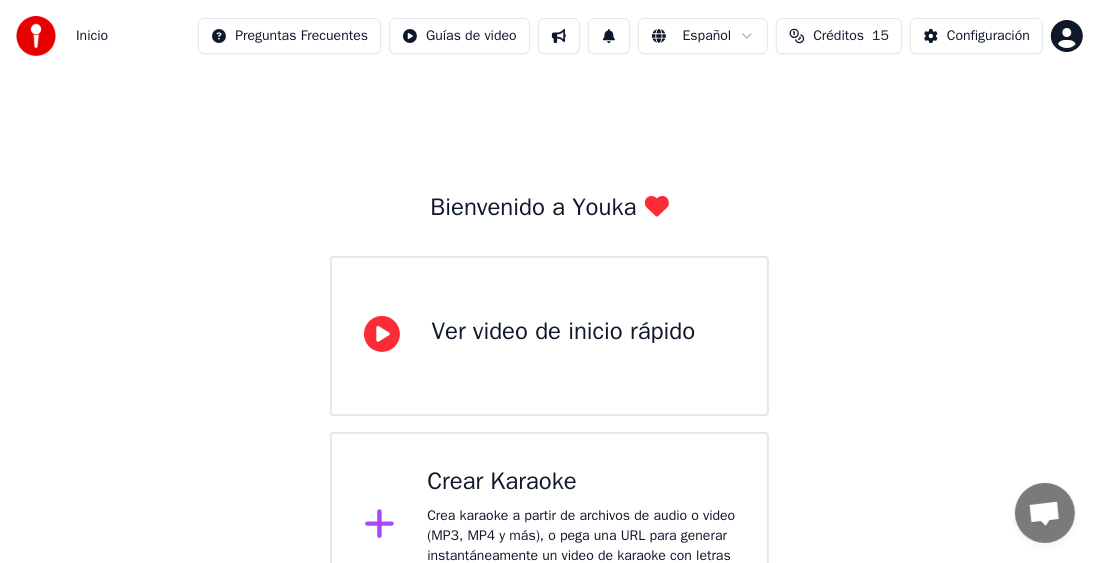 click on "Crea karaoke a partir de archivos de audio o video (MP3, MP4 y más), o pega una URL para generar instantáneamente un video de karaoke con letras sincronizadas." at bounding box center [581, 546] 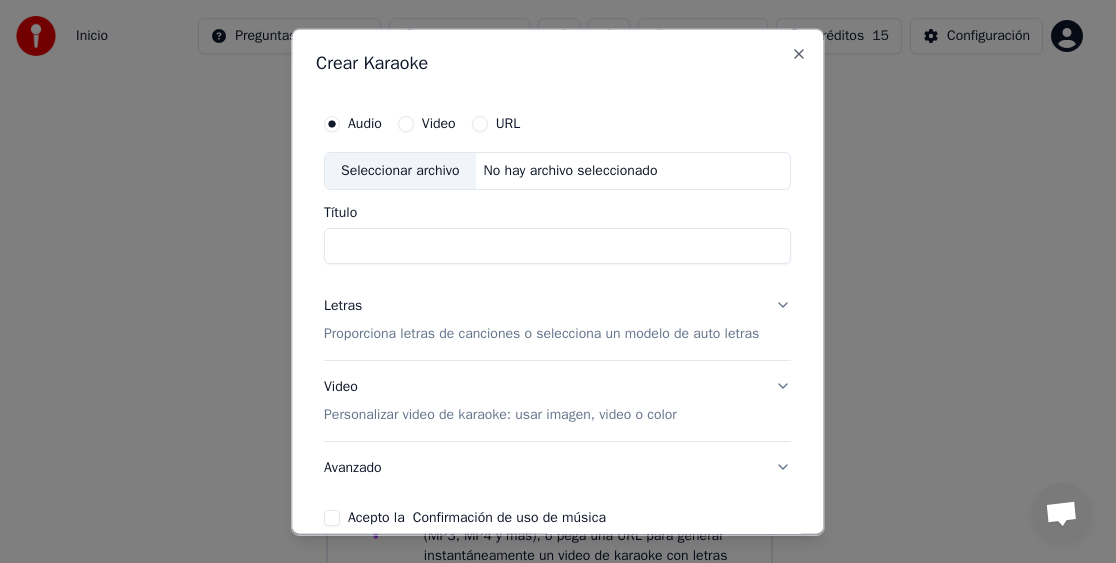 click on "Seleccionar archivo" at bounding box center (400, 170) 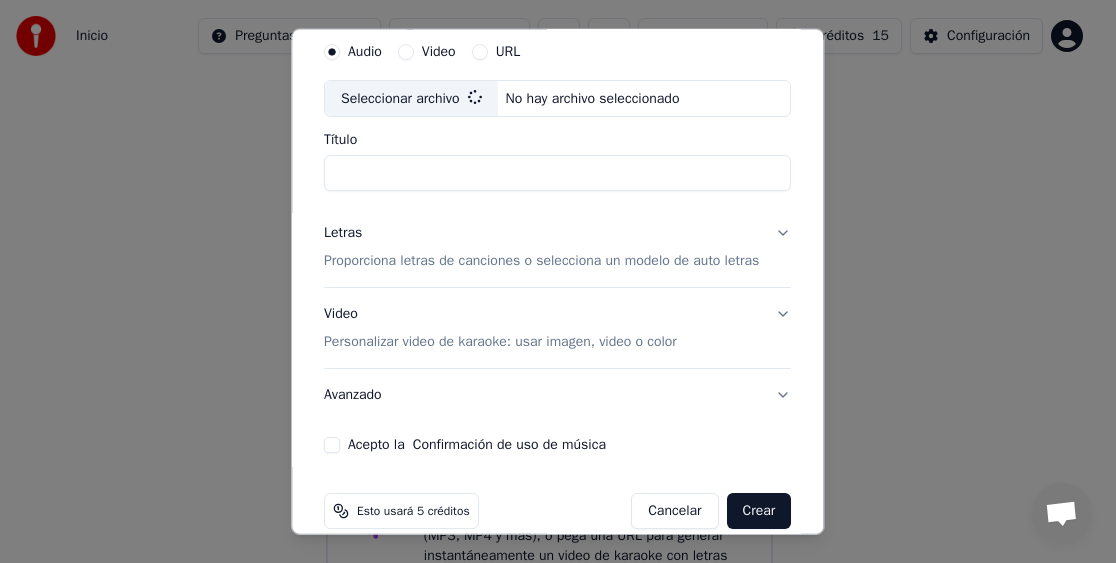 scroll, scrollTop: 82, scrollLeft: 0, axis: vertical 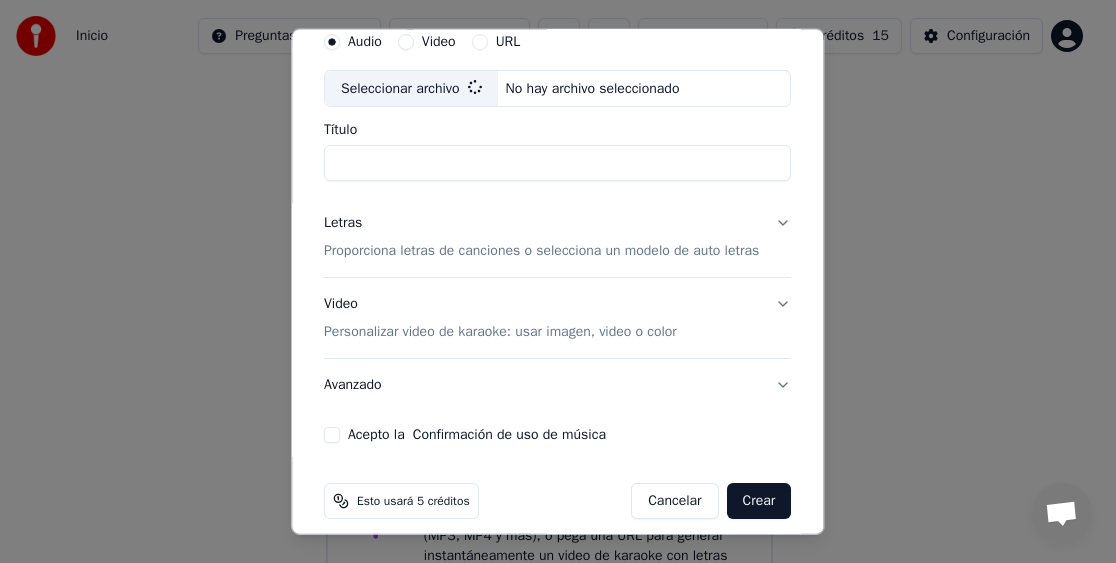 type on "*********" 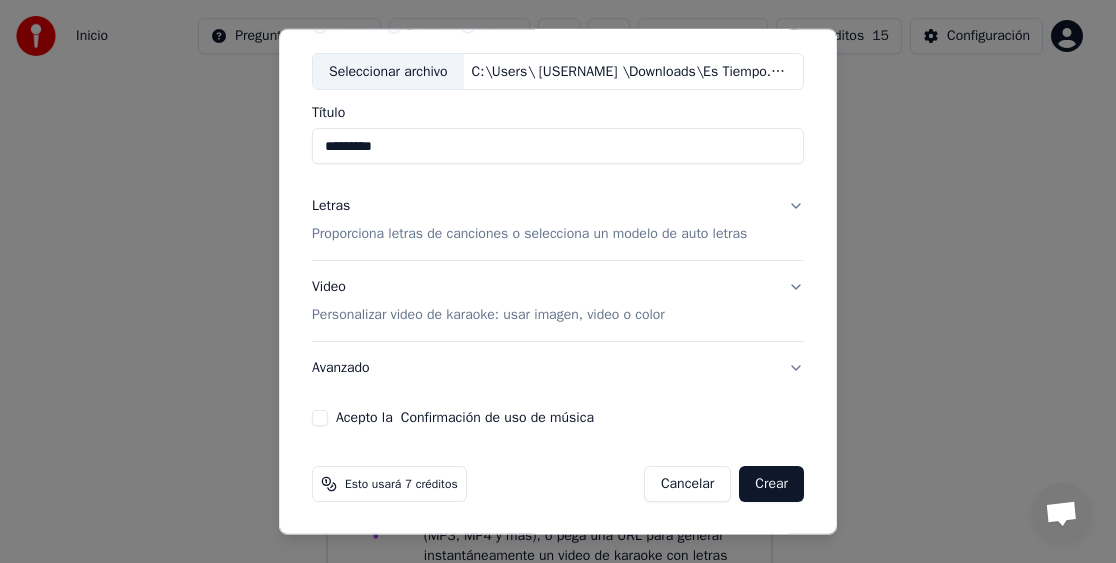 scroll, scrollTop: 117, scrollLeft: 0, axis: vertical 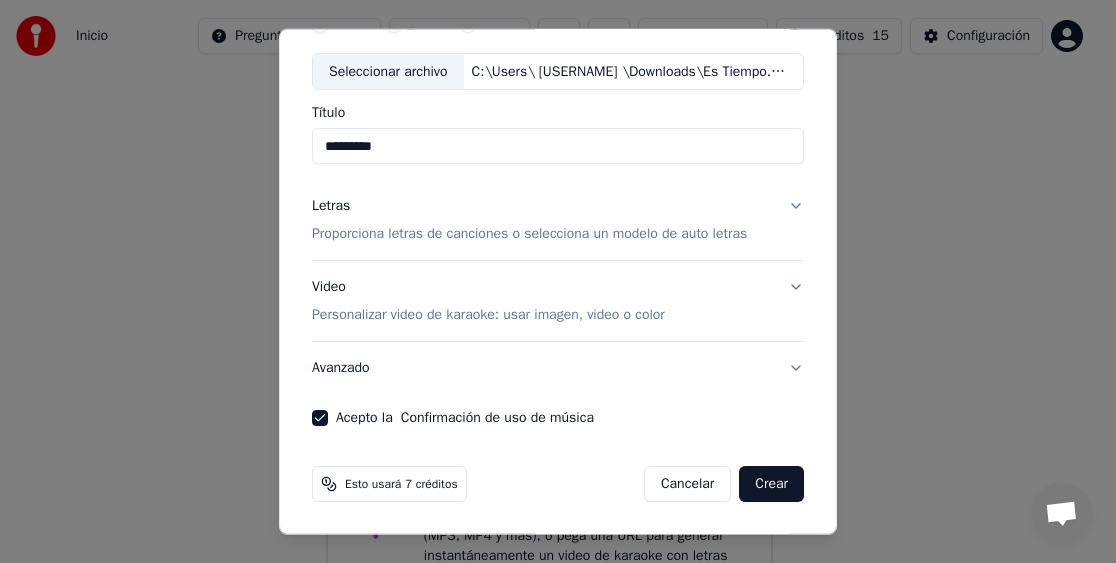 click on "Crear" at bounding box center [771, 484] 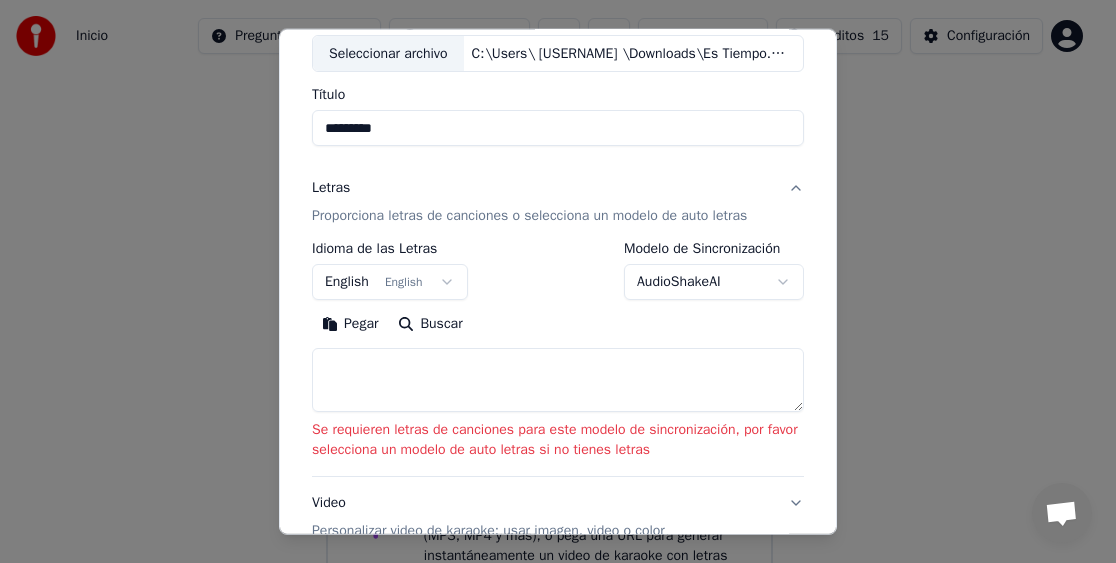 click on "English English" at bounding box center (390, 282) 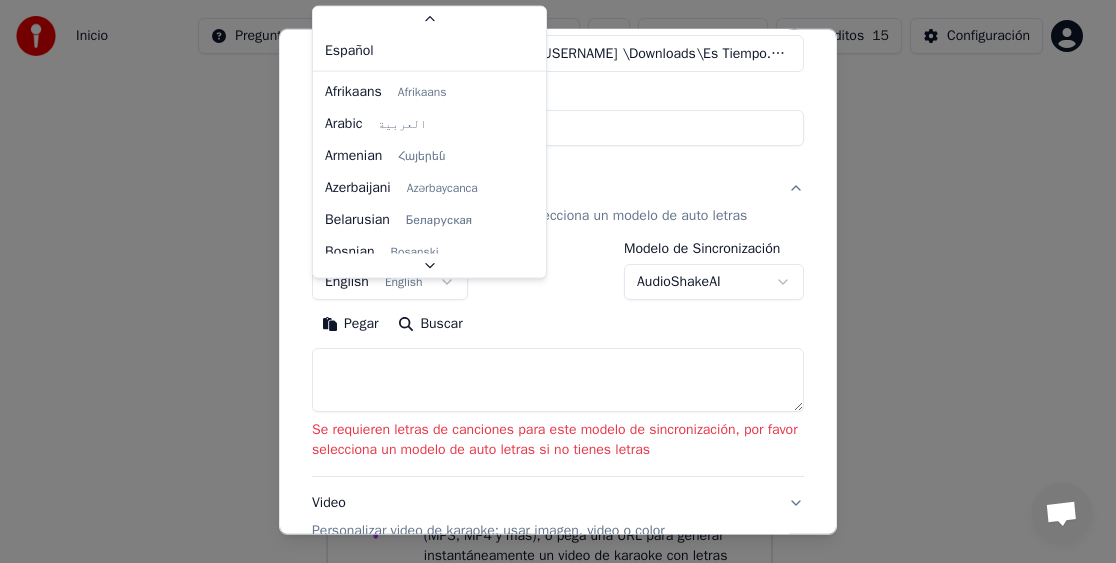 scroll, scrollTop: 109, scrollLeft: 0, axis: vertical 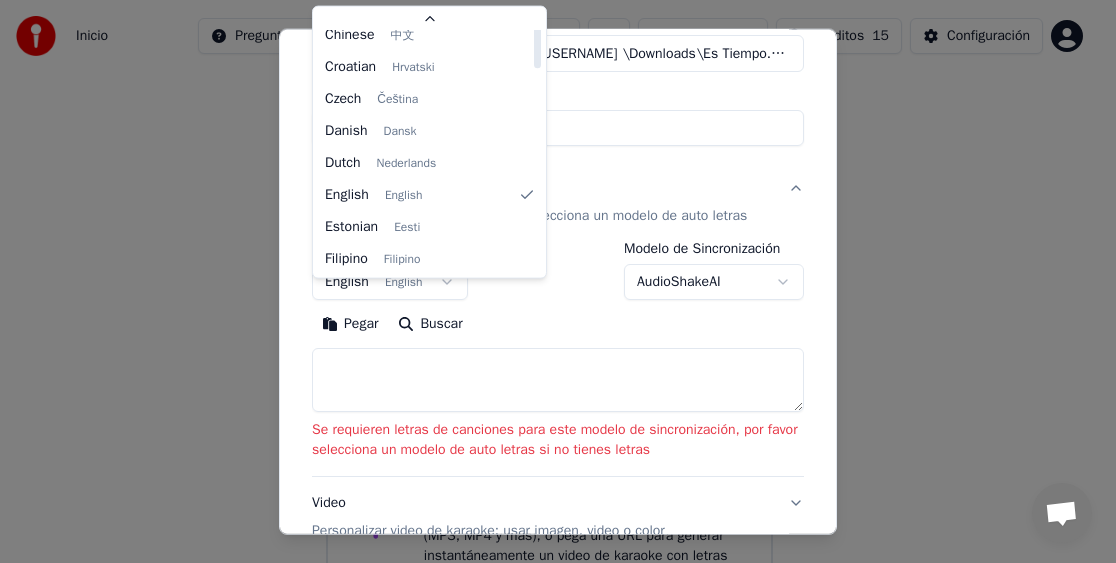 drag, startPoint x: 531, startPoint y: 252, endPoint x: 509, endPoint y: 47, distance: 206.17711 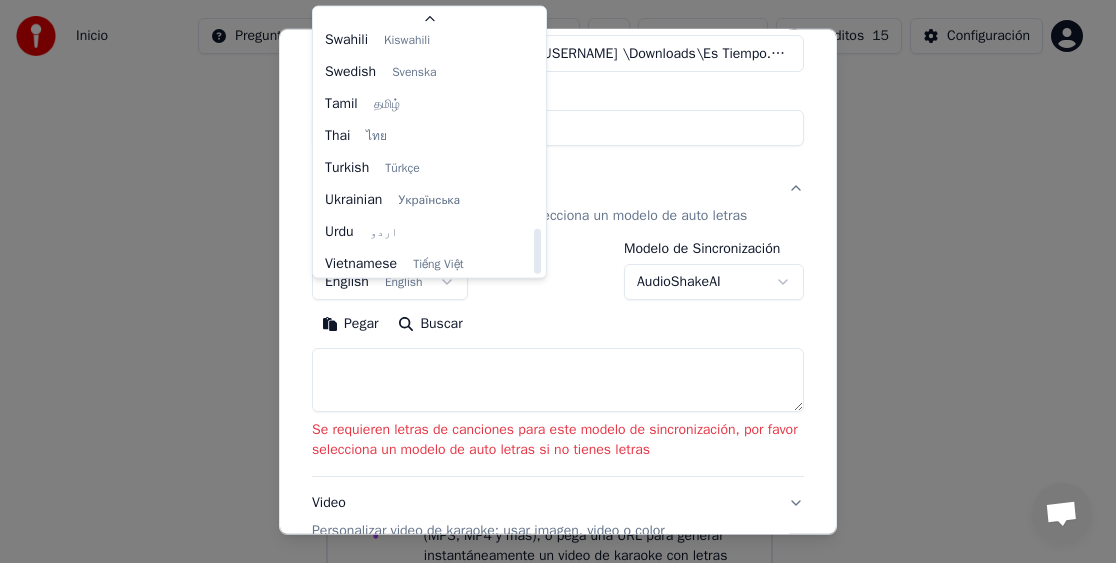 scroll, scrollTop: 1535, scrollLeft: 0, axis: vertical 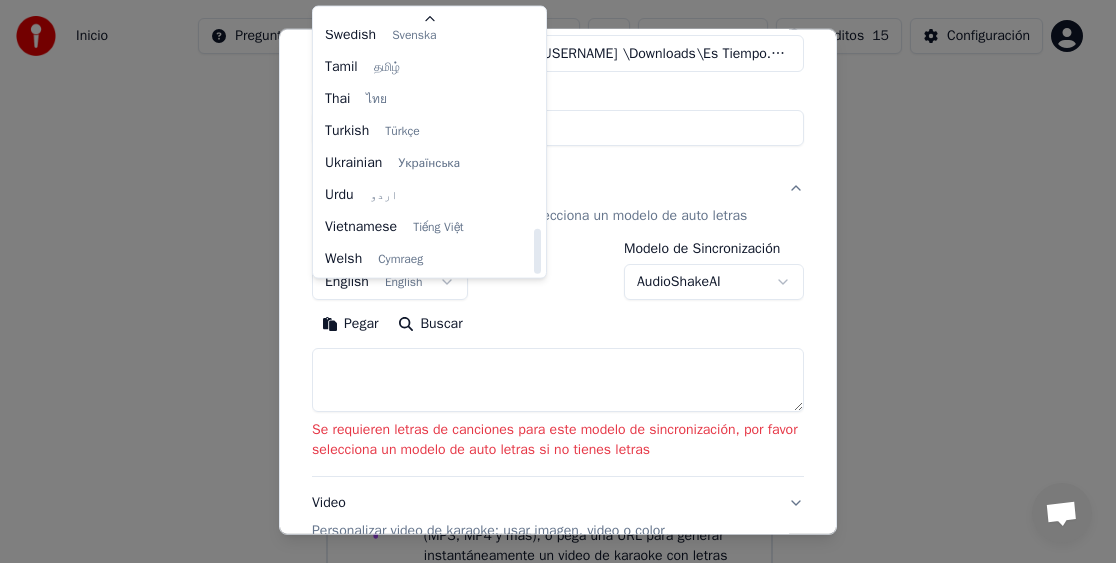 drag, startPoint x: 535, startPoint y: 44, endPoint x: 567, endPoint y: 275, distance: 233.20592 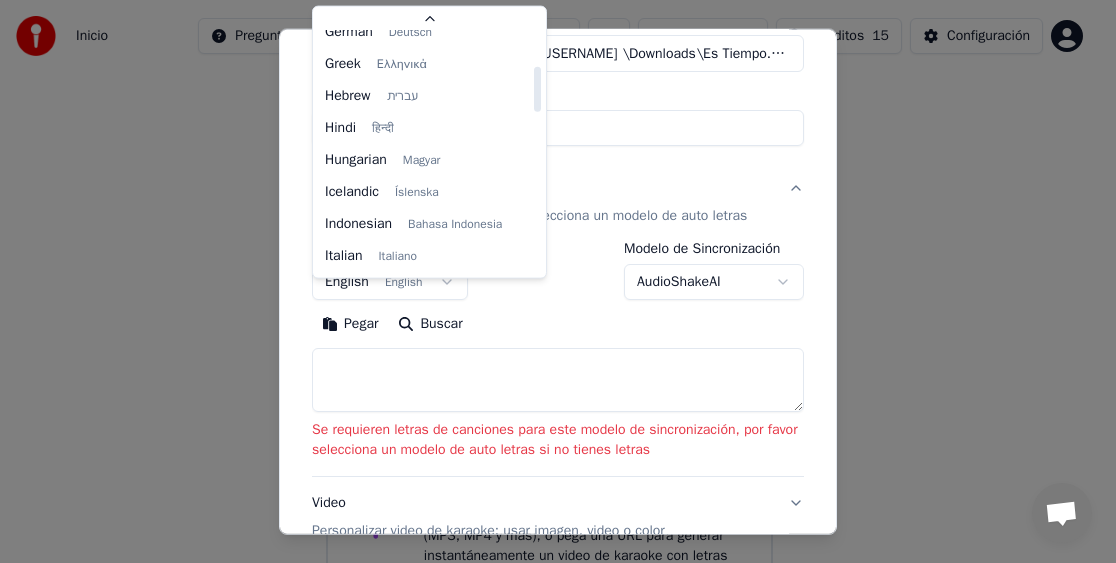 scroll, scrollTop: 601, scrollLeft: 0, axis: vertical 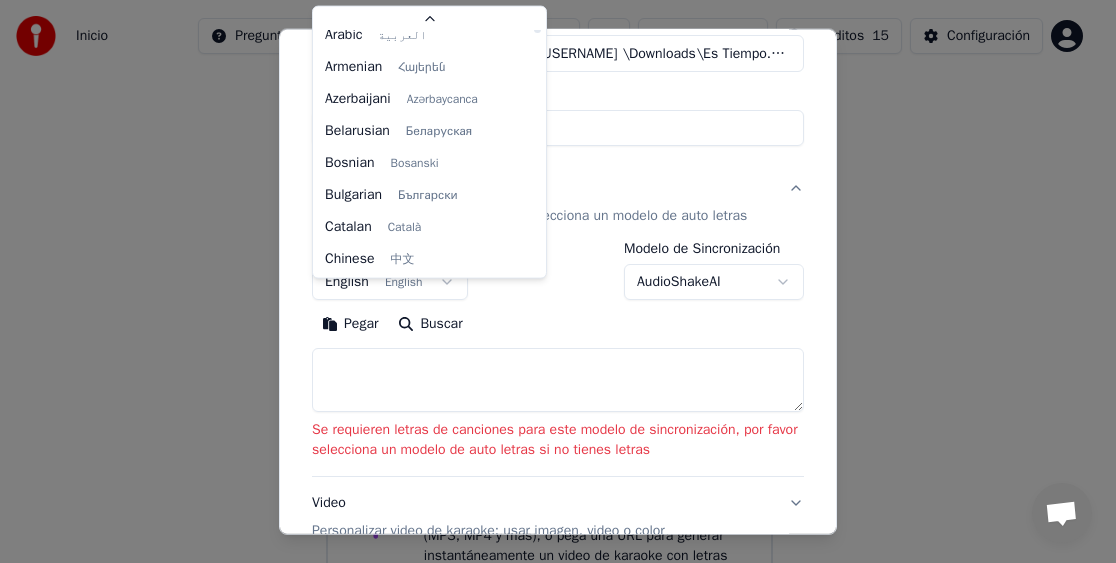drag, startPoint x: 532, startPoint y: 104, endPoint x: 536, endPoint y: -9, distance: 113.07078 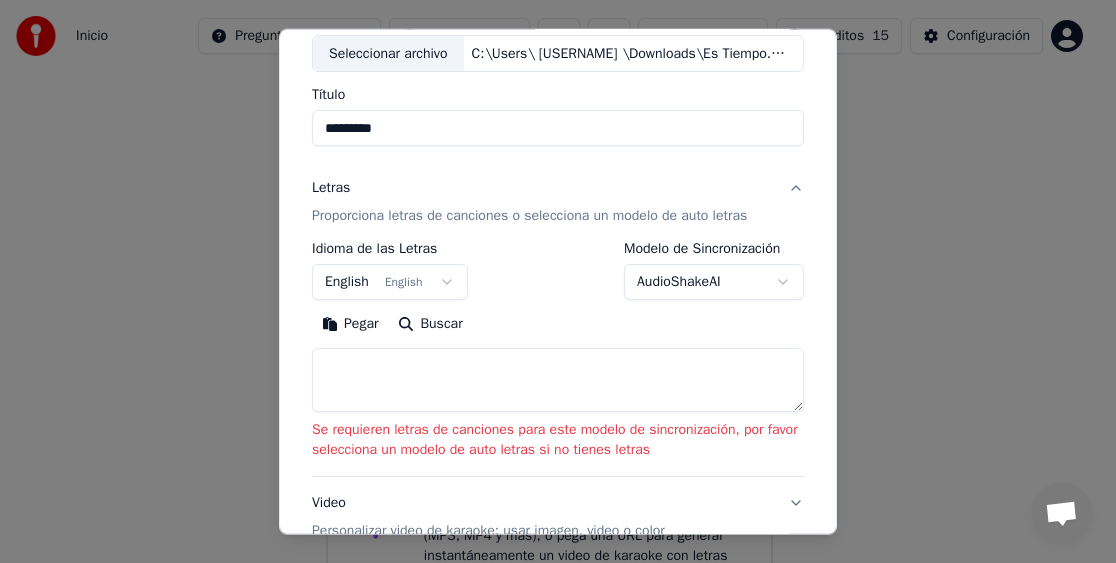 click on "English English" at bounding box center [390, 282] 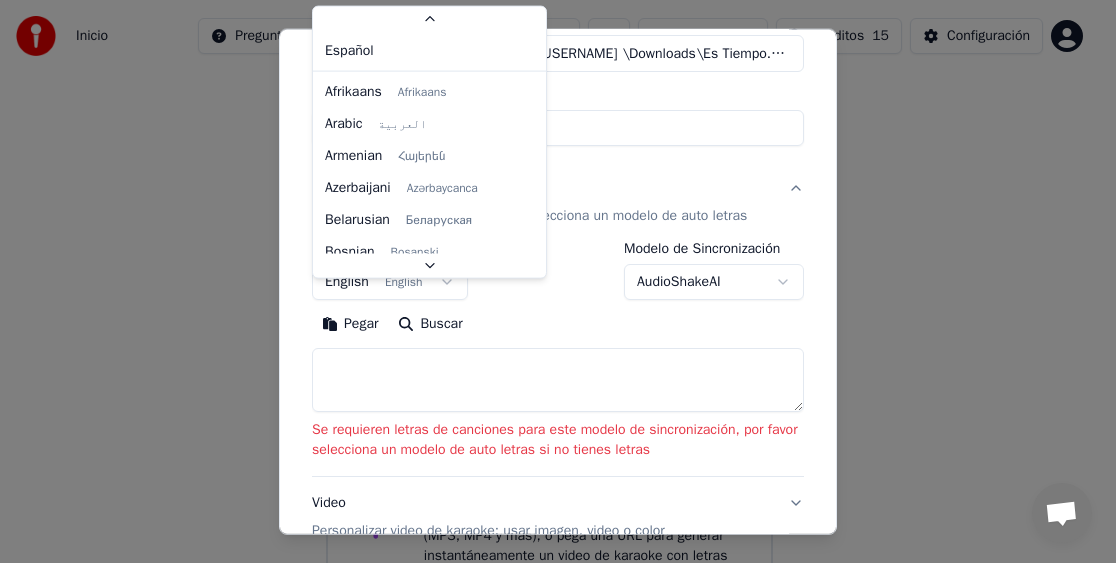 scroll, scrollTop: 109, scrollLeft: 0, axis: vertical 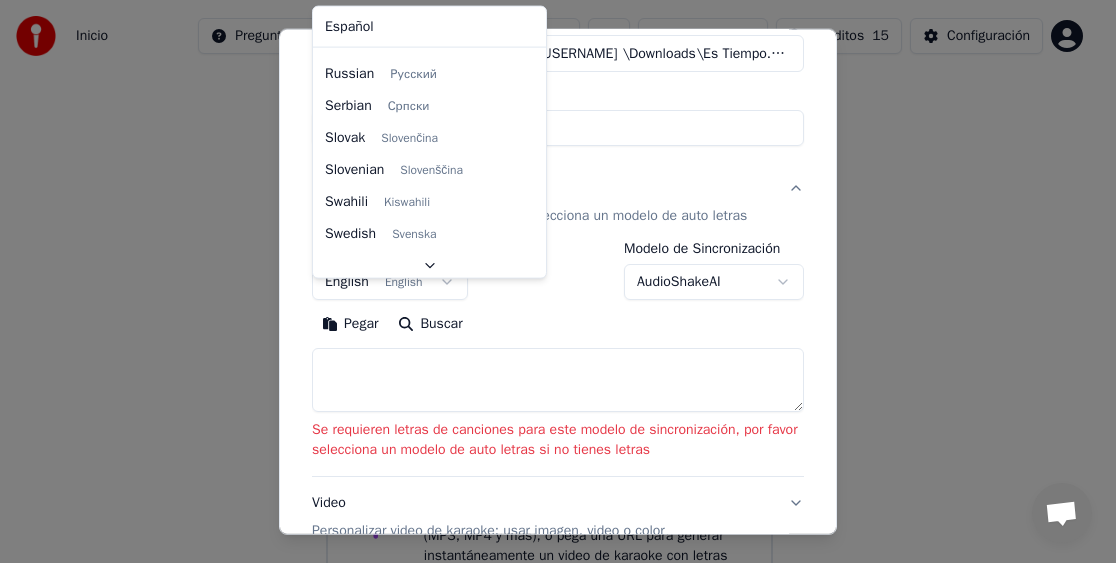 select on "**" 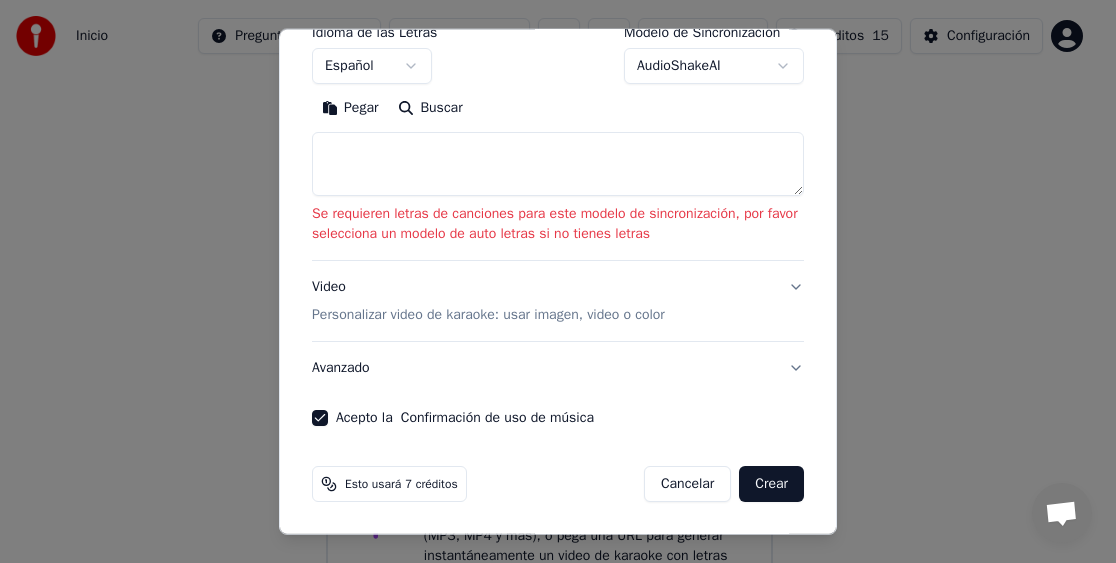 scroll, scrollTop: 351, scrollLeft: 0, axis: vertical 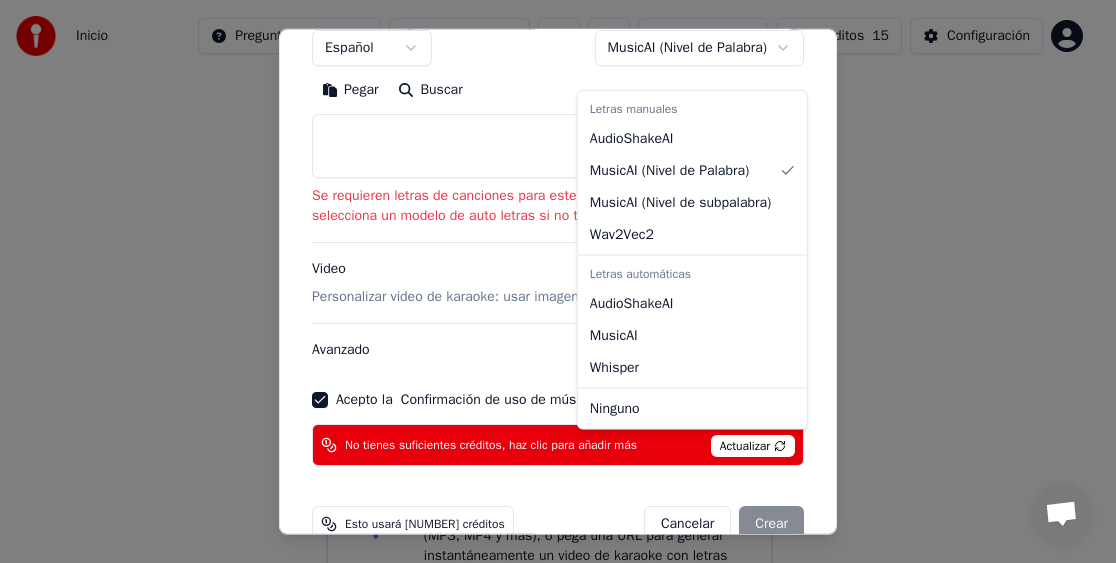 click on "**********" at bounding box center (549, 310) 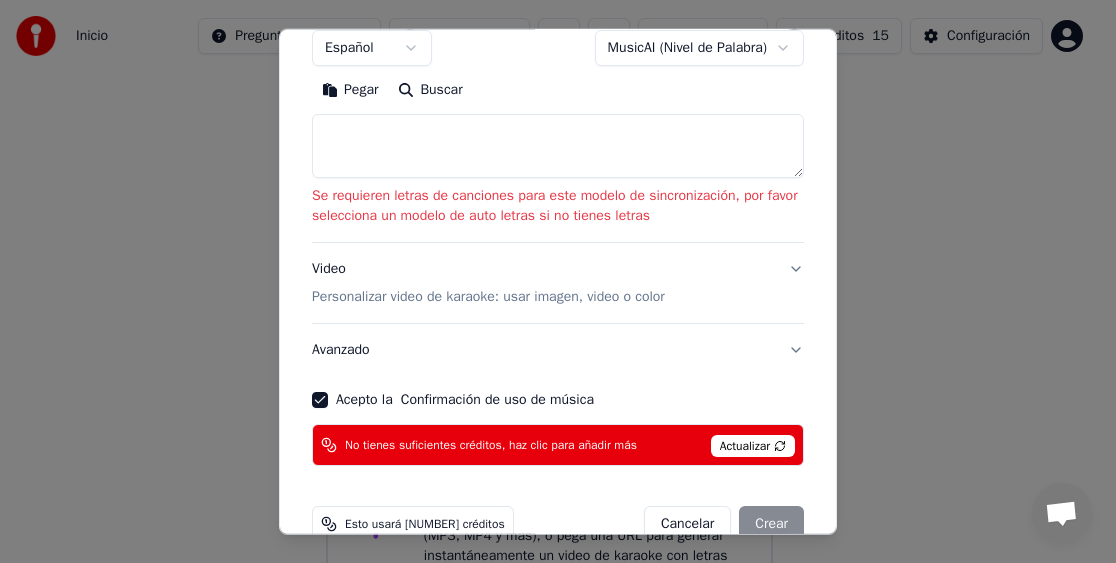 click on "**********" at bounding box center (549, 310) 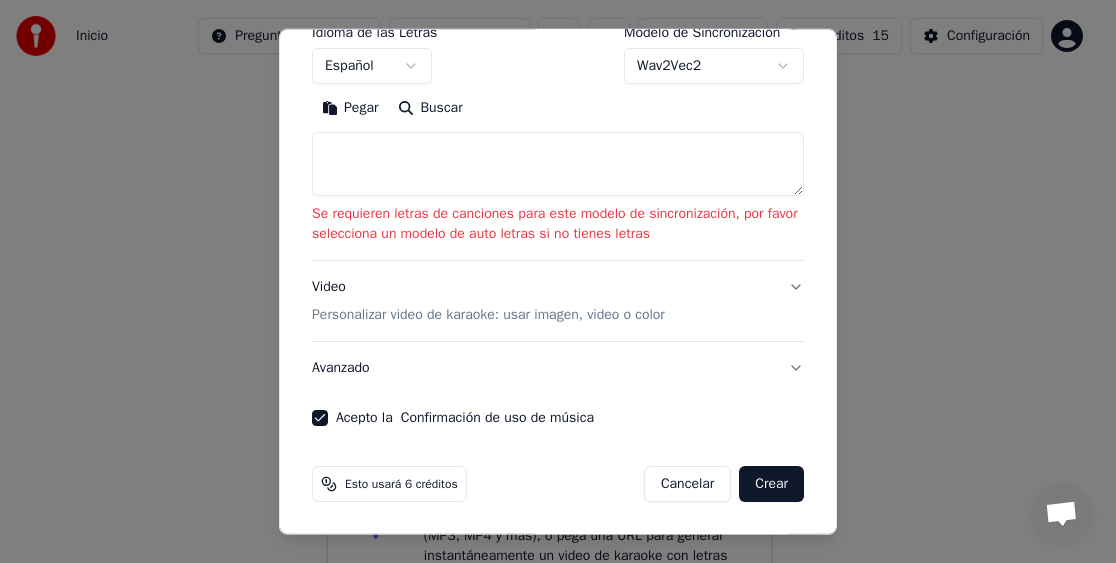 click on "**********" at bounding box center (549, 310) 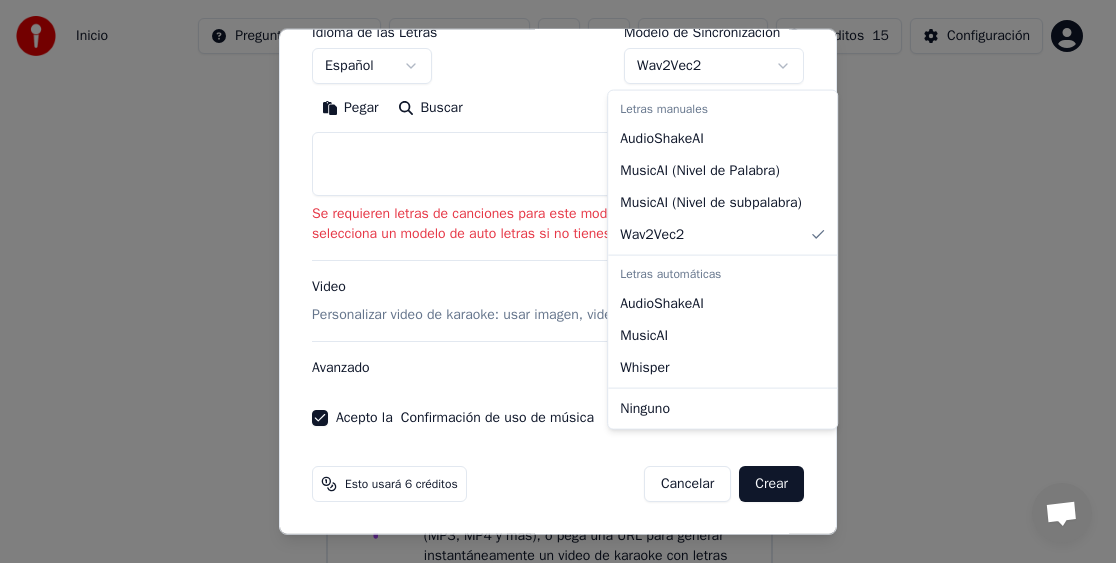 select on "**********" 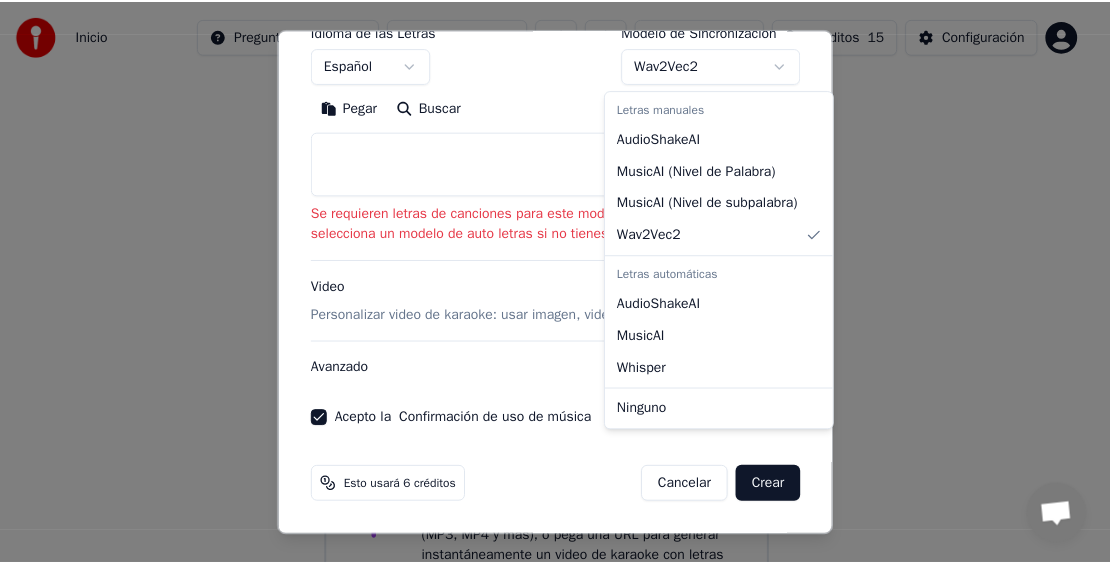 scroll, scrollTop: 191, scrollLeft: 0, axis: vertical 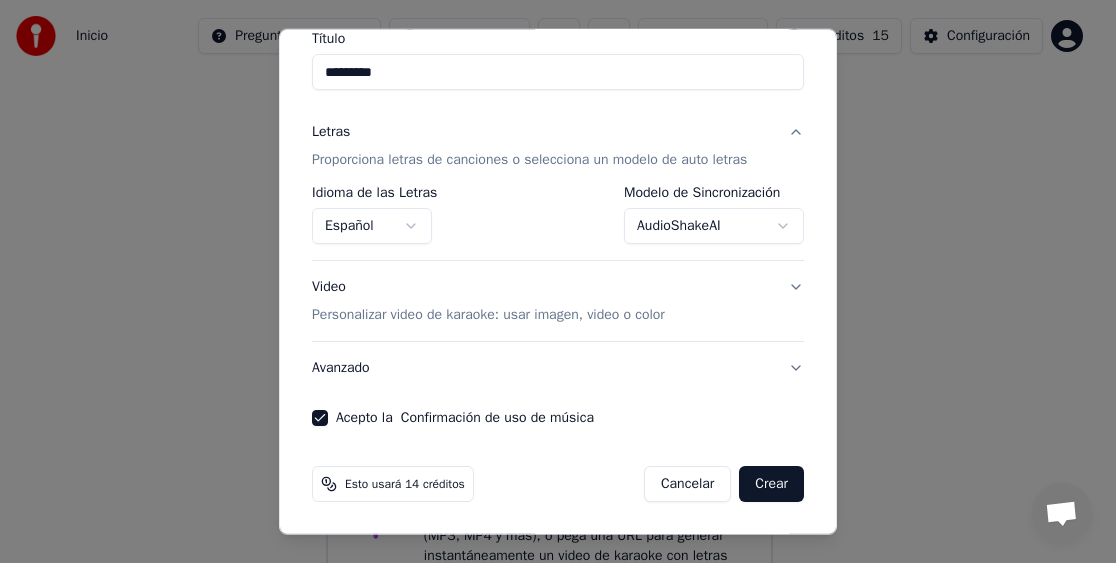 click on "Crear" at bounding box center (771, 484) 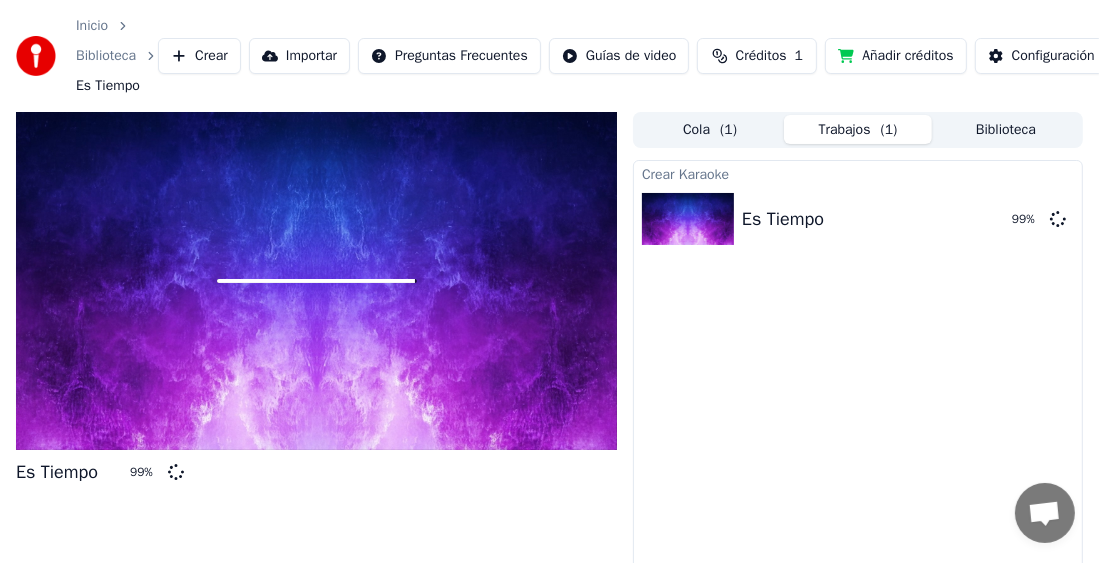click on "Añadir créditos" at bounding box center [895, 56] 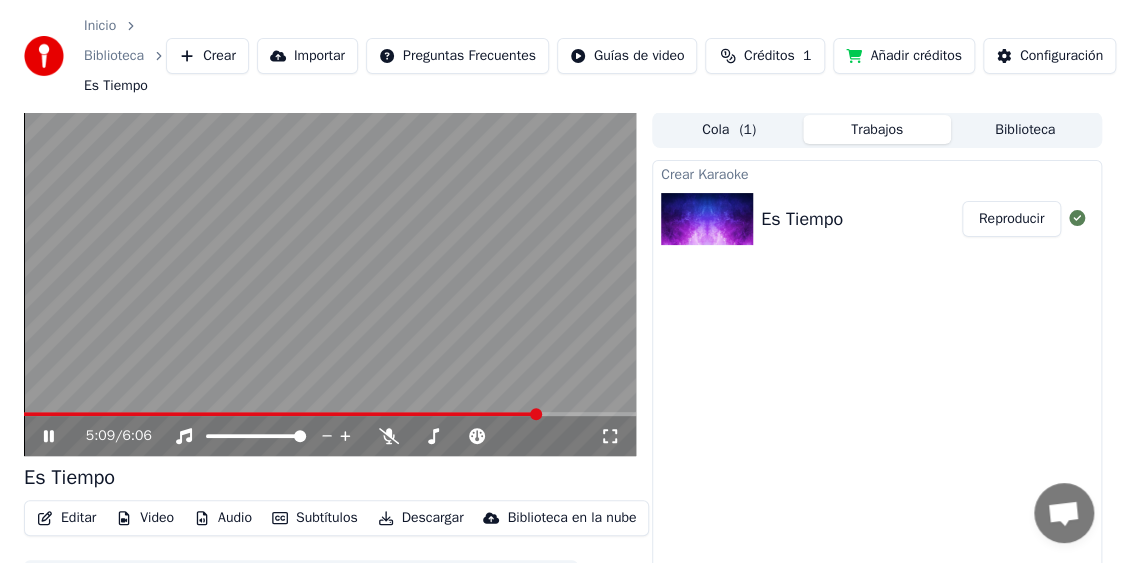 scroll, scrollTop: 75, scrollLeft: 0, axis: vertical 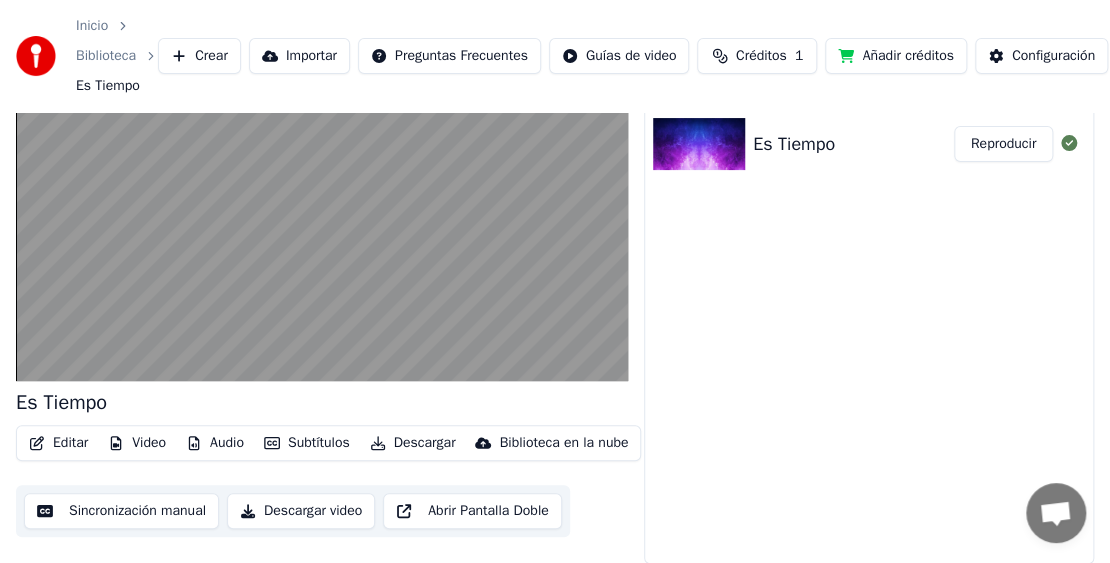 click on "Subtítulos" at bounding box center [307, 443] 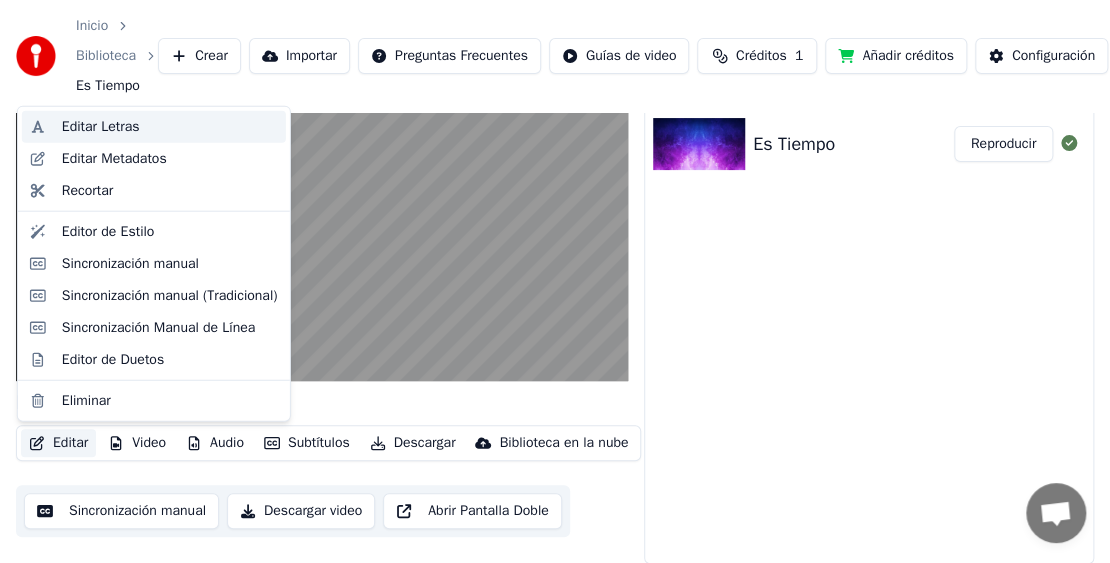 click on "Editar Letras" at bounding box center [101, 127] 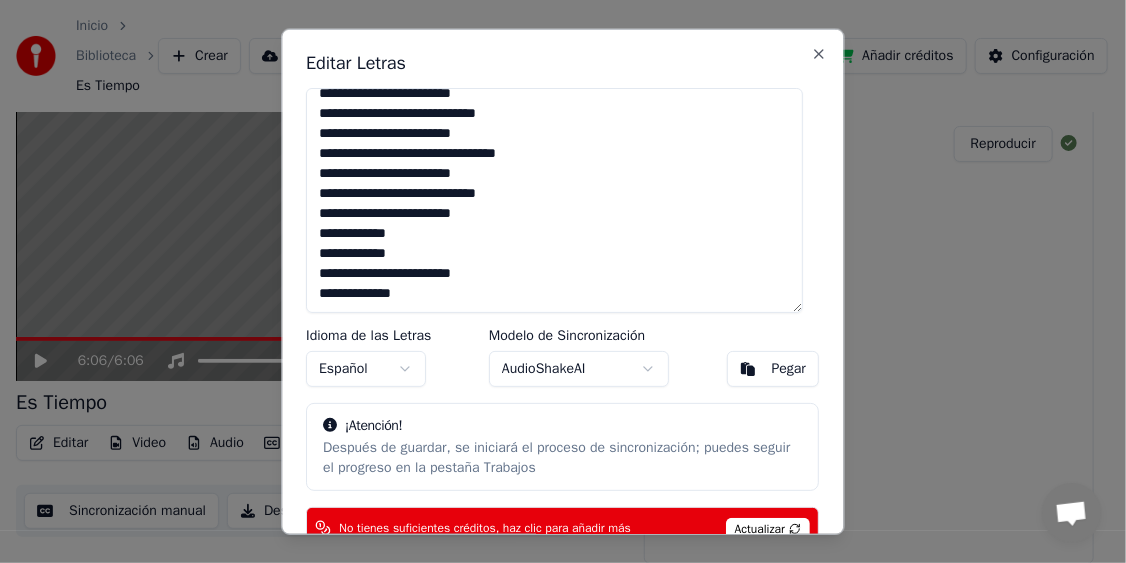 scroll, scrollTop: 531, scrollLeft: 0, axis: vertical 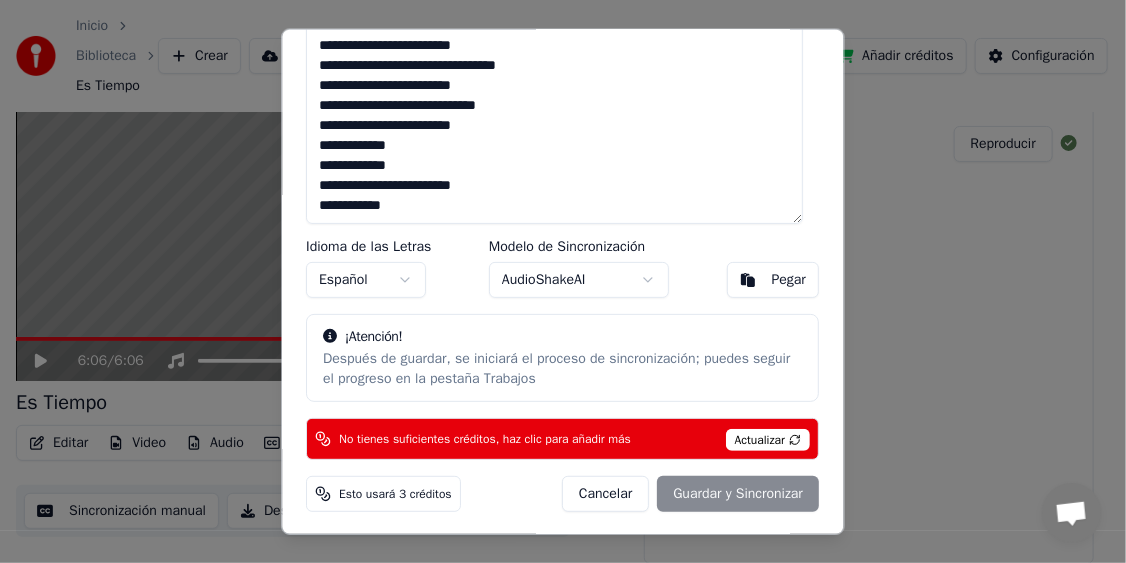 click on "Cancelar Guardar y Sincronizar" at bounding box center [690, 493] 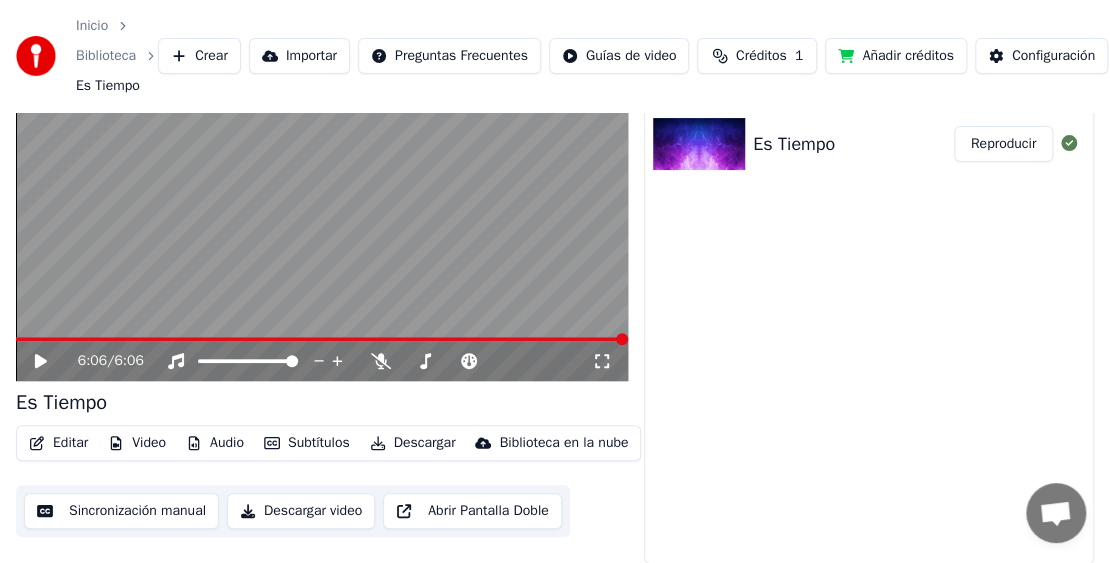 click 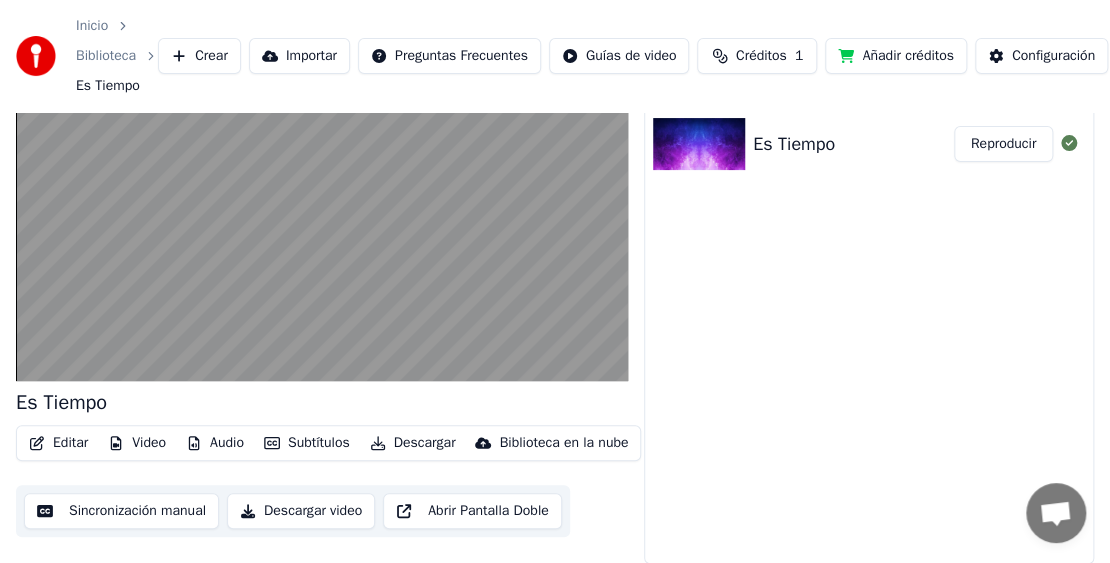 click on "Añadir créditos" at bounding box center [895, 56] 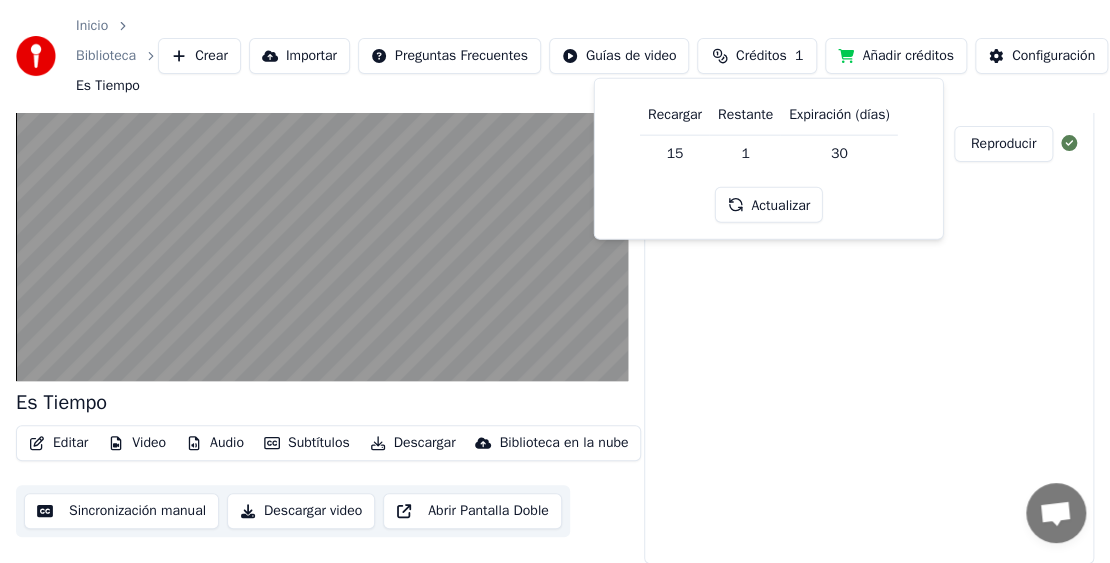 click on "Actualizar" at bounding box center [768, 205] 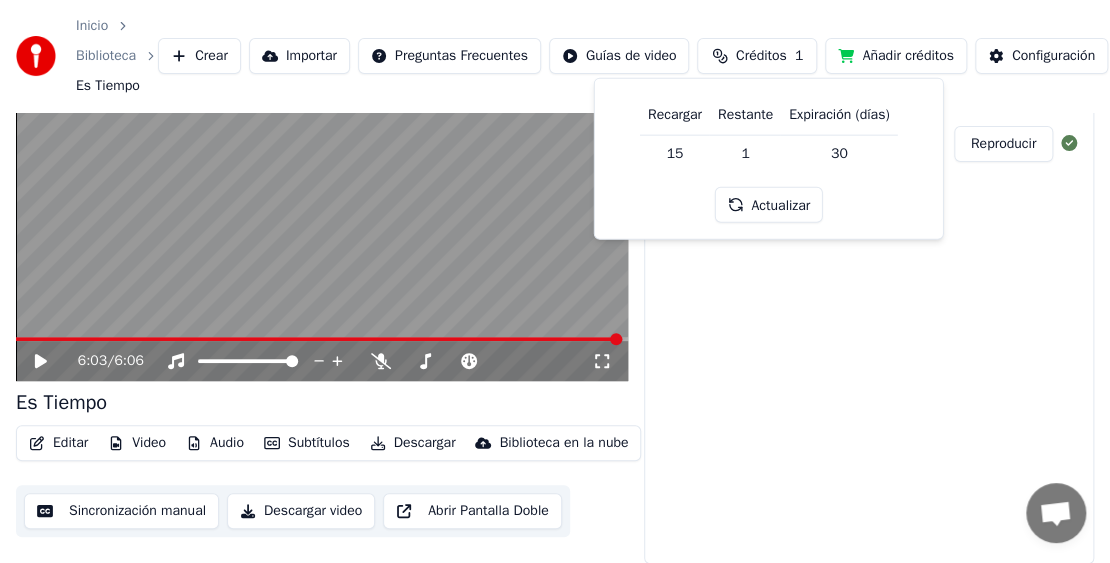 click on "Actualizar" at bounding box center (768, 205) 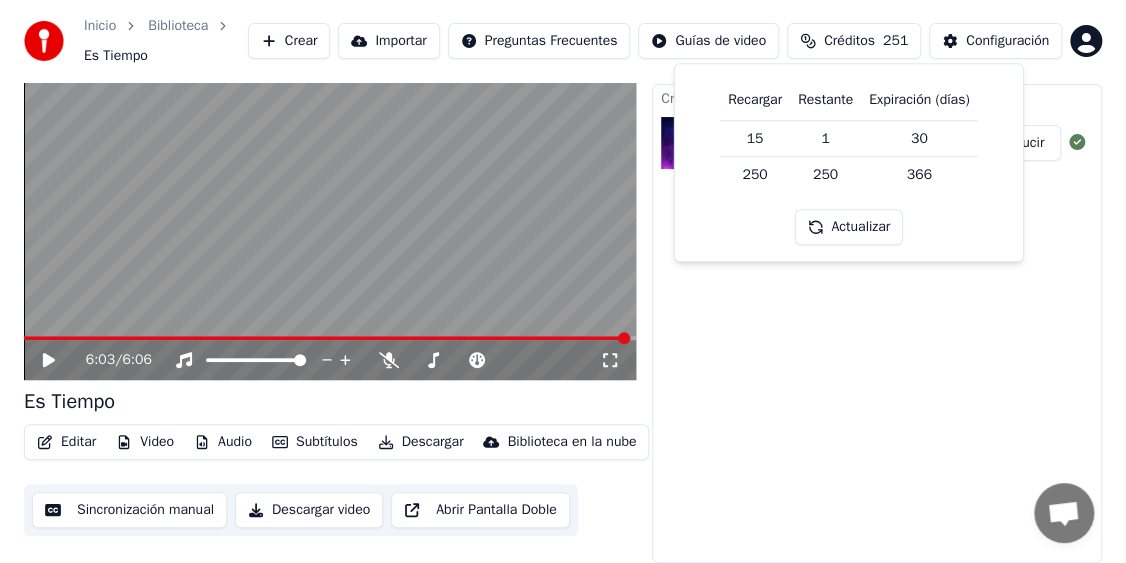 scroll, scrollTop: 44, scrollLeft: 0, axis: vertical 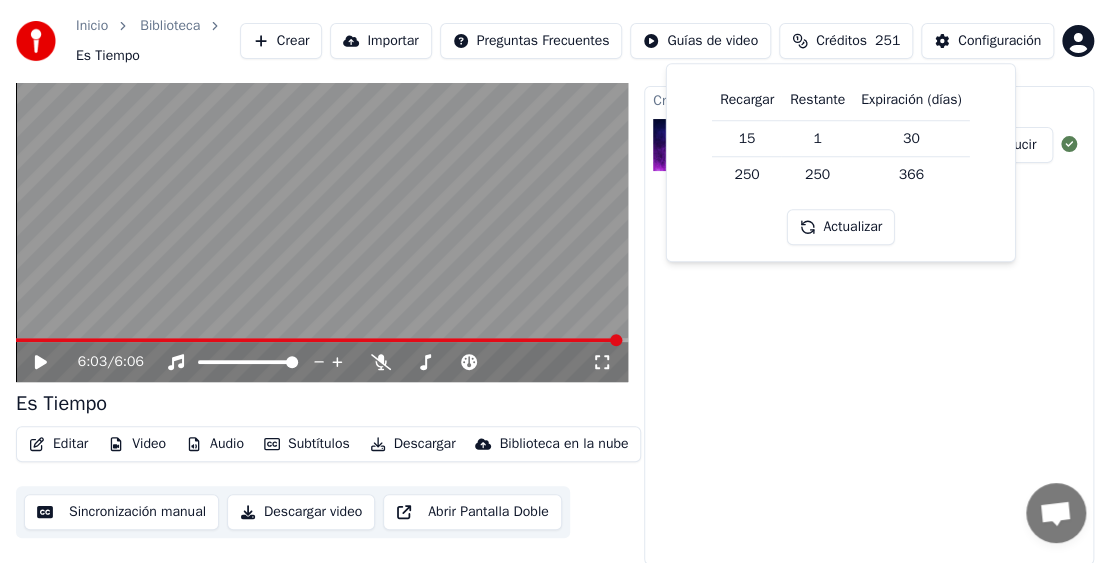click on "Crear Karaoke Es Tiempo Reproducir" at bounding box center [869, 325] 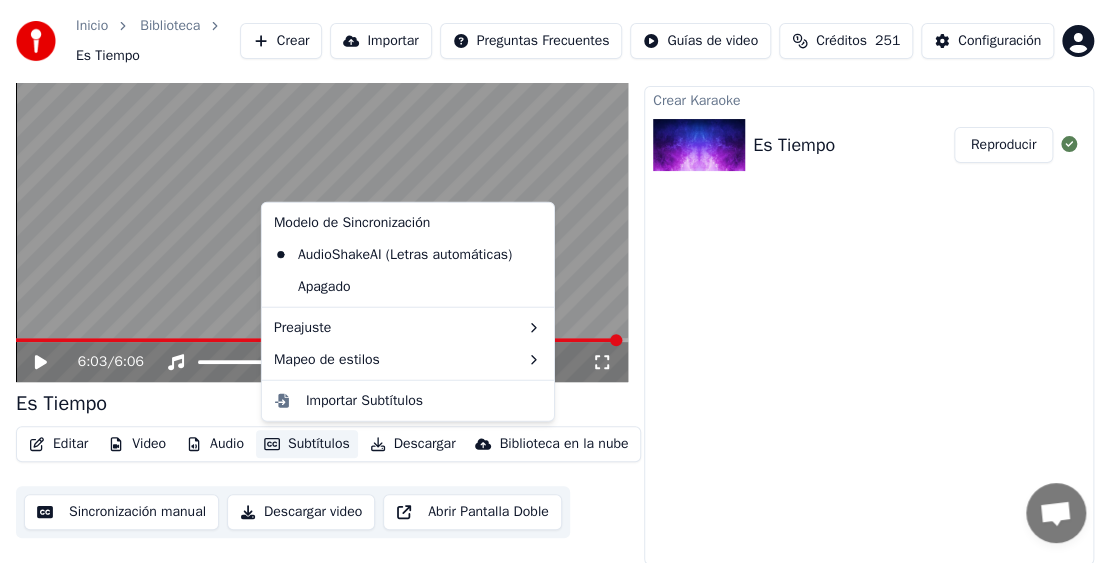 click on "Subtítulos" at bounding box center (307, 444) 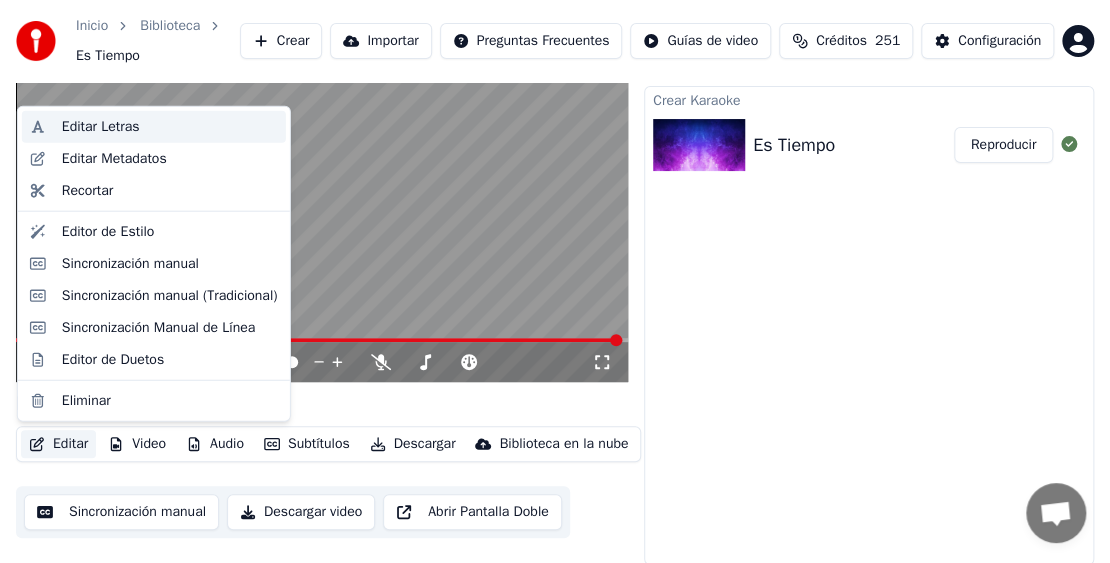 click on "Editar Letras" at bounding box center [154, 127] 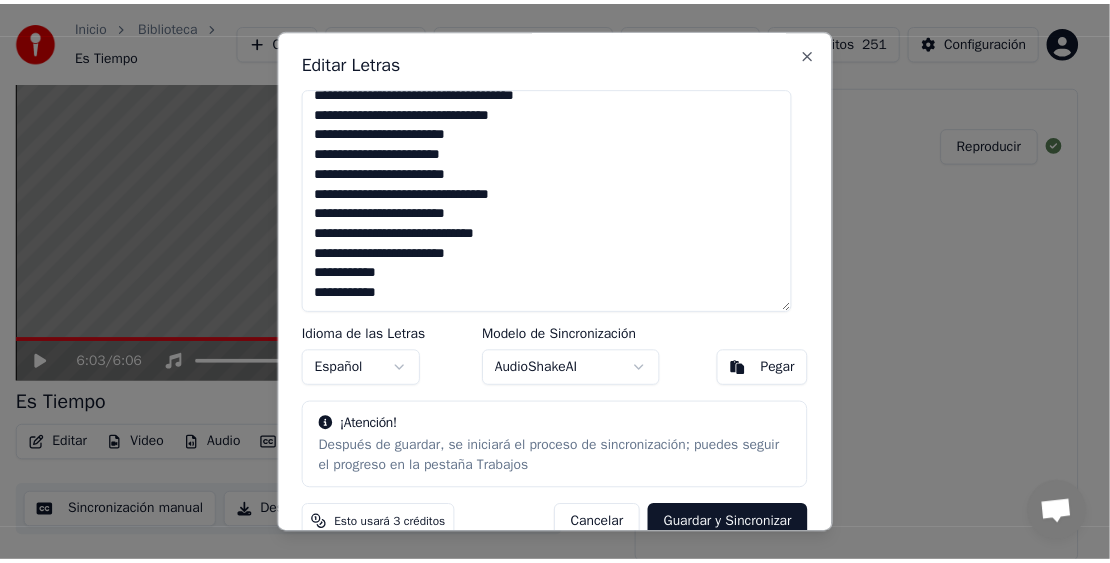 scroll, scrollTop: 451, scrollLeft: 0, axis: vertical 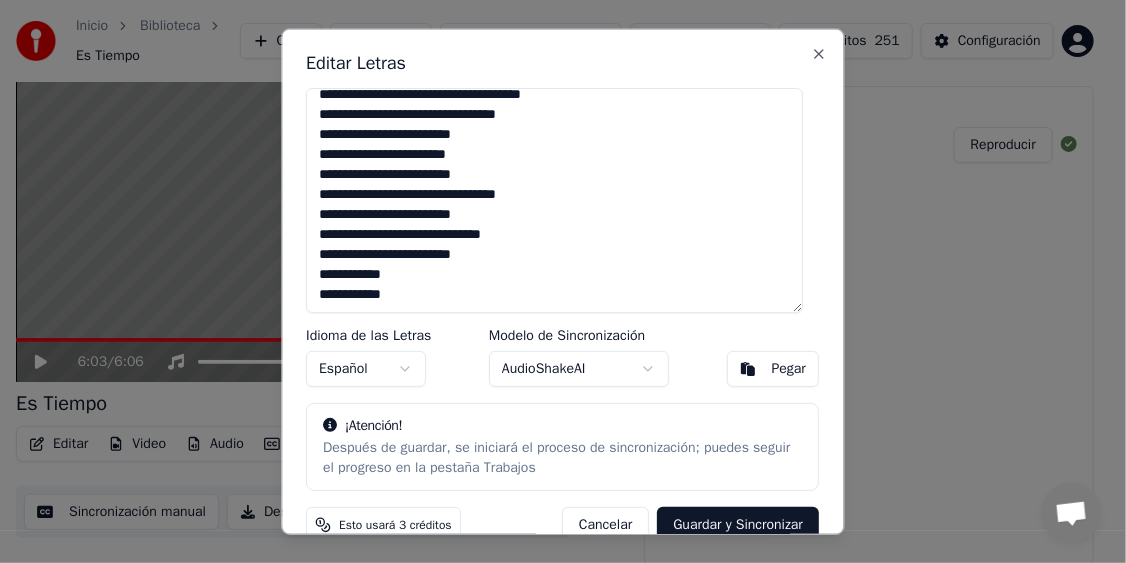 type on "**********" 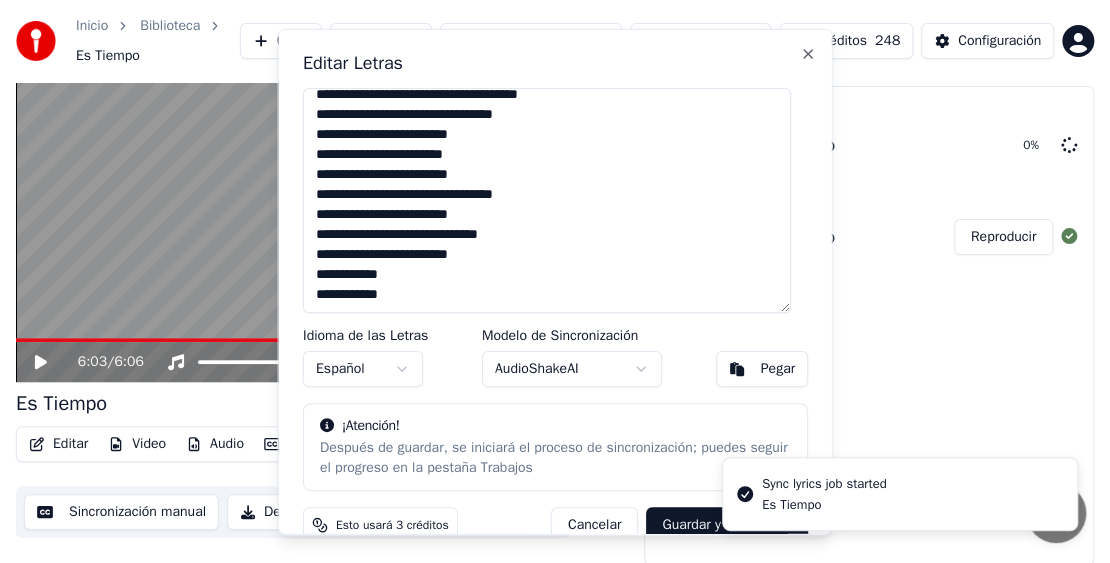 scroll, scrollTop: 75, scrollLeft: 0, axis: vertical 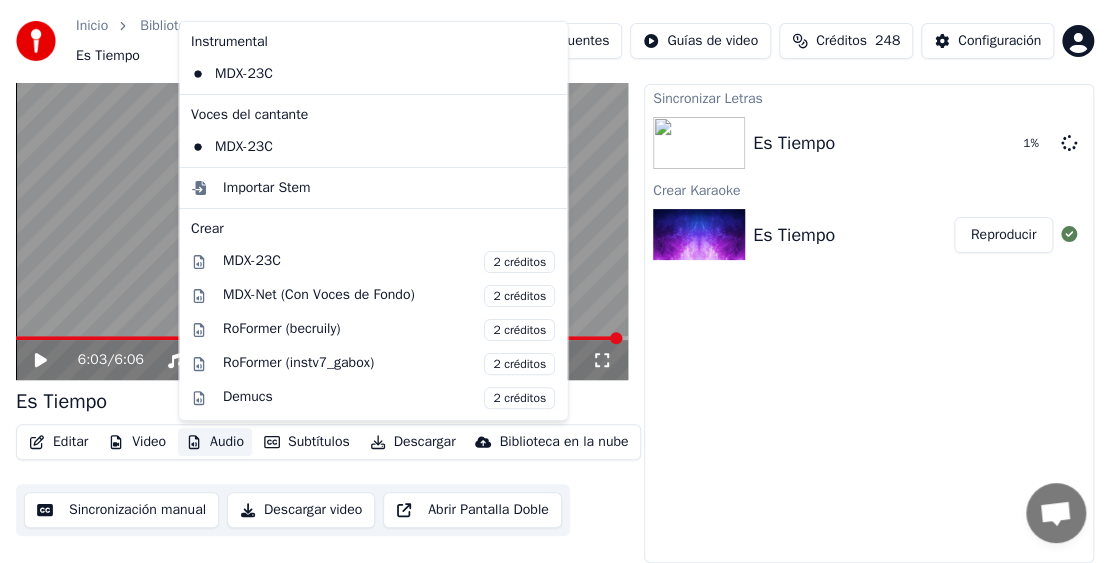 click on "Audio" at bounding box center [215, 442] 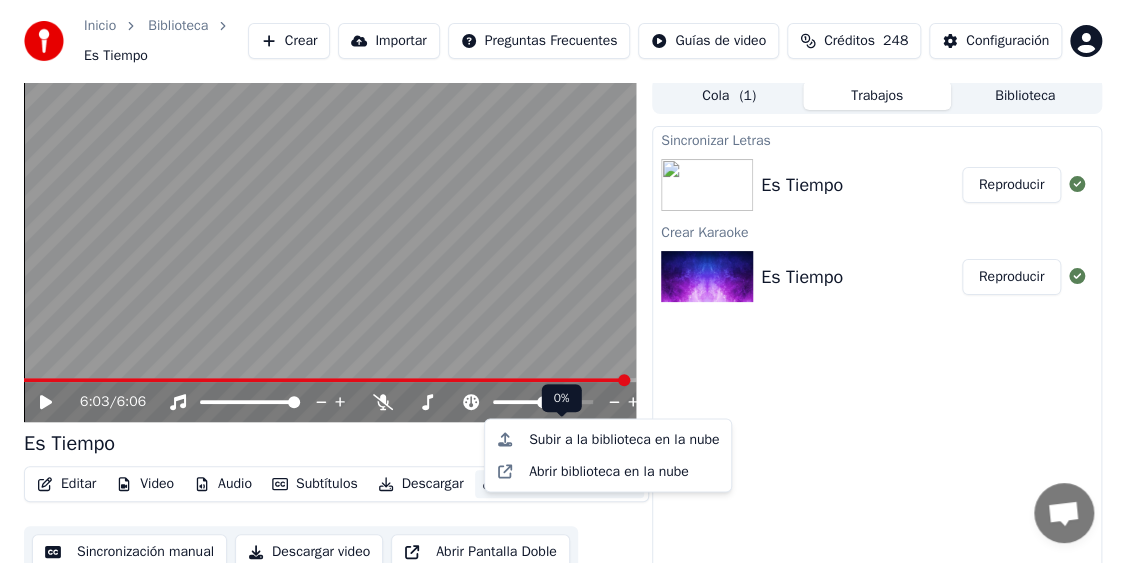 scroll, scrollTop: 0, scrollLeft: 0, axis: both 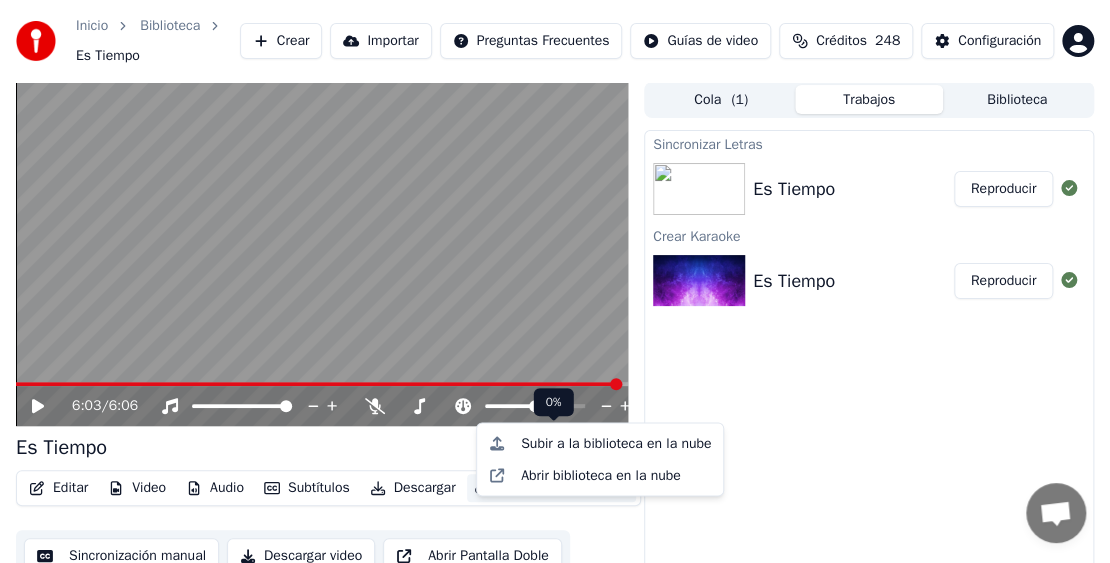 click on "Reproducir" at bounding box center [1003, 189] 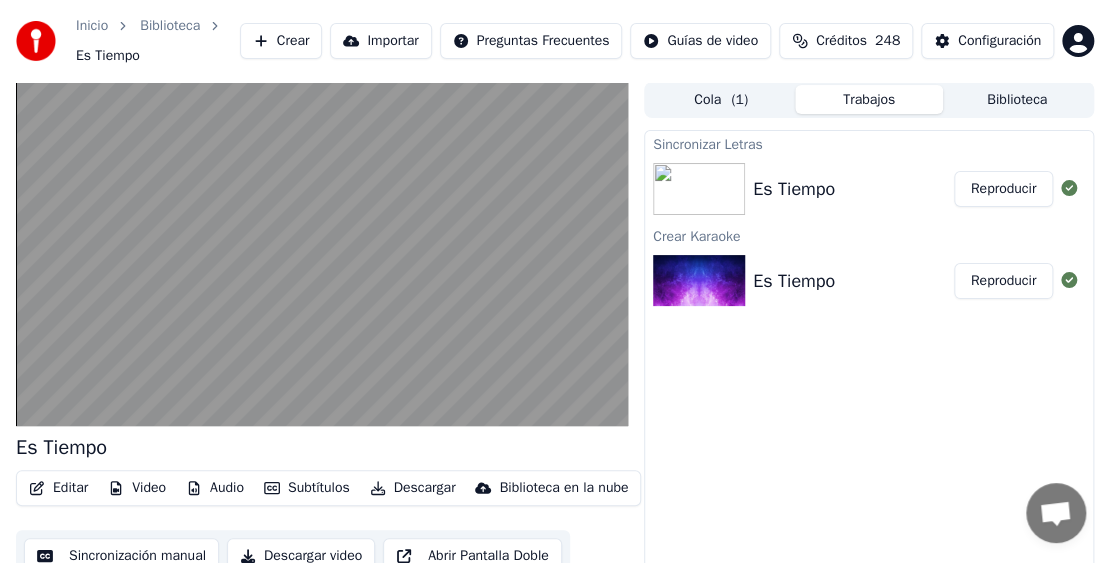 click on "Es Tiempo" at bounding box center [794, 281] 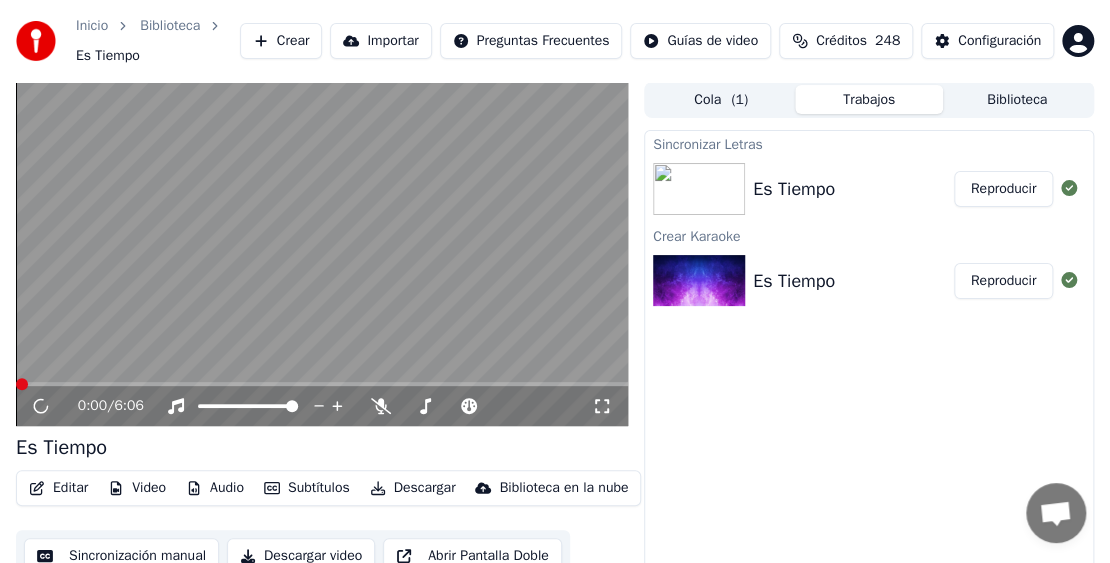 click at bounding box center [699, 189] 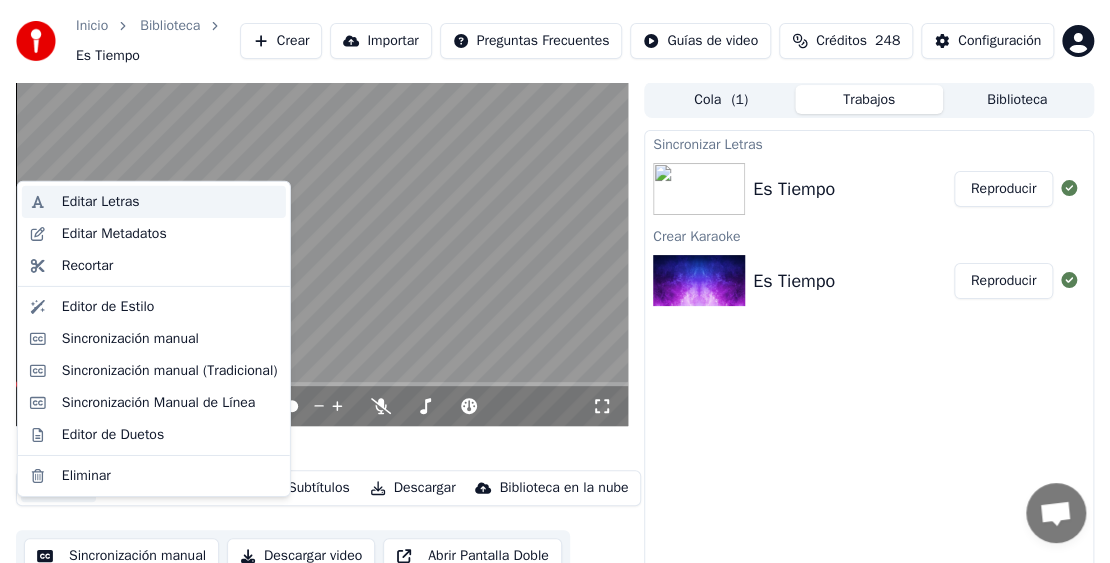 click on "Editar Letras" at bounding box center [101, 202] 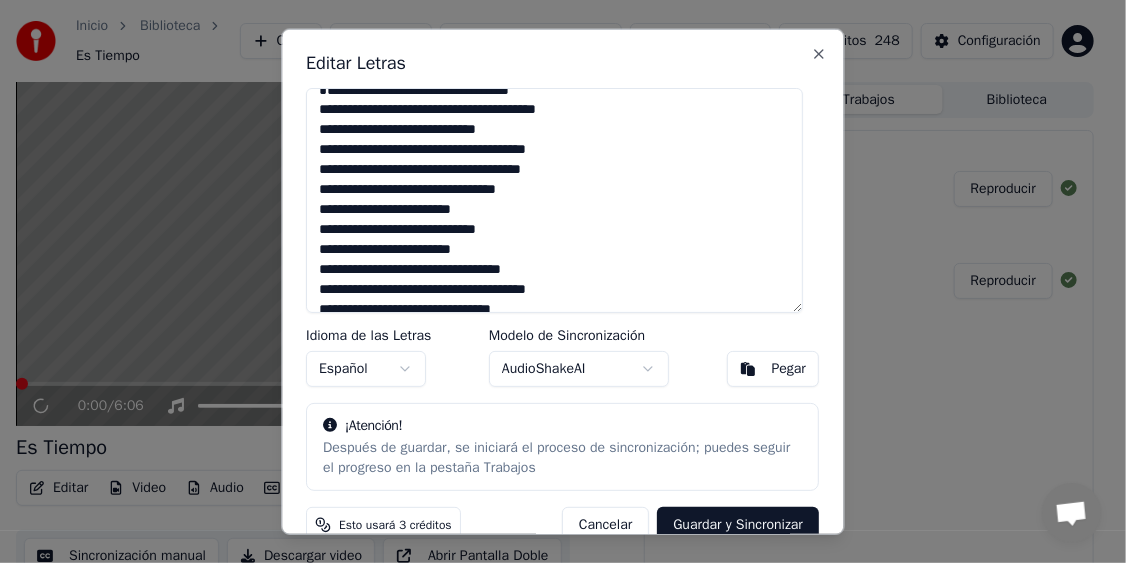 scroll, scrollTop: 0, scrollLeft: 0, axis: both 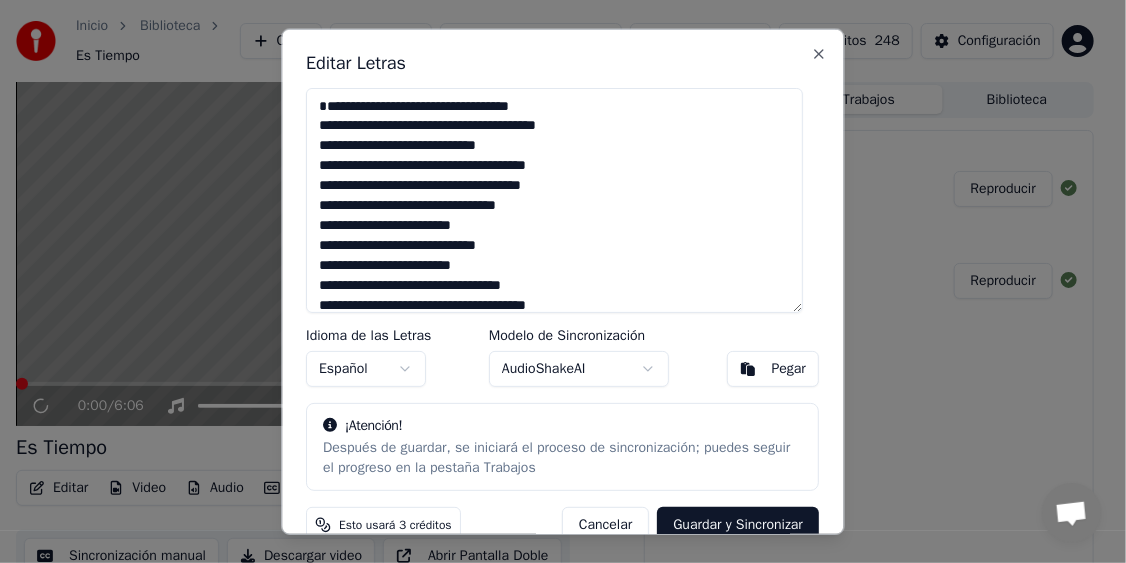 click at bounding box center [555, 199] 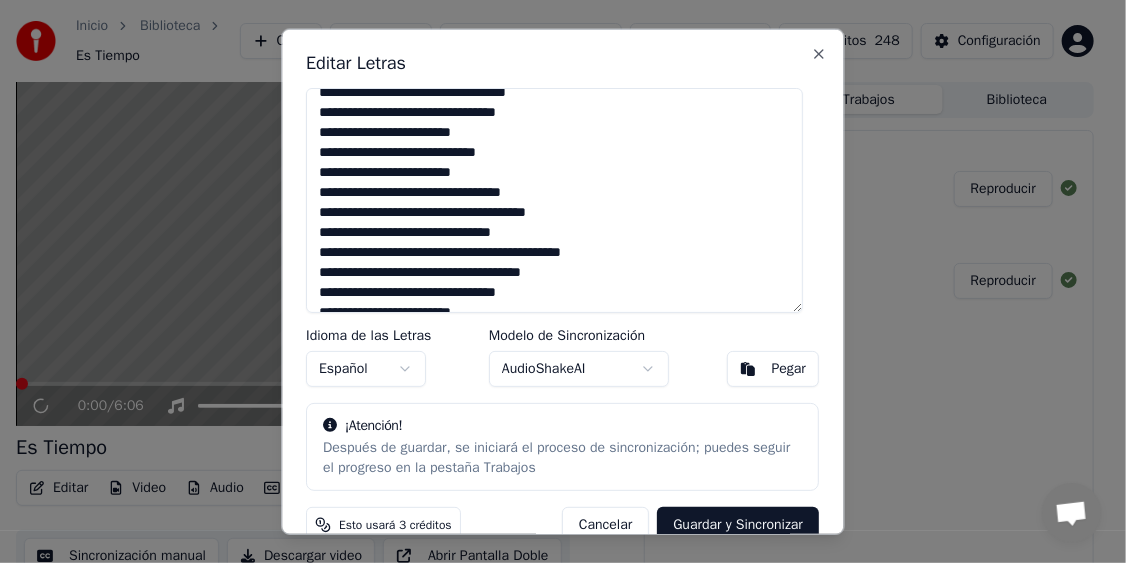 scroll, scrollTop: 138, scrollLeft: 0, axis: vertical 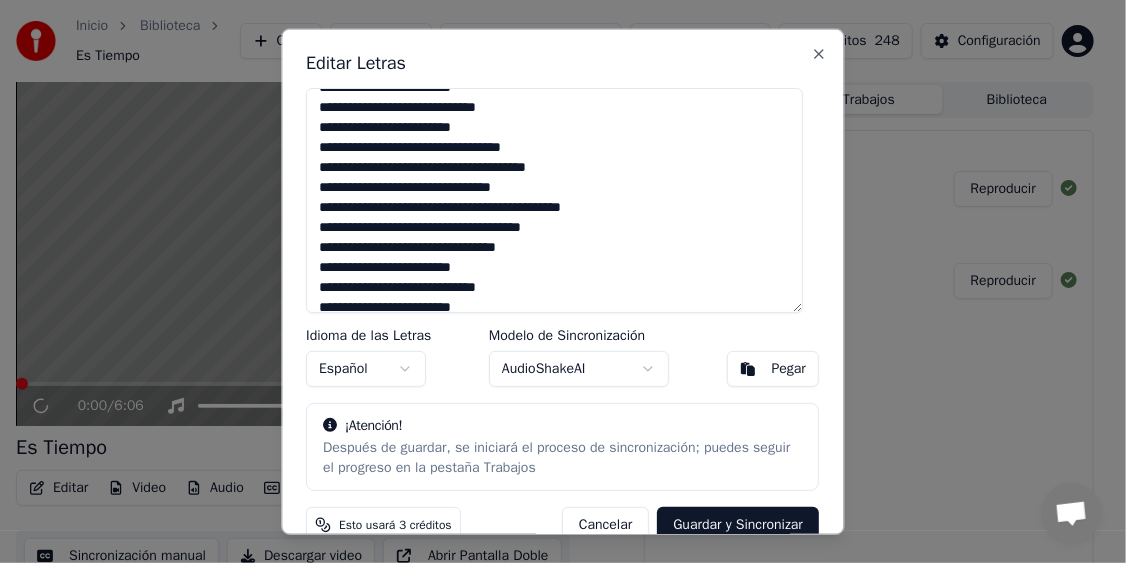 click at bounding box center [555, 199] 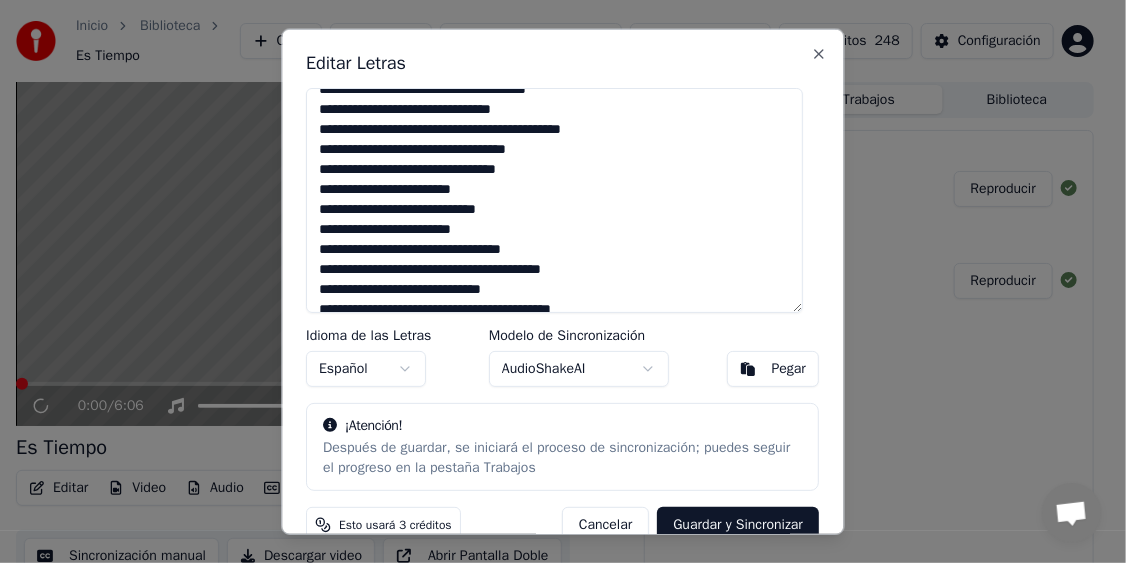 scroll, scrollTop: 235, scrollLeft: 0, axis: vertical 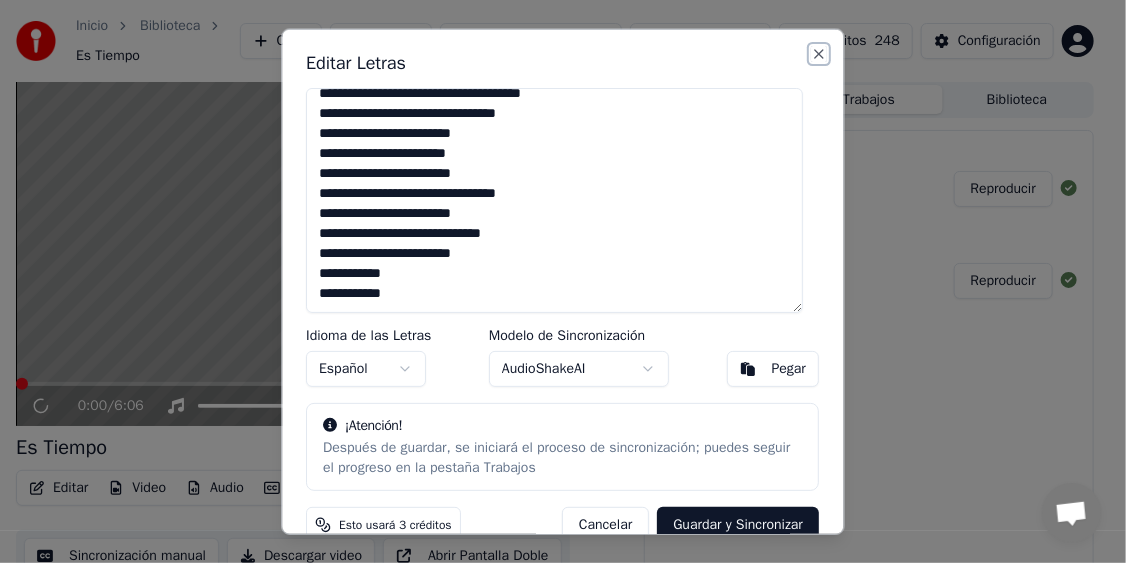 click on "Close" at bounding box center [820, 53] 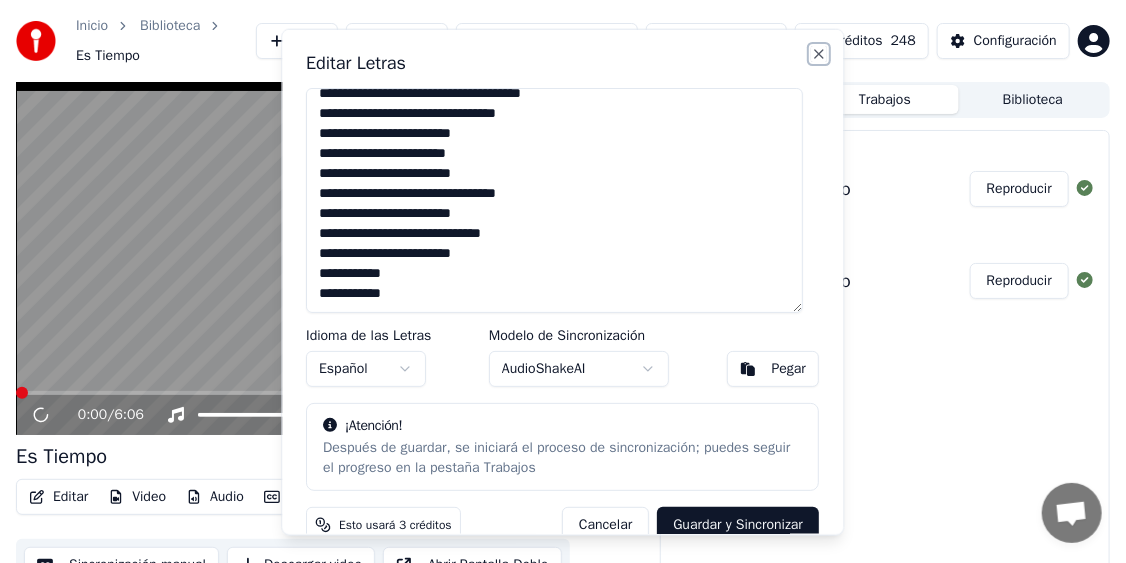 type on "**********" 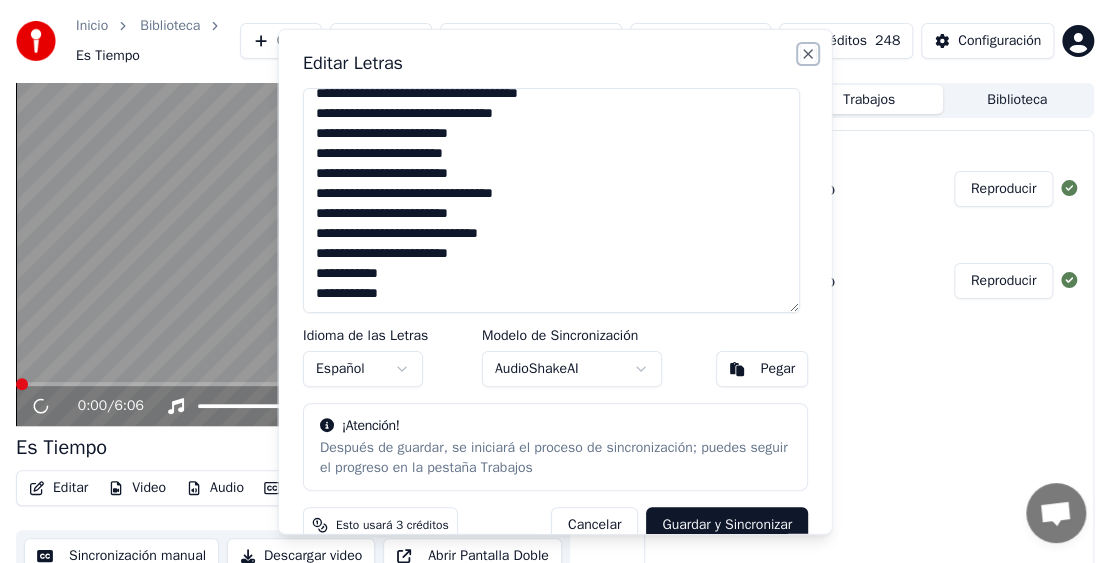 scroll, scrollTop: 451, scrollLeft: 0, axis: vertical 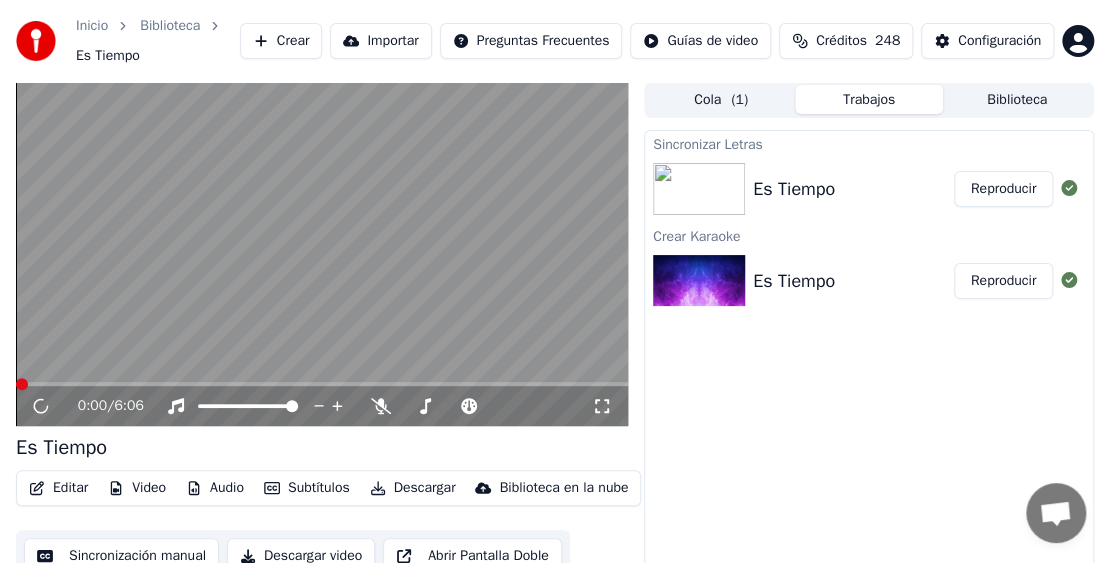 click on "Reproducir" at bounding box center (1003, 281) 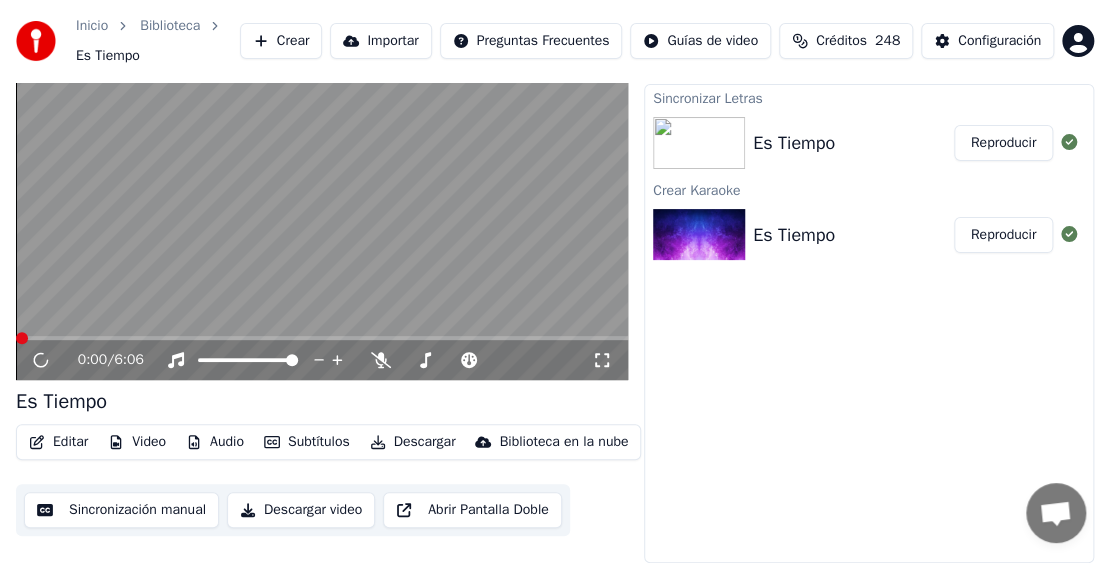 scroll, scrollTop: 75, scrollLeft: 0, axis: vertical 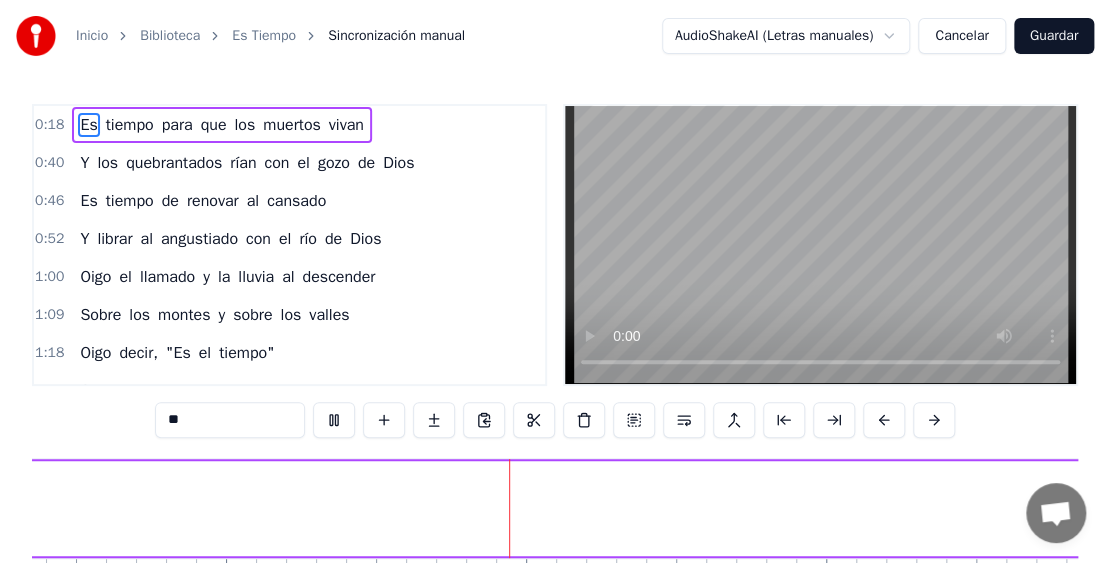 drag, startPoint x: 194, startPoint y: 420, endPoint x: 153, endPoint y: 418, distance: 41.04875 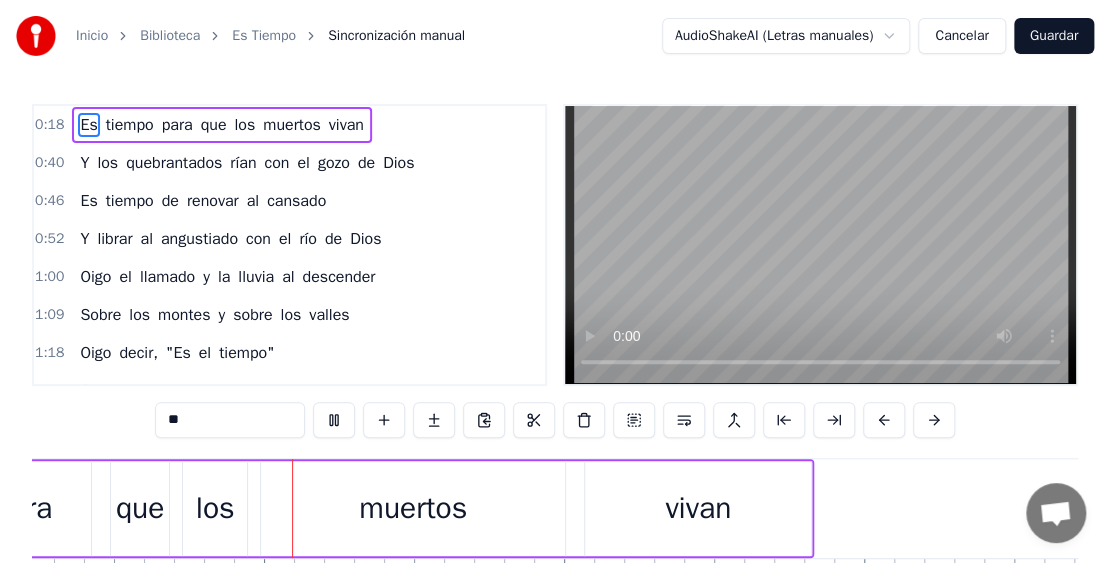 scroll, scrollTop: 0, scrollLeft: 11028, axis: horizontal 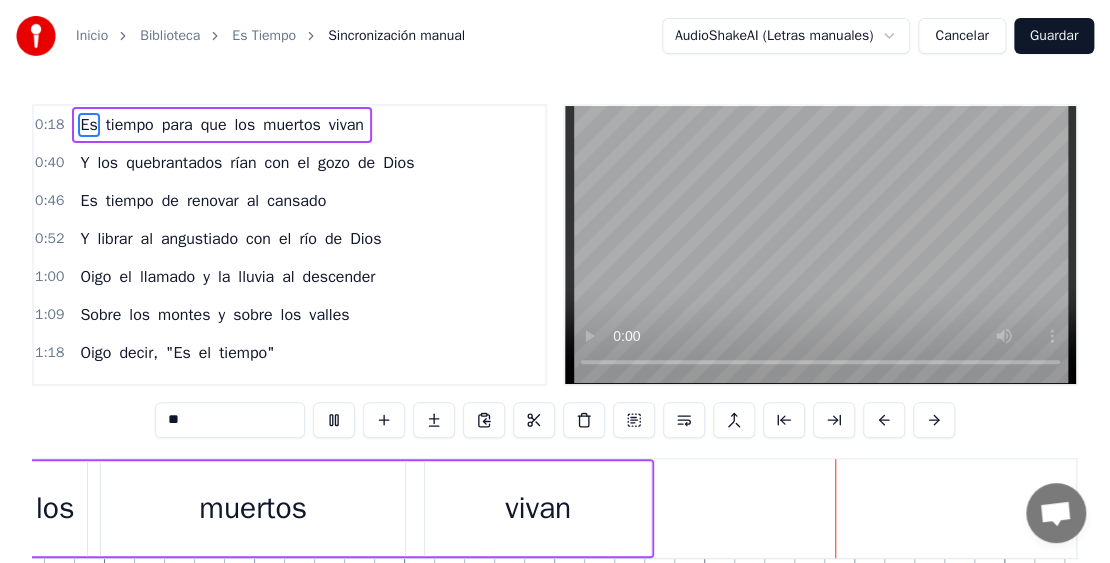 click on "para" at bounding box center (177, 125) 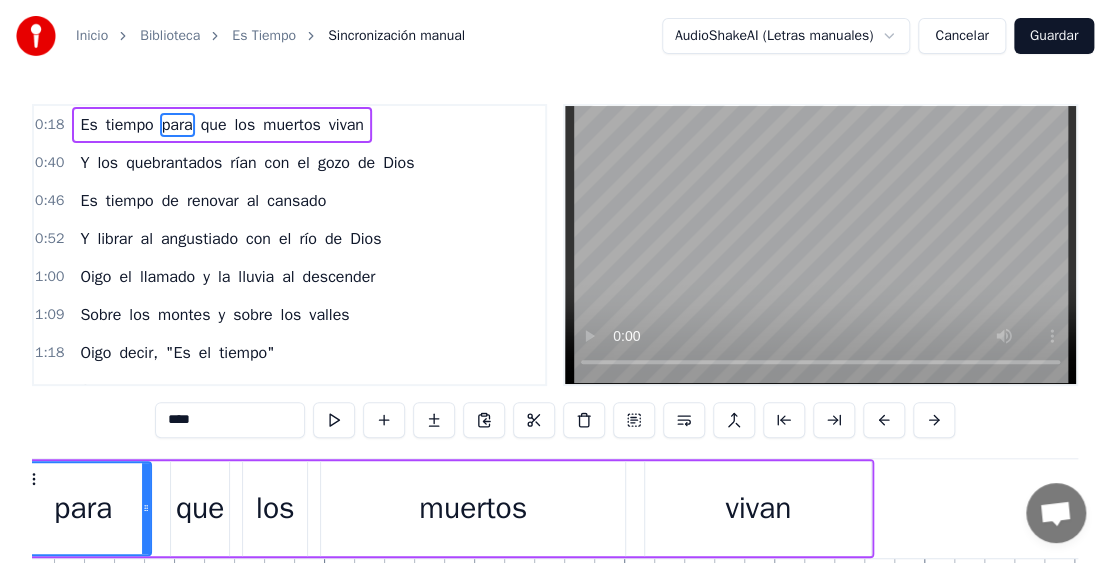 scroll, scrollTop: 0, scrollLeft: 10688, axis: horizontal 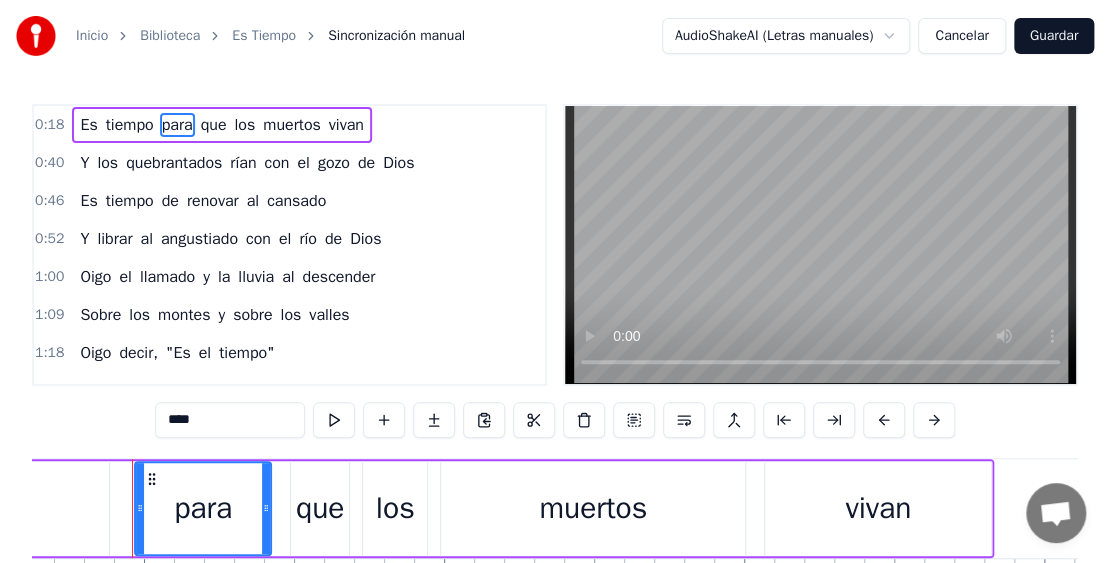 click on "Es" at bounding box center [88, 125] 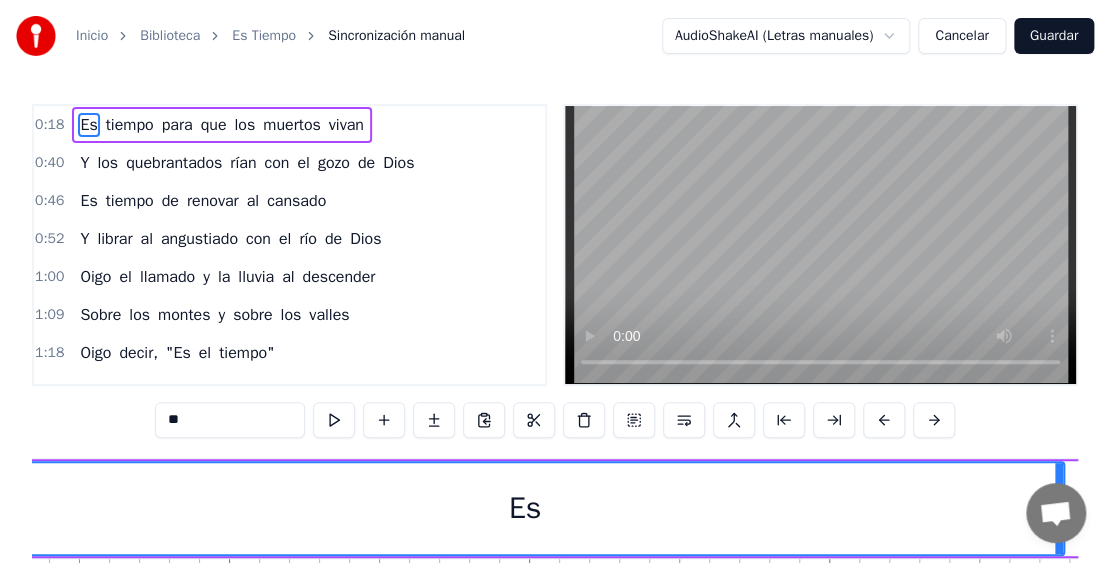 scroll, scrollTop: 0, scrollLeft: 5353, axis: horizontal 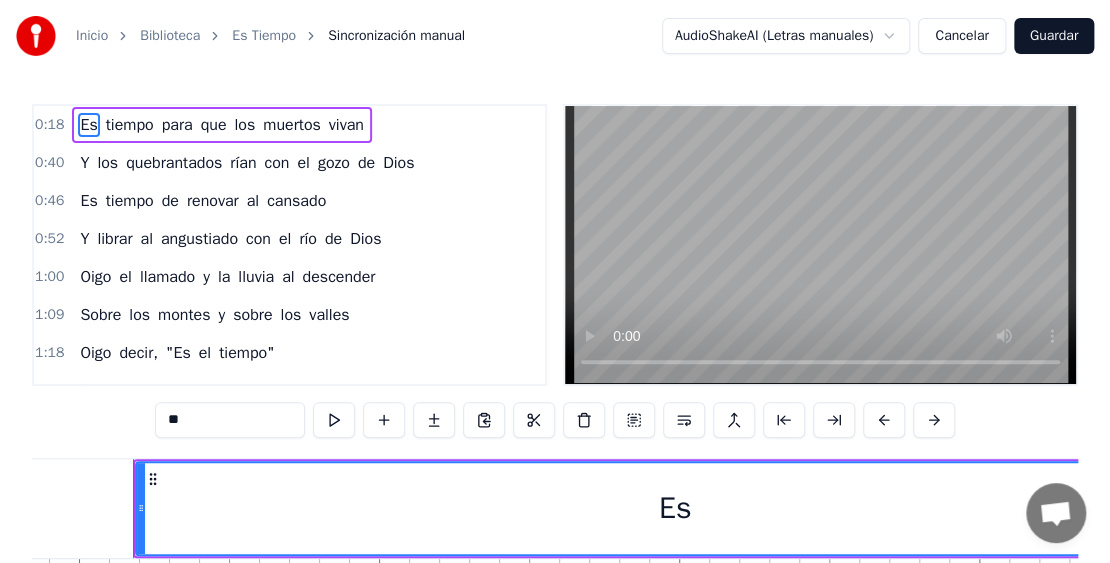 click on "Es" at bounding box center (88, 125) 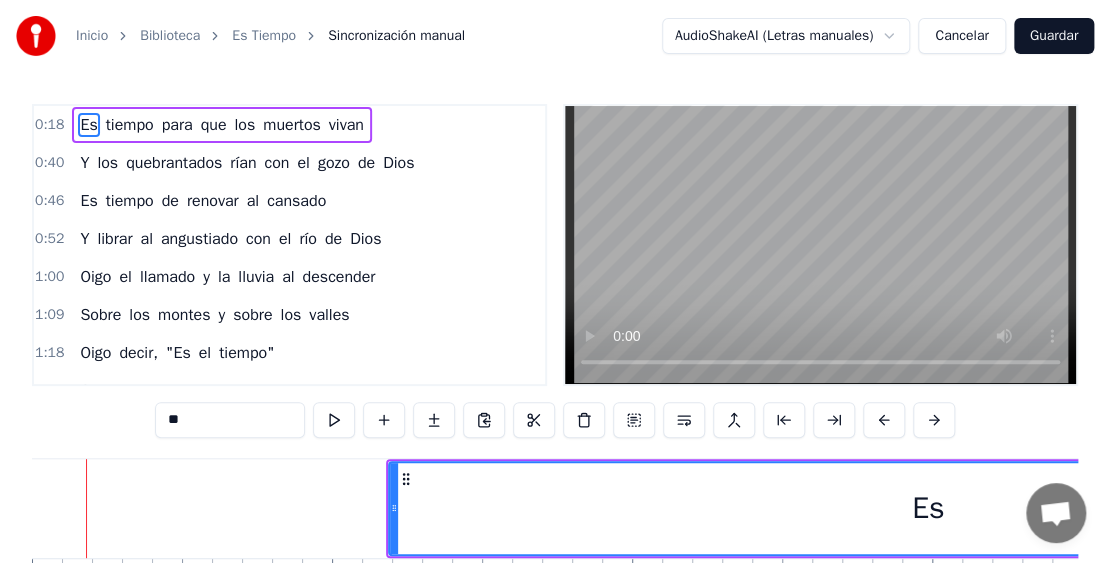 scroll, scrollTop: 0, scrollLeft: 5053, axis: horizontal 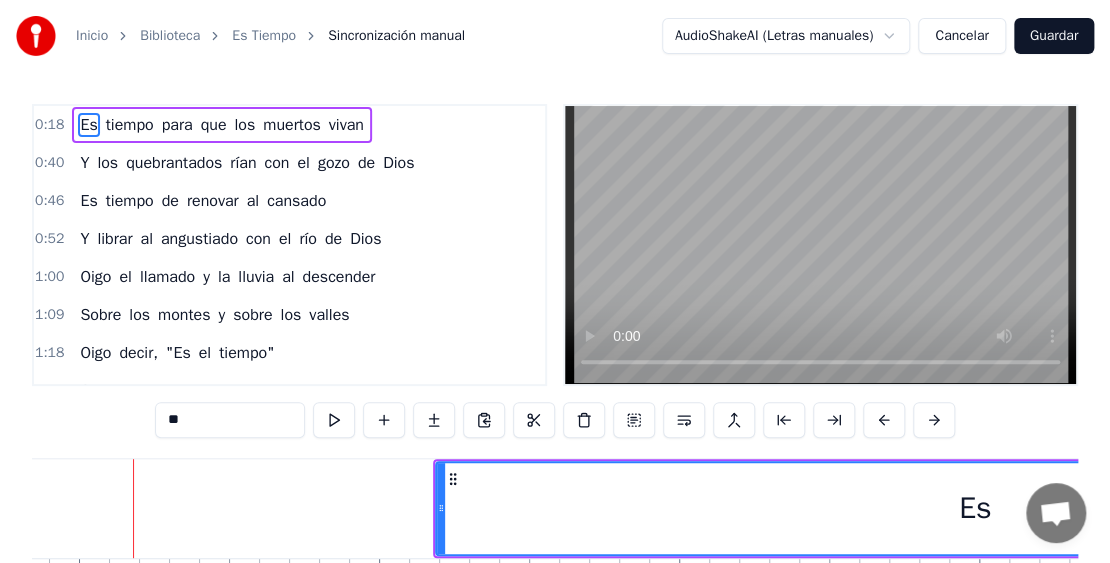 click on "Es" at bounding box center (88, 125) 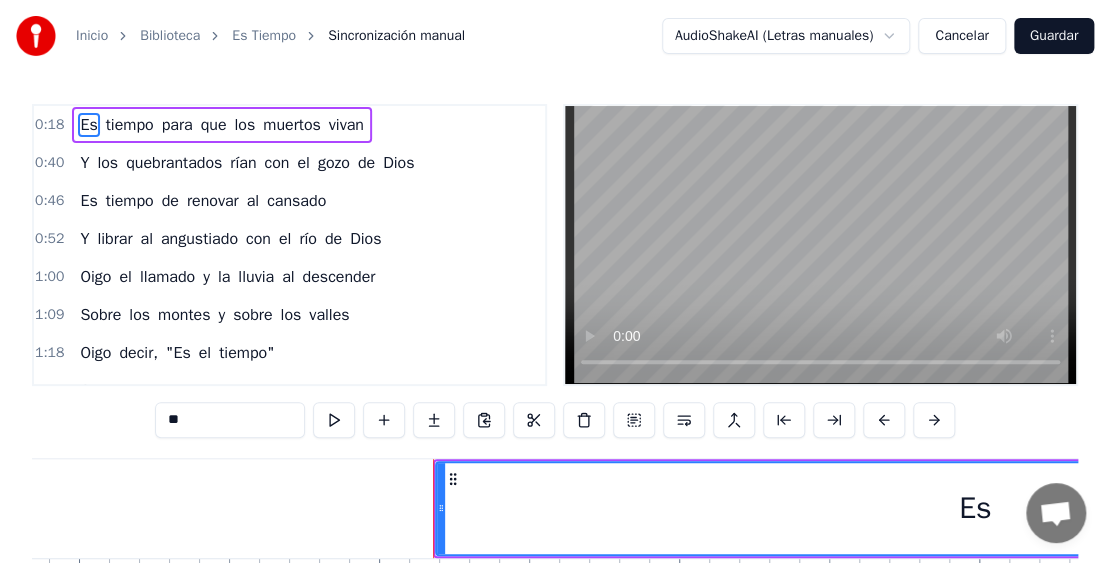 click on "Es" at bounding box center [88, 125] 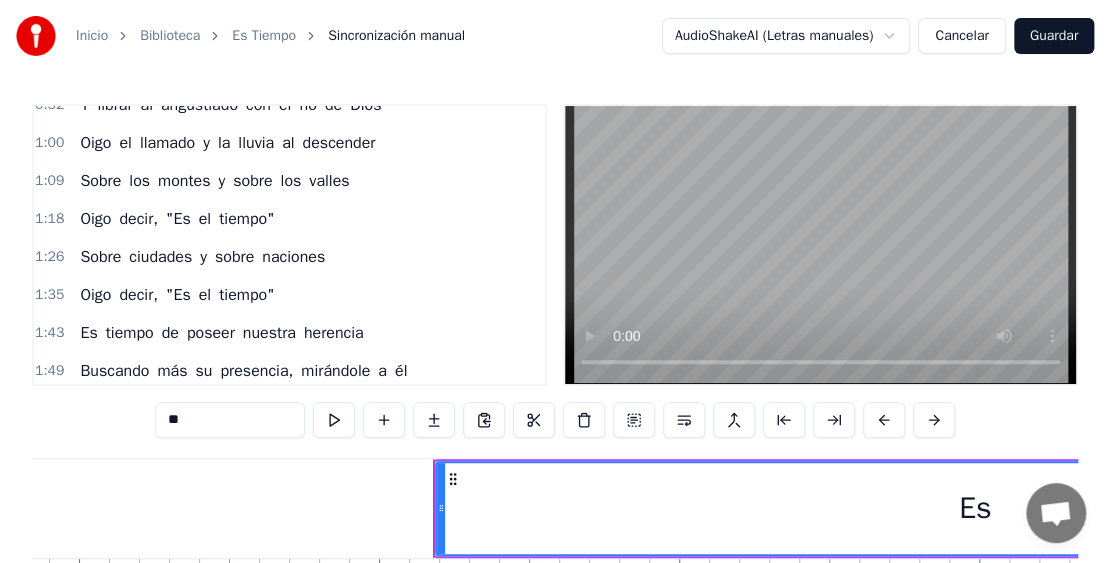 scroll, scrollTop: 63, scrollLeft: 0, axis: vertical 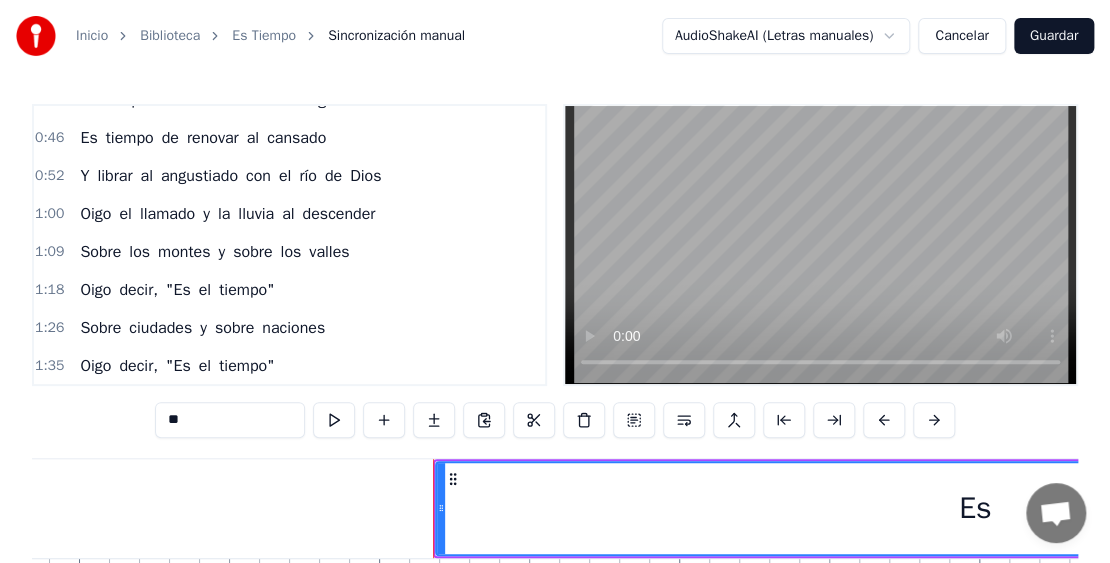 click on "0:18 Es tiempo para que los muertos vivan 0:40 Y los quebrantados rían con el gozo de Dios 0:46 Es tiempo de renovar al cansado 0:52 Y librar al angustiado con el río de Dios 1:00 Oigo el llamado y la lluvia al descender 1:09 Sobre los montes y sobre los valles 1:18 Oigo decir, "Es el tiempo" 1:26 Sobre ciudades y sobre naciones 1:35 Oigo decir, "Es el tiempo" 1:43 Es tiempo de poseer nuestra herencia 1:49 Buscando más su presencia, mirándole a él 1:55 Es tiempo de abrir un nuevo camino 2:02 Y alcanzar nuestro destino con su gloria y poder 2:09 Oigo el llamado y la lluvia al descender 2:19 Sobre los montes y sobre los valles 2:54 Oigo decir, "Es el tiempo" 3:00 Sobre ciudades y sobre naciones 3:07 Oigo decir, "Es el tiempo" 3:10 Es tiempo de que ardan los corazones 3:15 Se enciendan las emociones con divina pasión 3:21 Es tiempo de pagar el sacrificio 3:28 Imitando lo que él hizo por nuestra generación 3:36 Oigo el llamado y la lluvia al descender 3:44 Sobre los montes y sobre los valles 3:54 Oigo "Es" at bounding box center (555, 245) 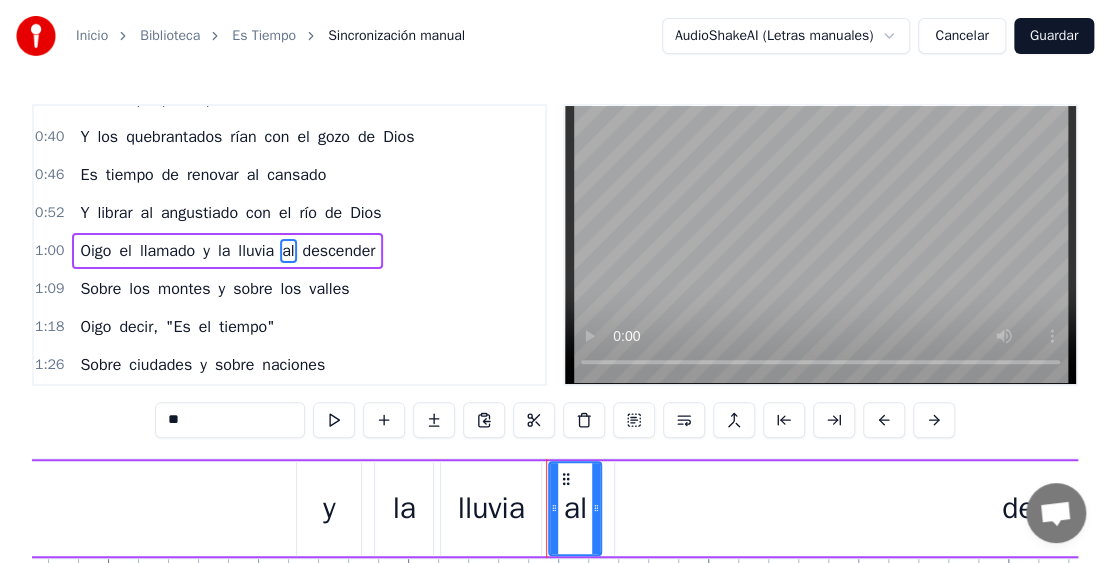 scroll, scrollTop: 0, scrollLeft: 19537, axis: horizontal 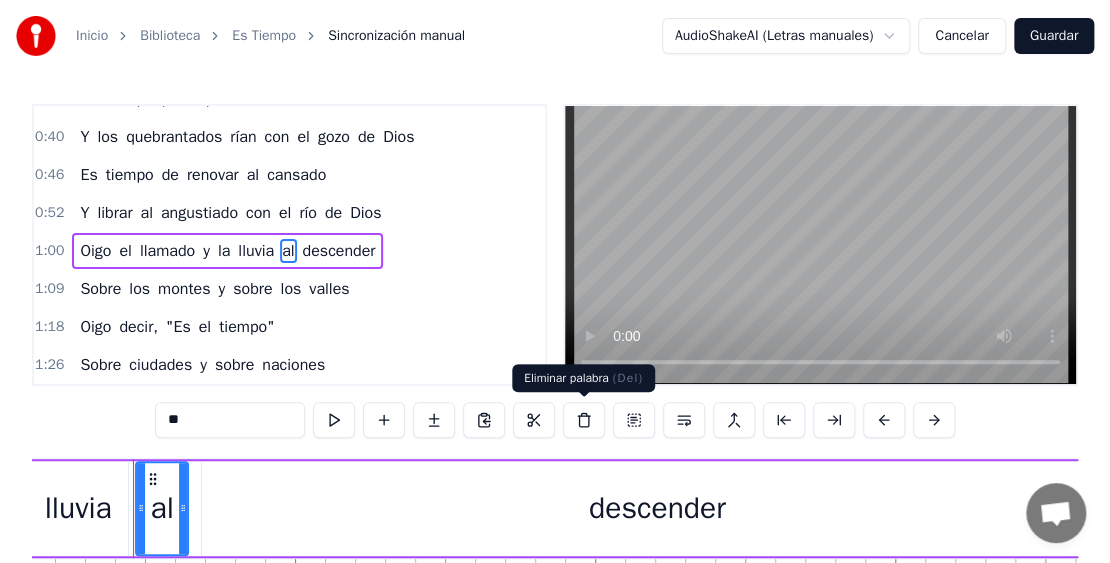 click at bounding box center [584, 420] 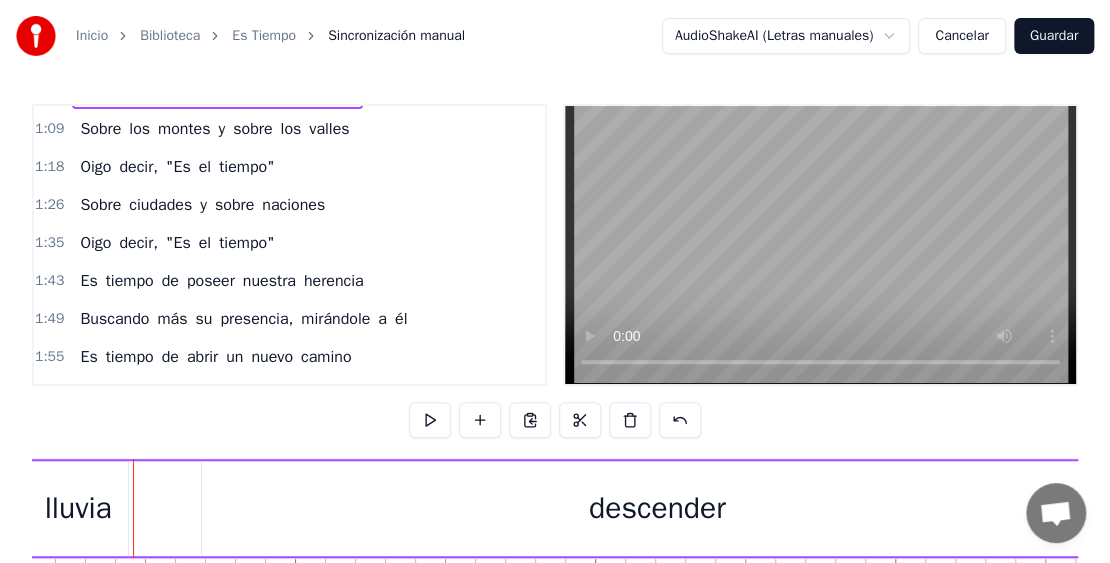 scroll, scrollTop: 198, scrollLeft: 0, axis: vertical 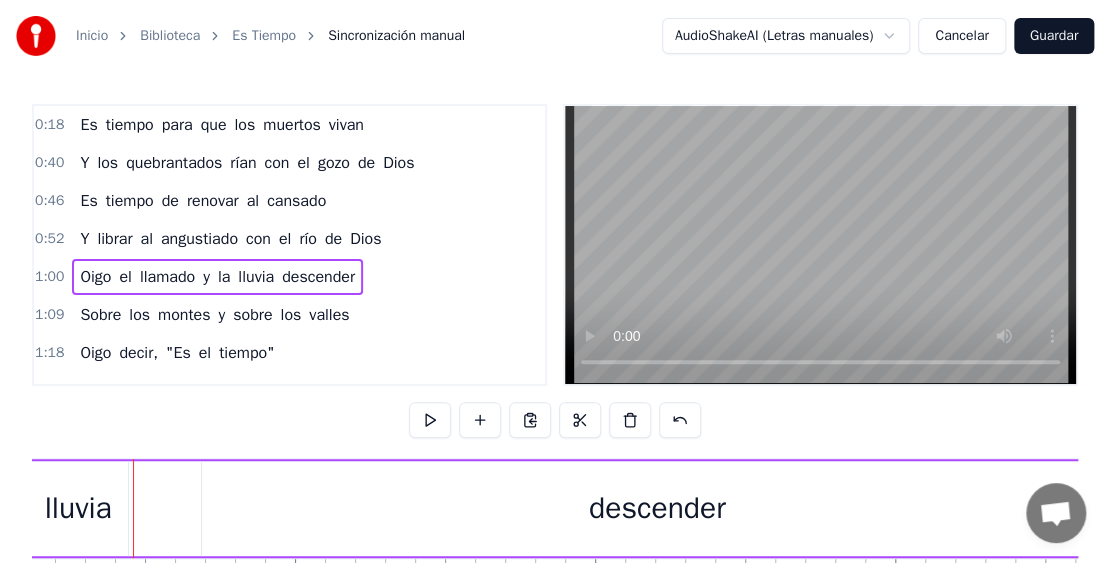 click on "tiempo" at bounding box center (130, 125) 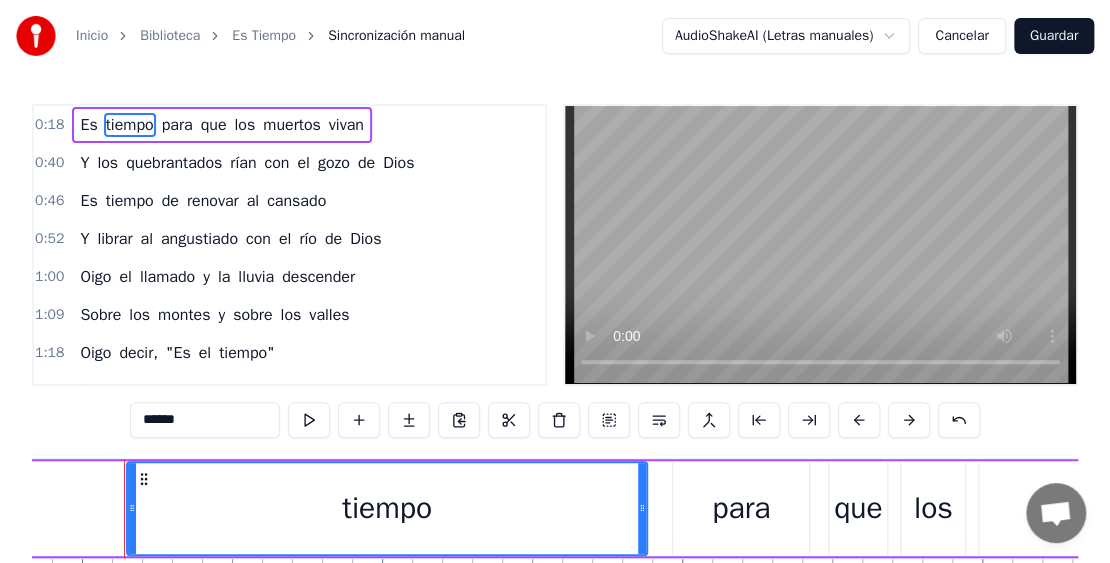 scroll, scrollTop: 0, scrollLeft: 10141, axis: horizontal 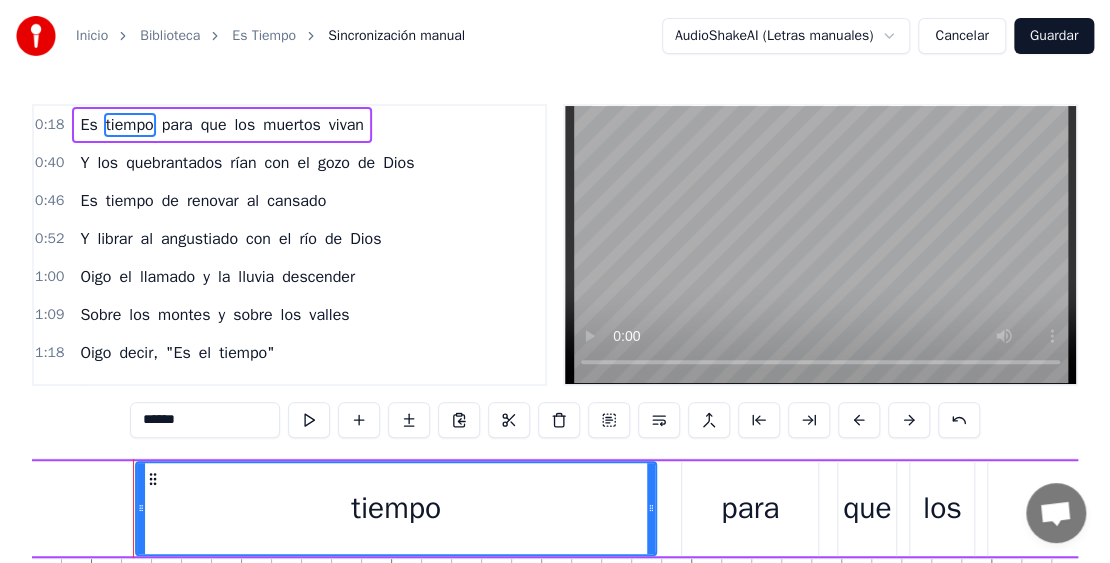 click on "tiempo" at bounding box center (130, 125) 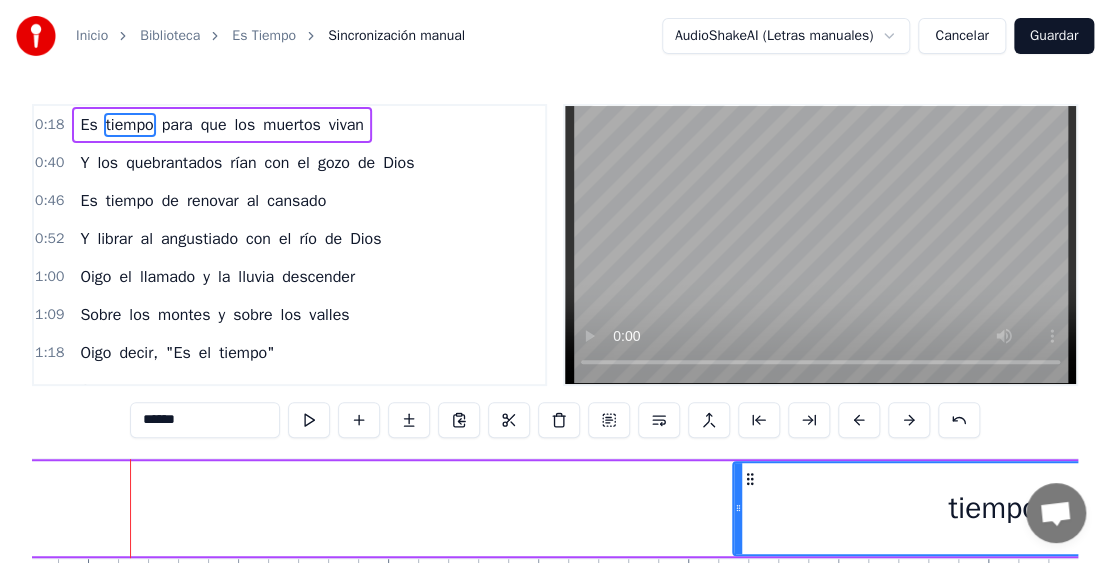 scroll, scrollTop: 0, scrollLeft: 9541, axis: horizontal 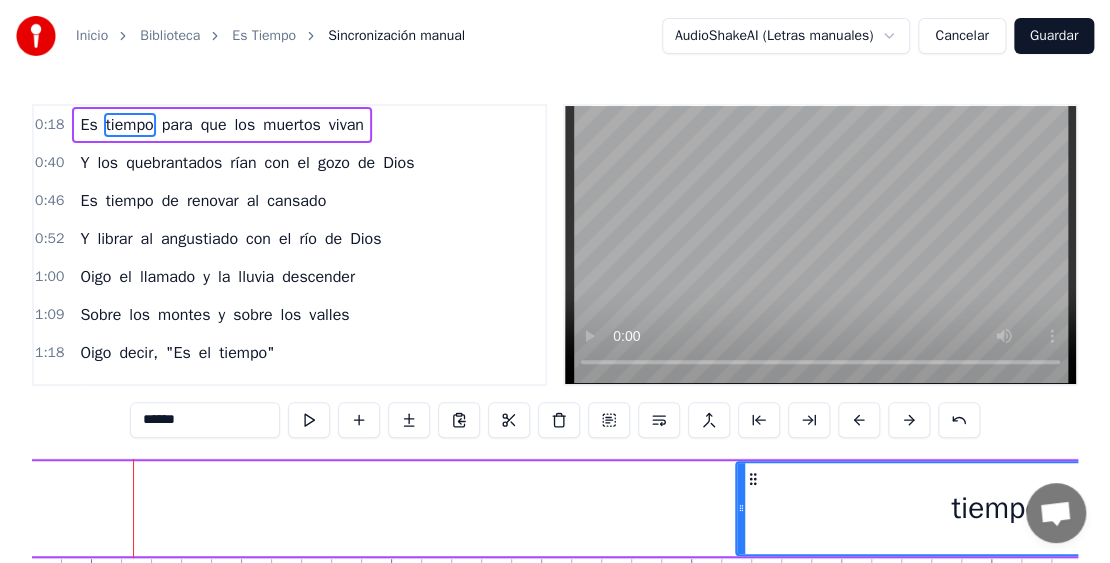 click 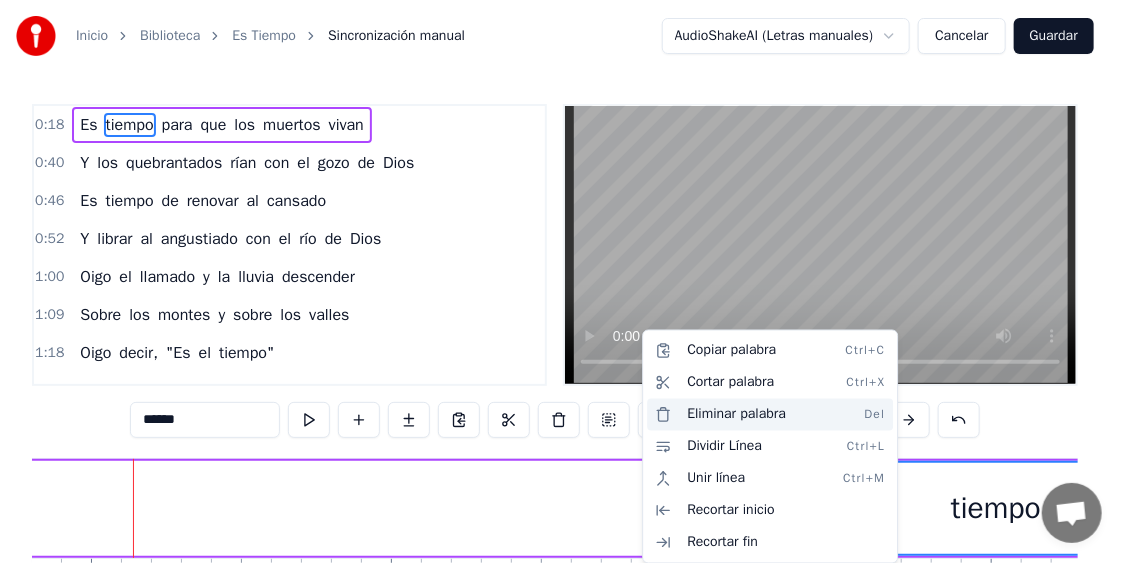 click on "Eliminar palabra Del" at bounding box center [770, 415] 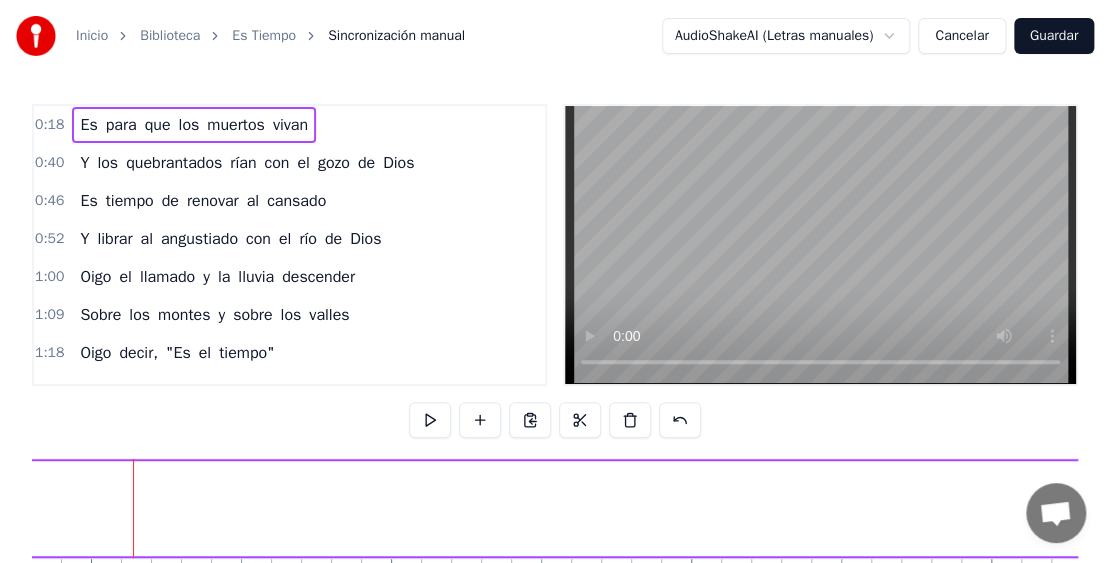 click on "Es" at bounding box center (88, 125) 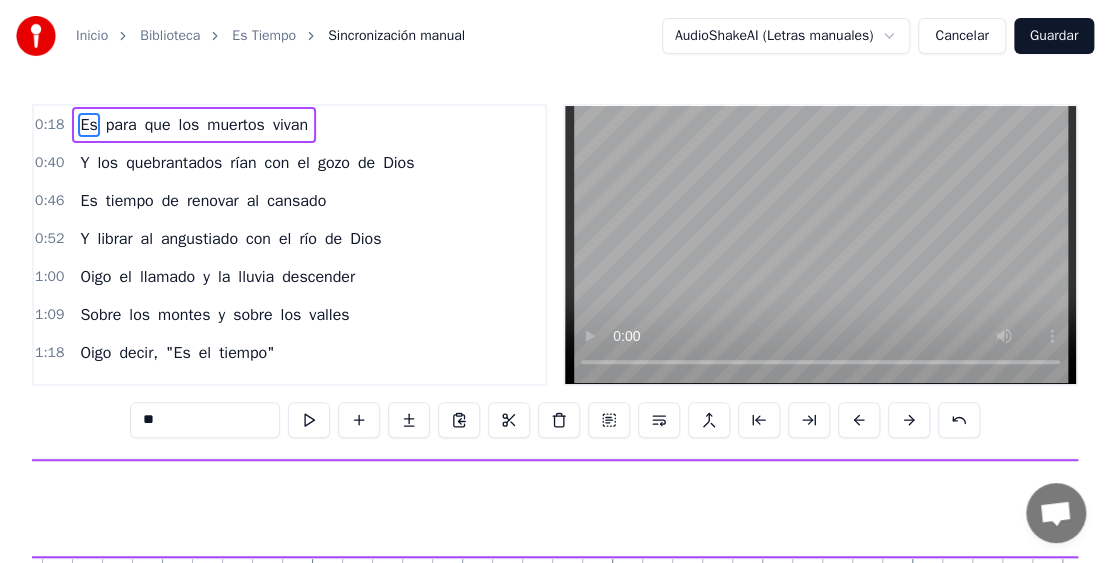 click on "Cancelar" at bounding box center (961, 36) 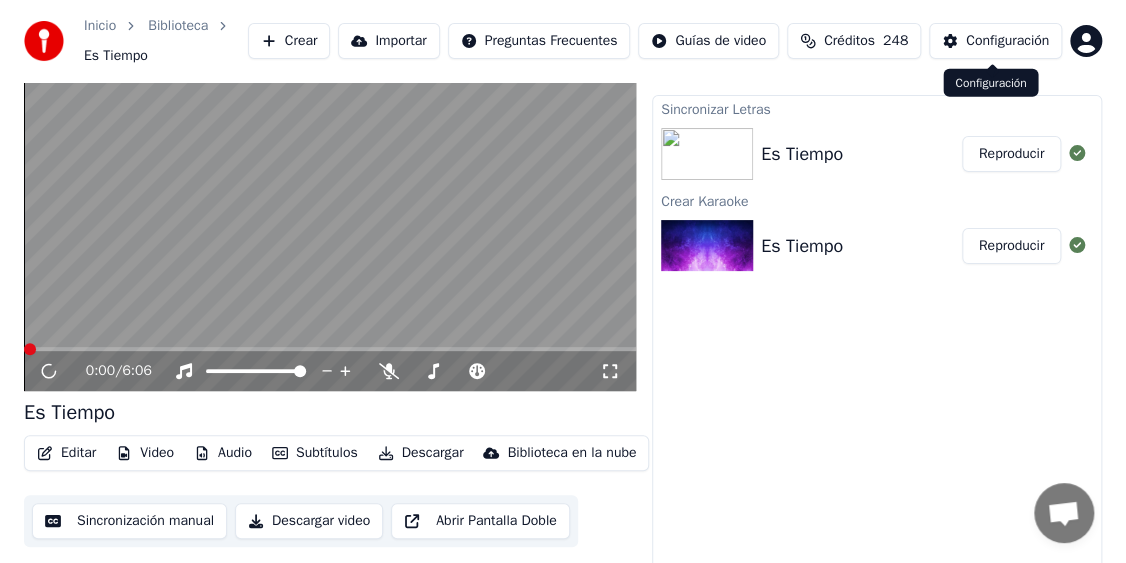 scroll, scrollTop: 75, scrollLeft: 0, axis: vertical 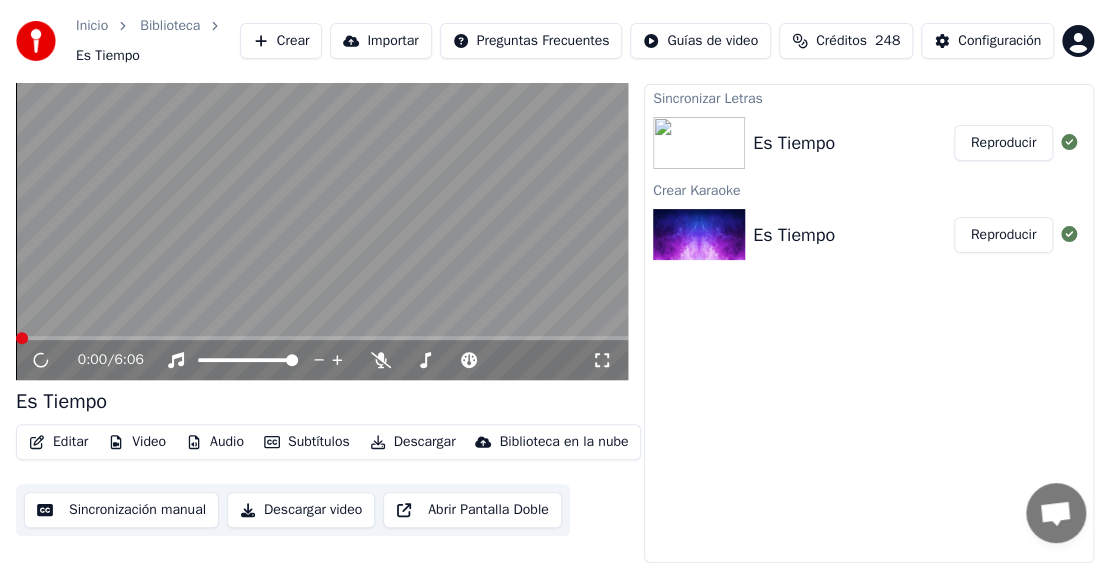 click on "Editar" at bounding box center [58, 442] 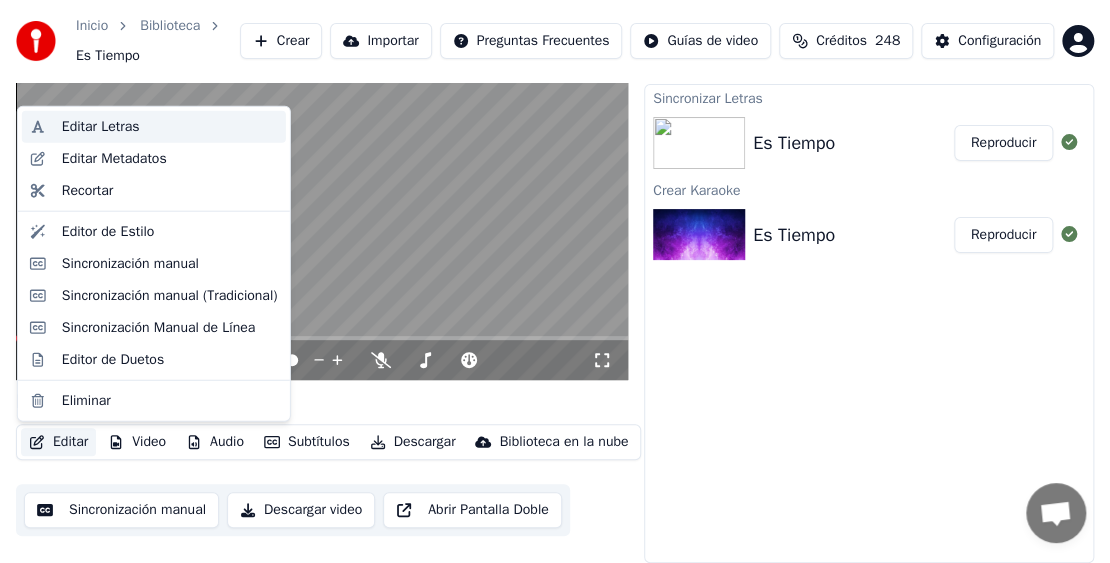 click on "Editar Letras" at bounding box center [101, 127] 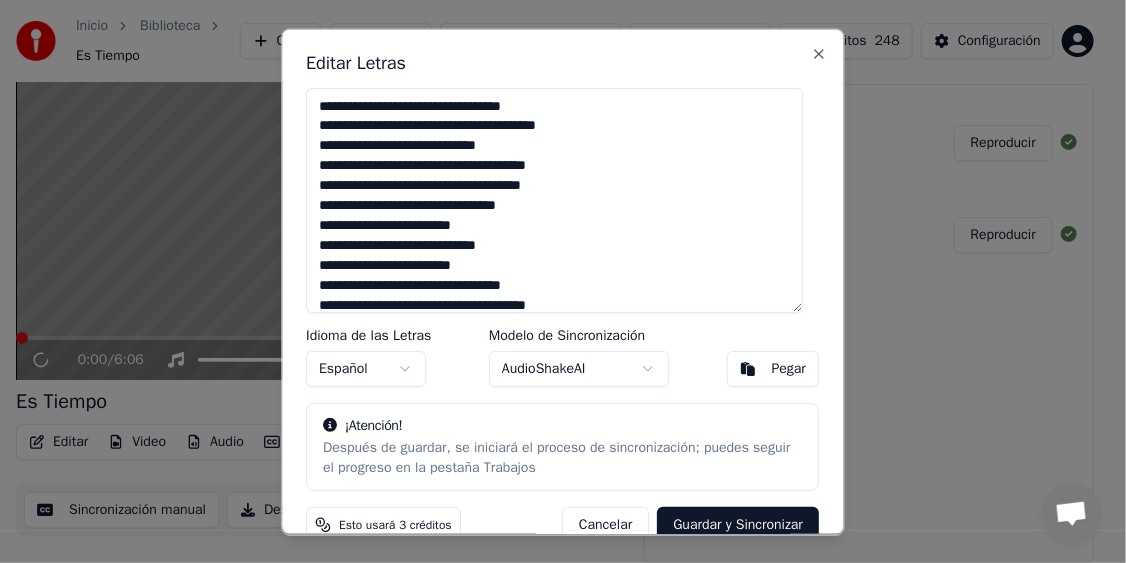 click at bounding box center [555, 199] 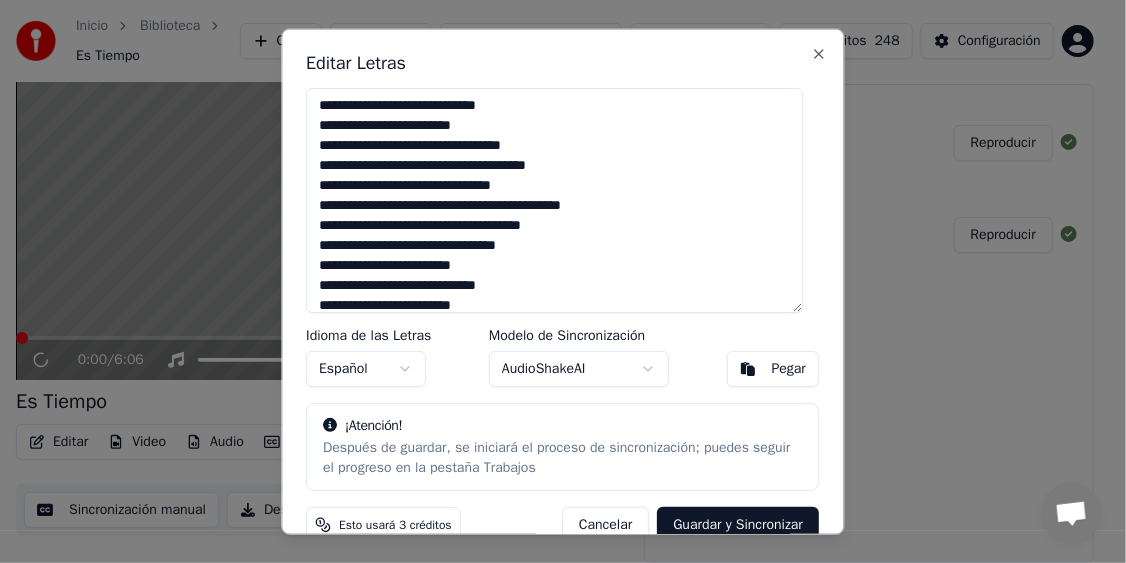 scroll, scrollTop: 160, scrollLeft: 0, axis: vertical 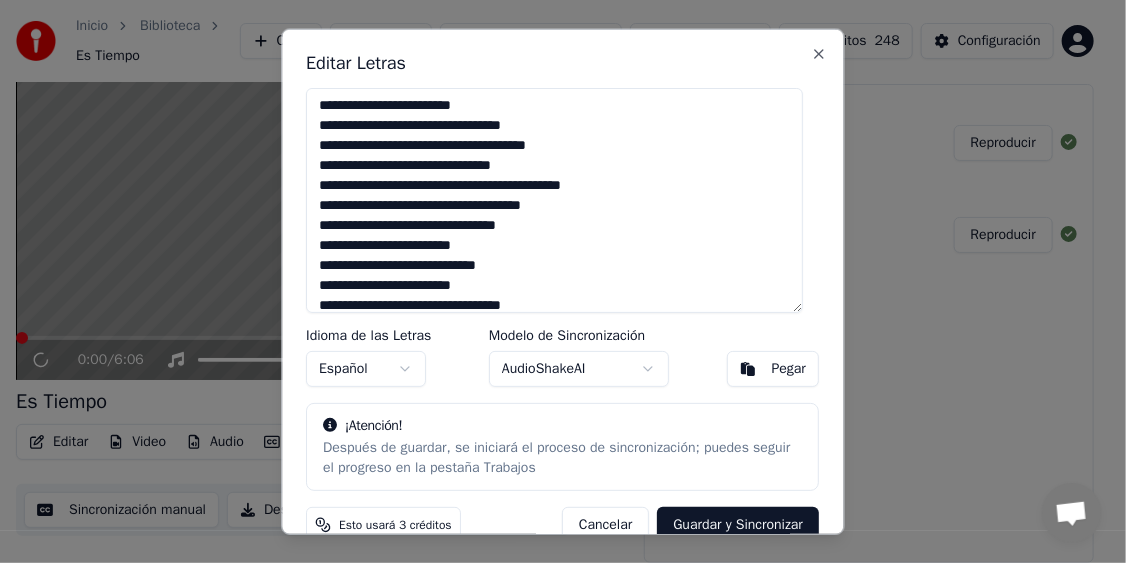 click at bounding box center (555, 199) 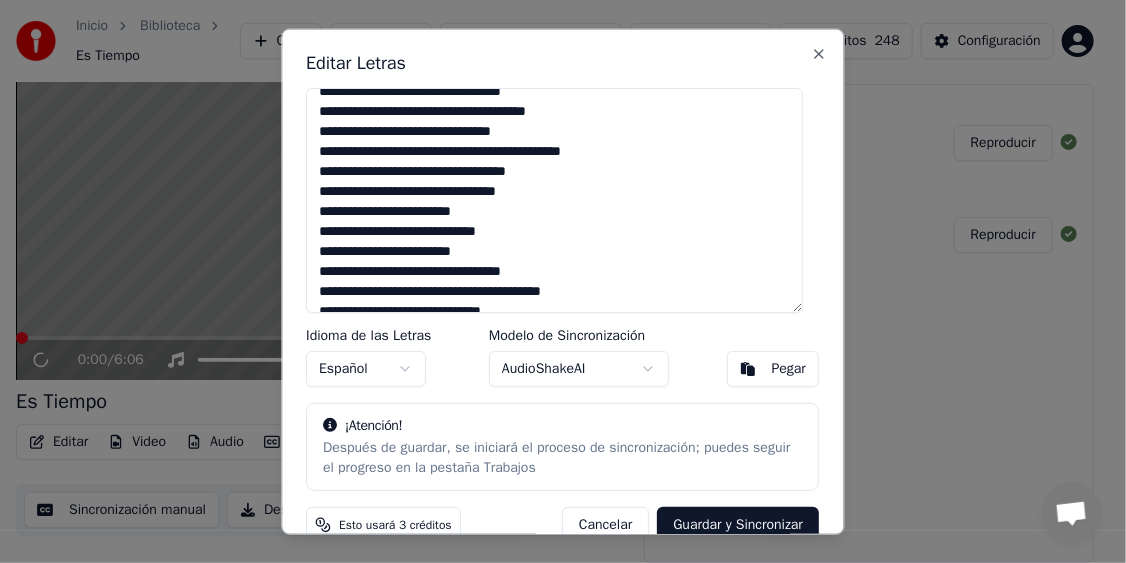 scroll, scrollTop: 225, scrollLeft: 0, axis: vertical 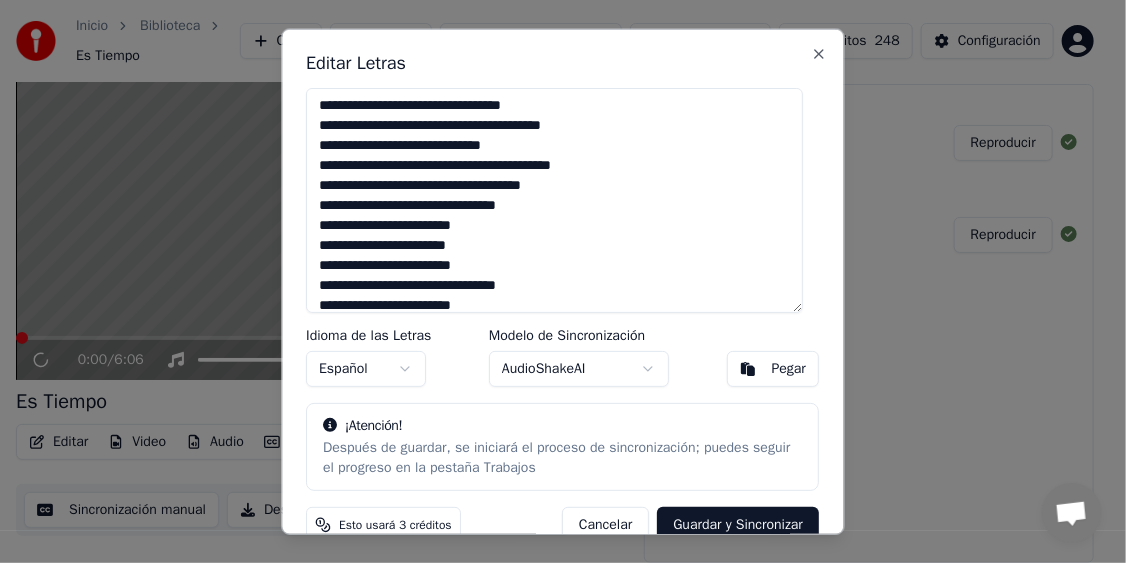 click at bounding box center (555, 199) 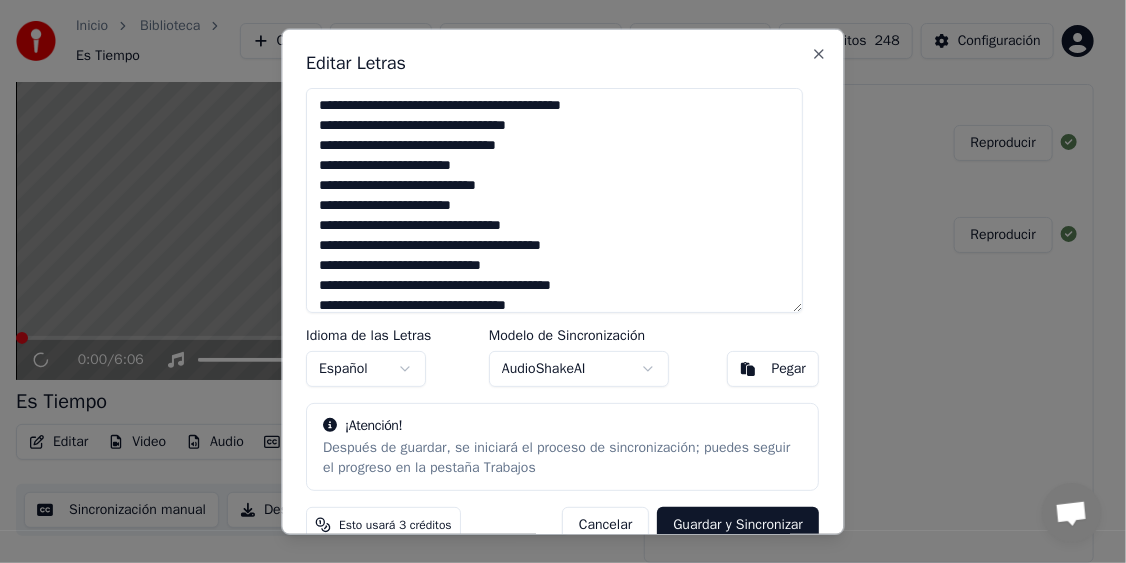 scroll, scrollTop: 238, scrollLeft: 0, axis: vertical 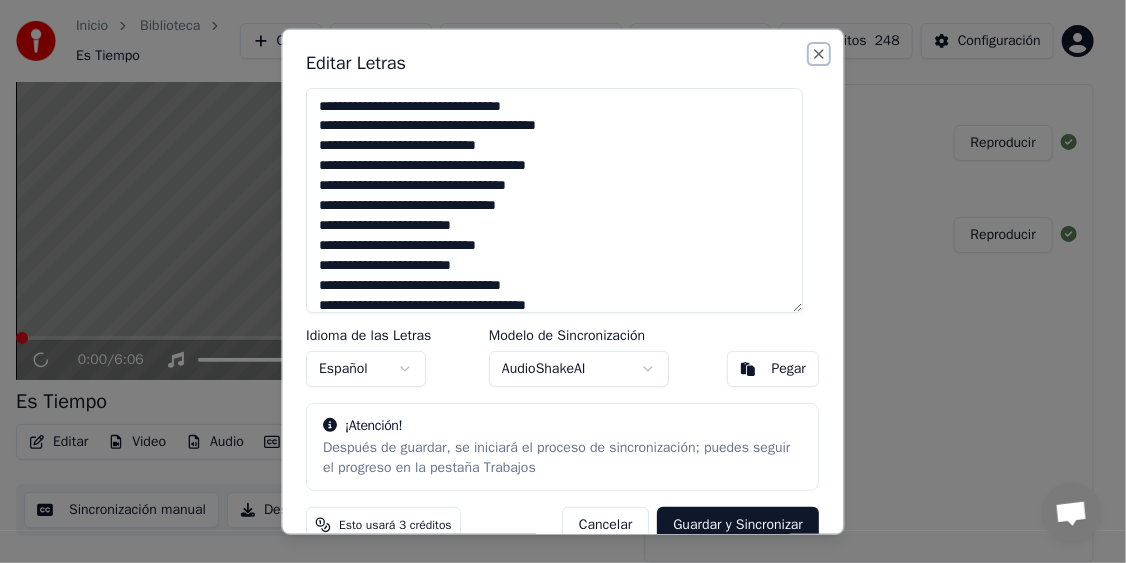 click on "Close" at bounding box center (820, 53) 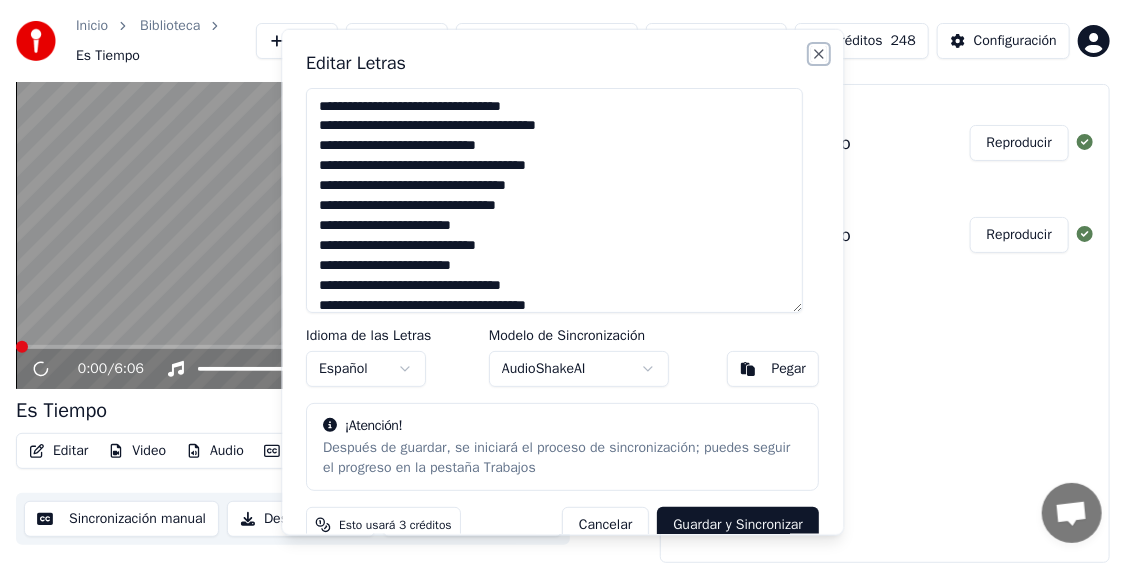 type on "**********" 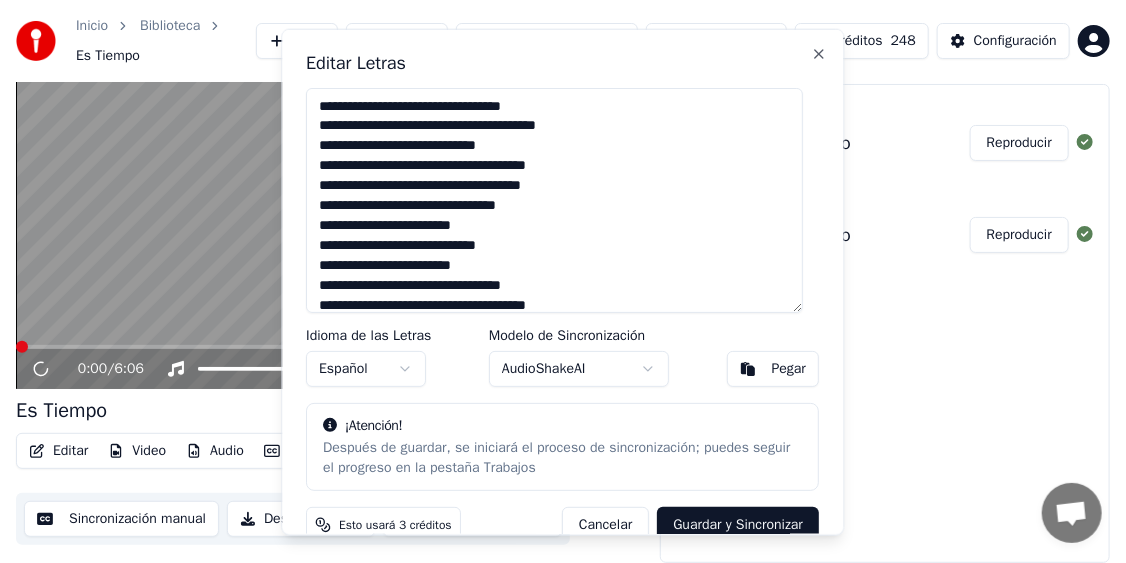 click on "Editar Letras Idioma de las Letras Español Modelo de Sincronización AudioShakeAI Pegar ¡Atención! Después de guardar, se iniciará el proceso de sincronización; puedes seguir el progreso en la pestaña Trabajos Esto usará 3 créditos Cancelar Guardar y Sincronizar Close" at bounding box center [563, 281] 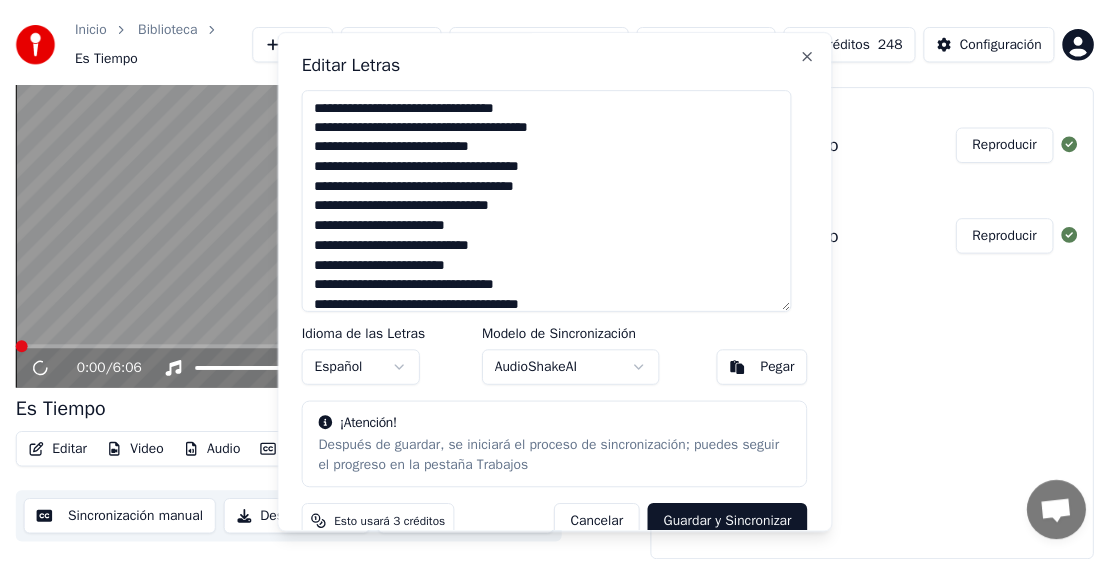 scroll, scrollTop: 45, scrollLeft: 0, axis: vertical 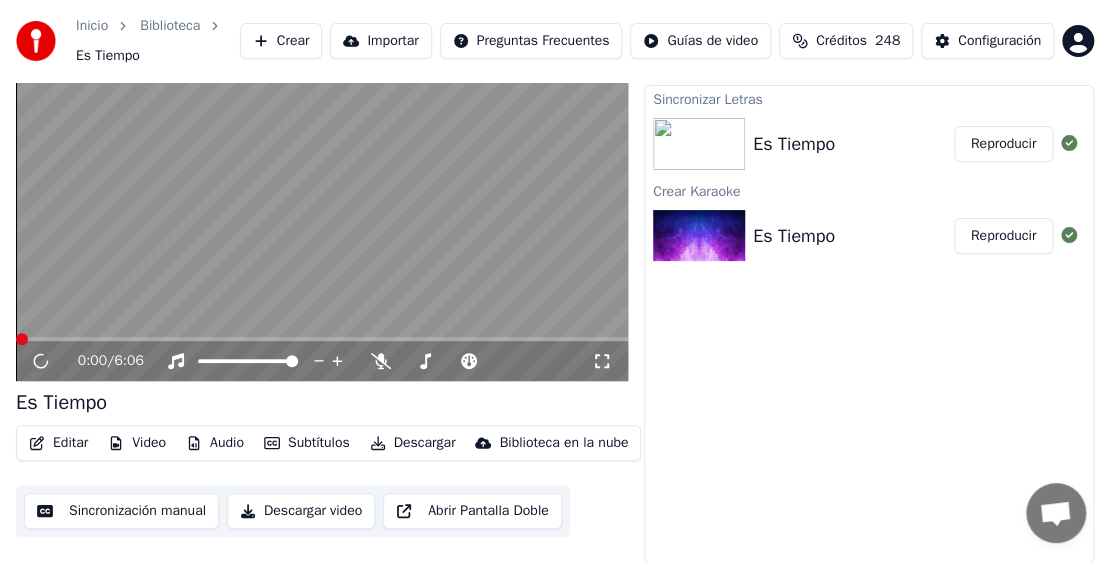 click on "Reproducir" at bounding box center [1003, 144] 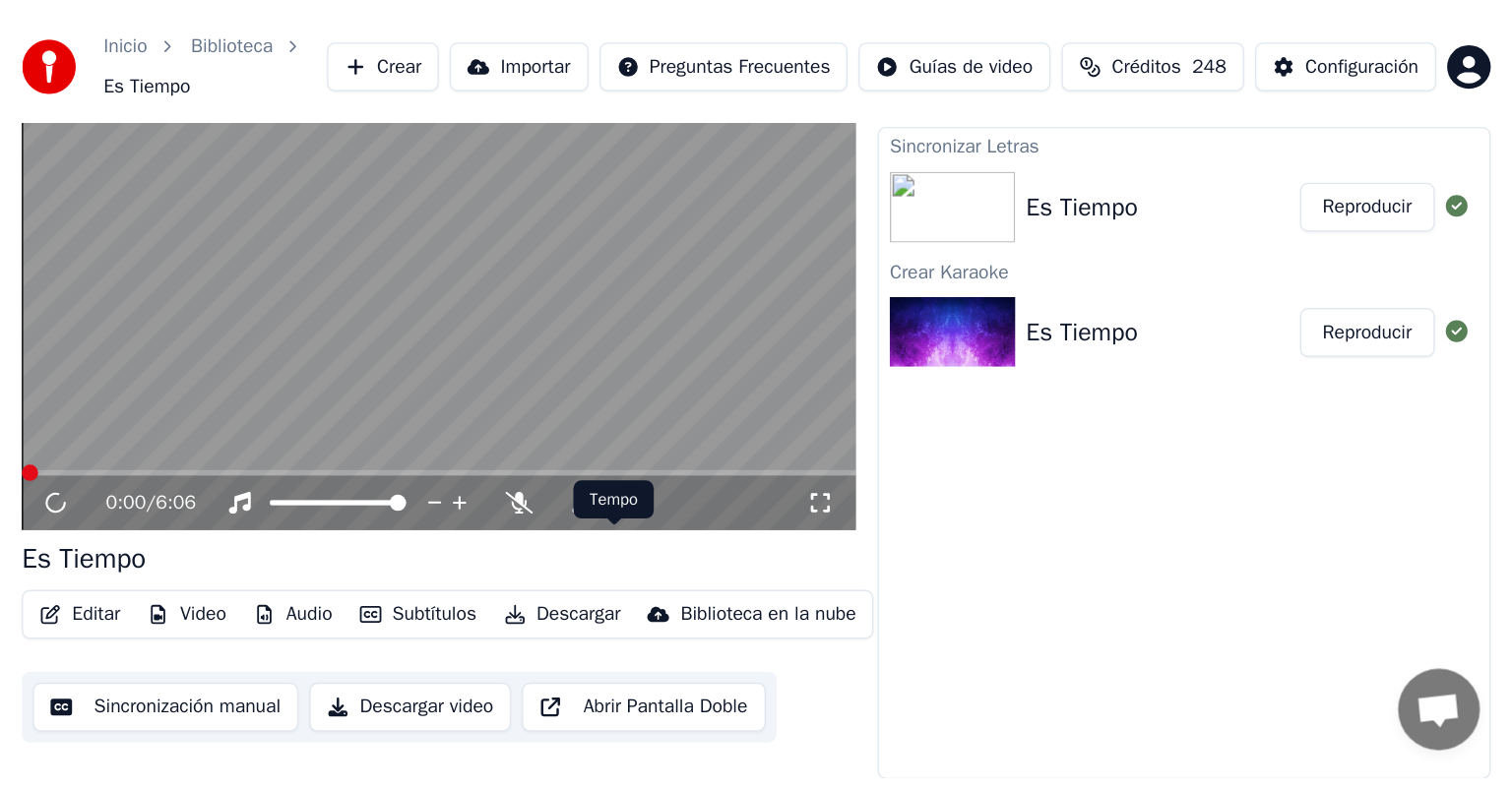 scroll, scrollTop: 0, scrollLeft: 0, axis: both 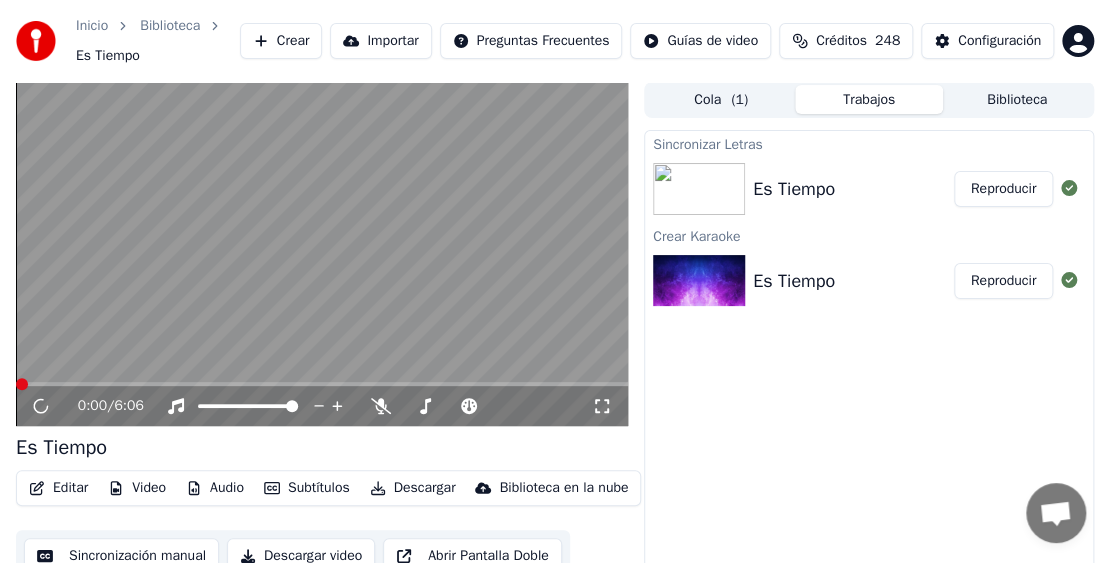 click on "Es Tiempo" at bounding box center (853, 189) 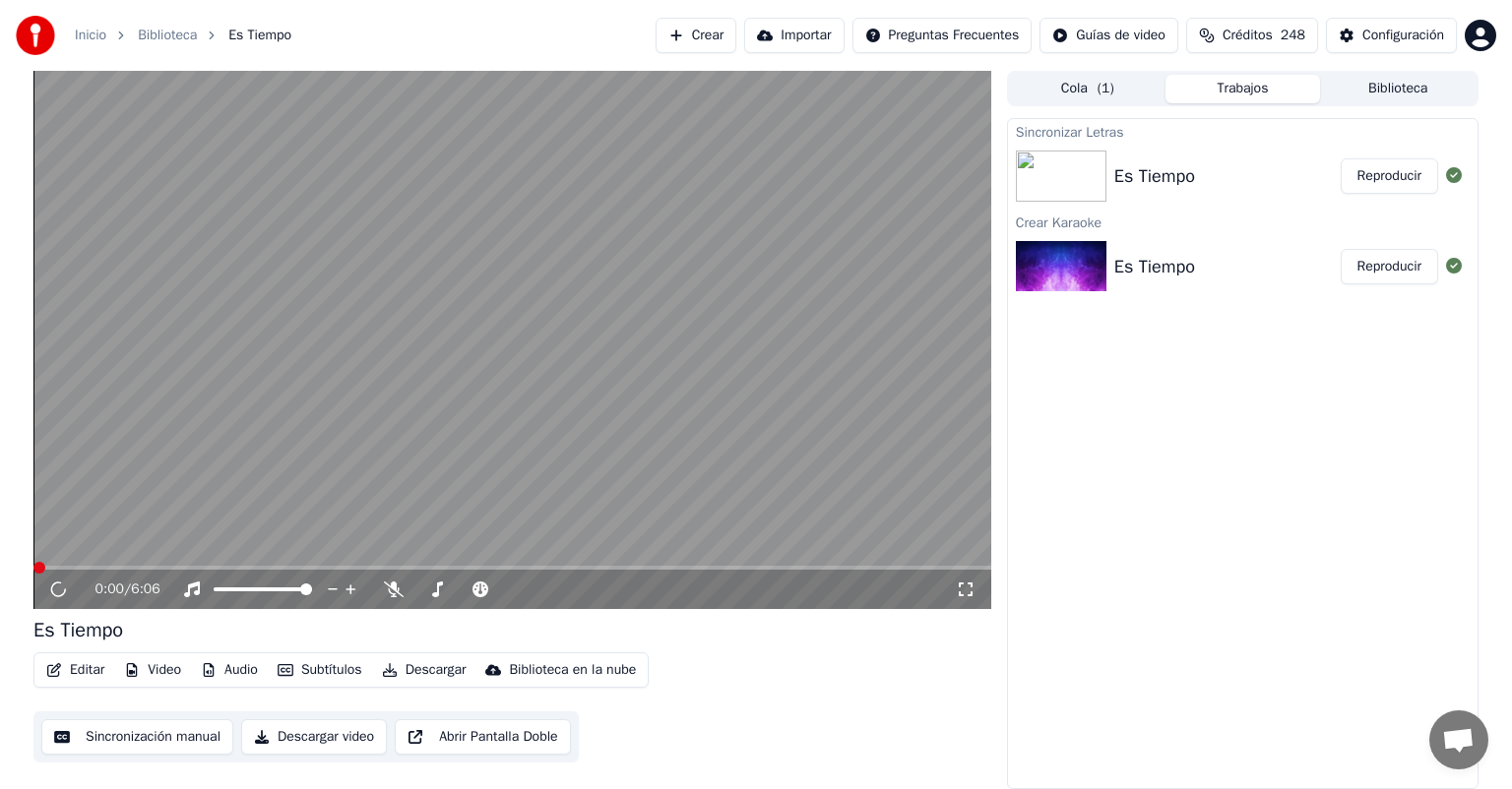 click on "Biblioteca" at bounding box center [1398, 89] 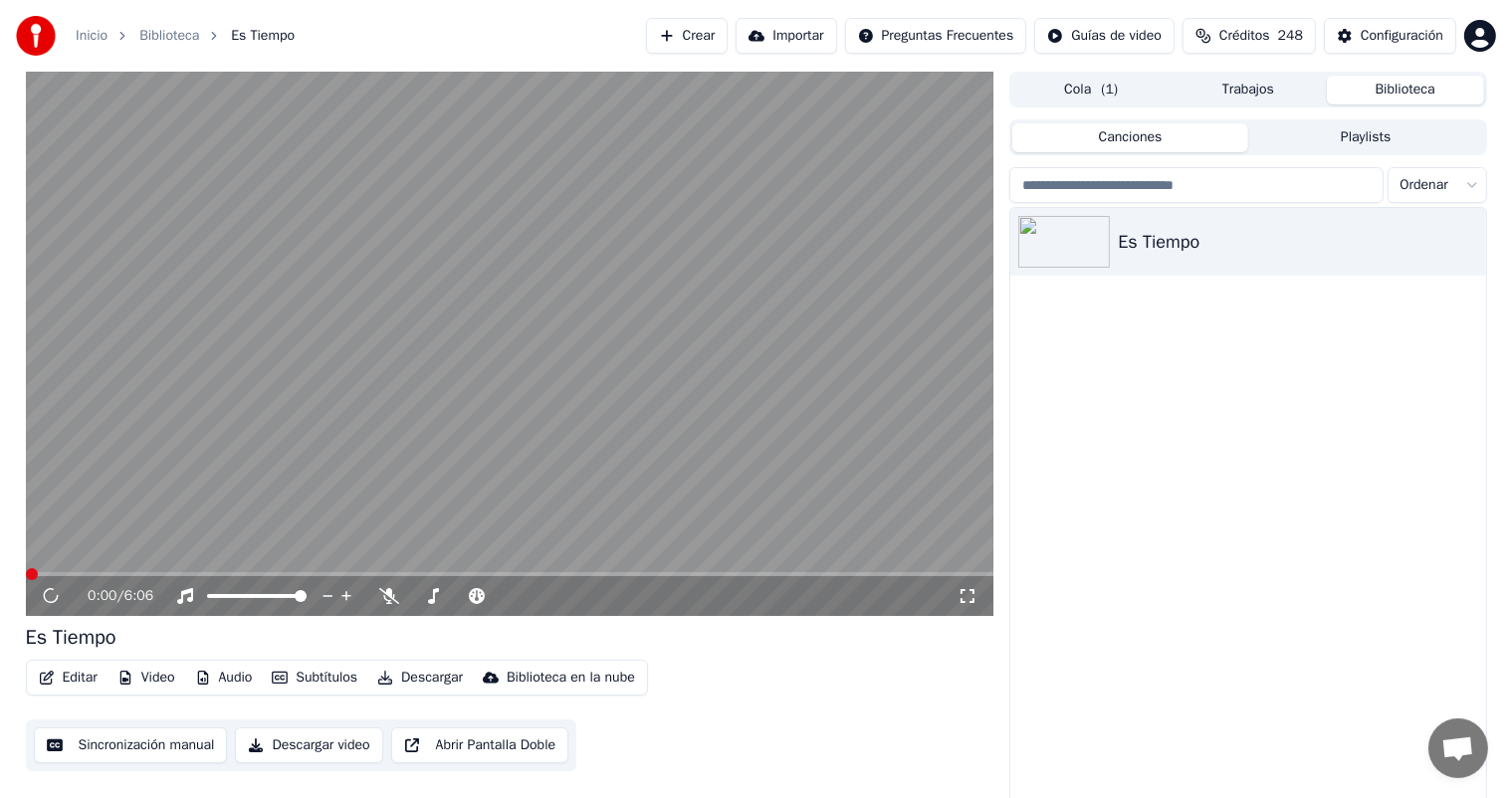 click on "Trabajos" at bounding box center [1248, 90] 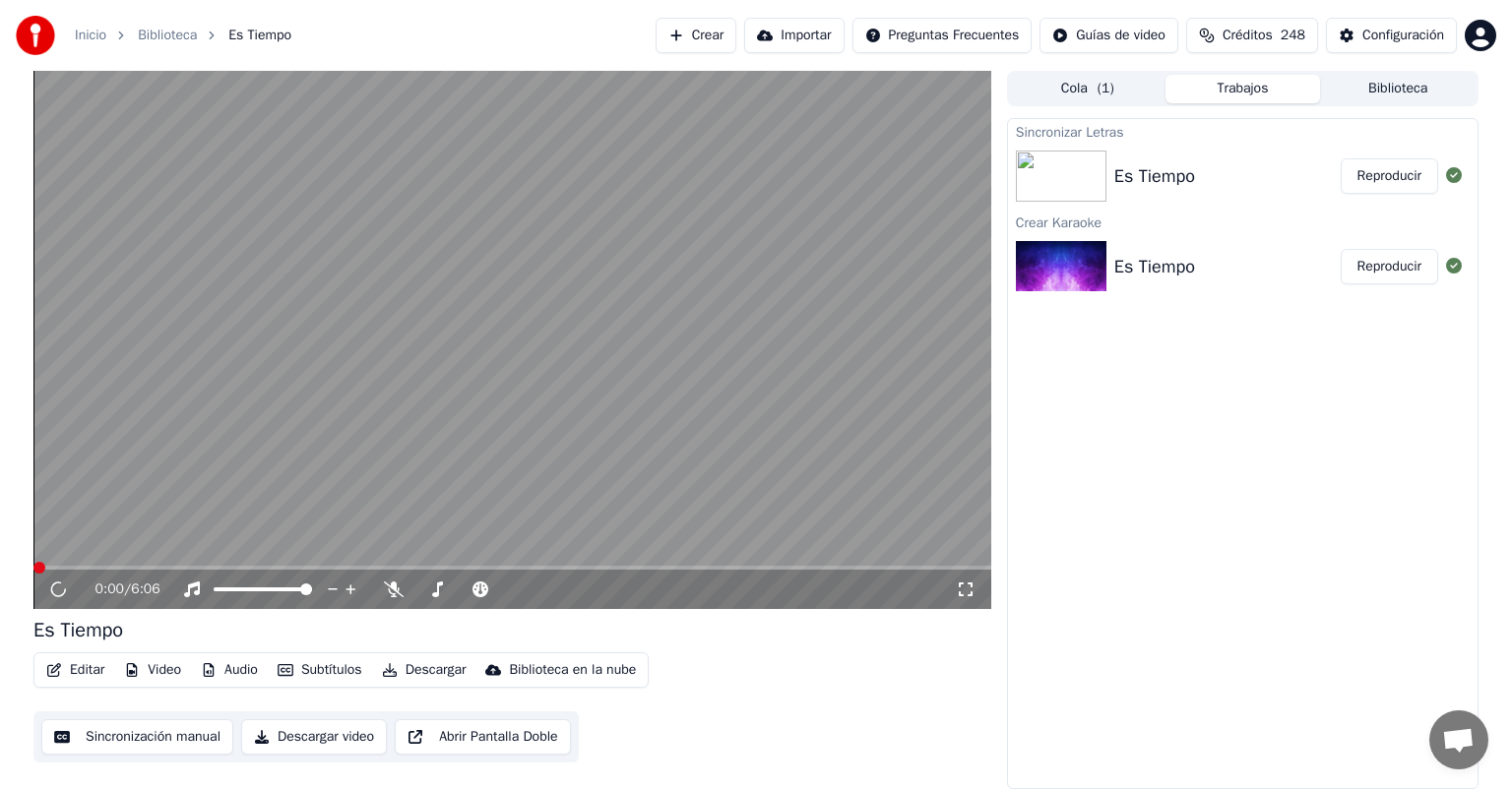 click on "Cola ( 1 )" at bounding box center (1088, 89) 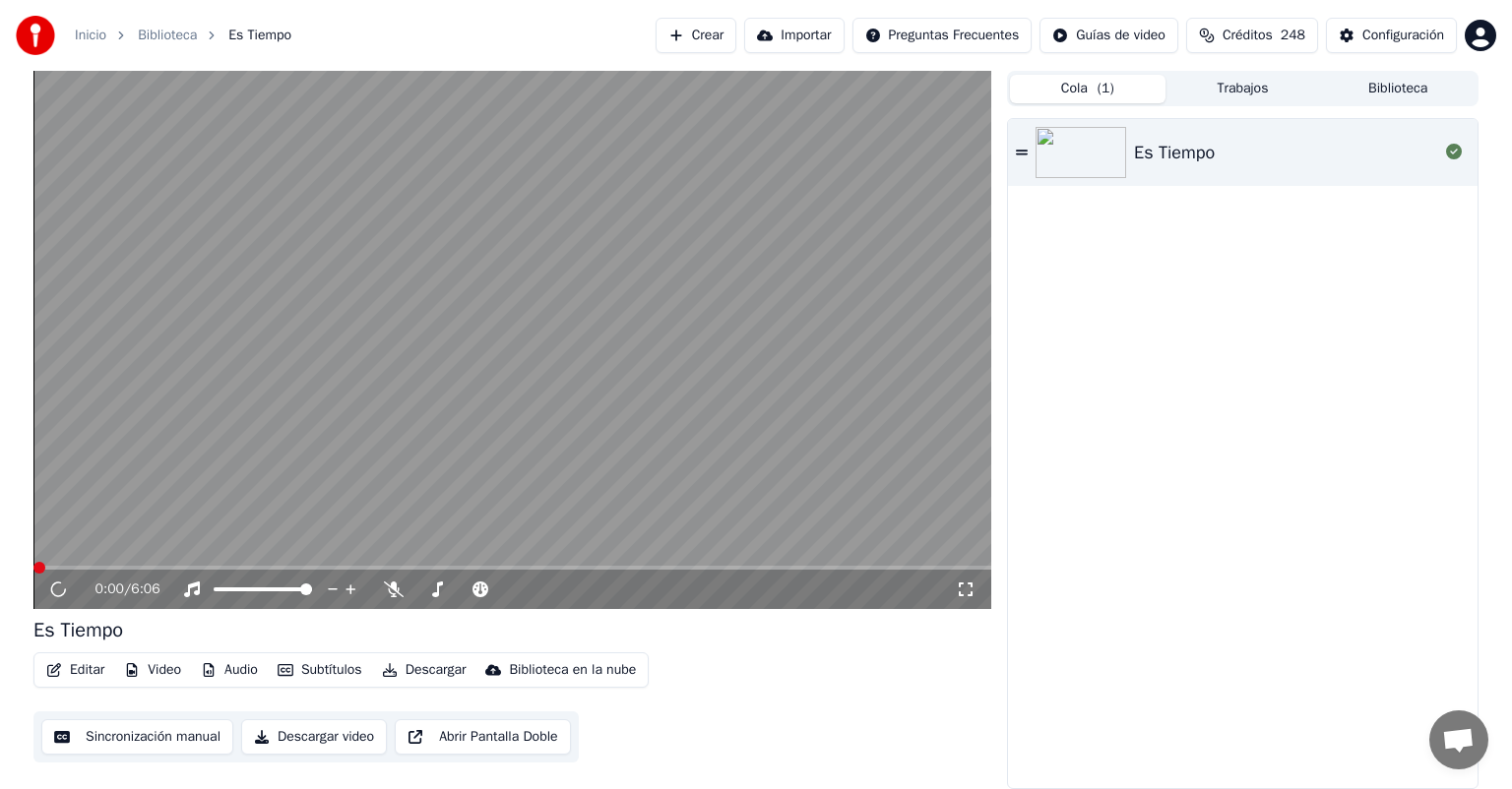 click on "Trabajos" at bounding box center [1243, 89] 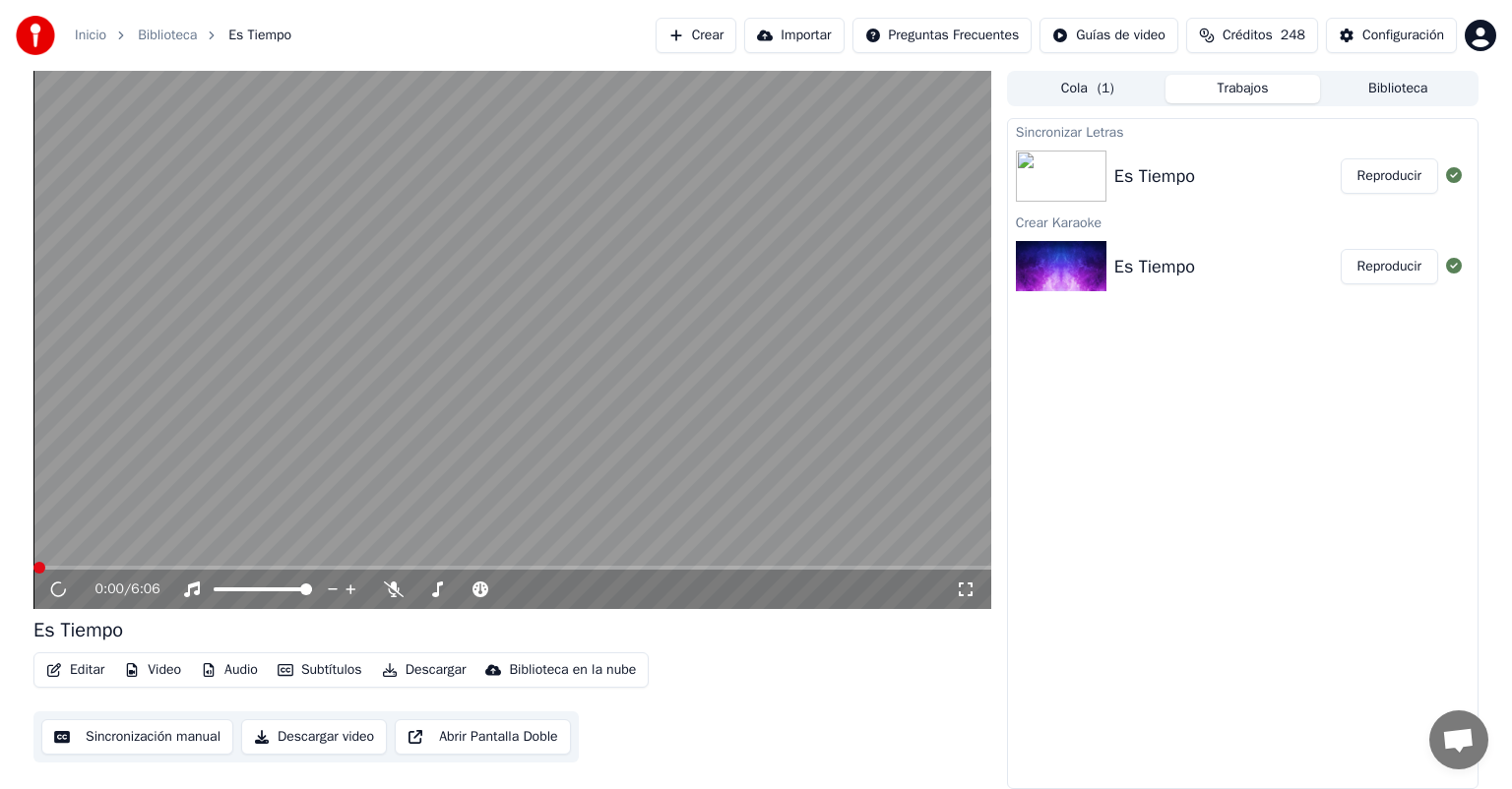 click on "Reproducir" at bounding box center (1389, 176) 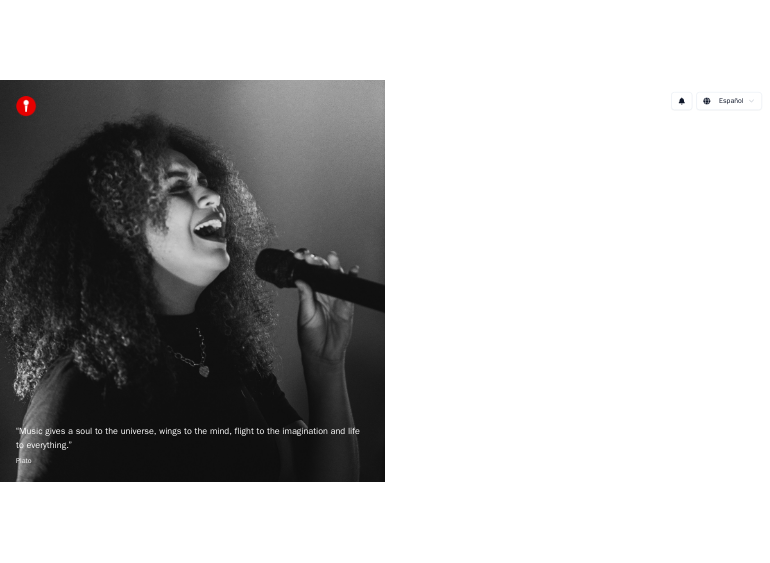 scroll, scrollTop: 0, scrollLeft: 0, axis: both 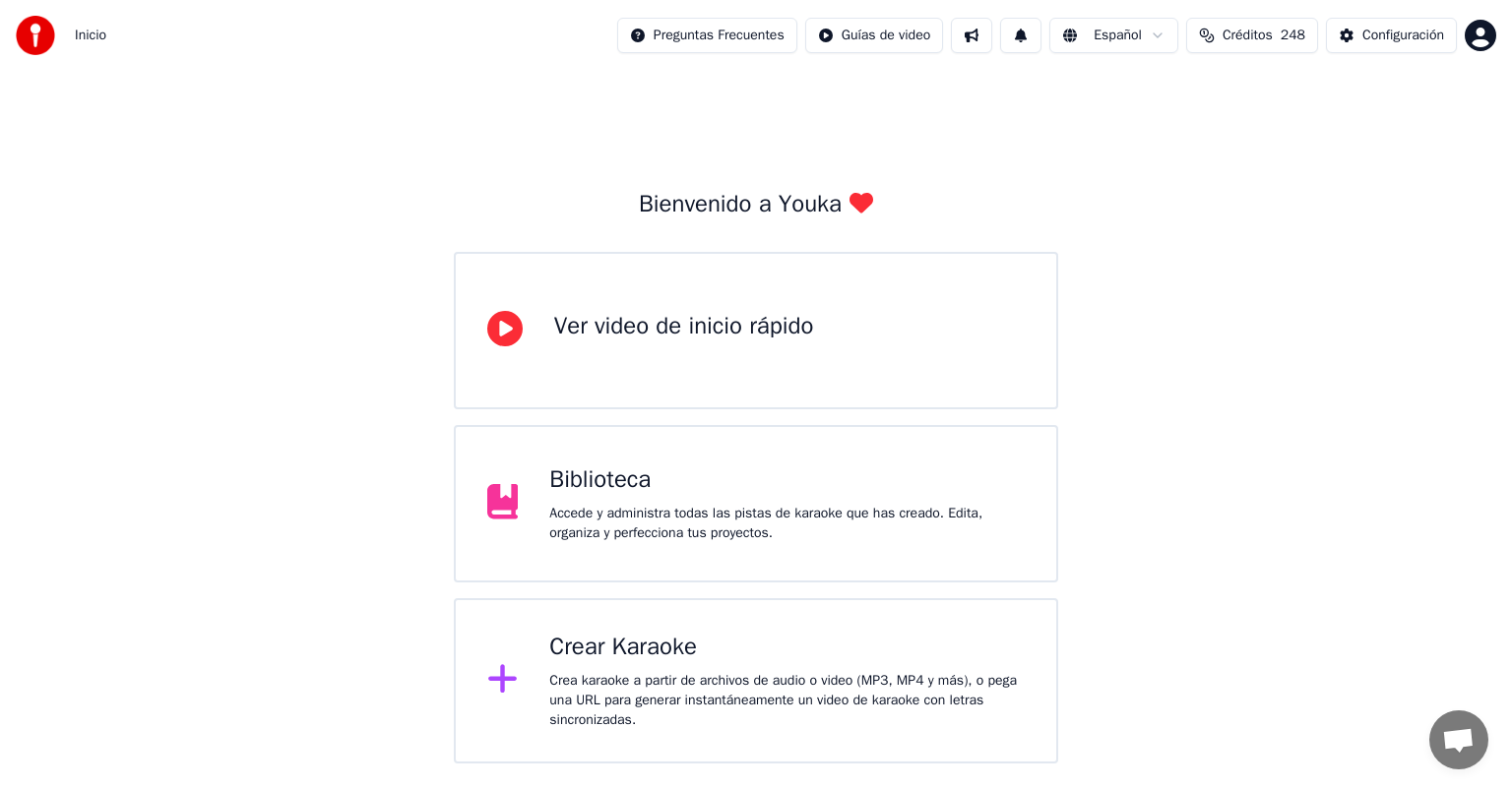 click on "Inicio Preguntas Frecuentes Guías de video Español Créditos 248 Configuración Bienvenido a Youka Ver video de inicio rápido Biblioteca Accede y administra todas las pistas de karaoke que has creado. Edita, organiza y perfecciona tus proyectos. Crear Karaoke Crea karaoke a partir de archivos de audio o video (MP3, MP4 y más), o pega una URL para generar instantáneamente un video de karaoke con letras sincronizadas." at bounding box center (756, 382) 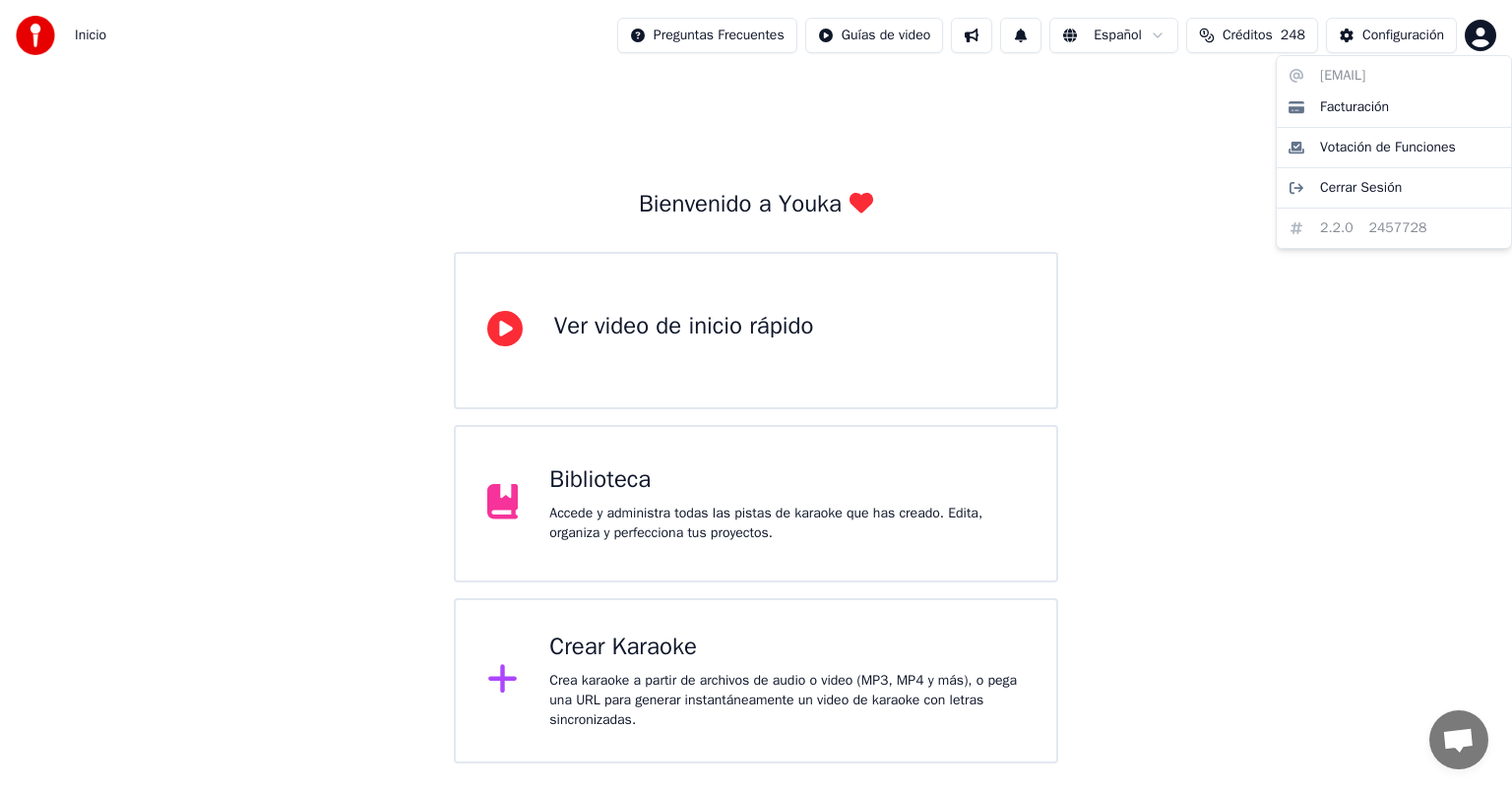 click on "Inicio Preguntas Frecuentes Guías de video Español Créditos 248 Configuración Bienvenido a Youka Ver video de inicio rápido Biblioteca Accede y administra todas las pistas de karaoke que has creado. Edita, organiza y perfecciona tus proyectos. Crear Karaoke Crea karaoke a partir de archivos de audio o video (MP3, MP4 y más), o pega una URL para generar instantáneamente un video de karaoke con letras sincronizadas. posadas.analilia@gmail.com Facturación Votación de Funciones Cerrar Sesión 2.2.0 2457728" at bounding box center [756, 382] 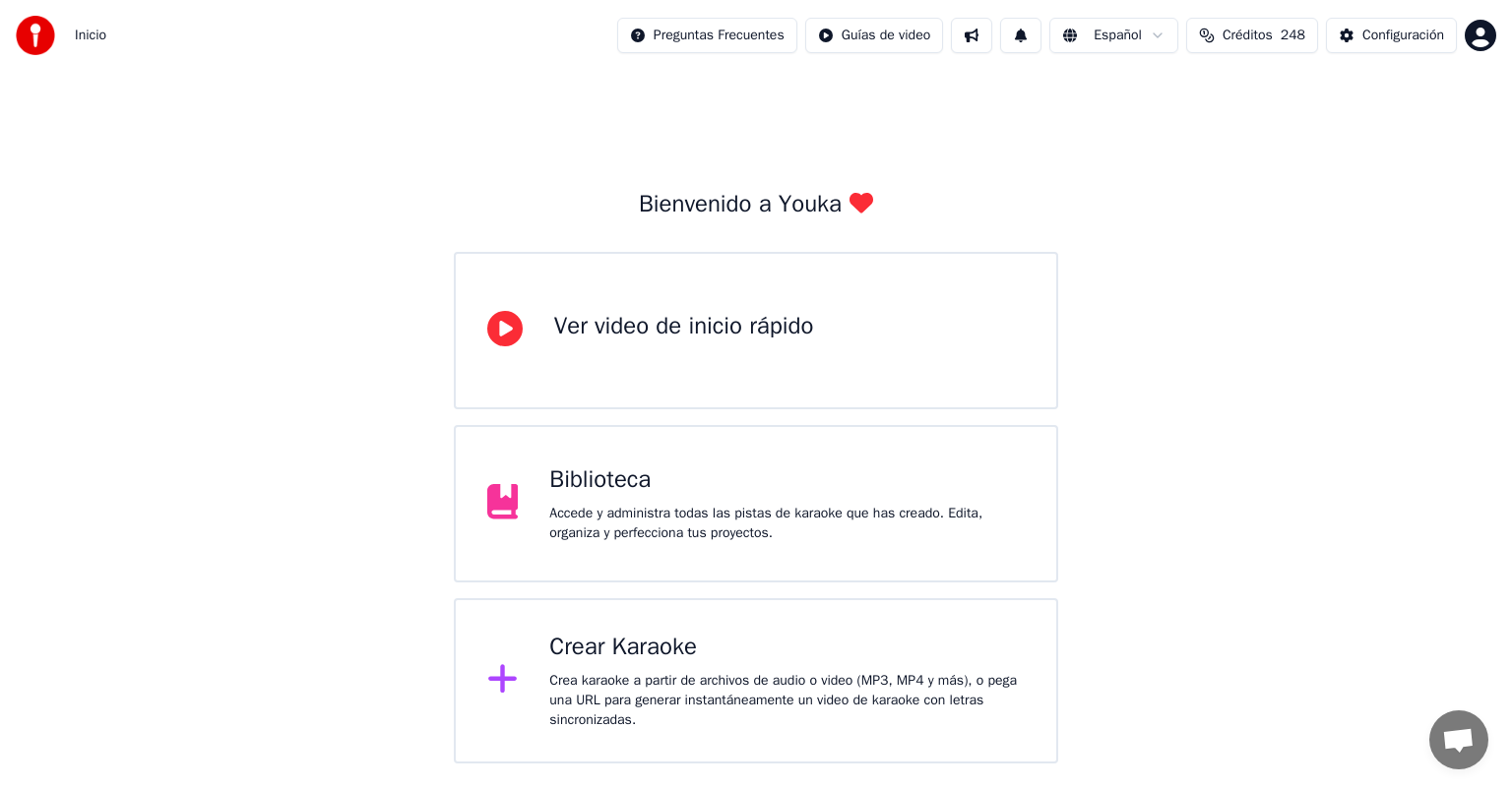 click on "Accede y administra todas las pistas de karaoke que has creado. Edita, organiza y perfecciona tus proyectos." at bounding box center (787, 523) 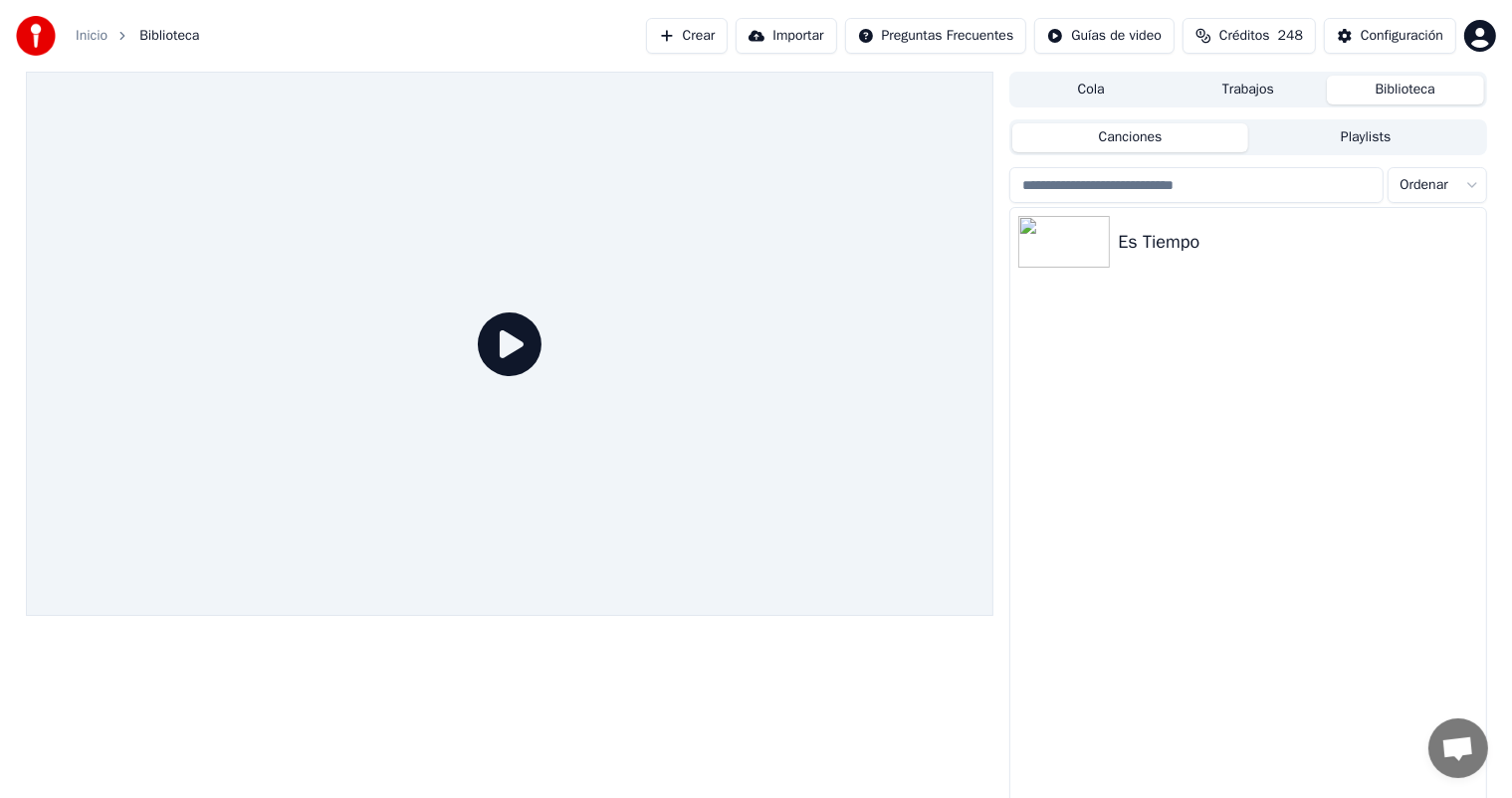 click on "Es Tiempo" at bounding box center (1247, 506) 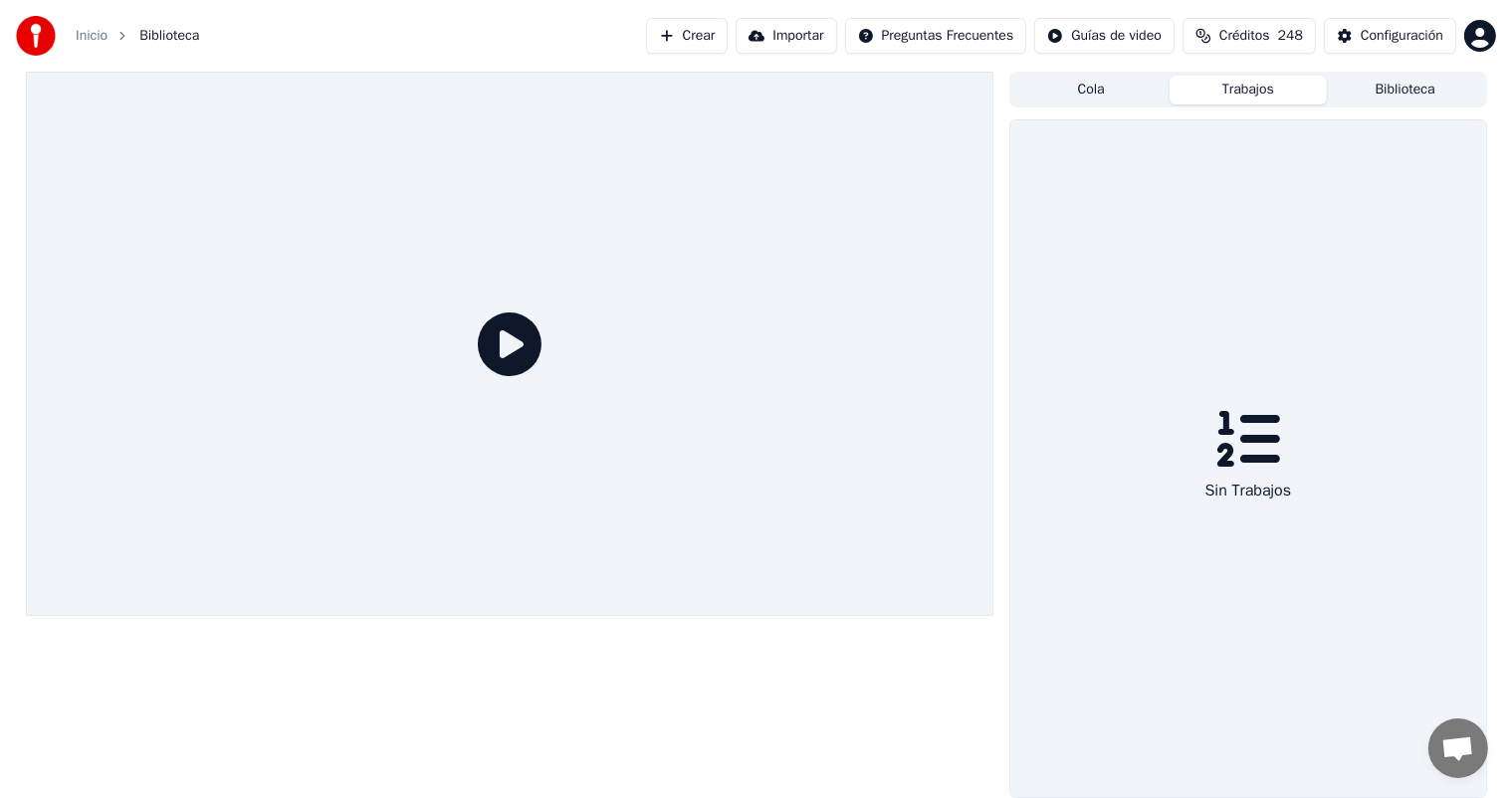 click on "Trabajos" at bounding box center [1248, 90] 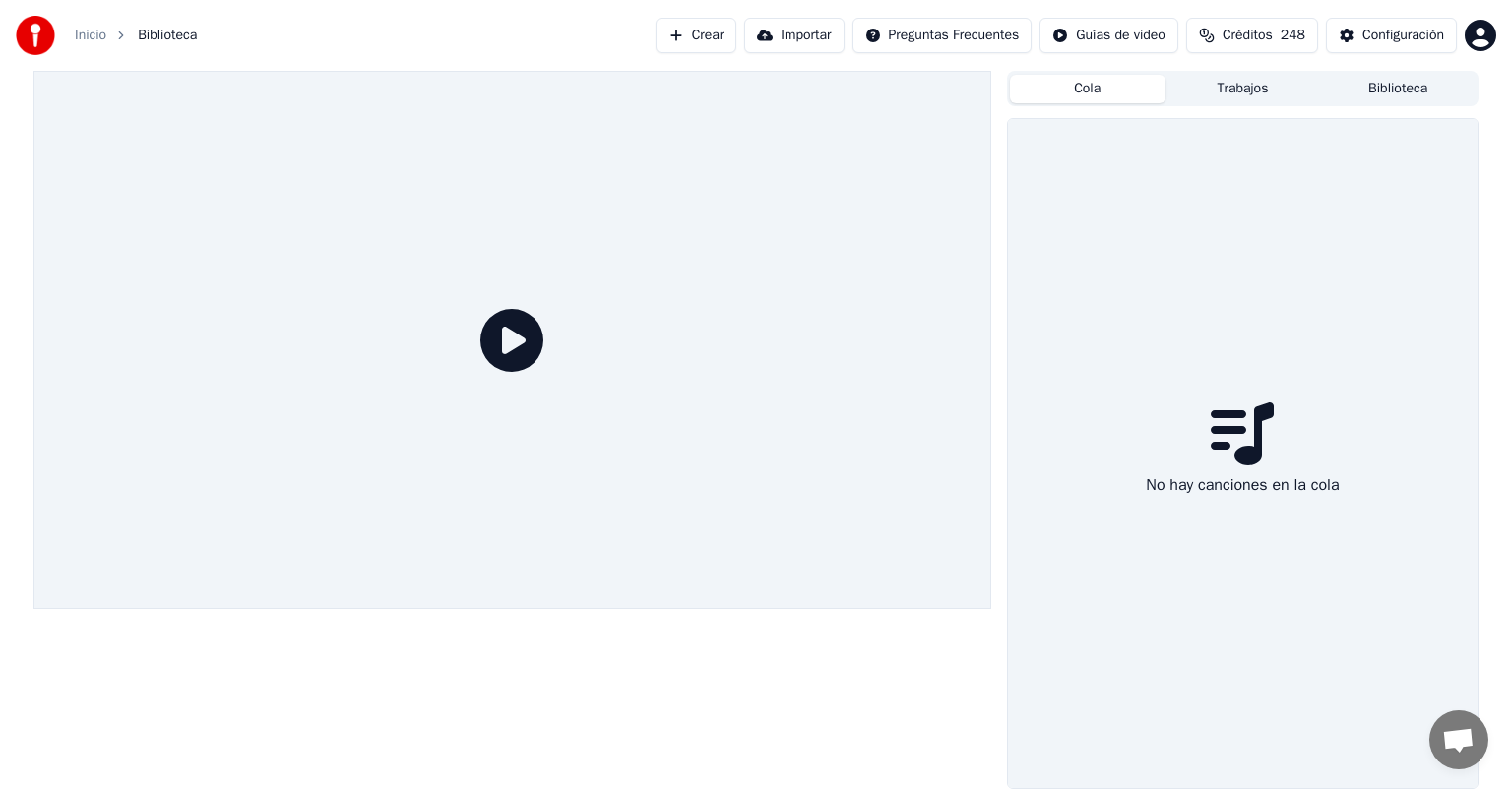 click on "Cola" at bounding box center (1088, 89) 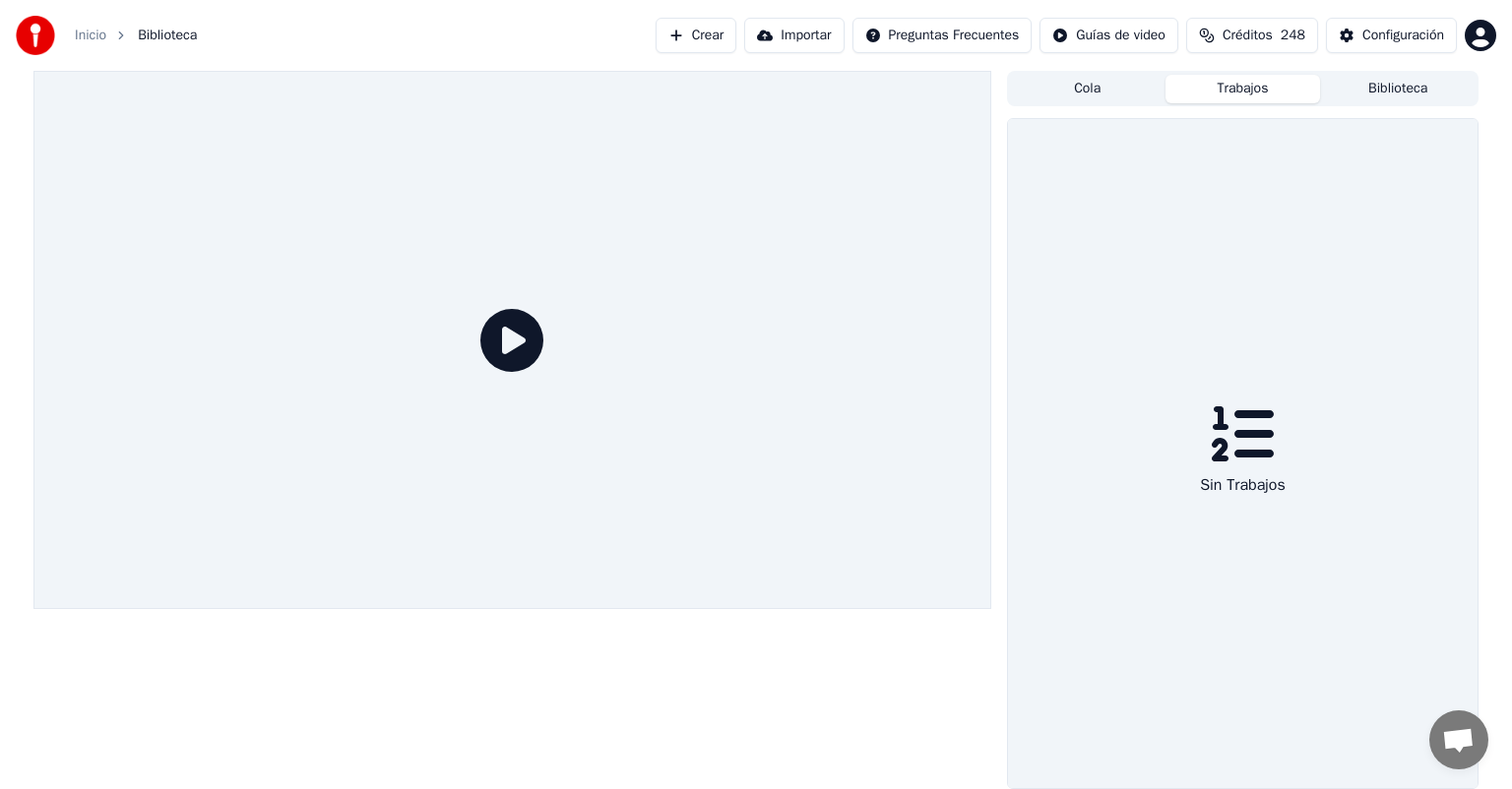 click on "Trabajos" at bounding box center [1243, 89] 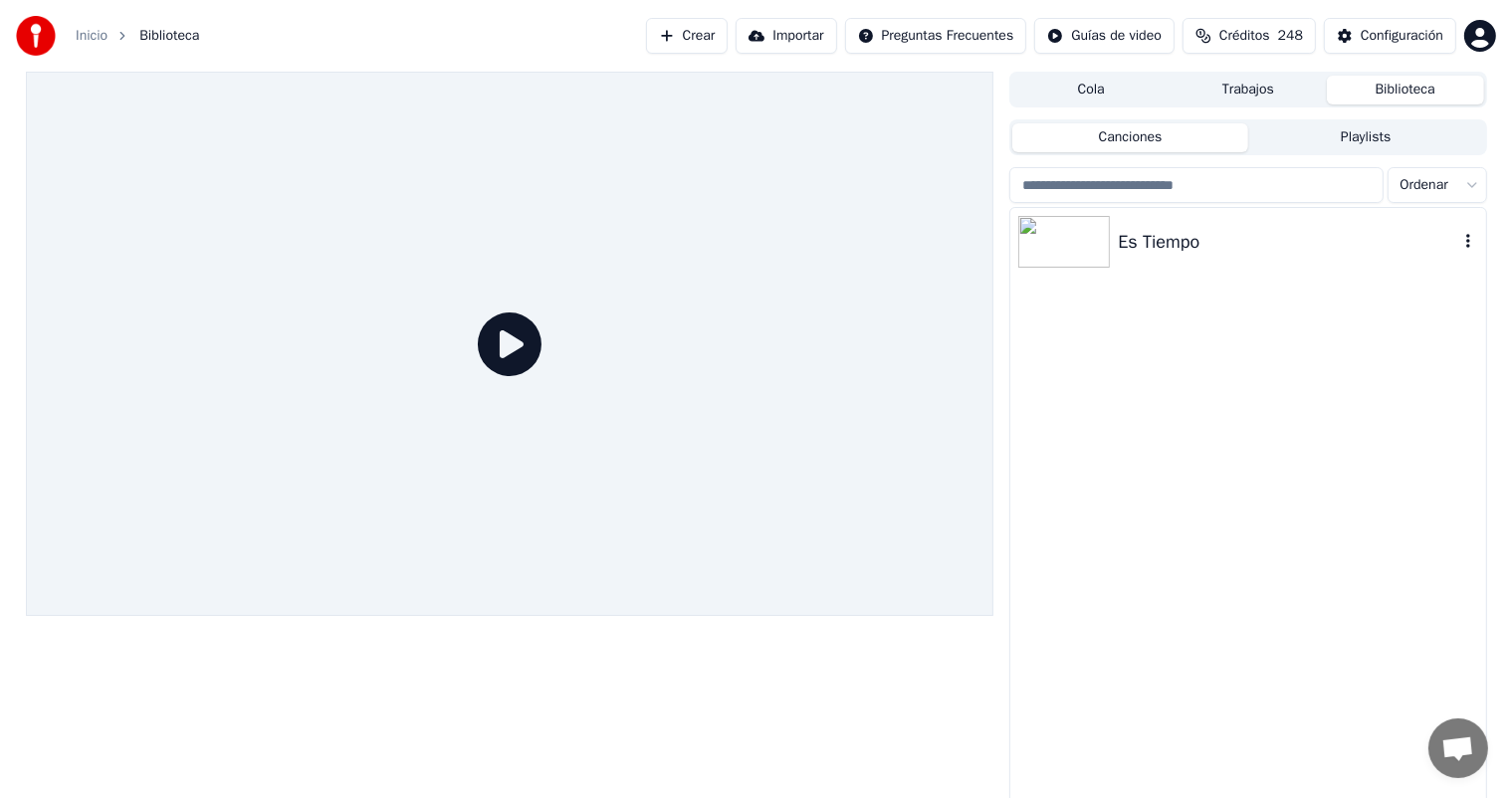 click at bounding box center [1064, 242] 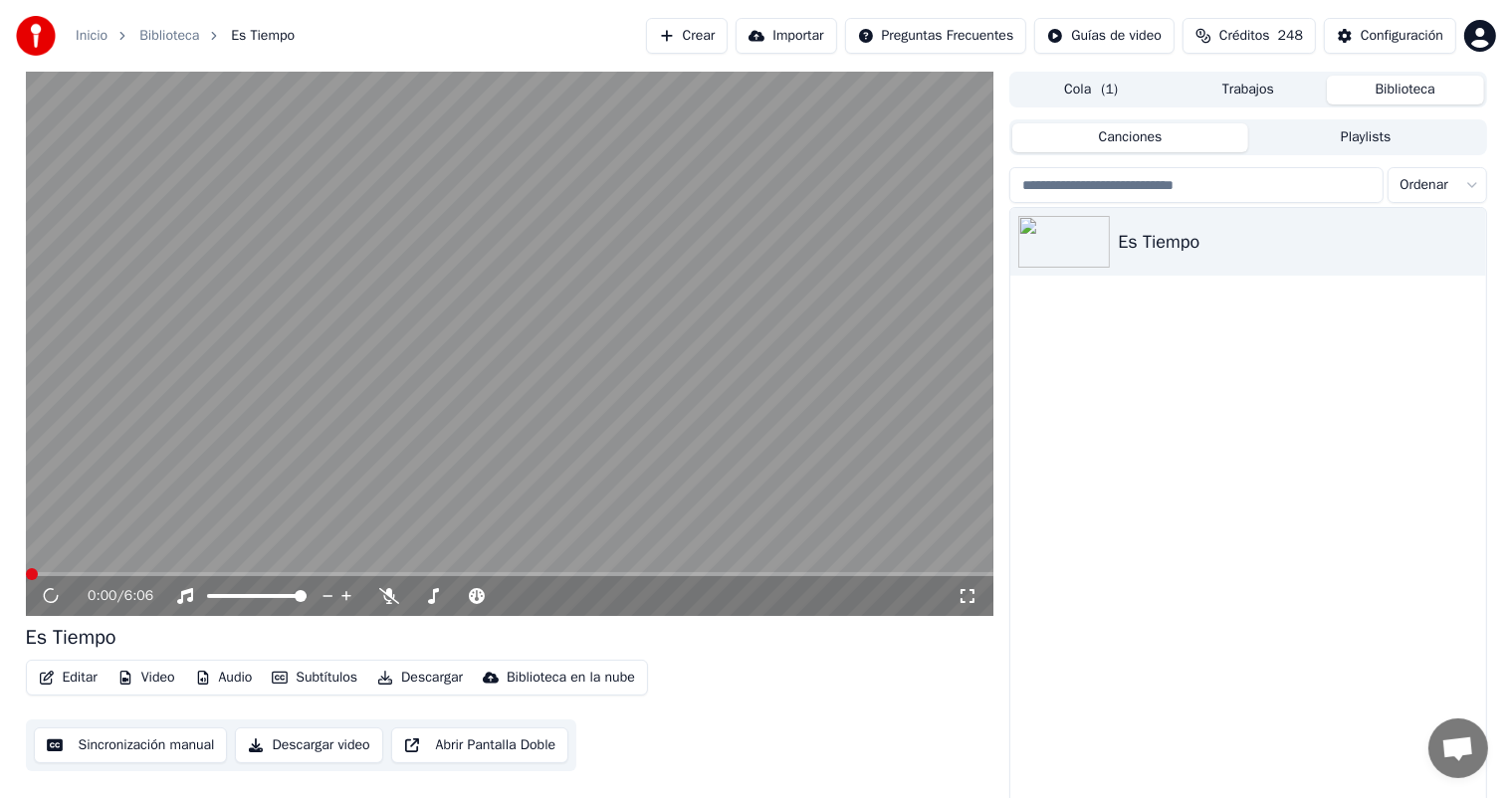 click on "Playlists" at bounding box center (1366, 137) 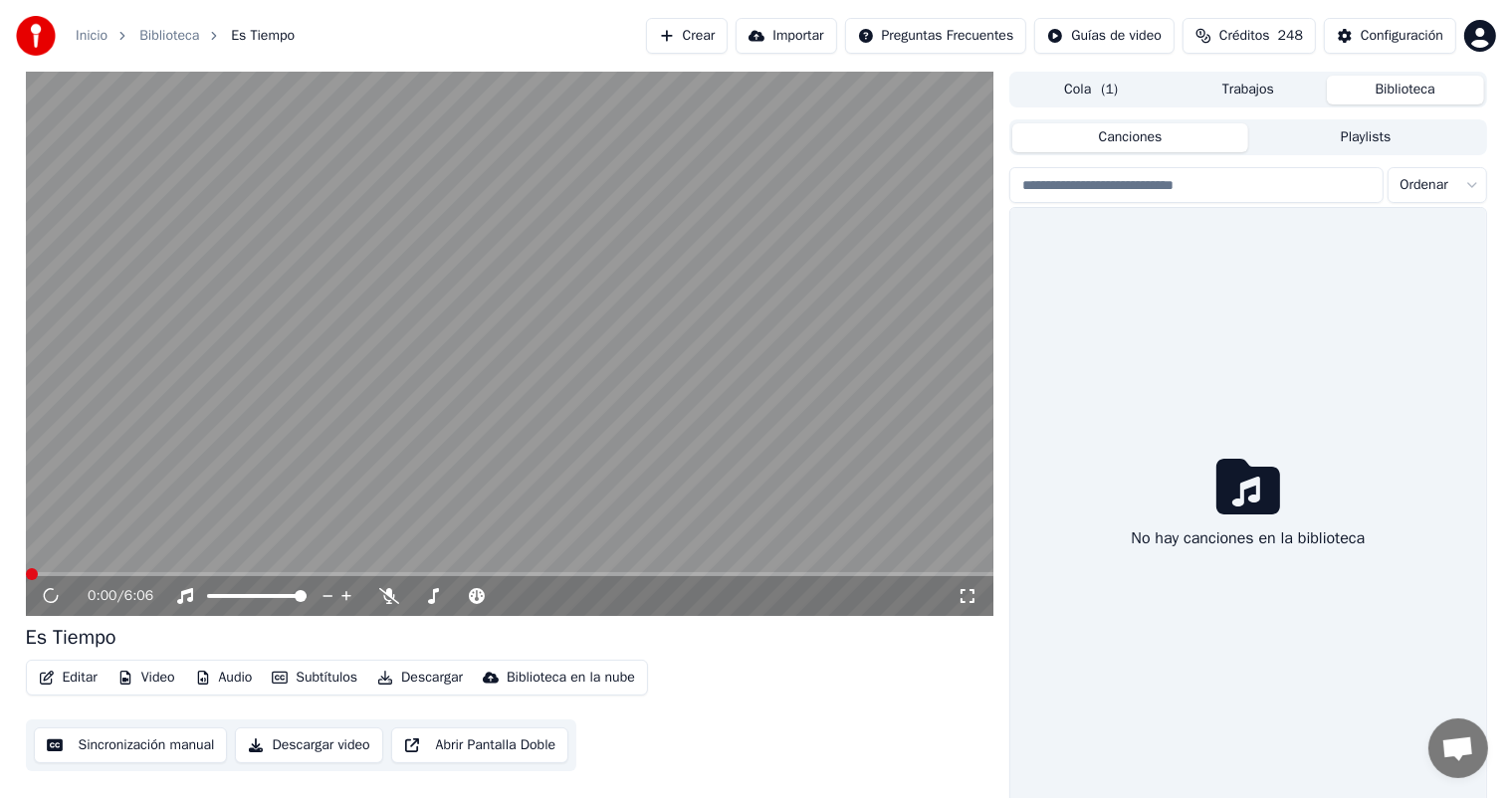 click on "Canciones" at bounding box center [1130, 137] 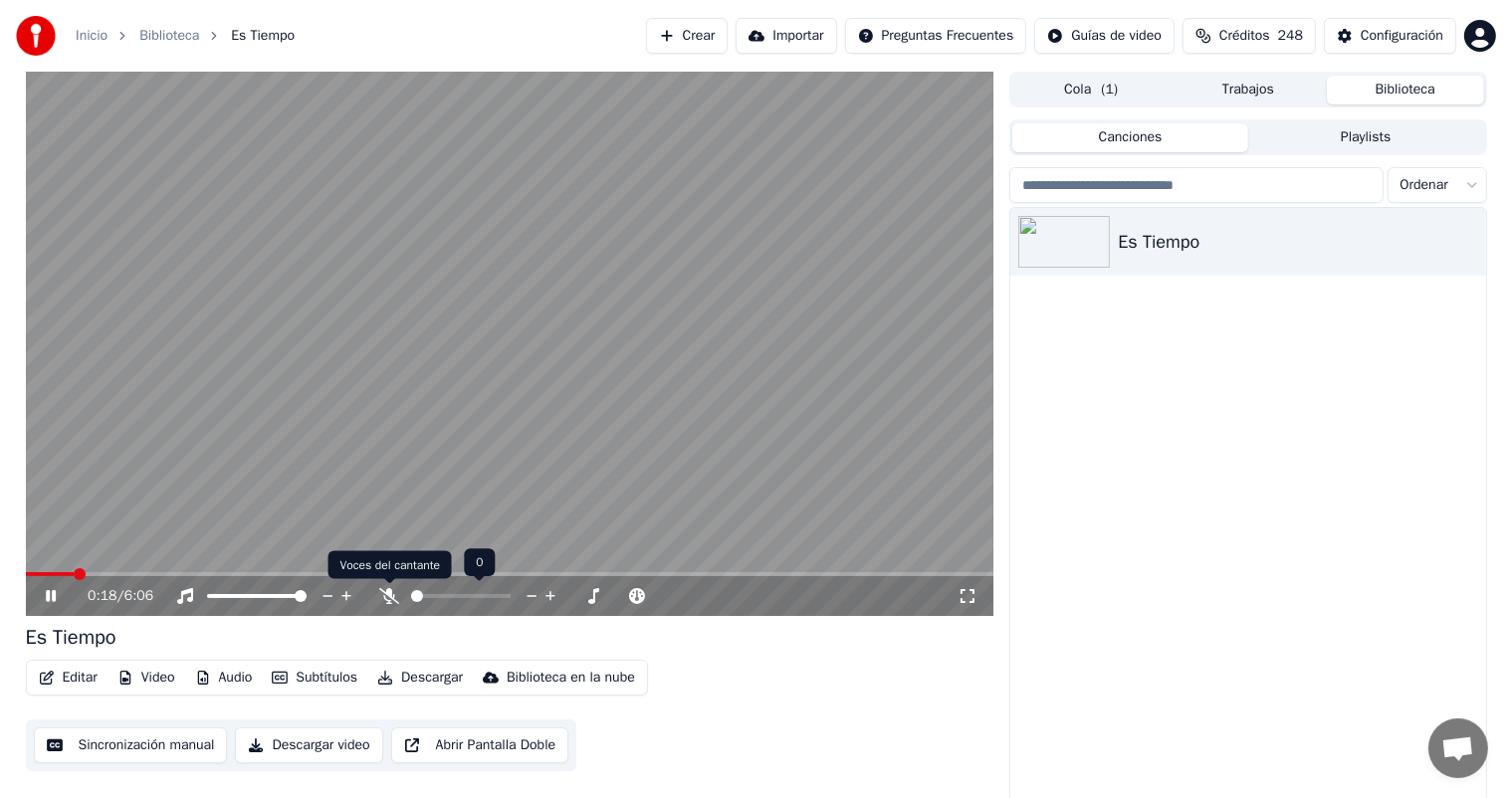click 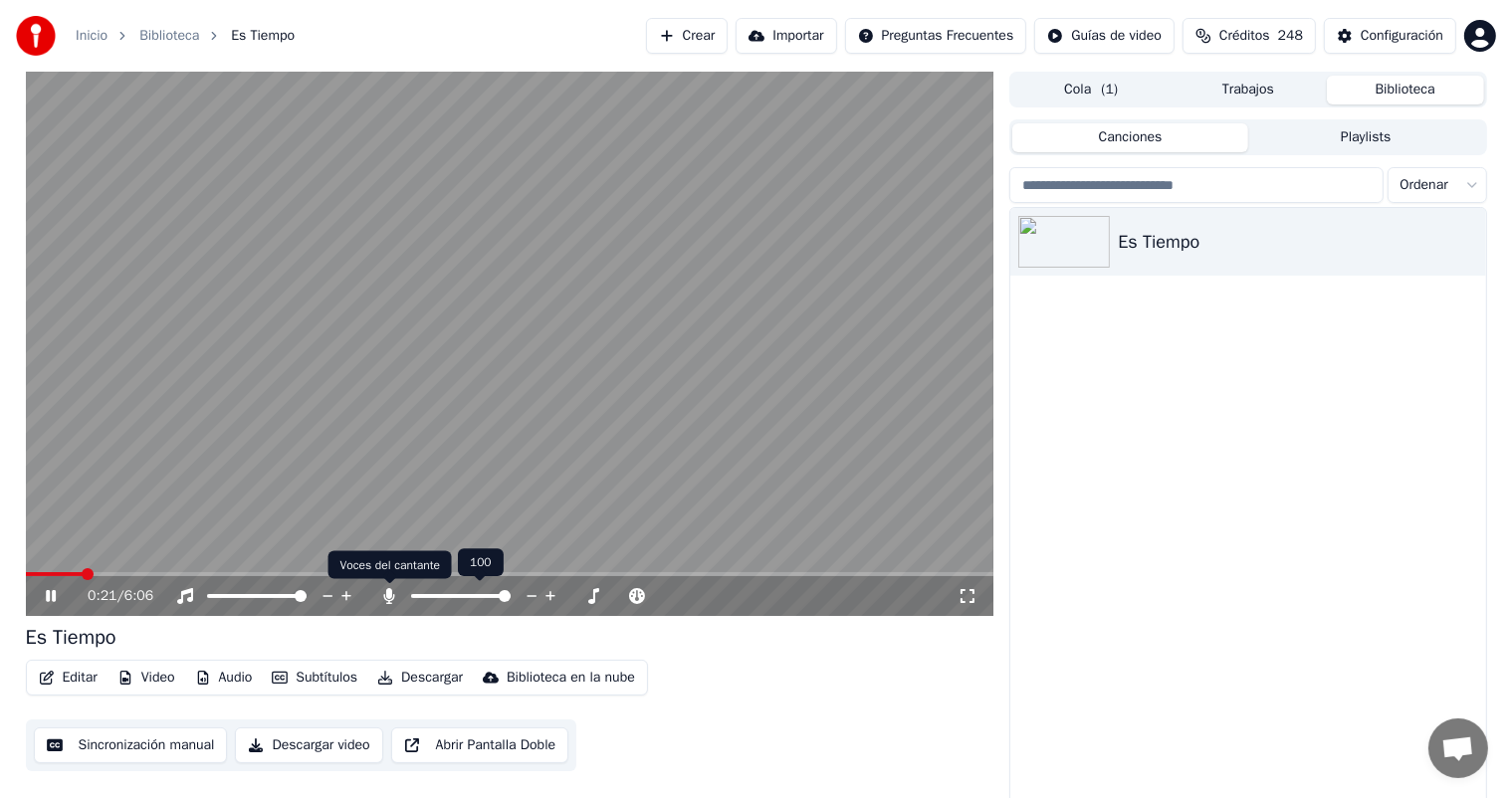 click 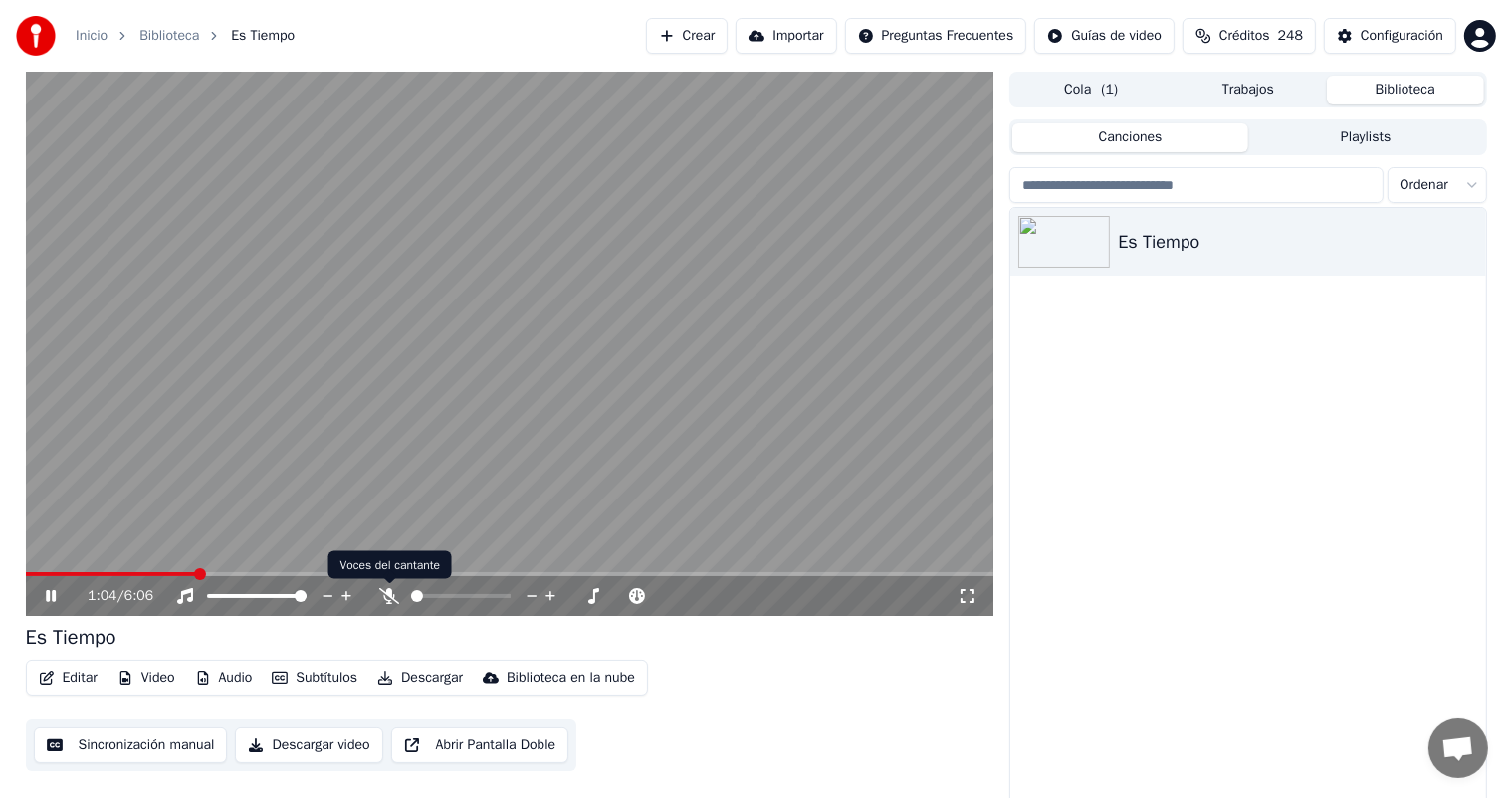click 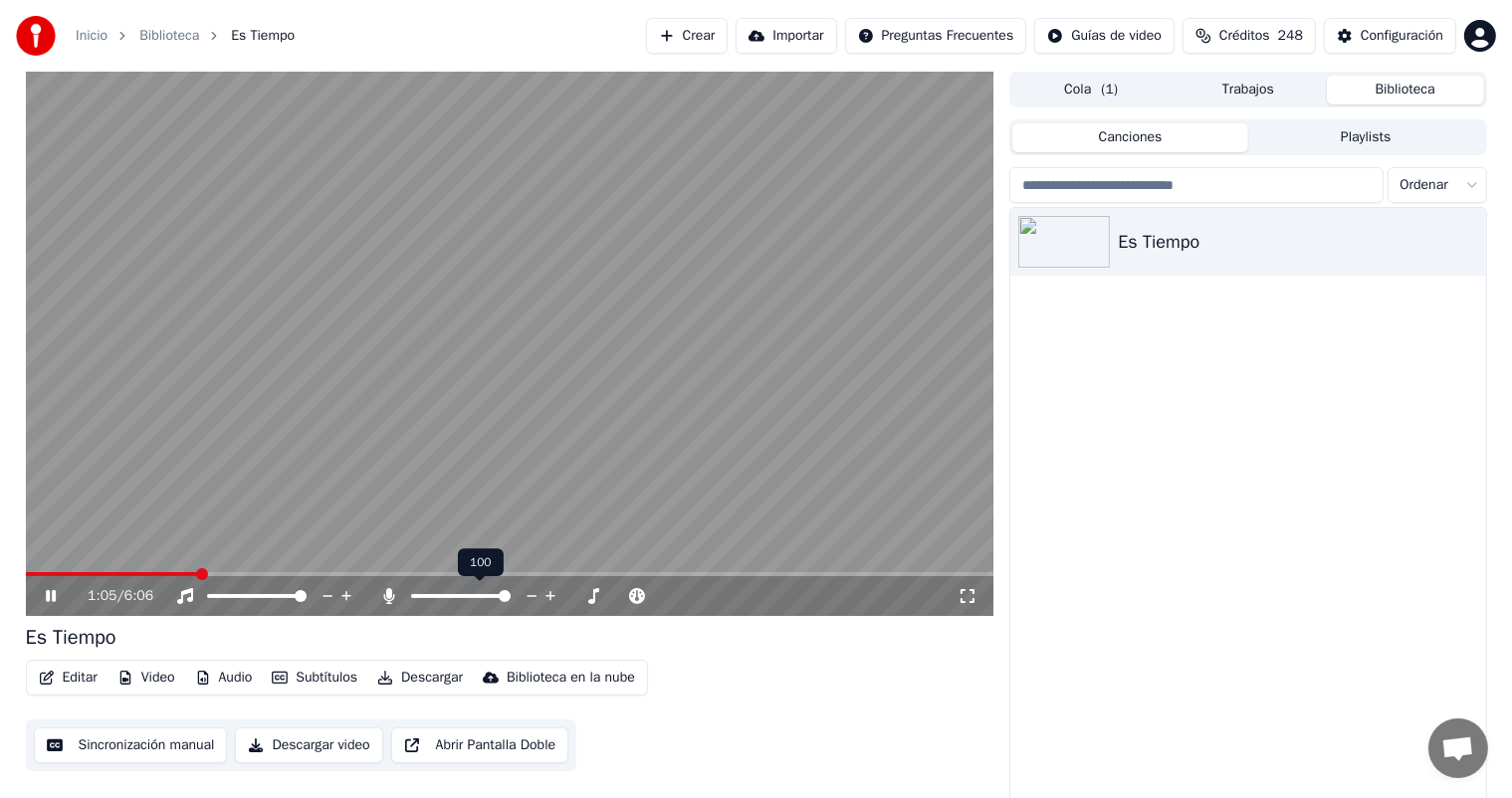 click 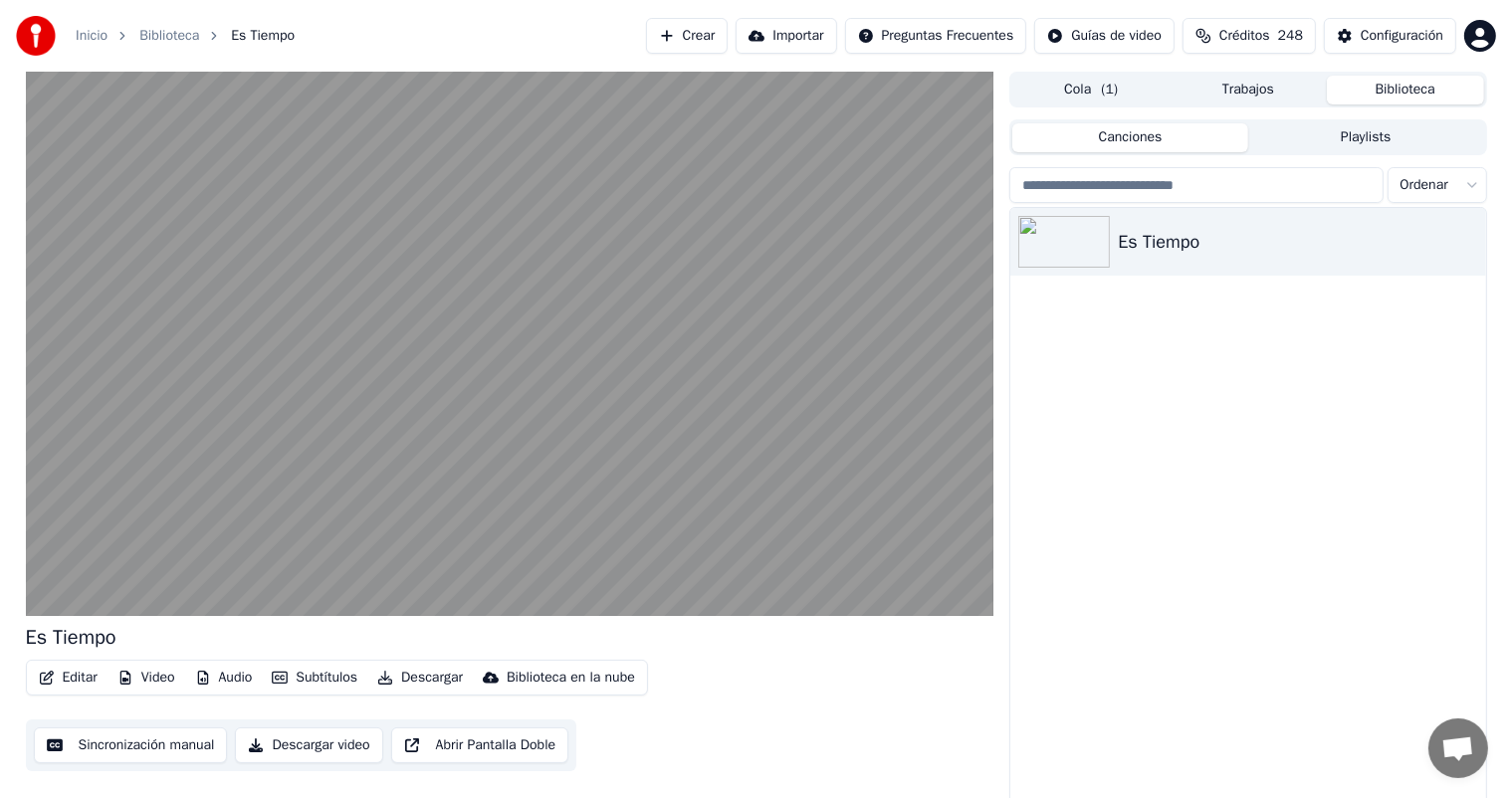 click on "Editar" at bounding box center (68, 678) 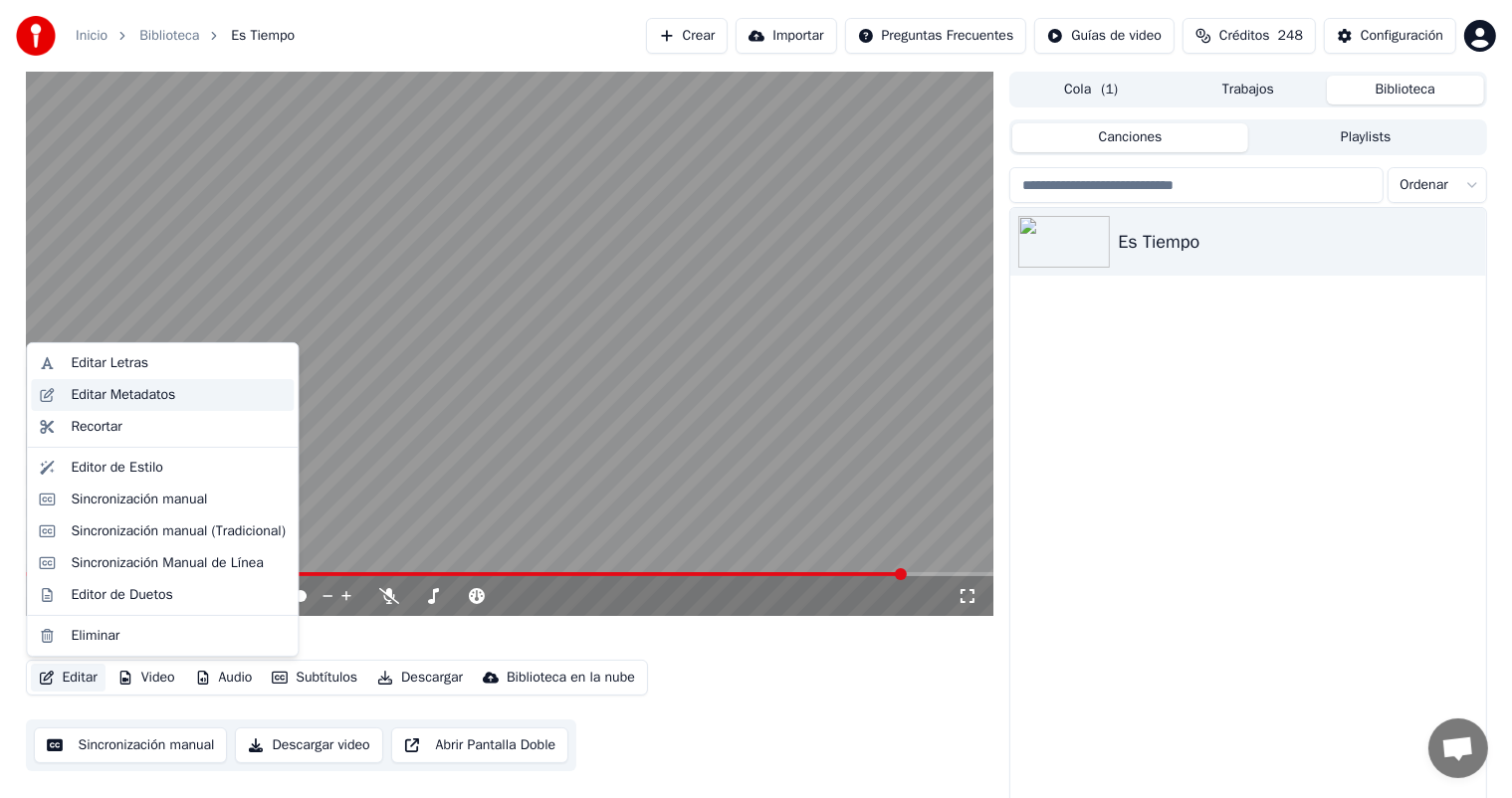 click on "Editar Metadatos" at bounding box center [122, 395] 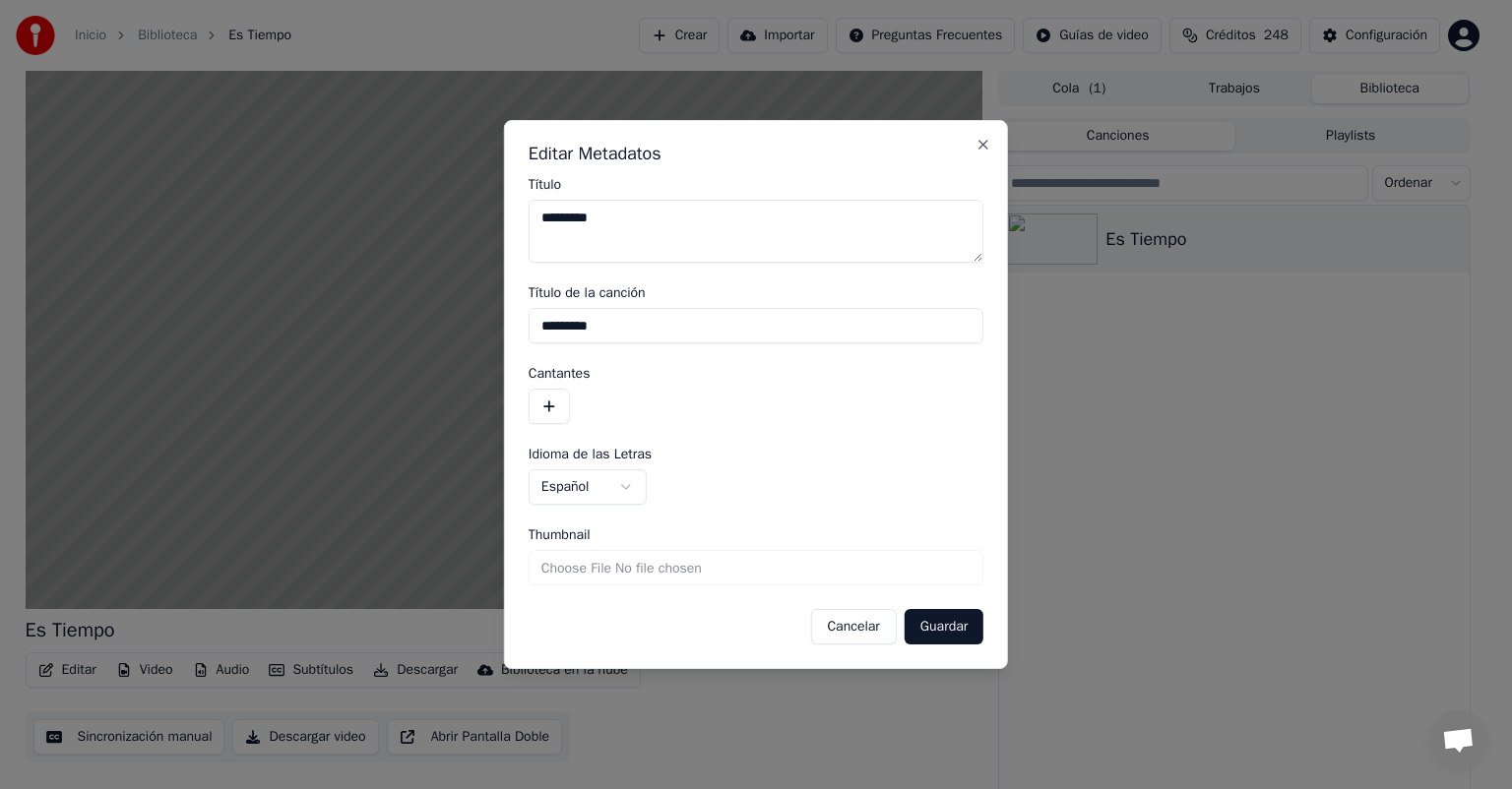 click on "Cancelar" at bounding box center (852, 627) 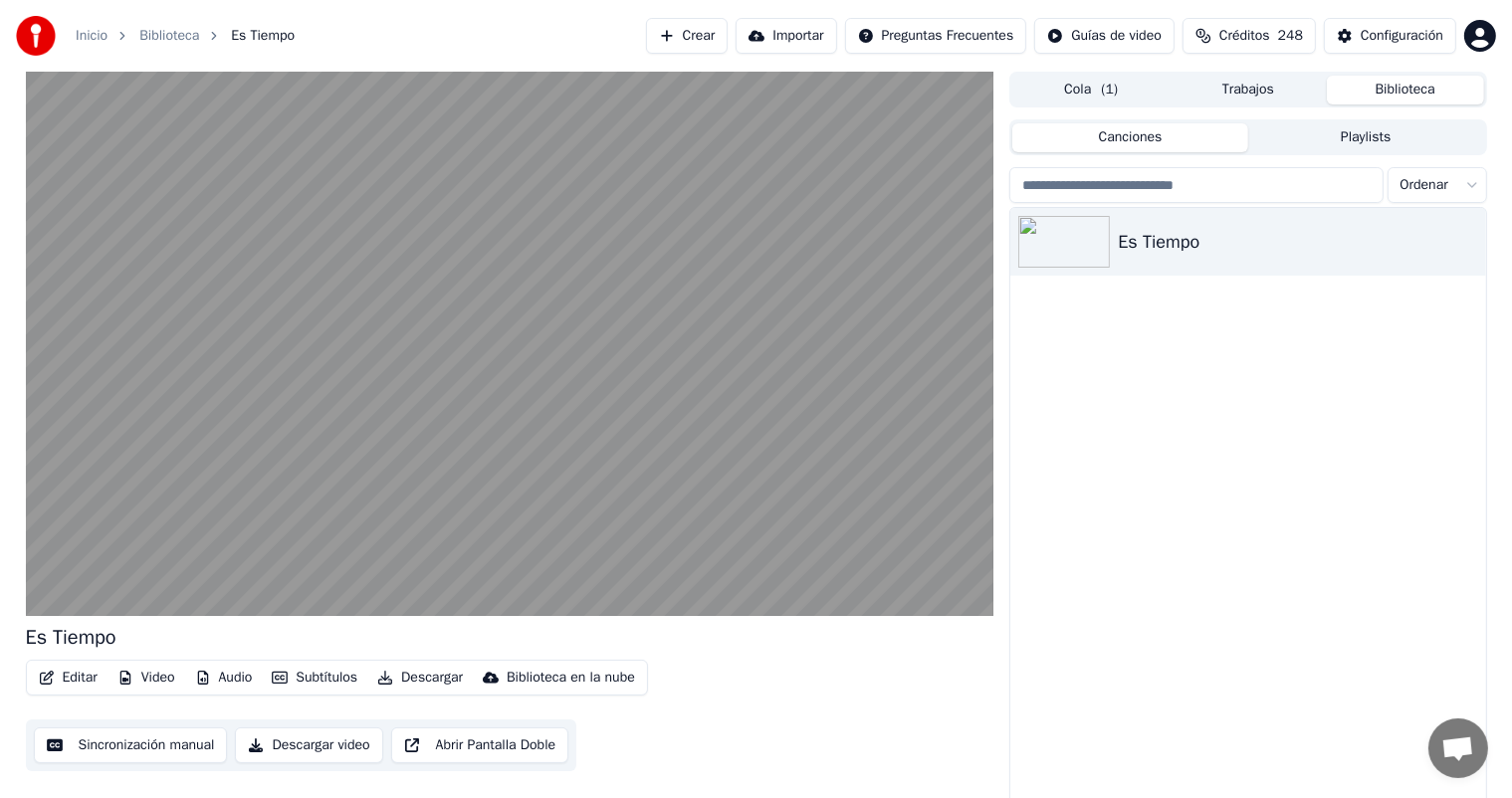 click on "Editar" at bounding box center [68, 678] 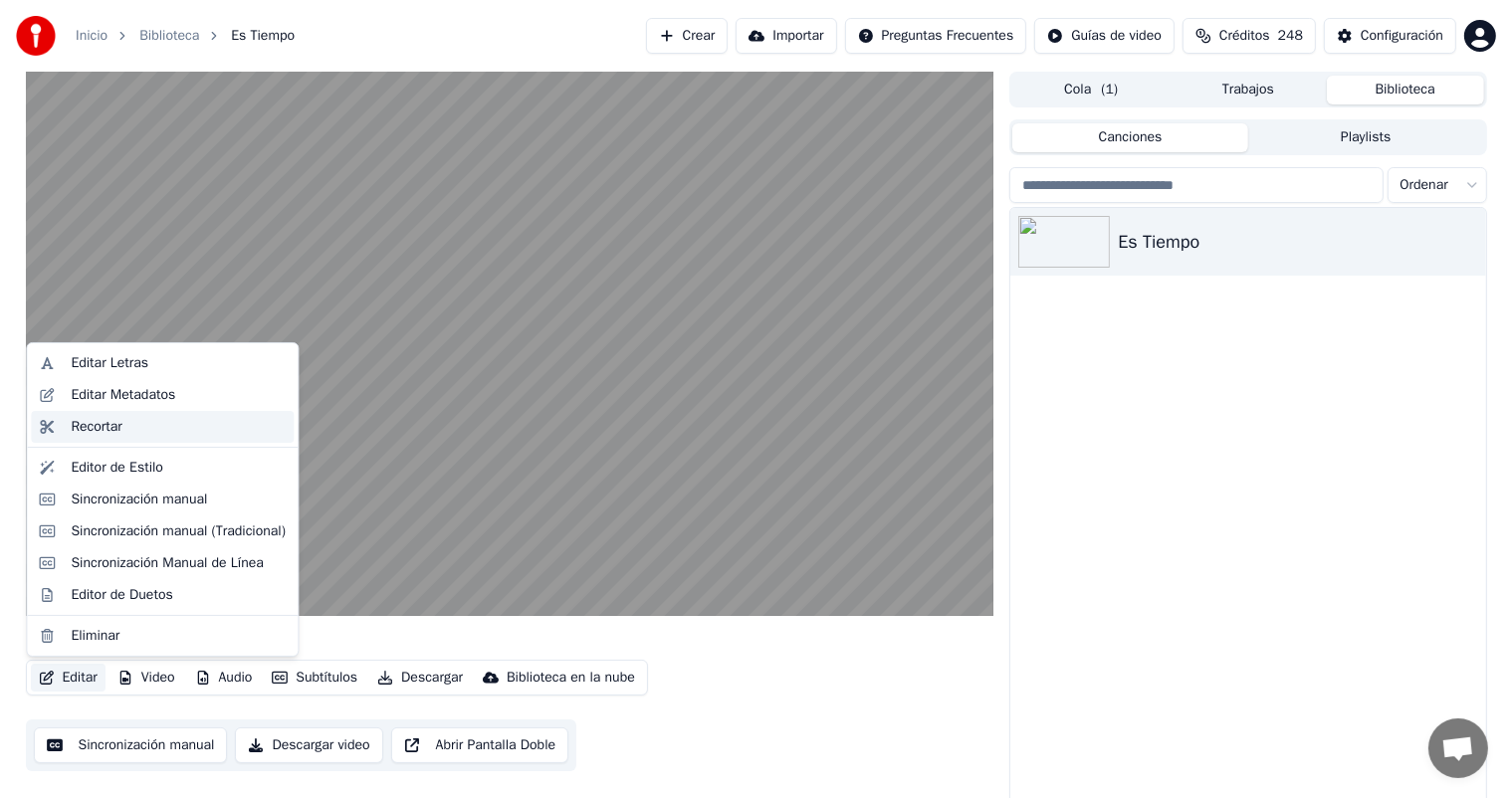 click on "Recortar" at bounding box center (96, 427) 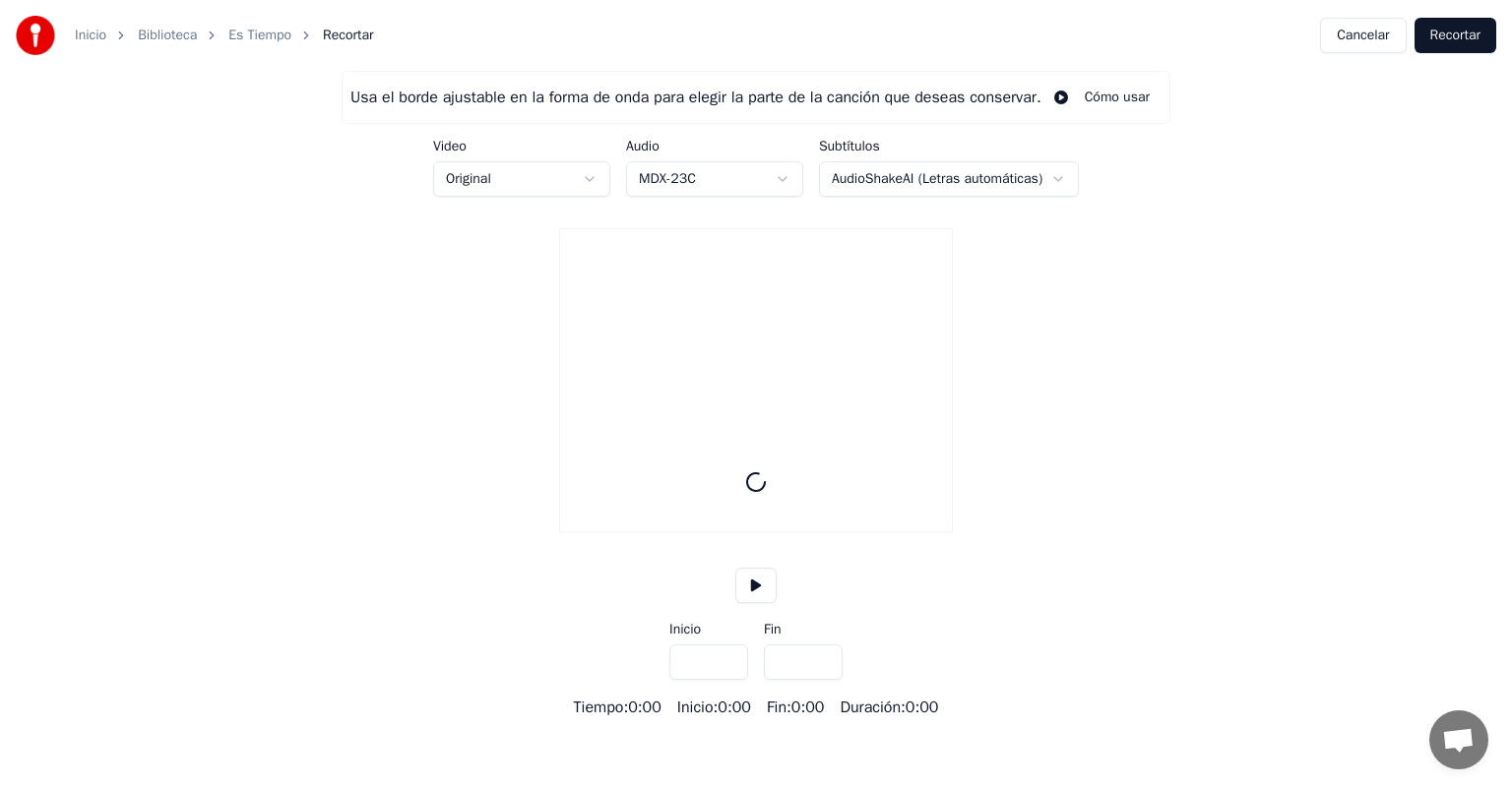 click on "Cancelar" at bounding box center (1362, 35) 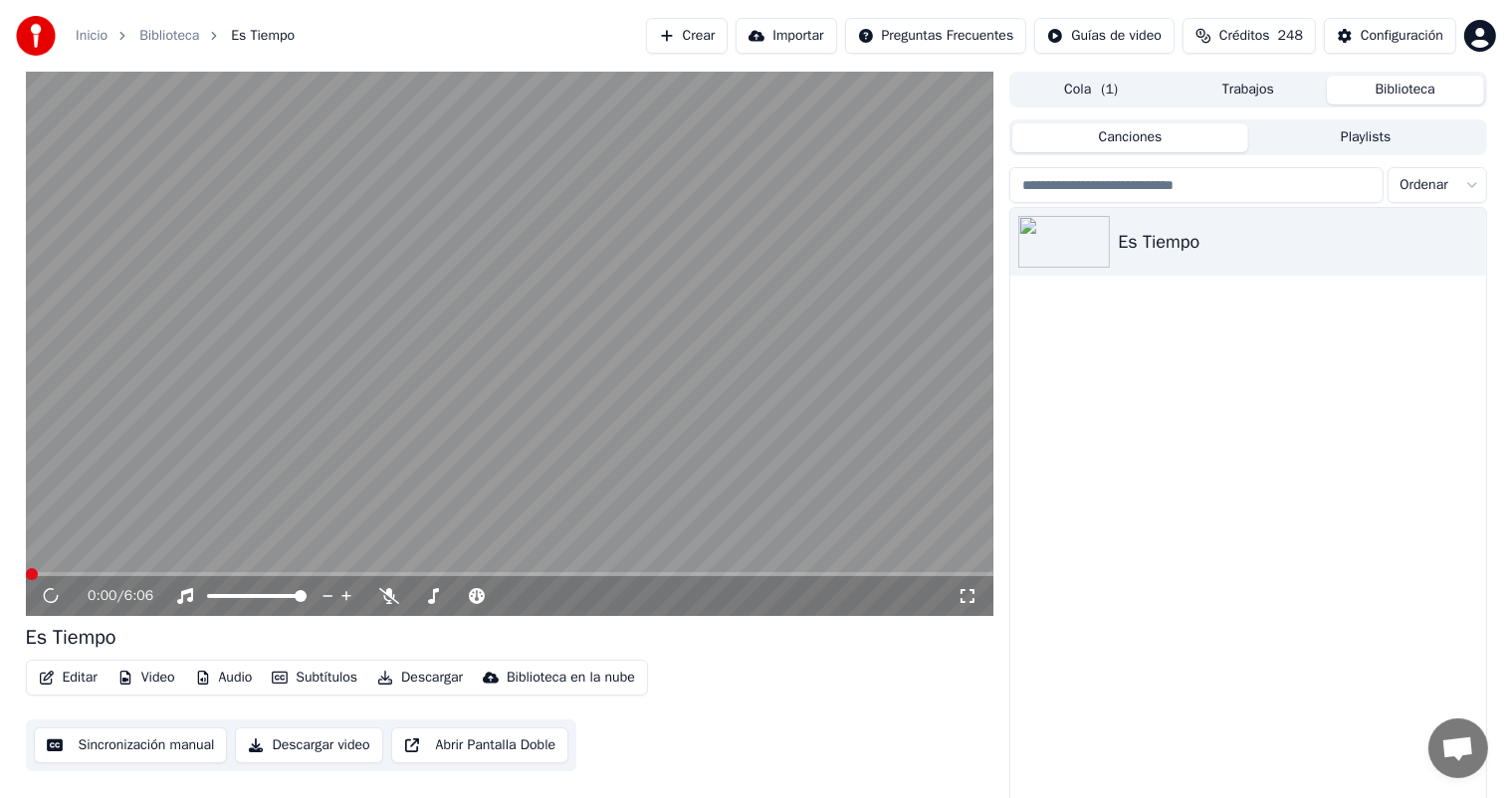 click on "Editar" at bounding box center (68, 678) 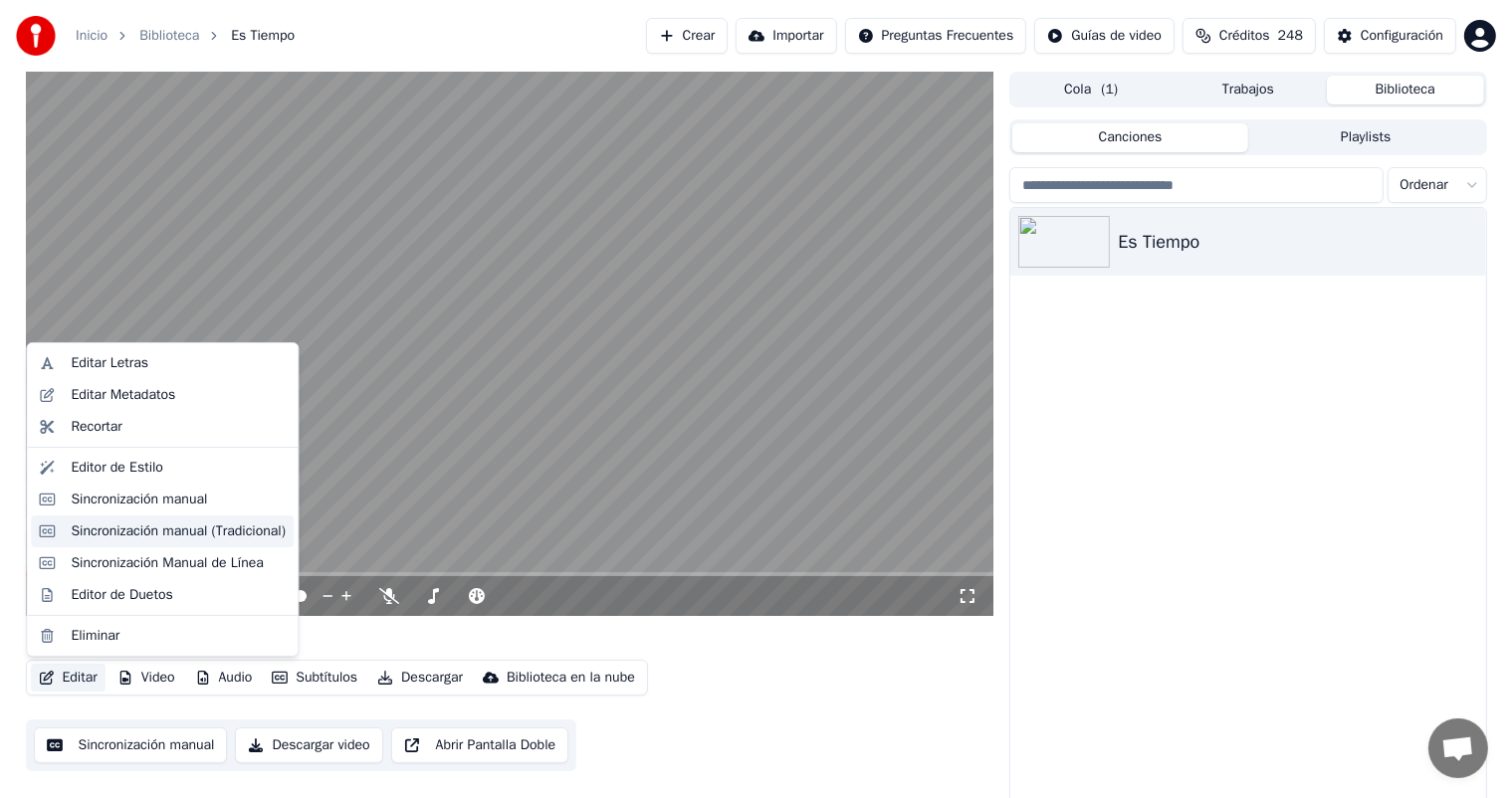 click on "Sincronización manual (Tradicional)" at bounding box center [178, 531] 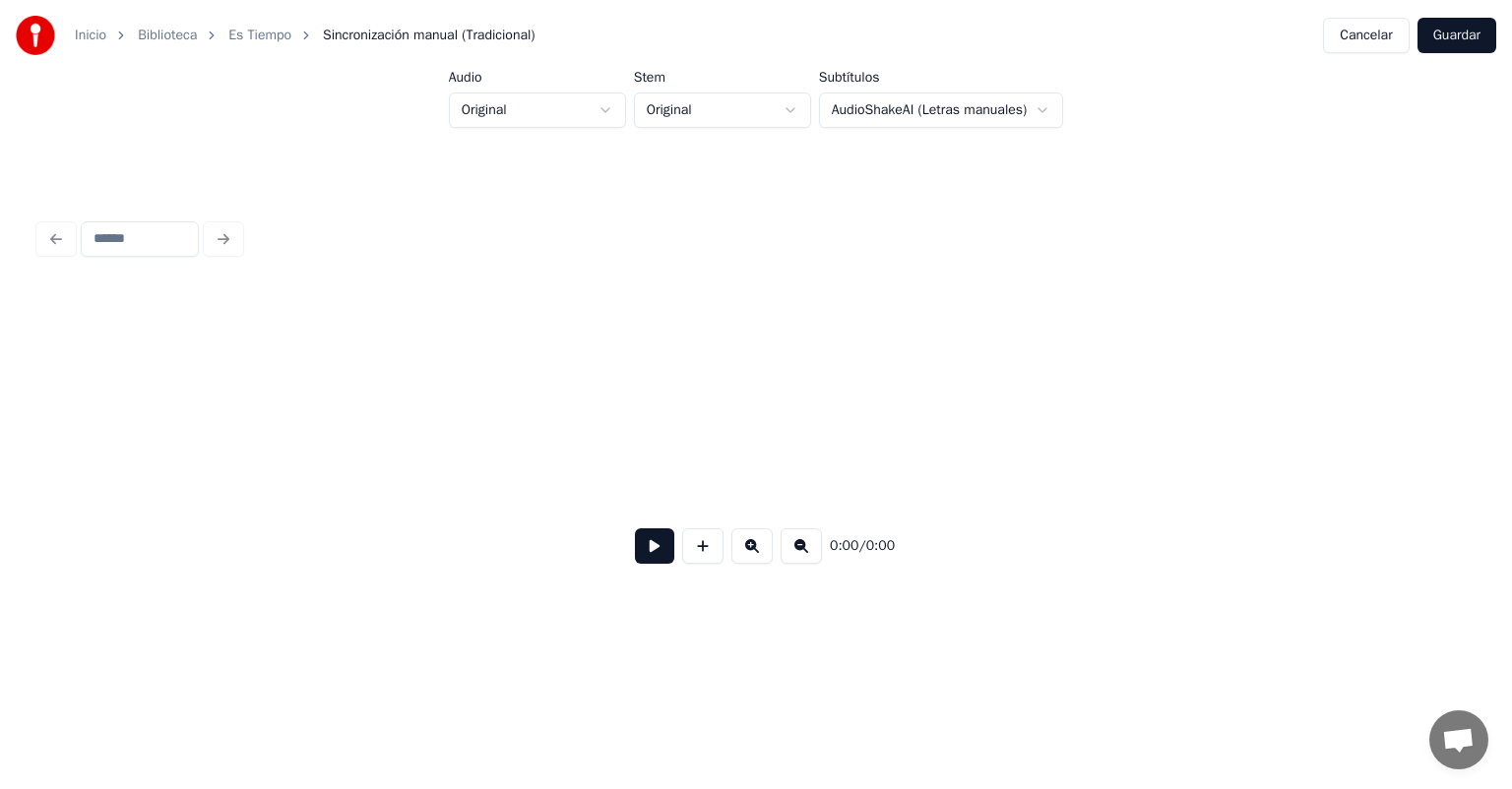 click on "Cancelar" at bounding box center [1365, 35] 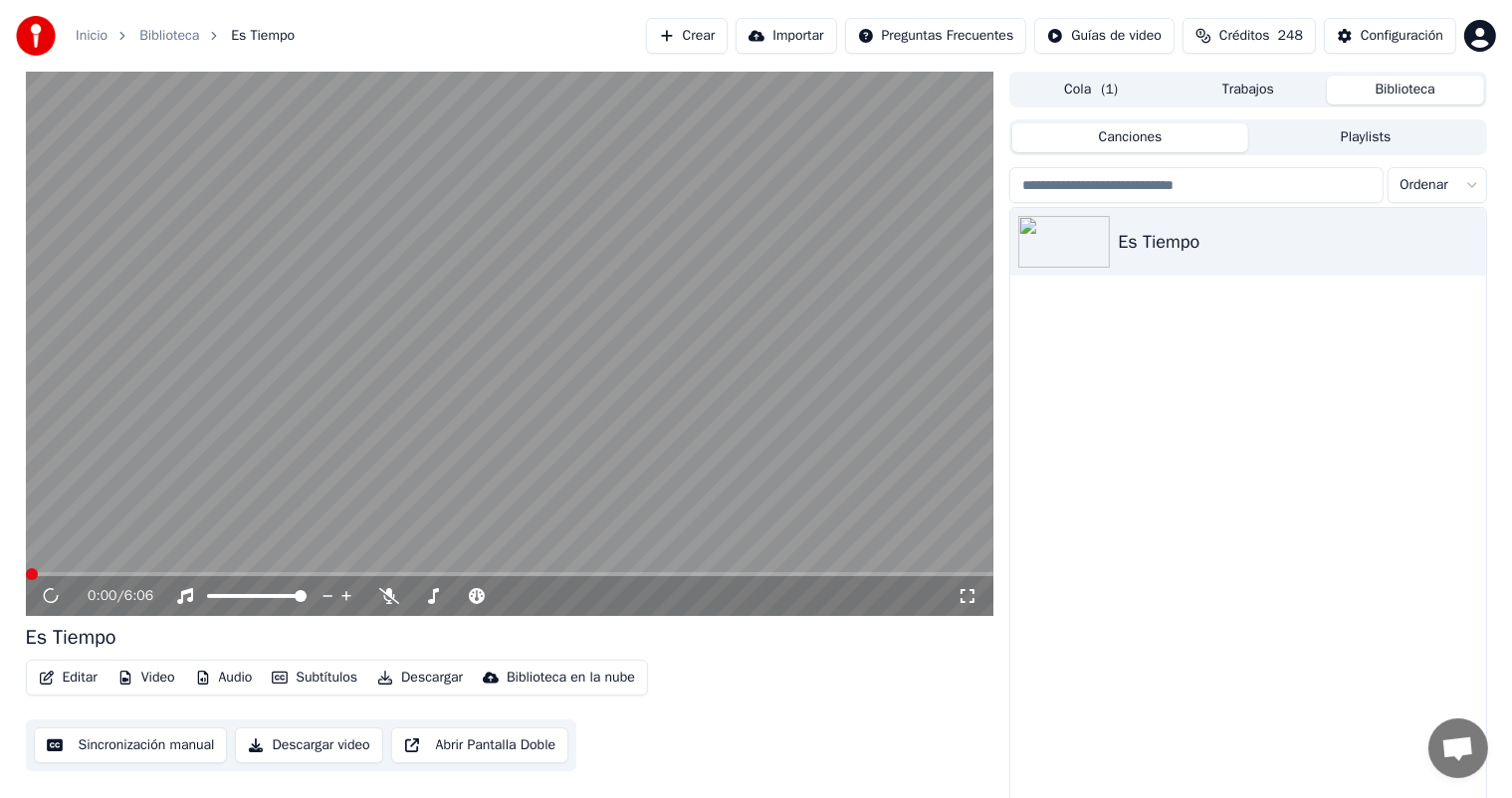 click 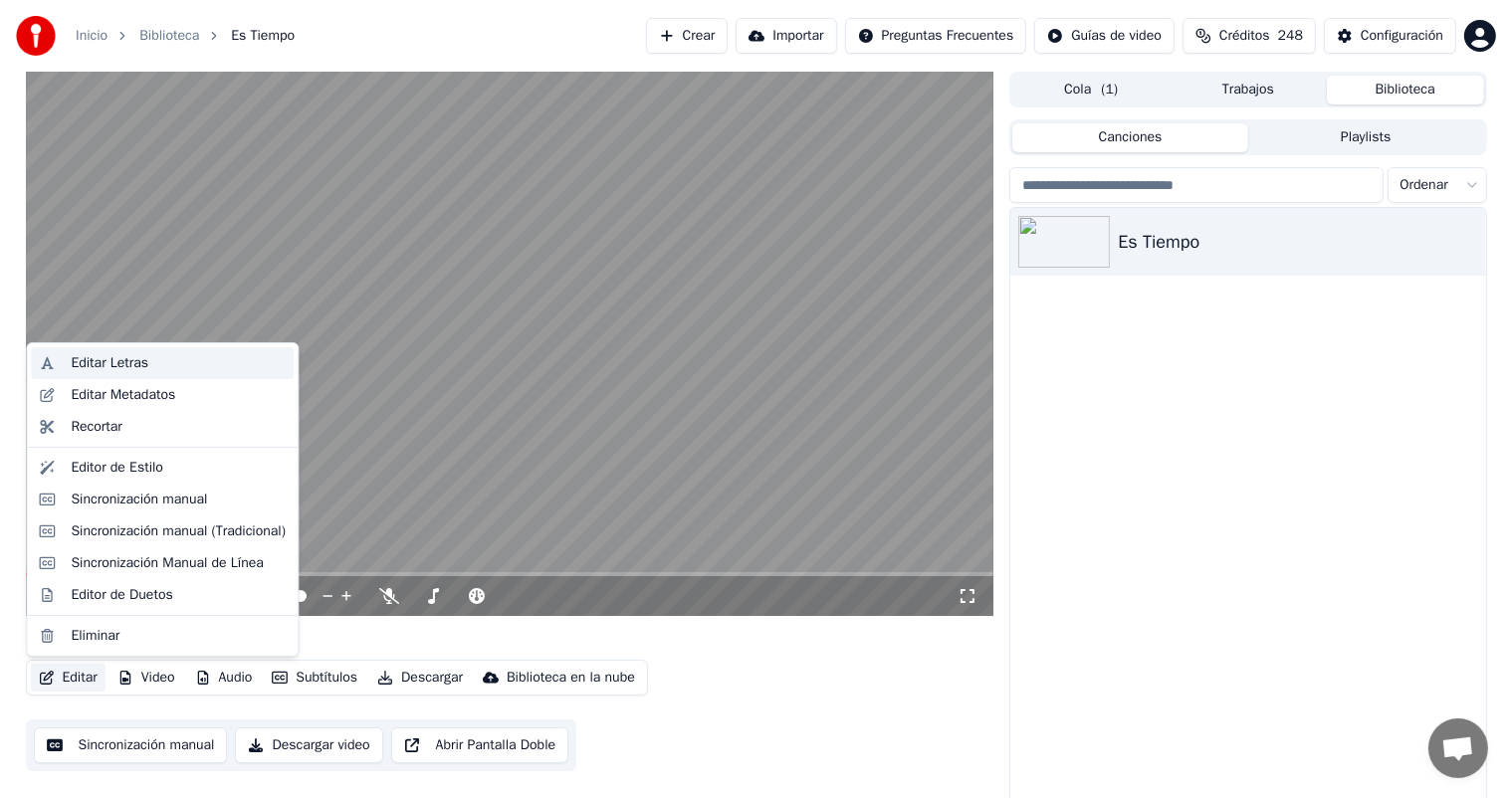click on "Editar Letras" at bounding box center (109, 363) 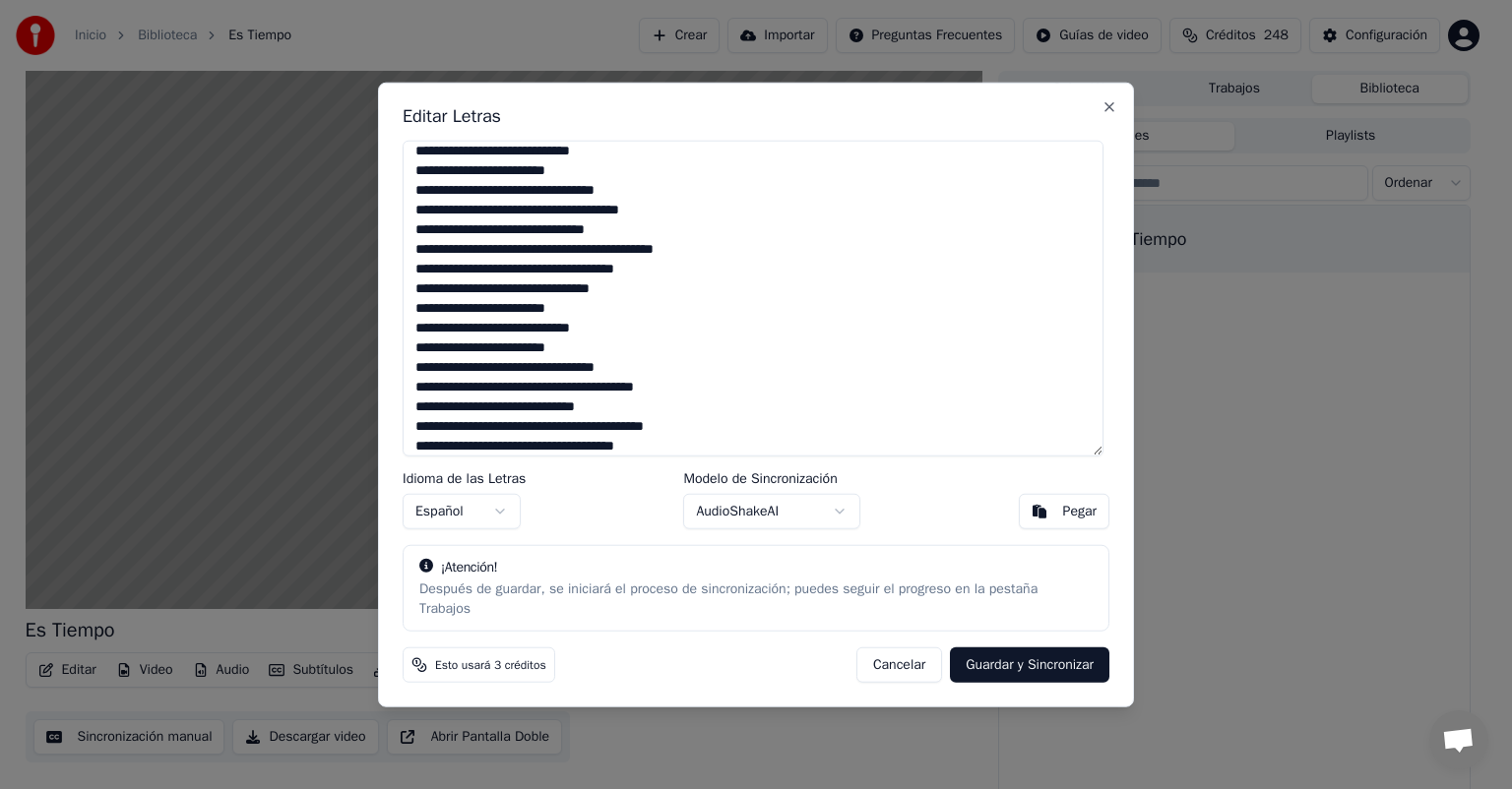 scroll, scrollTop: 350, scrollLeft: 0, axis: vertical 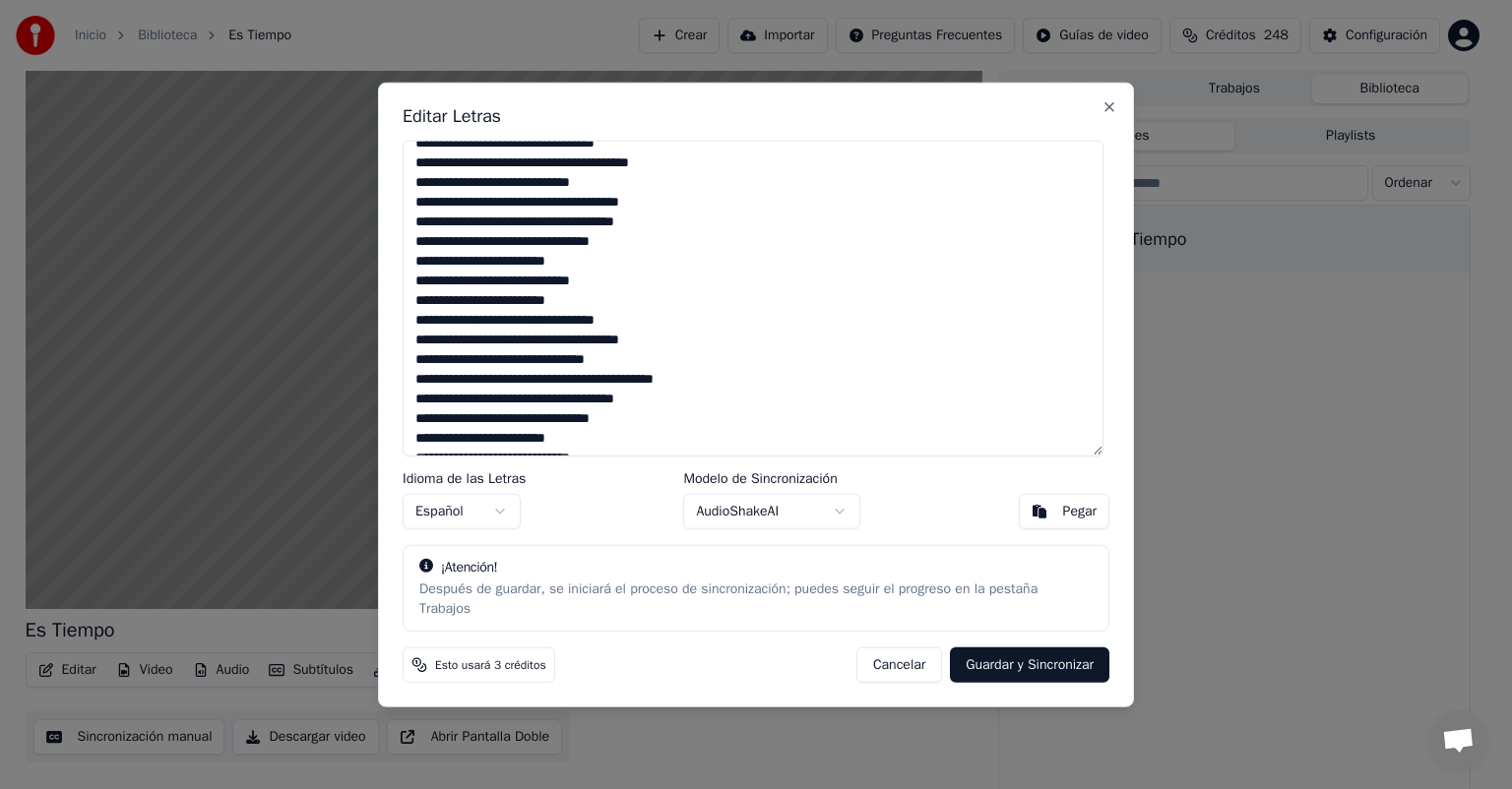 click on "Cancelar" at bounding box center (899, 664) 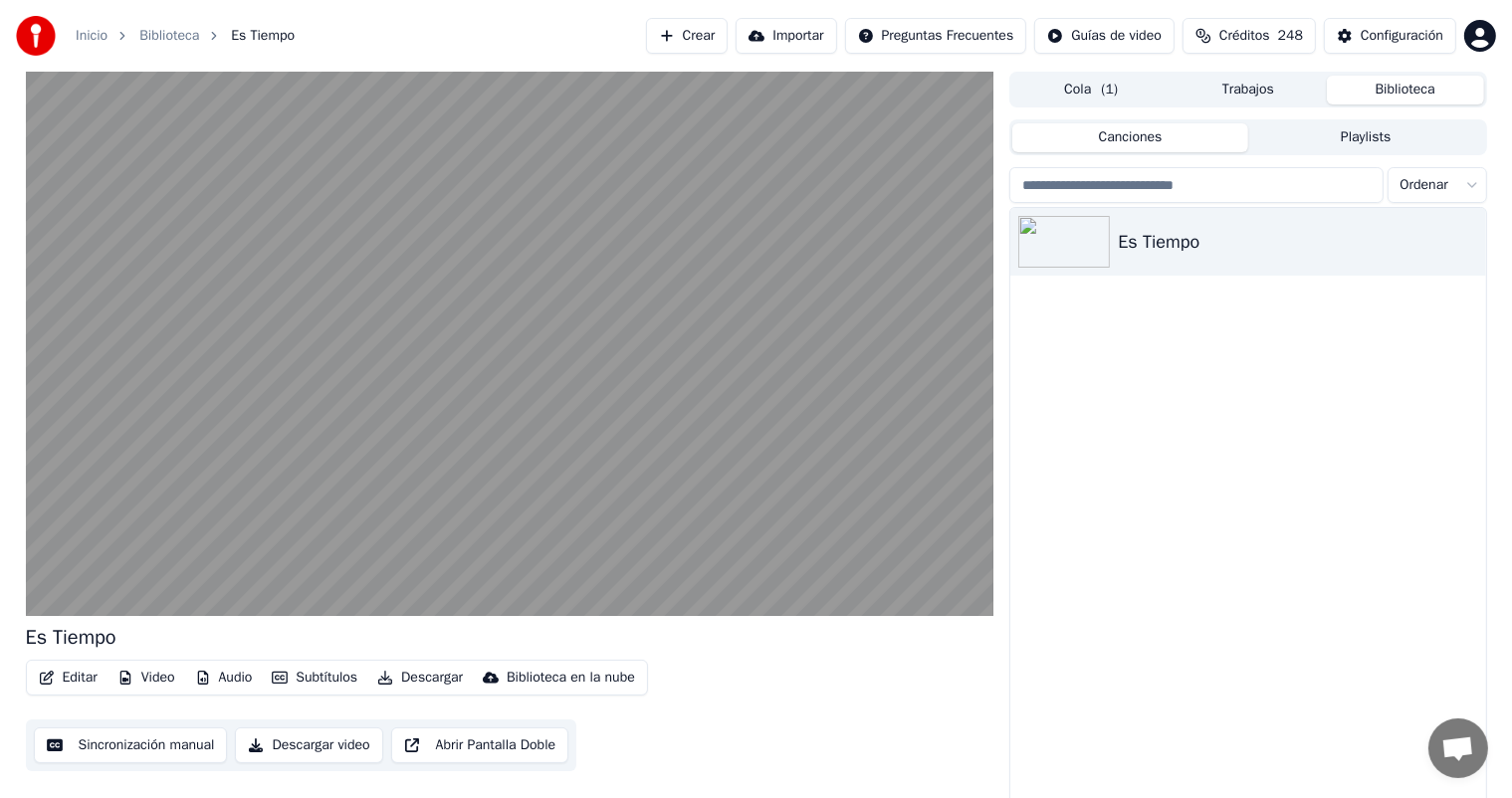 click on "Inicio Biblioteca Es Tiempo Crear Importar Preguntas Frecuentes Guías de video Créditos 248 Configuración Es Tiempo Editar Video Audio Subtítulos Descargar Biblioteca en la nube Sincronización manual Descargar video Abrir Pantalla Doble Cola ( 1 ) Trabajos Biblioteca Canciones Playlists Ordenar Es Tiempo" at bounding box center (756, 399) 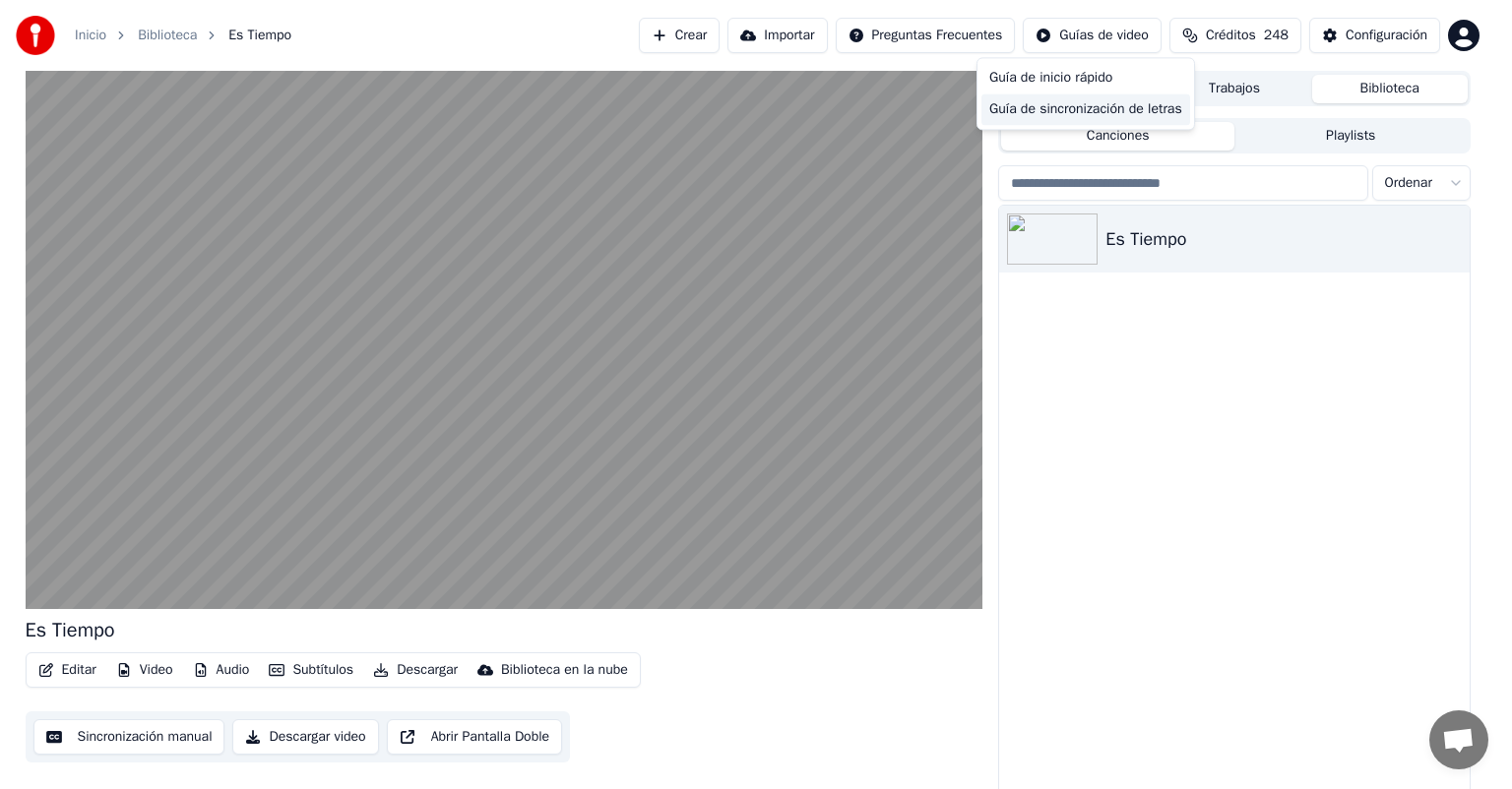 click on "Guía de sincronización de letras" at bounding box center (1086, 109) 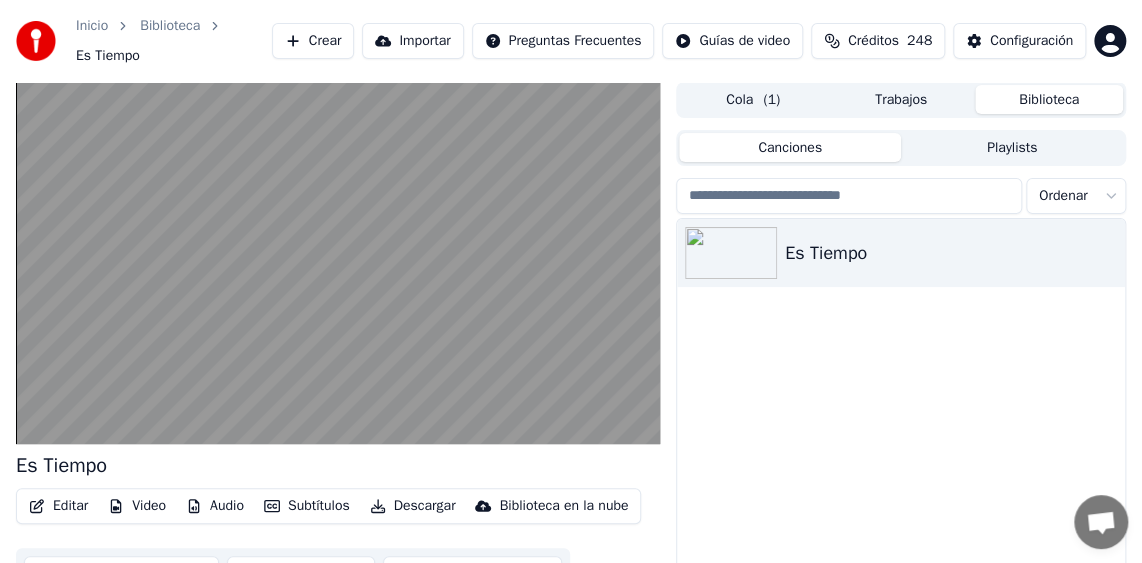 click on "Inicio Biblioteca Es Tiempo Crear Importar Preguntas Frecuentes Guías de video Créditos 248 Configuración Es Tiempo Editar Video Audio Subtítulos Descargar Biblioteca en la nube Sincronización manual Descargar video Abrir Pantalla Doble Cola ( 1 ) Trabajos Biblioteca Canciones Playlists Ordenar Es Tiempo" at bounding box center (571, 281) 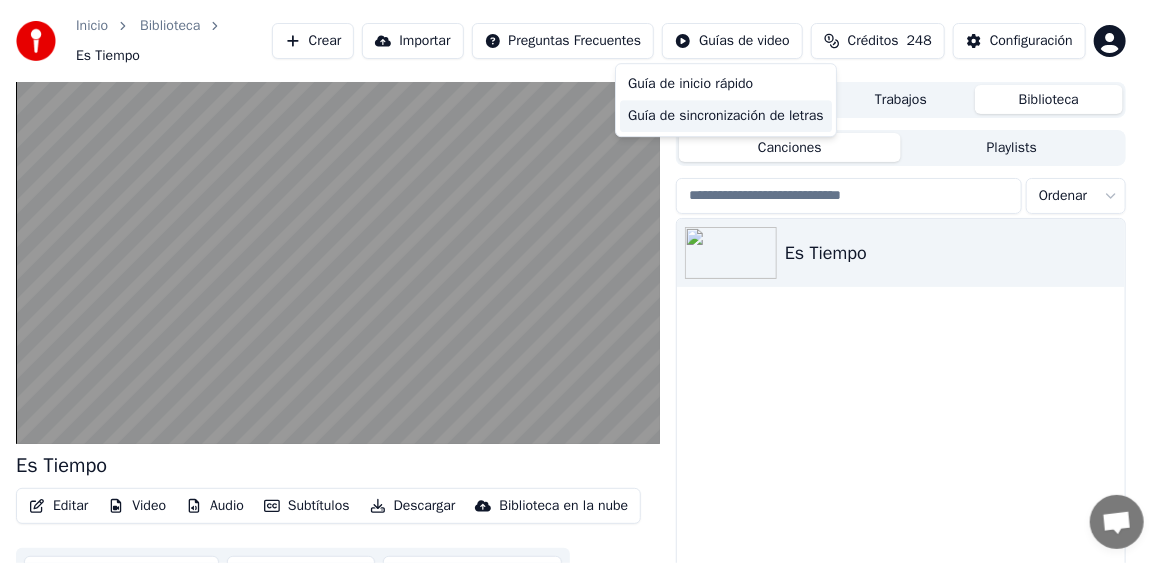 click on "Guía de sincronización de letras" at bounding box center [726, 116] 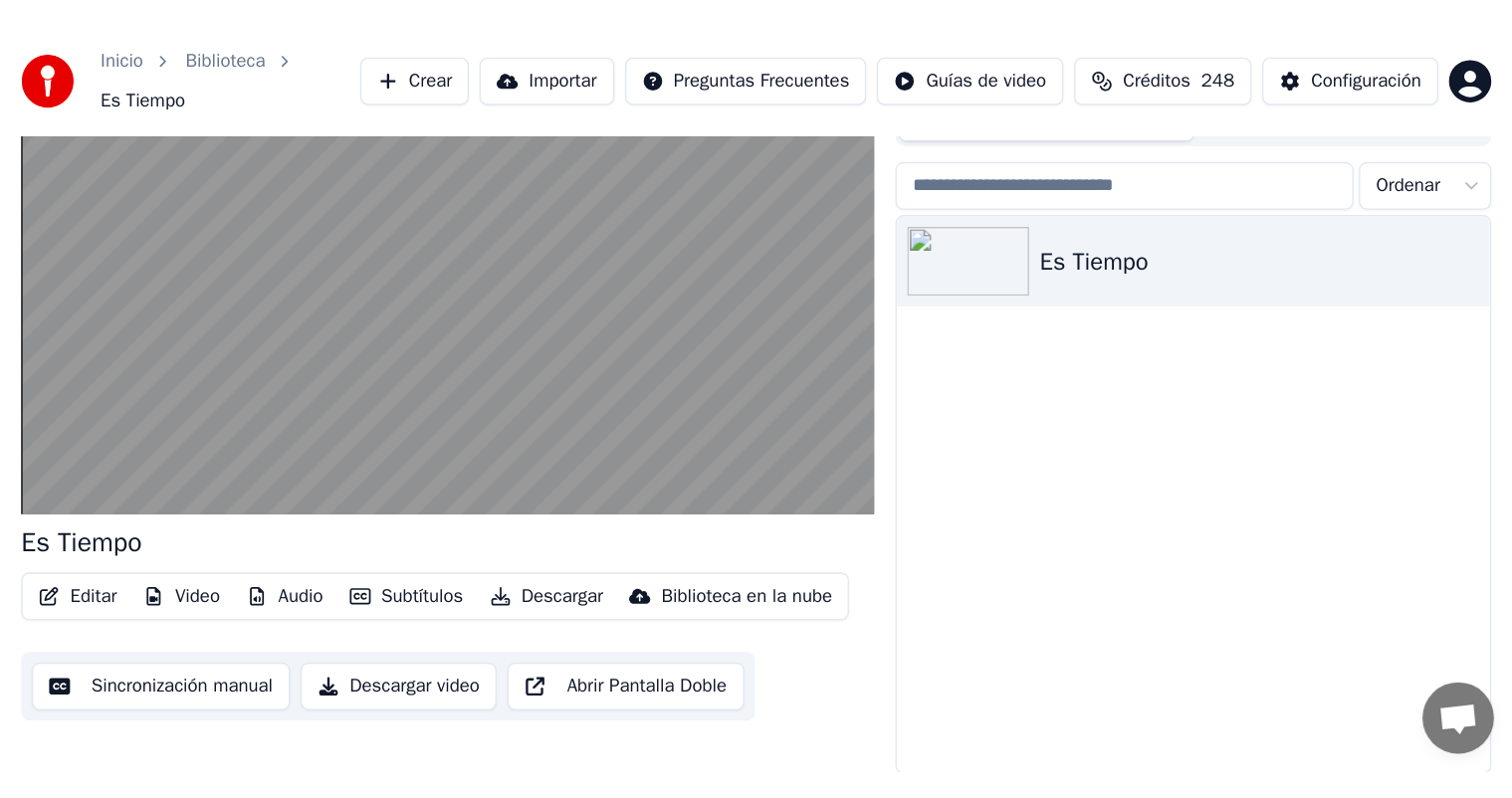 scroll, scrollTop: 0, scrollLeft: 0, axis: both 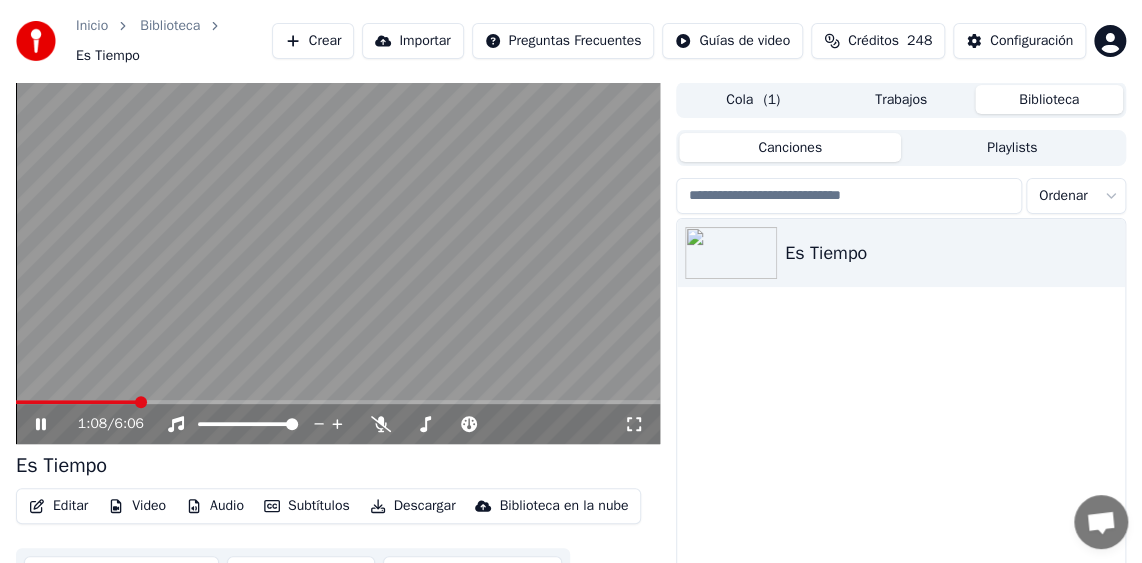 click 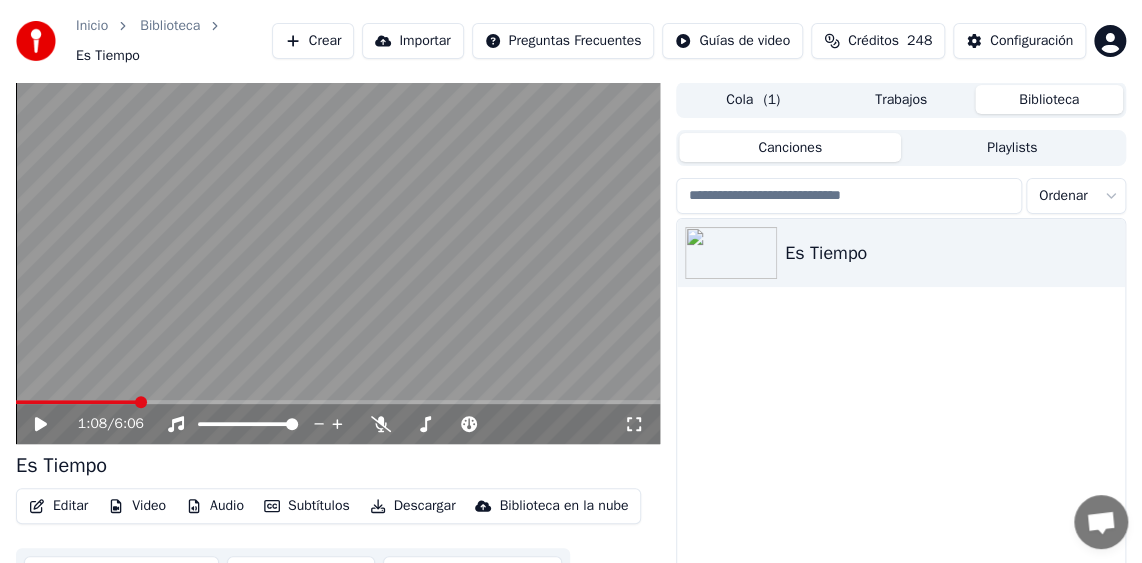 click 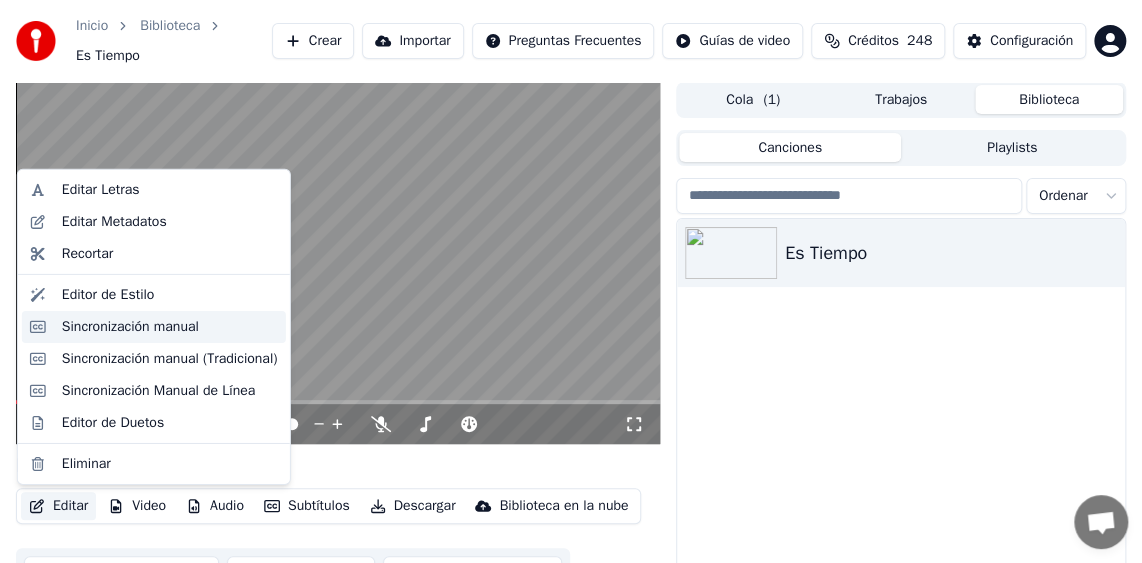 click on "Sincronización manual" at bounding box center (130, 327) 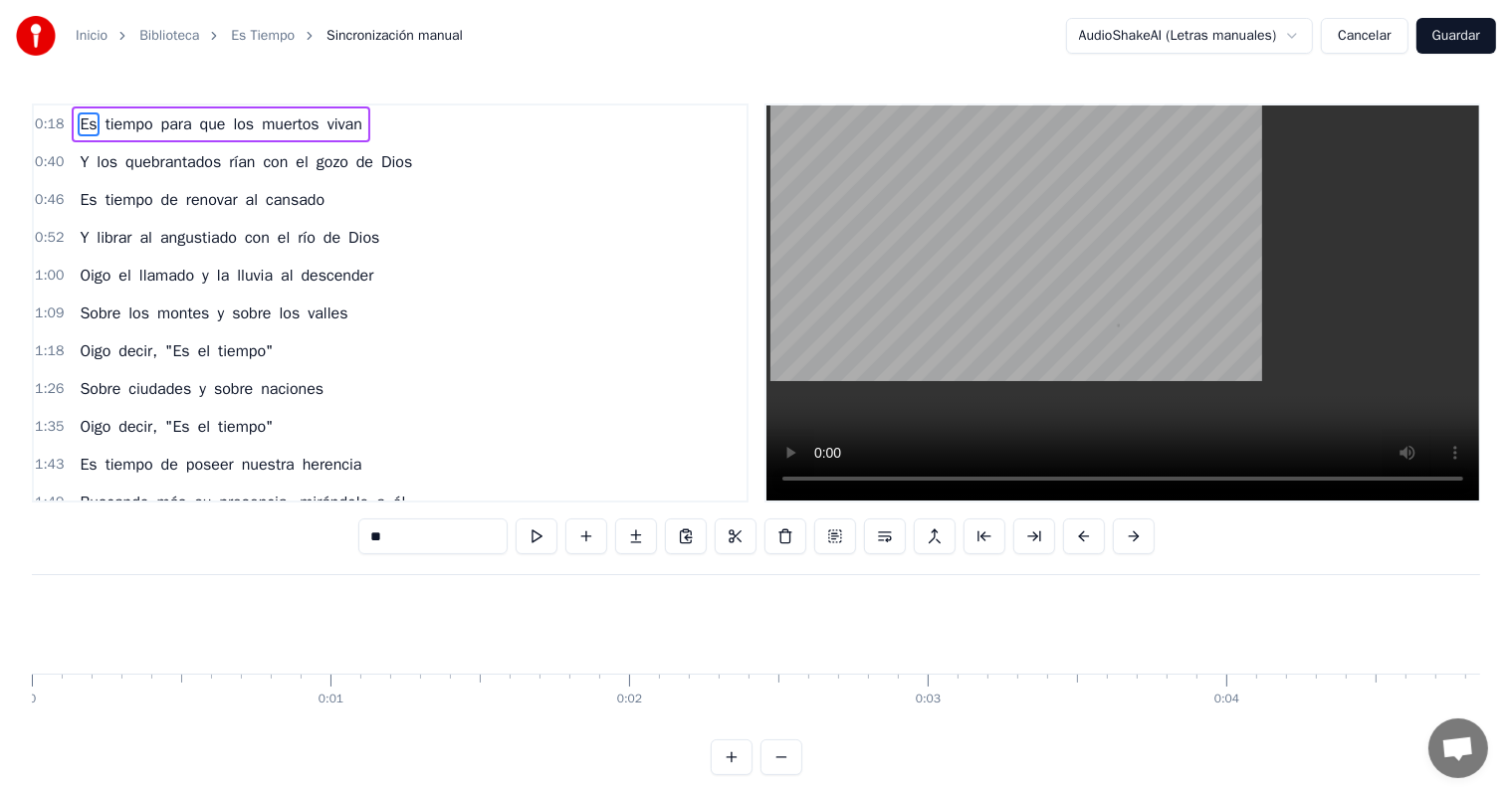 scroll, scrollTop: 0, scrollLeft: 5328, axis: horizontal 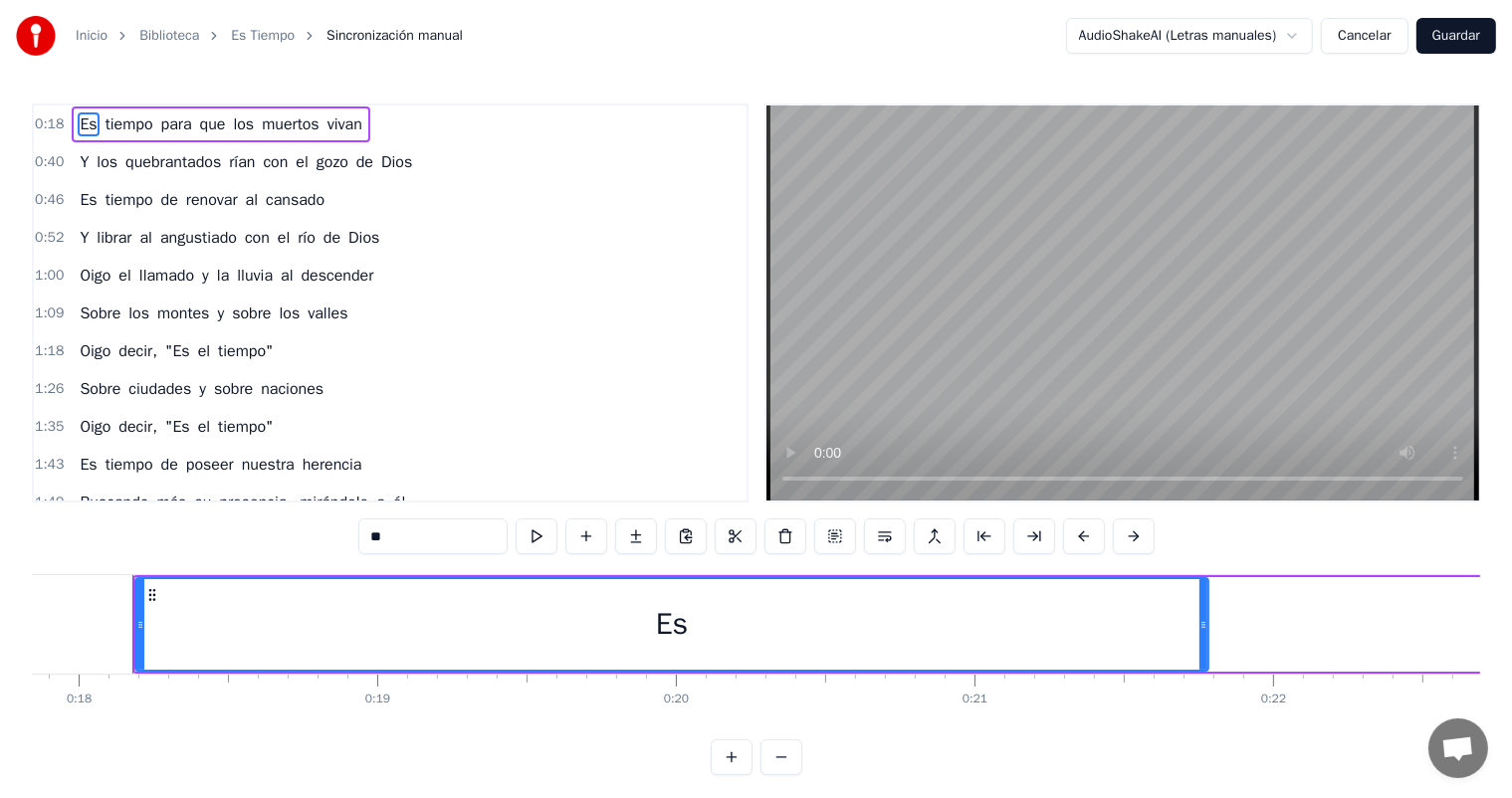click on "Es" at bounding box center (88, 124) 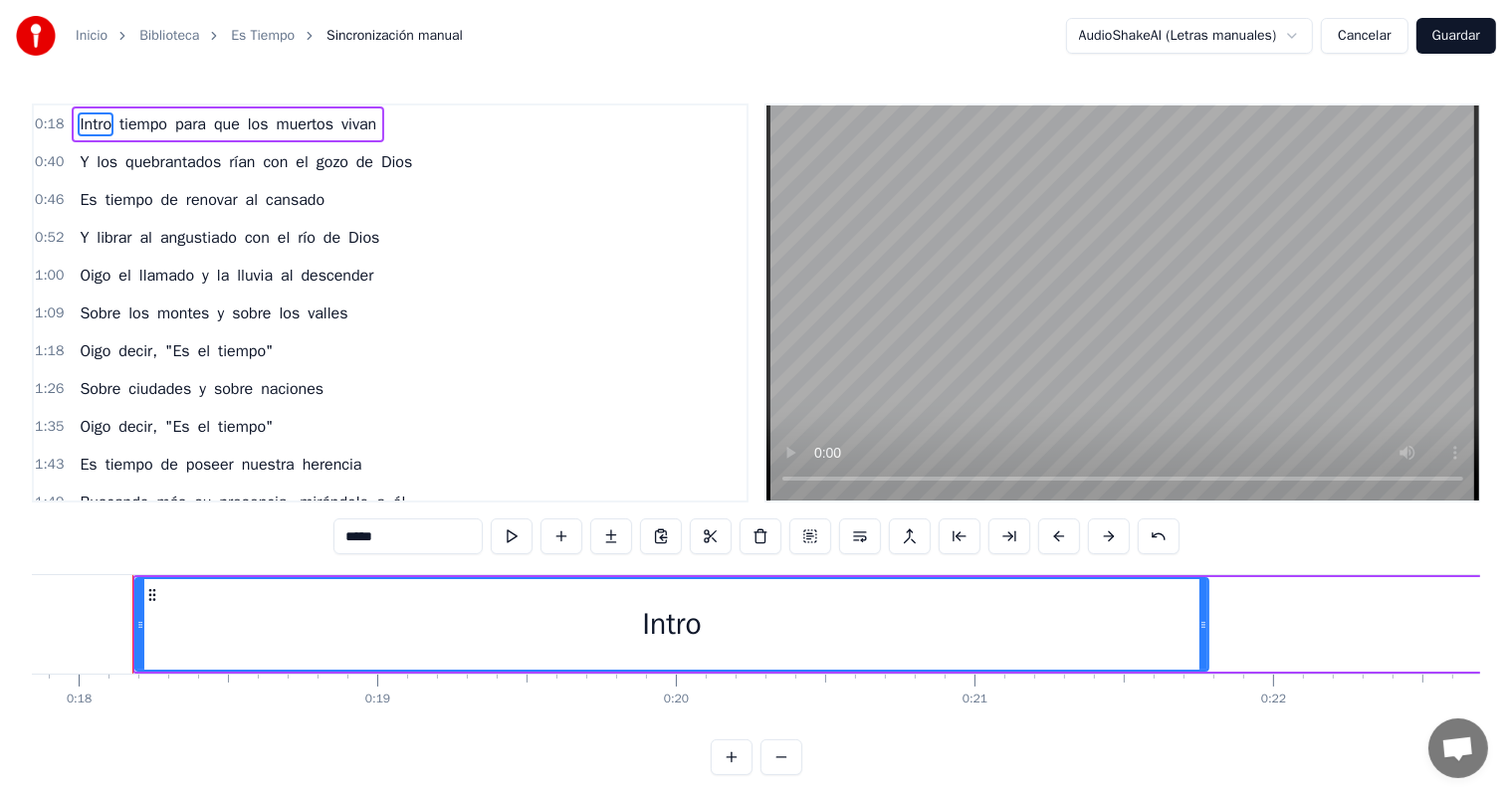 click on "tiempo" at bounding box center (143, 124) 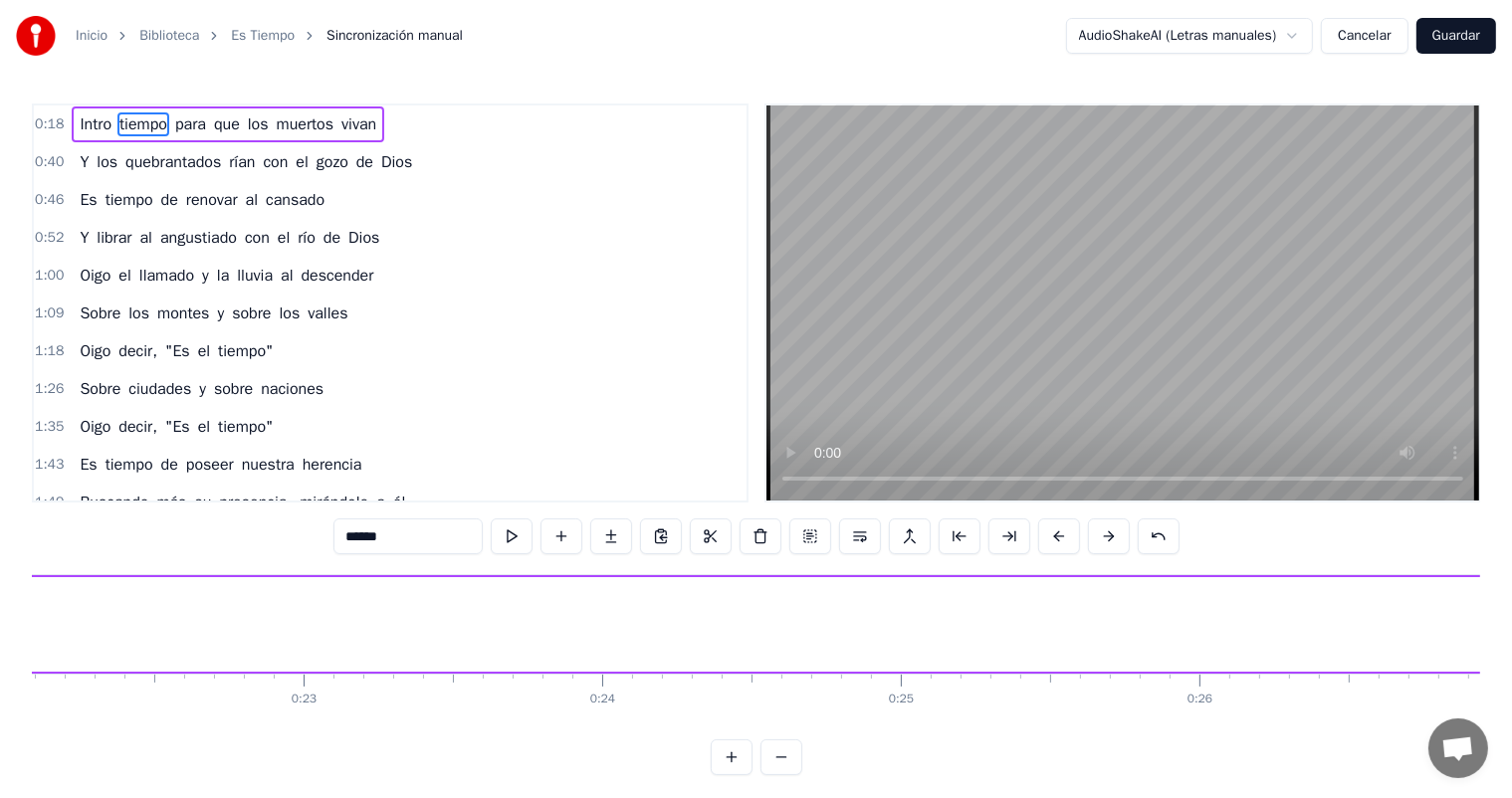 click on "******" at bounding box center (408, 536) 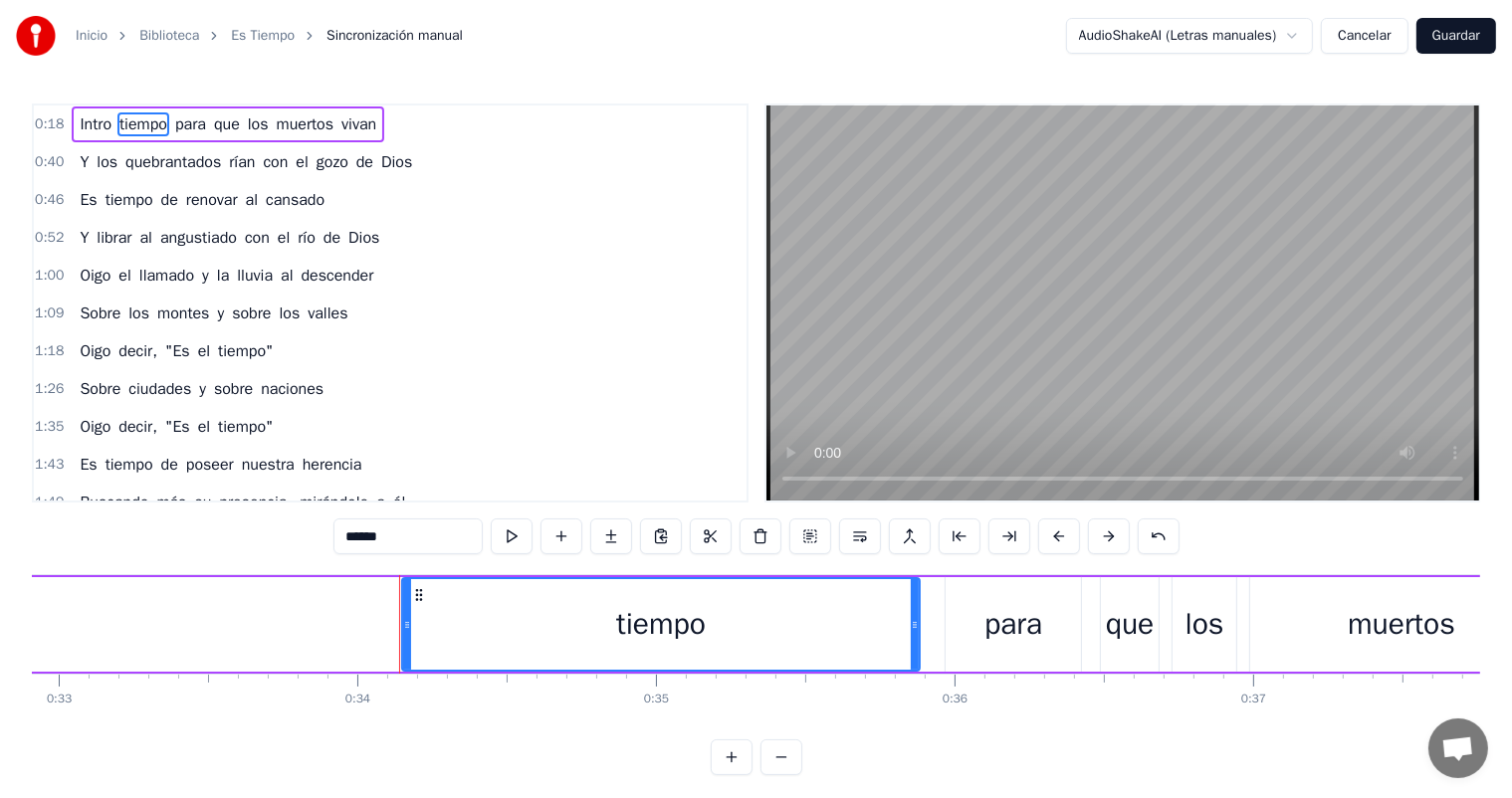 scroll, scrollTop: 0, scrollLeft: 10094, axis: horizontal 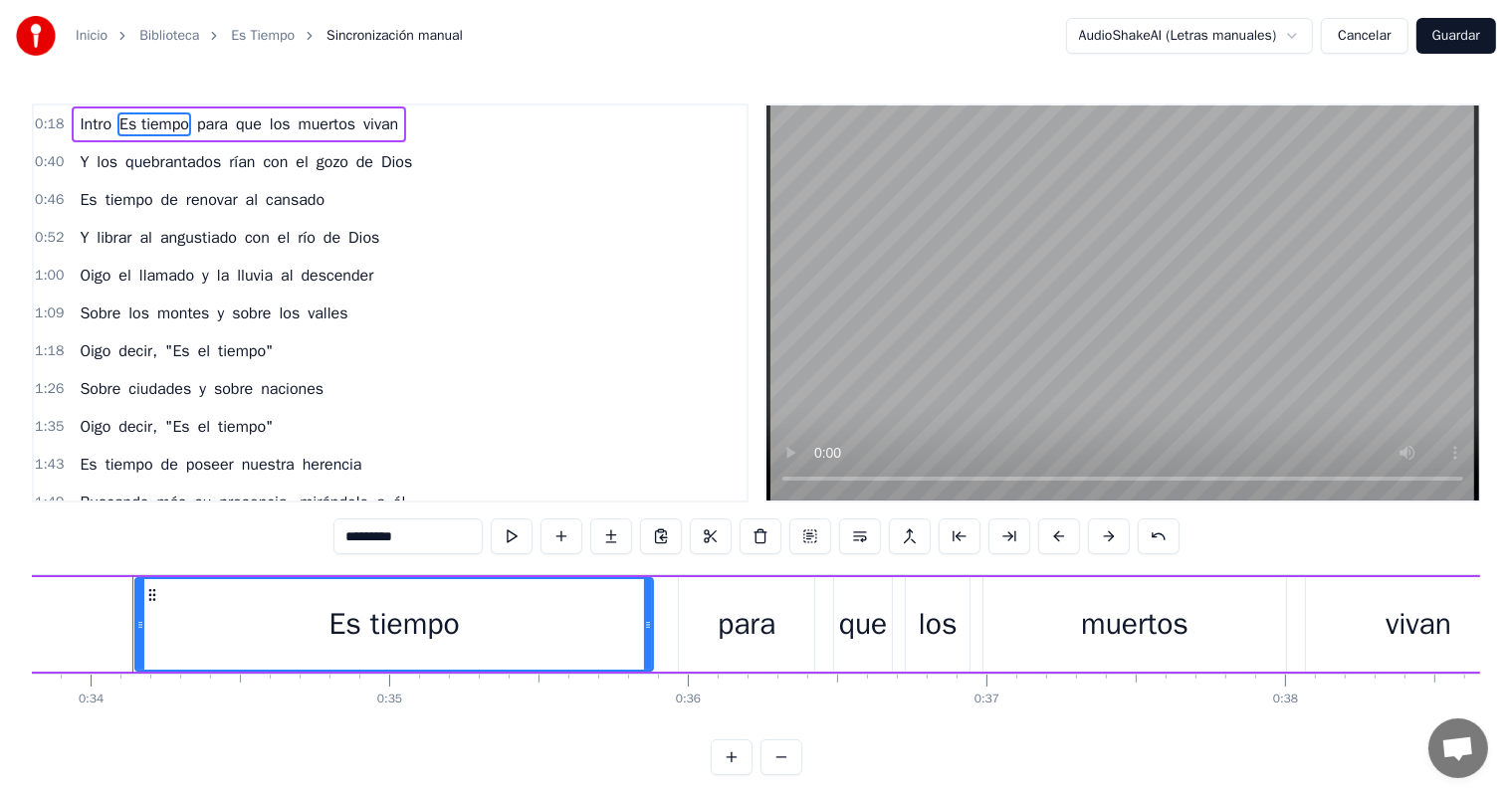 type on "*********" 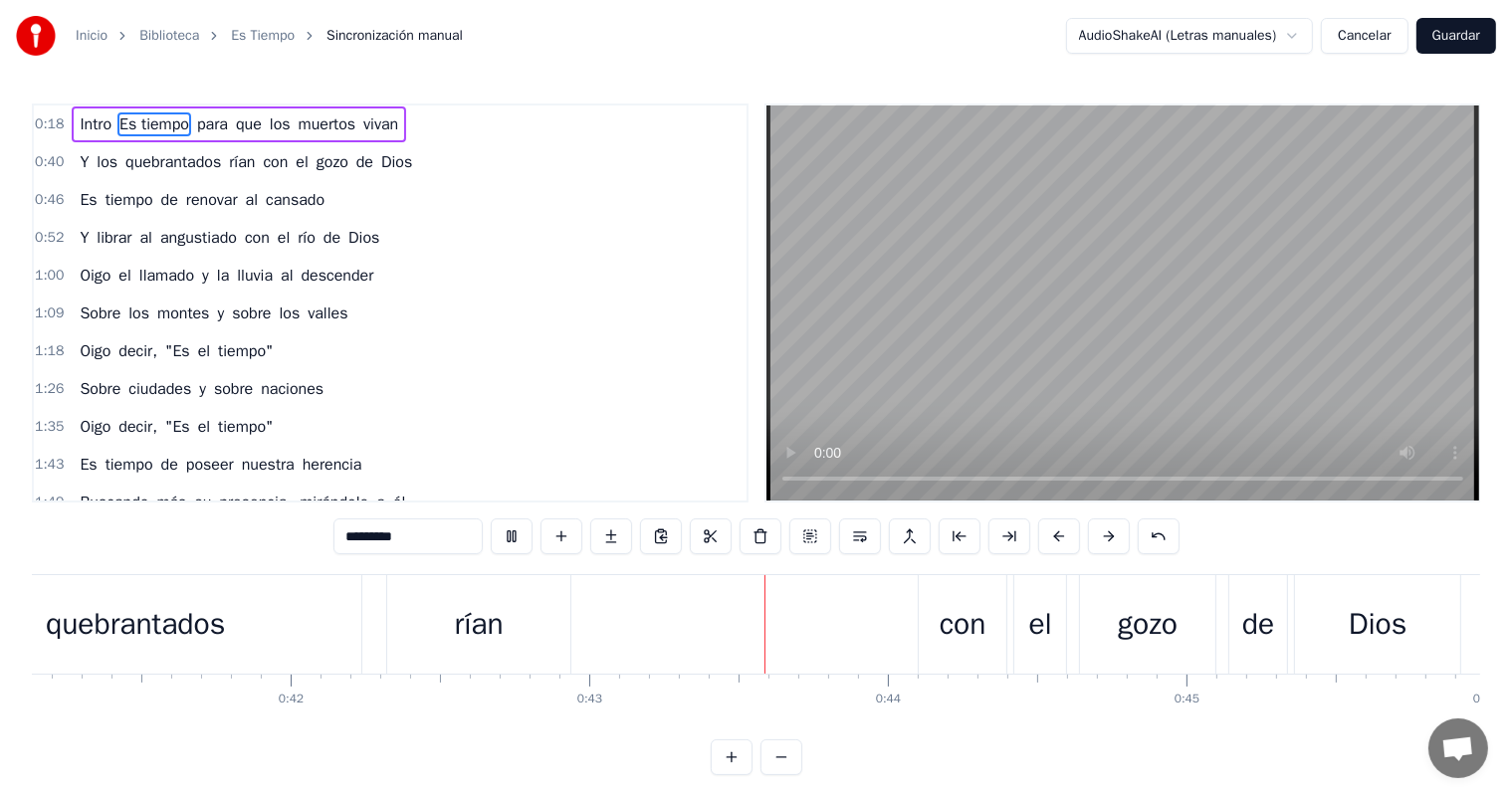 scroll, scrollTop: 0, scrollLeft: 12752, axis: horizontal 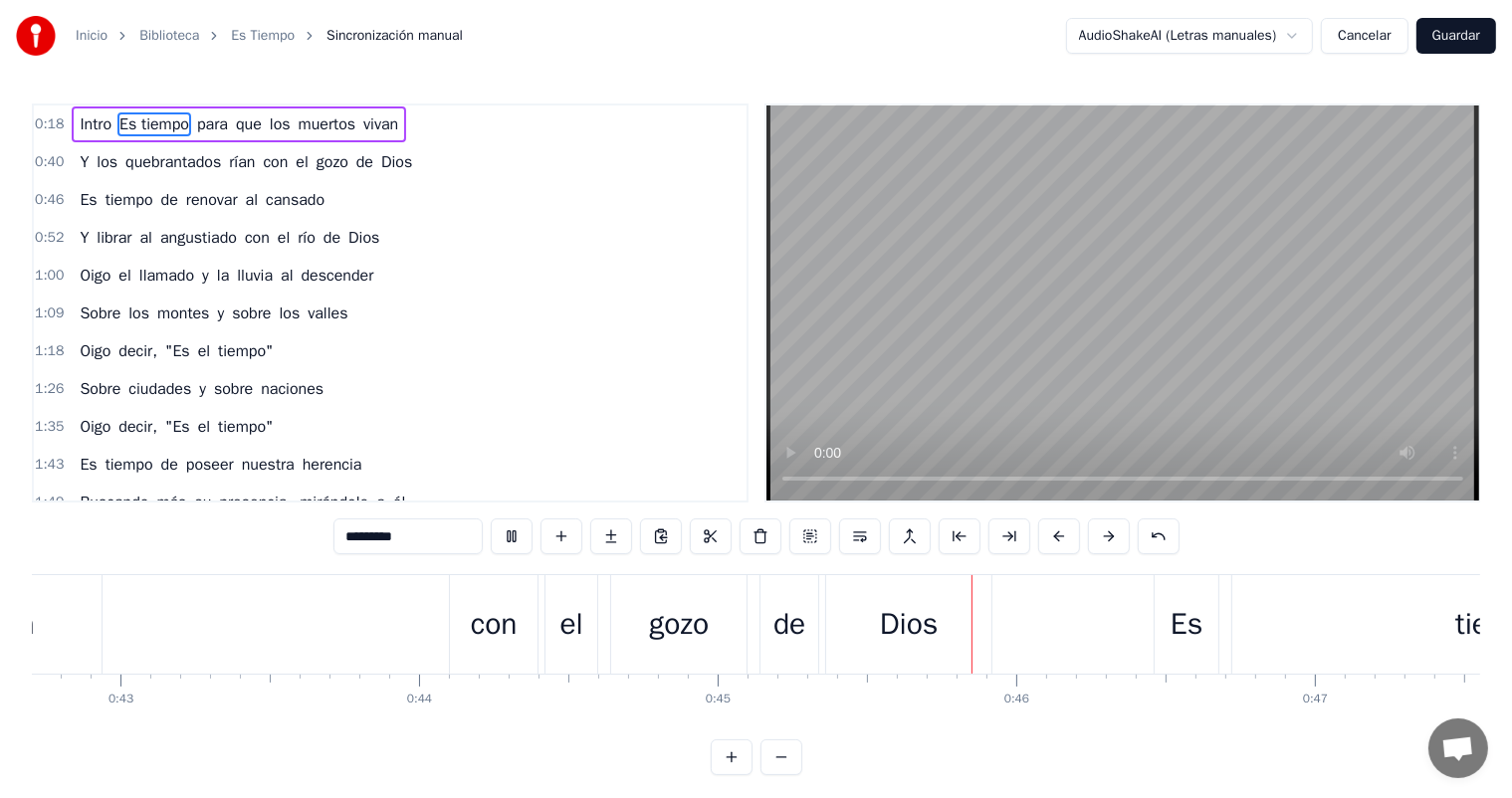 type 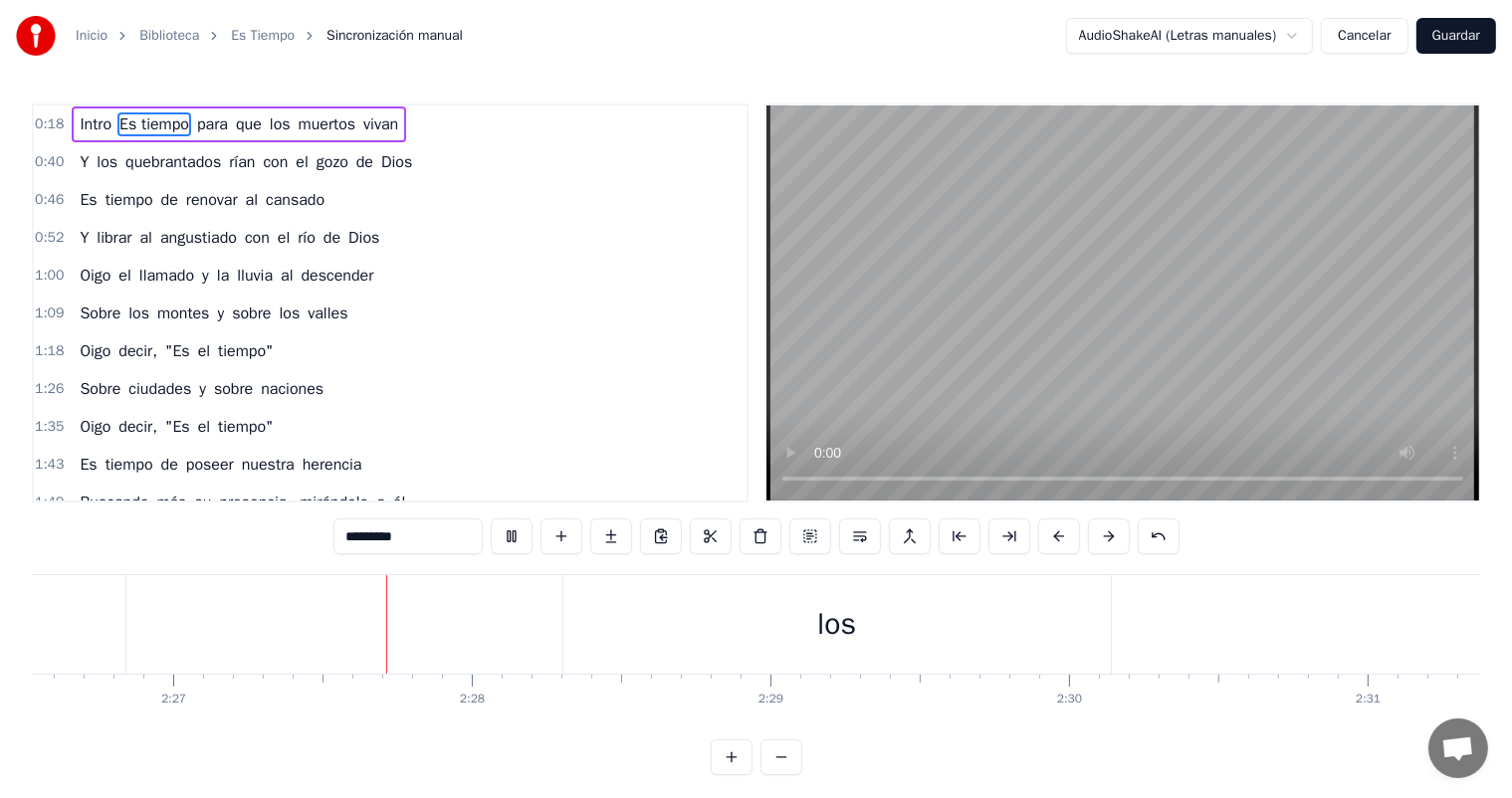 scroll, scrollTop: 0, scrollLeft: 43817, axis: horizontal 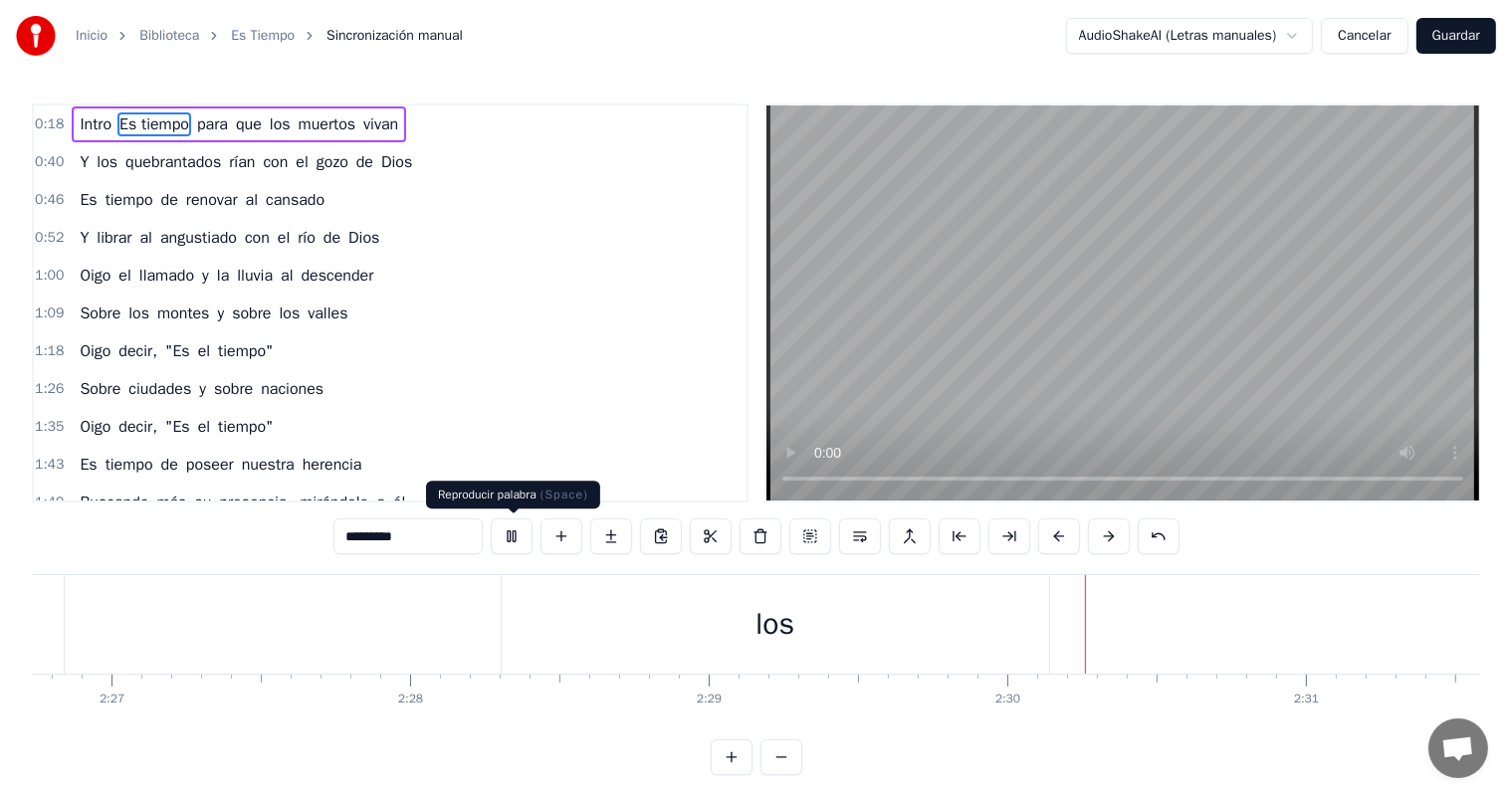 click at bounding box center (512, 536) 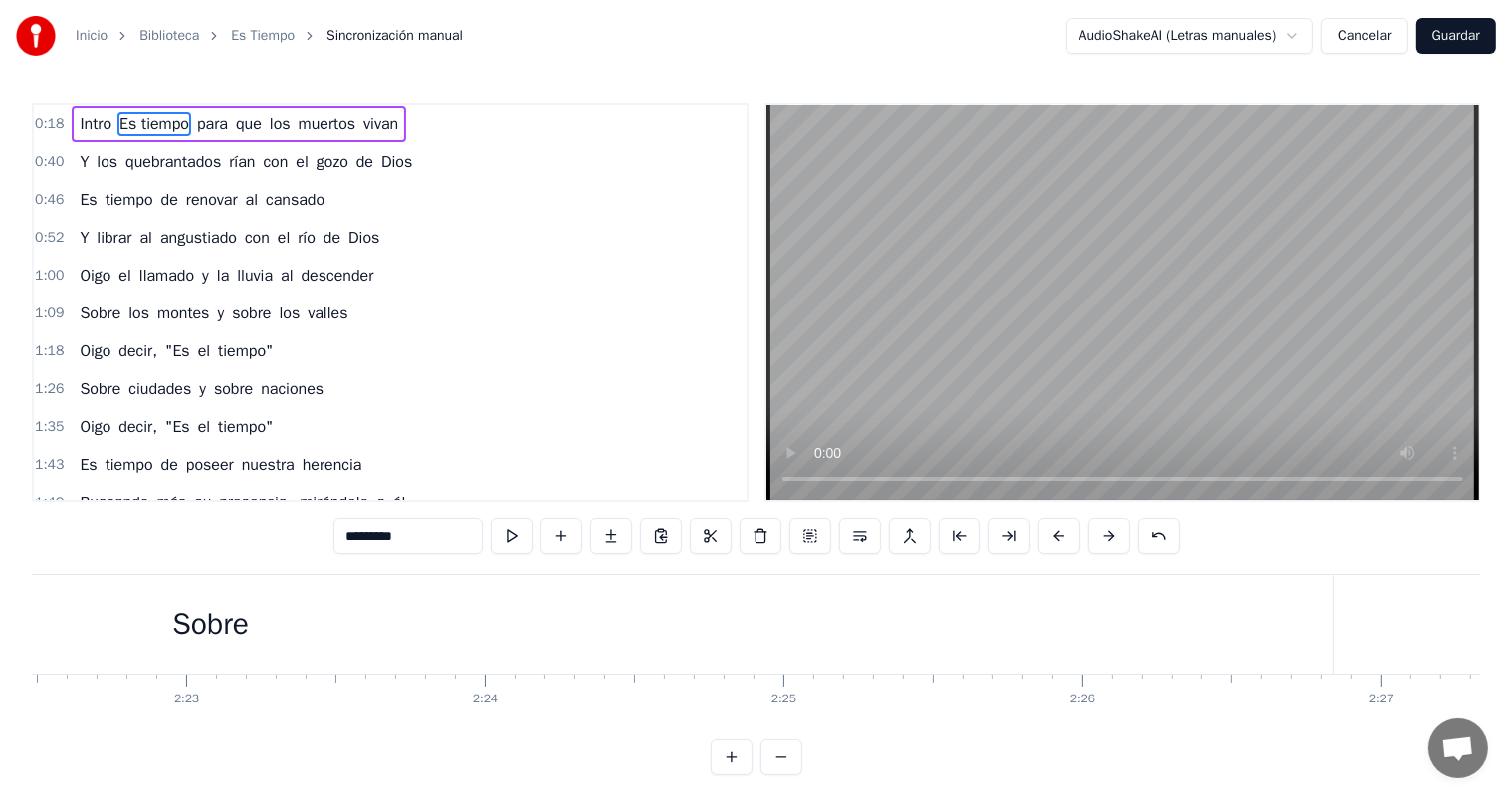 scroll, scrollTop: 0, scrollLeft: 42463, axis: horizontal 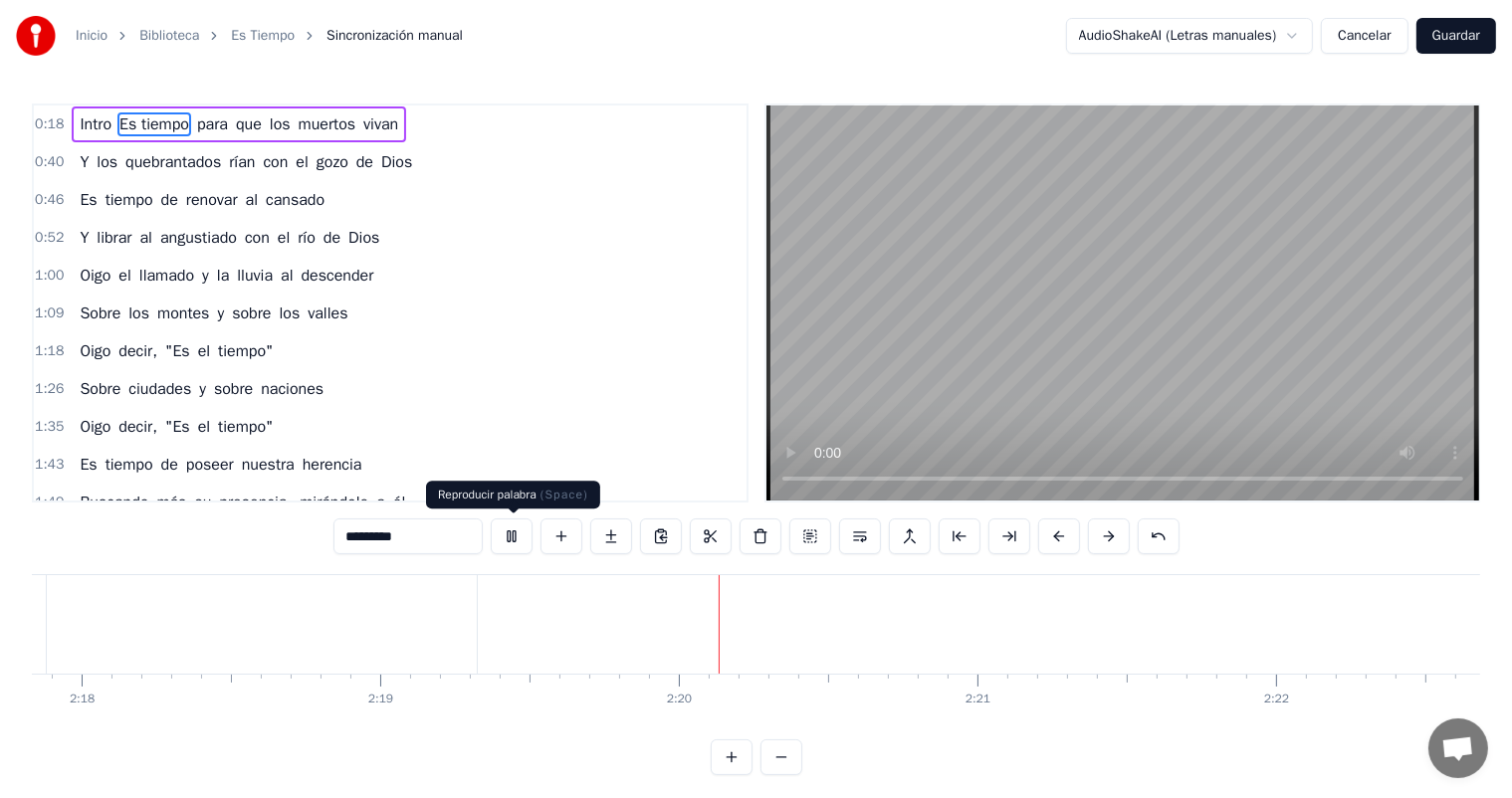 click at bounding box center (512, 536) 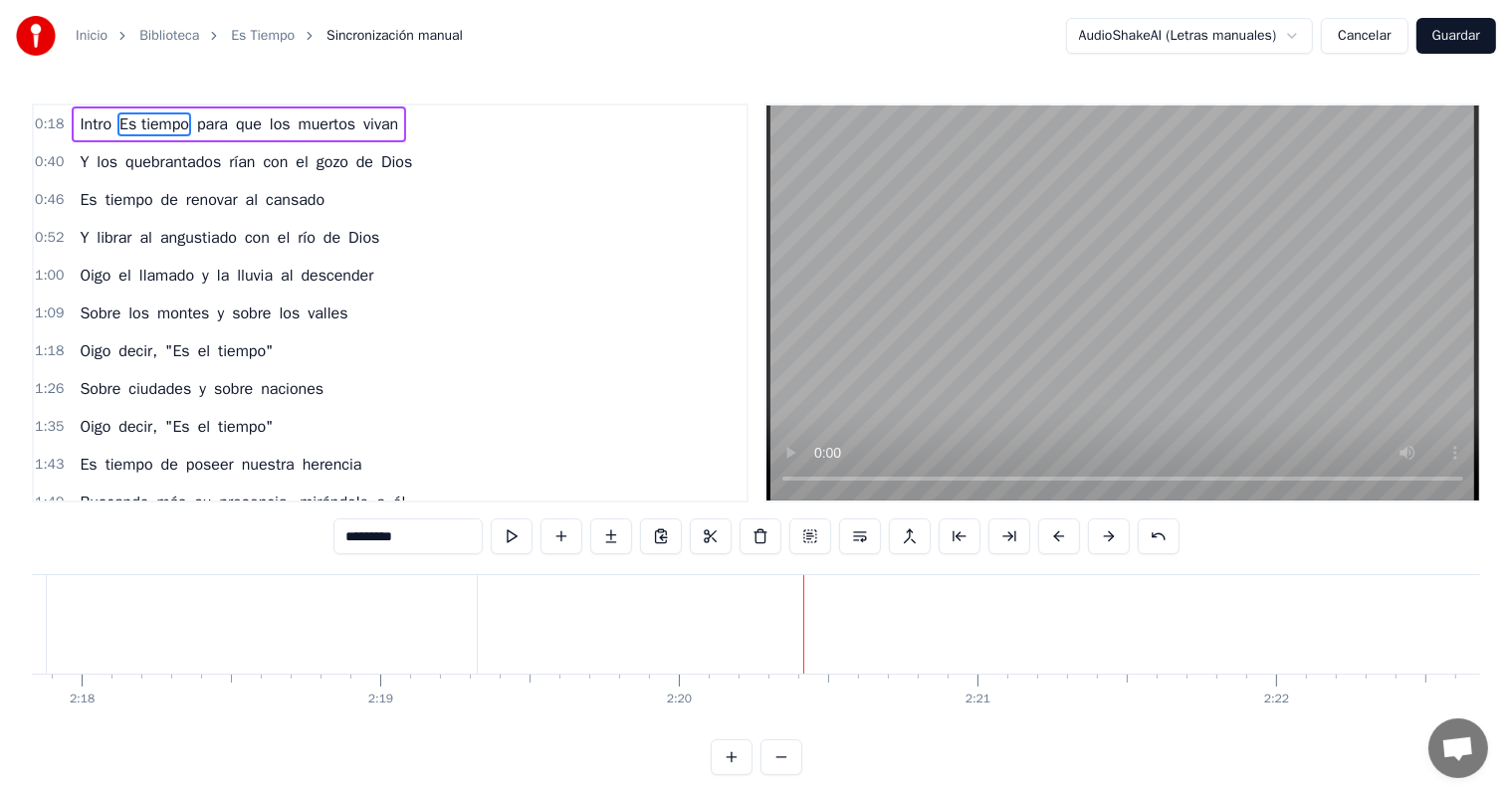 click at bounding box center [13644, 624] 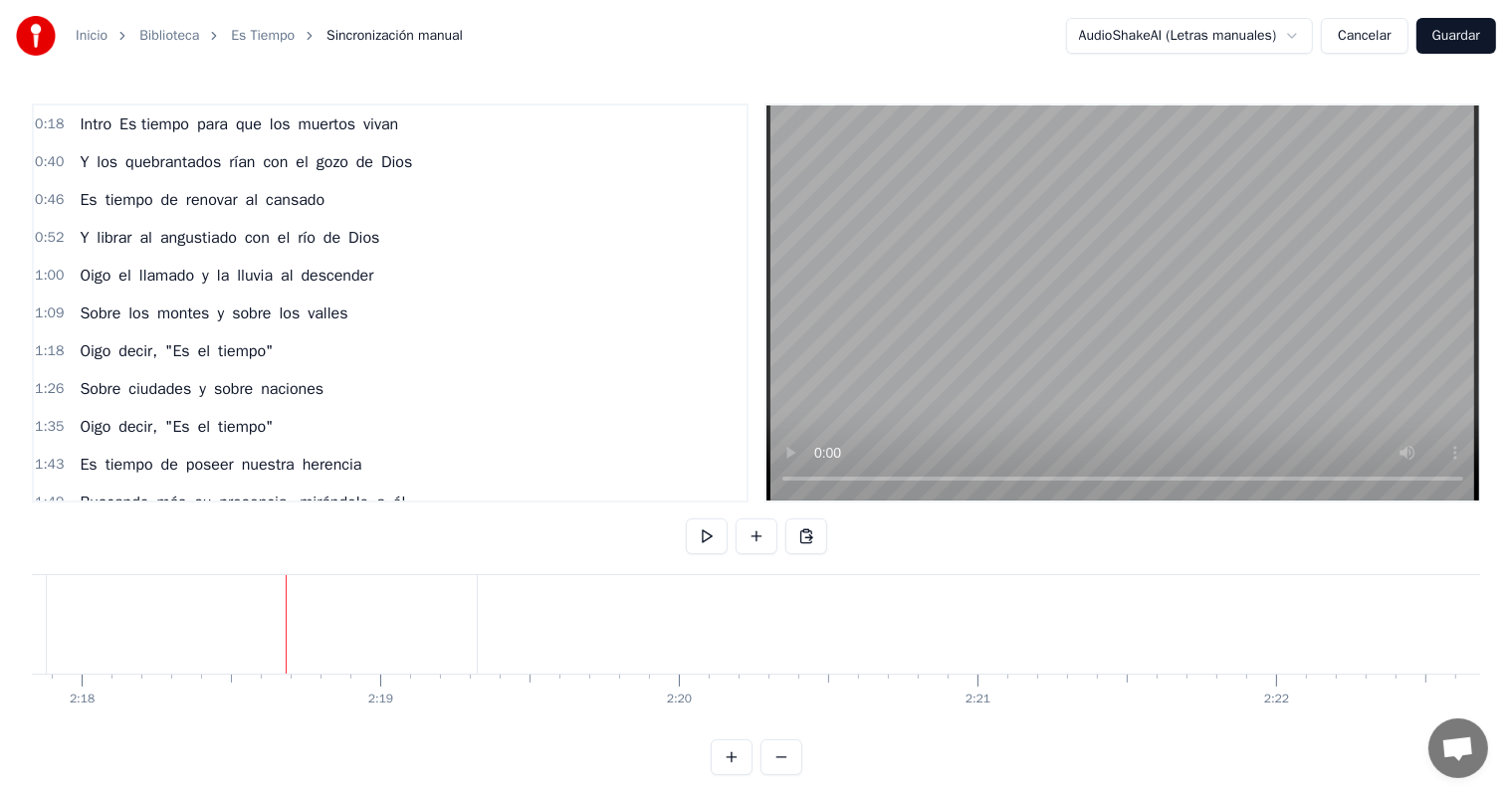click at bounding box center [13644, 624] 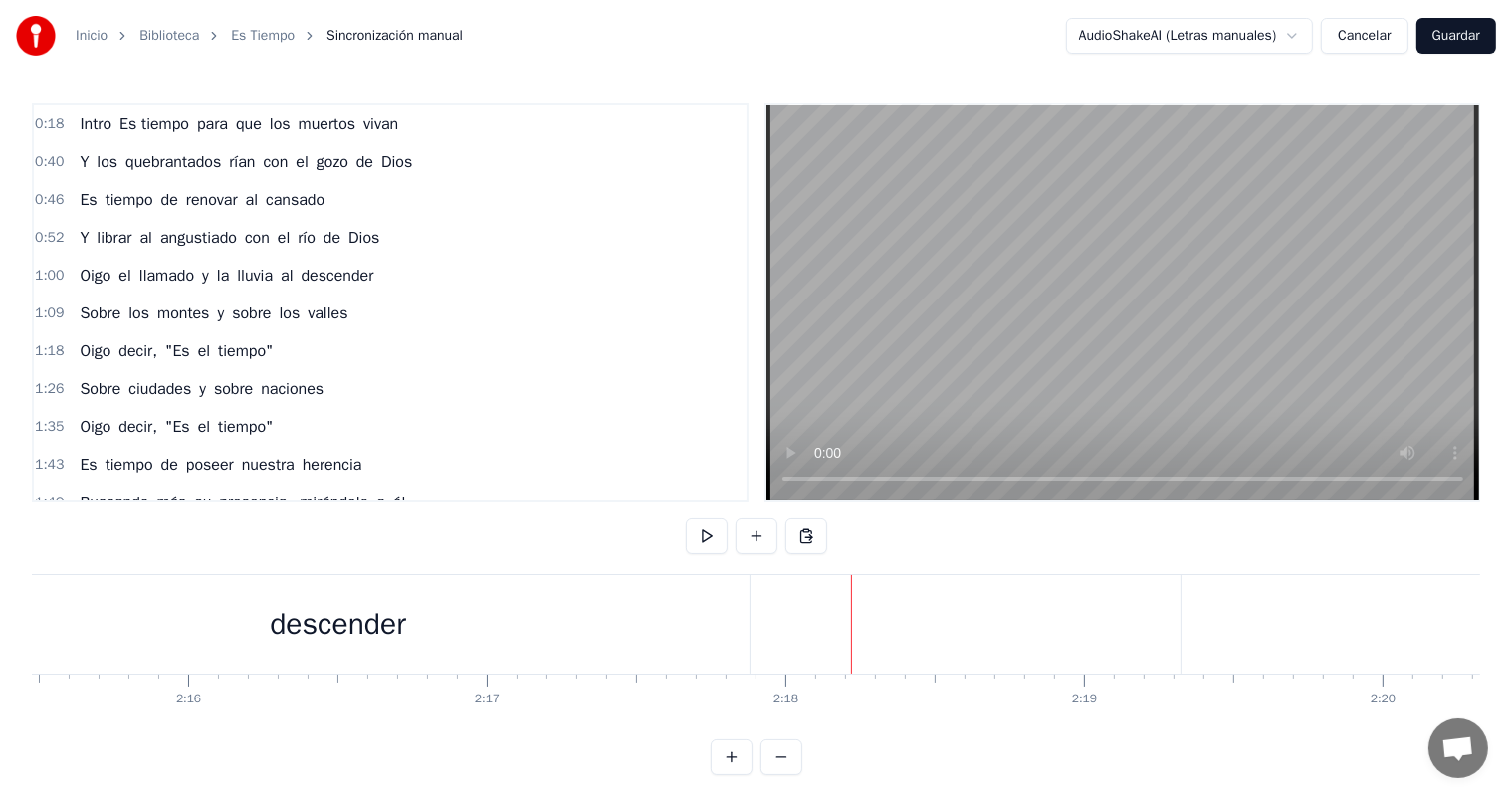 scroll, scrollTop: 0, scrollLeft: 40443, axis: horizontal 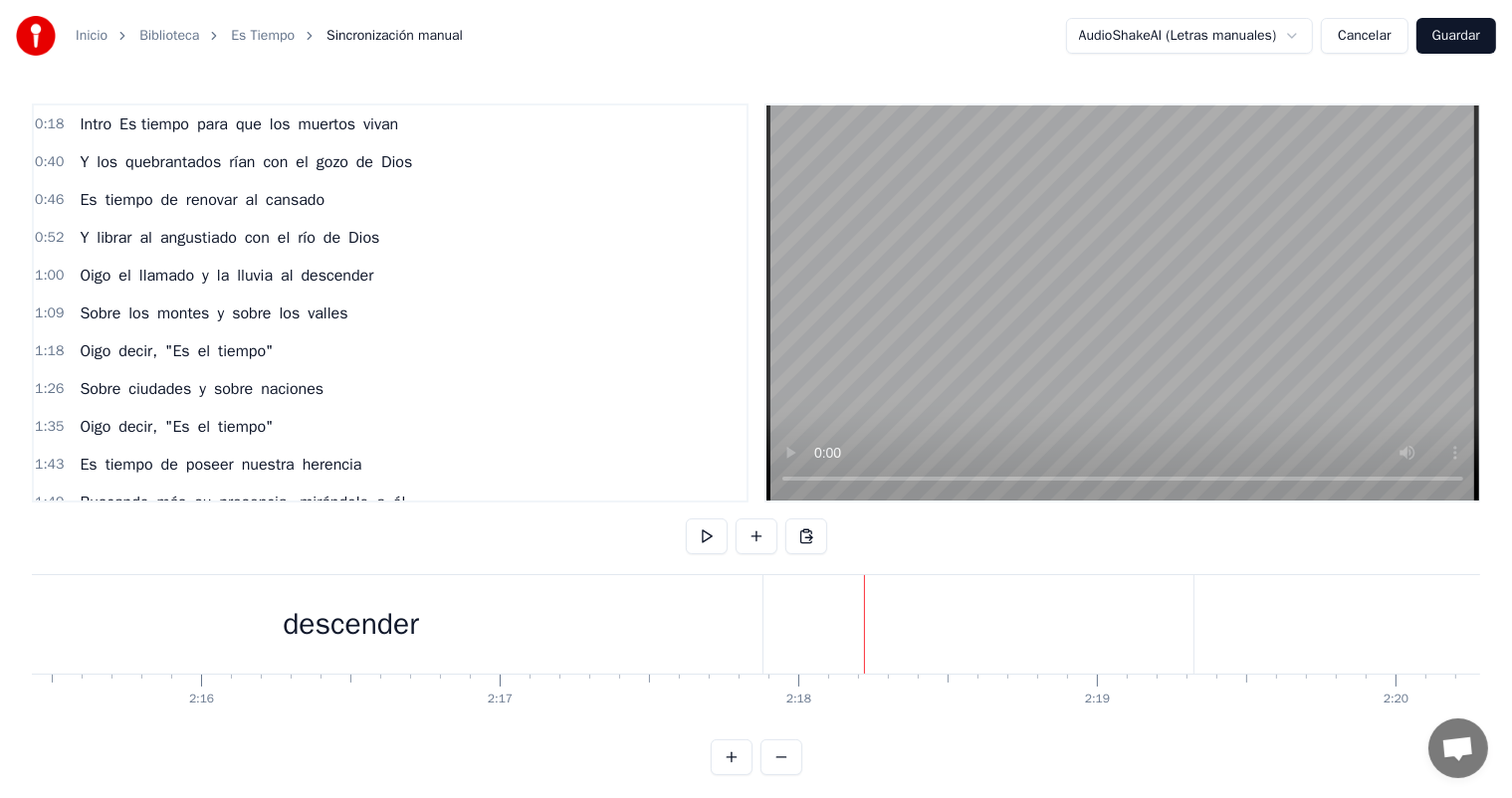 click at bounding box center [14361, 624] 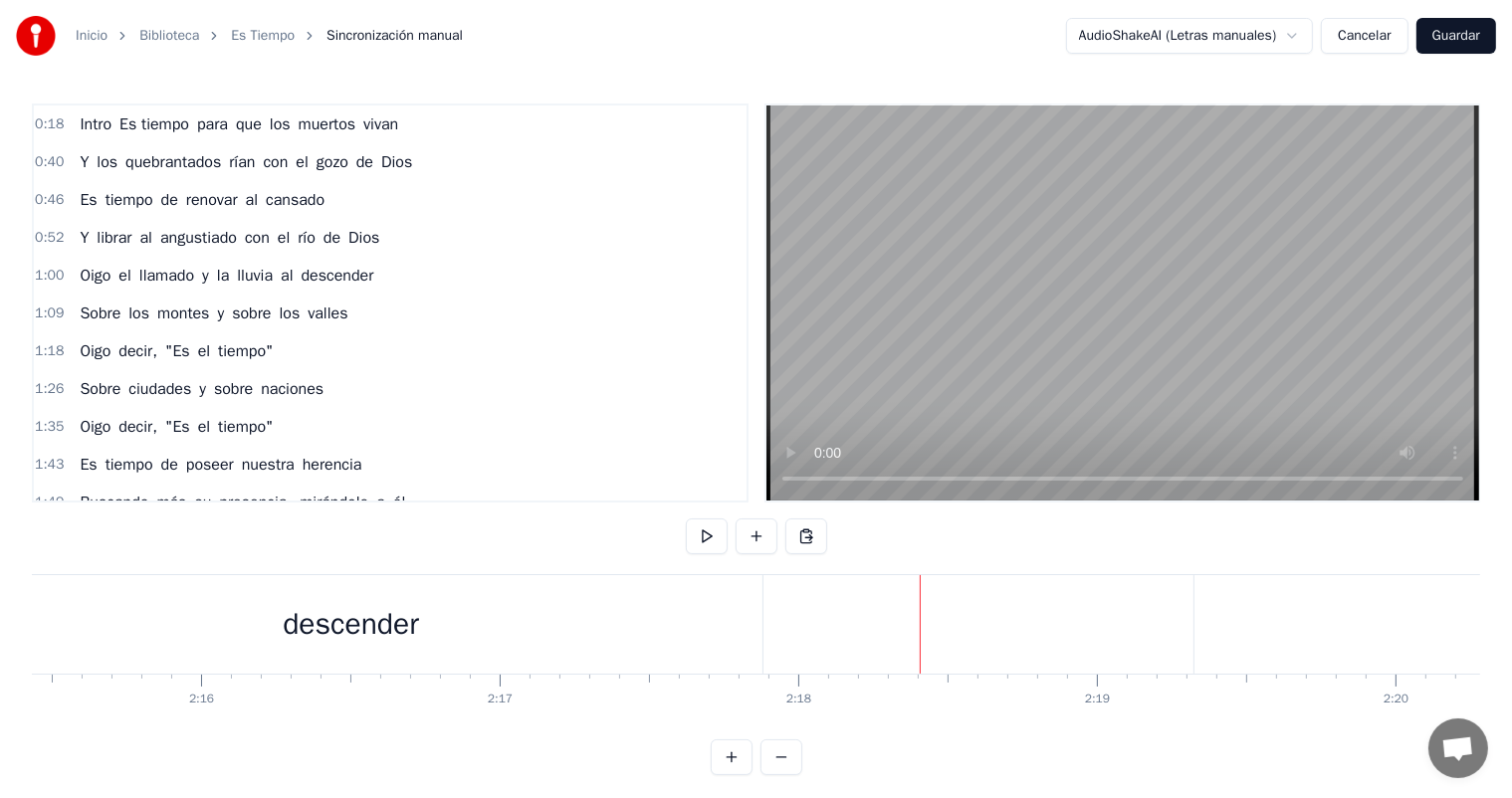 click at bounding box center [781, 757] 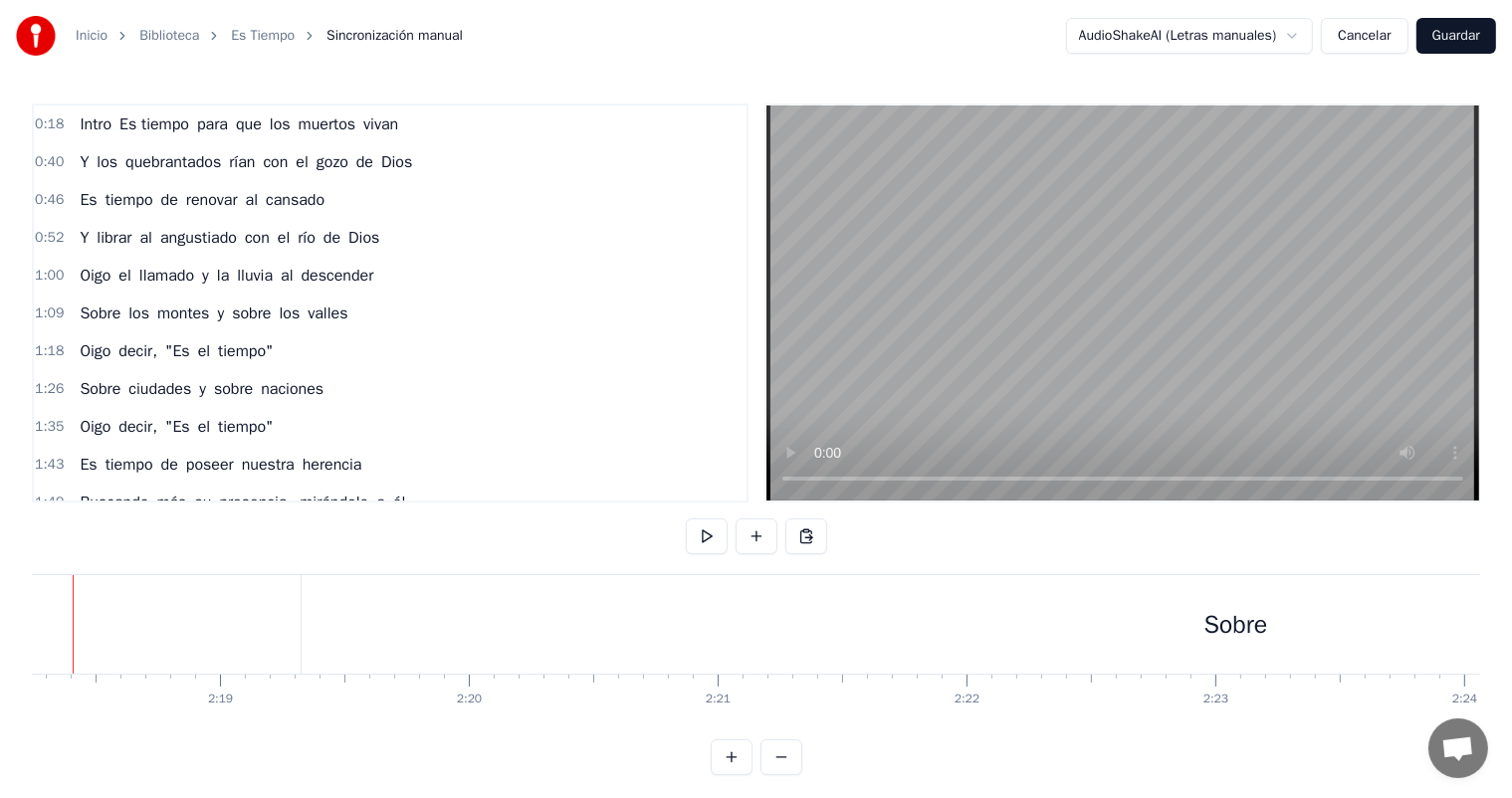 scroll, scrollTop: 0, scrollLeft: 34342, axis: horizontal 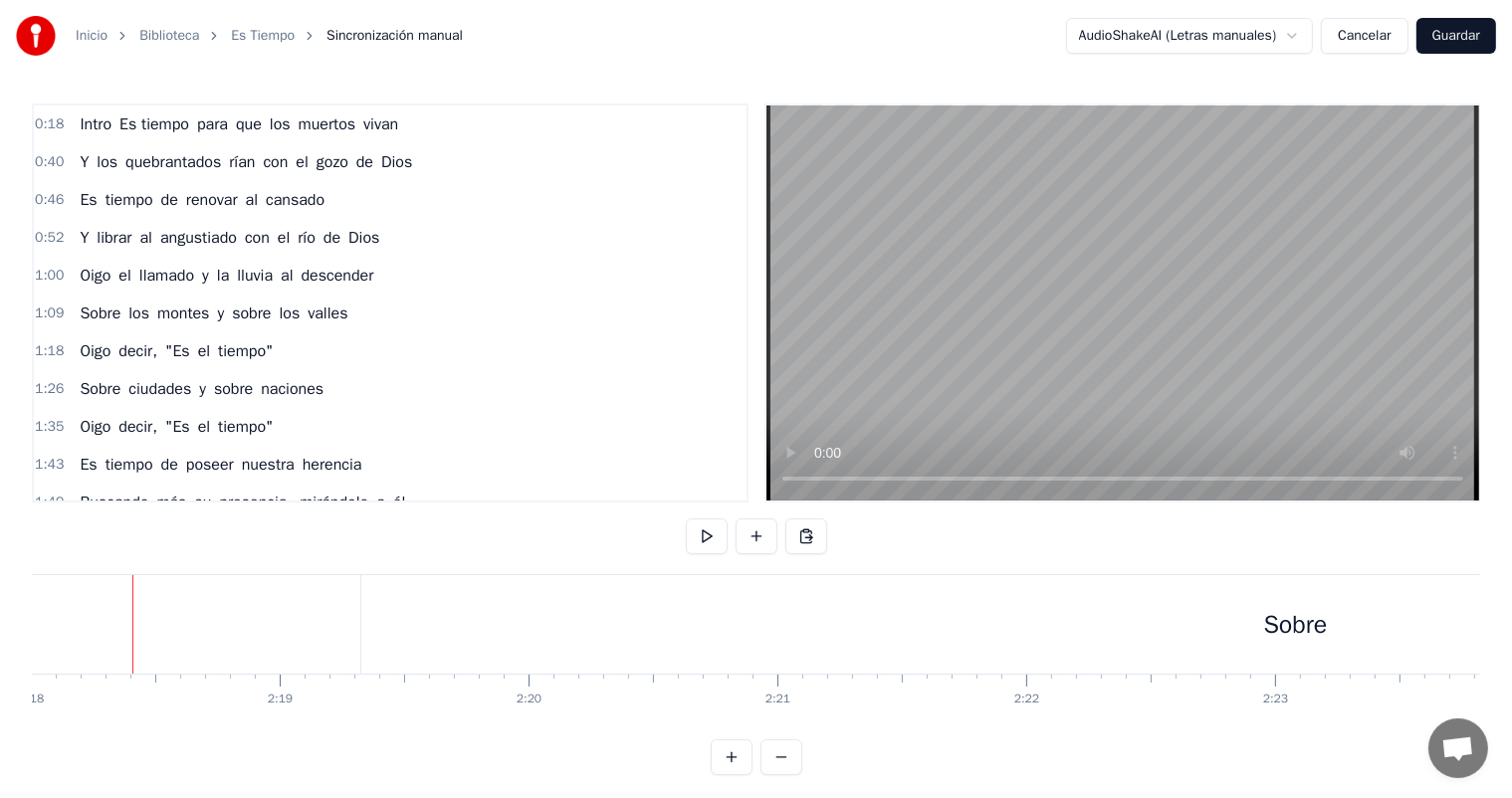click at bounding box center [781, 757] 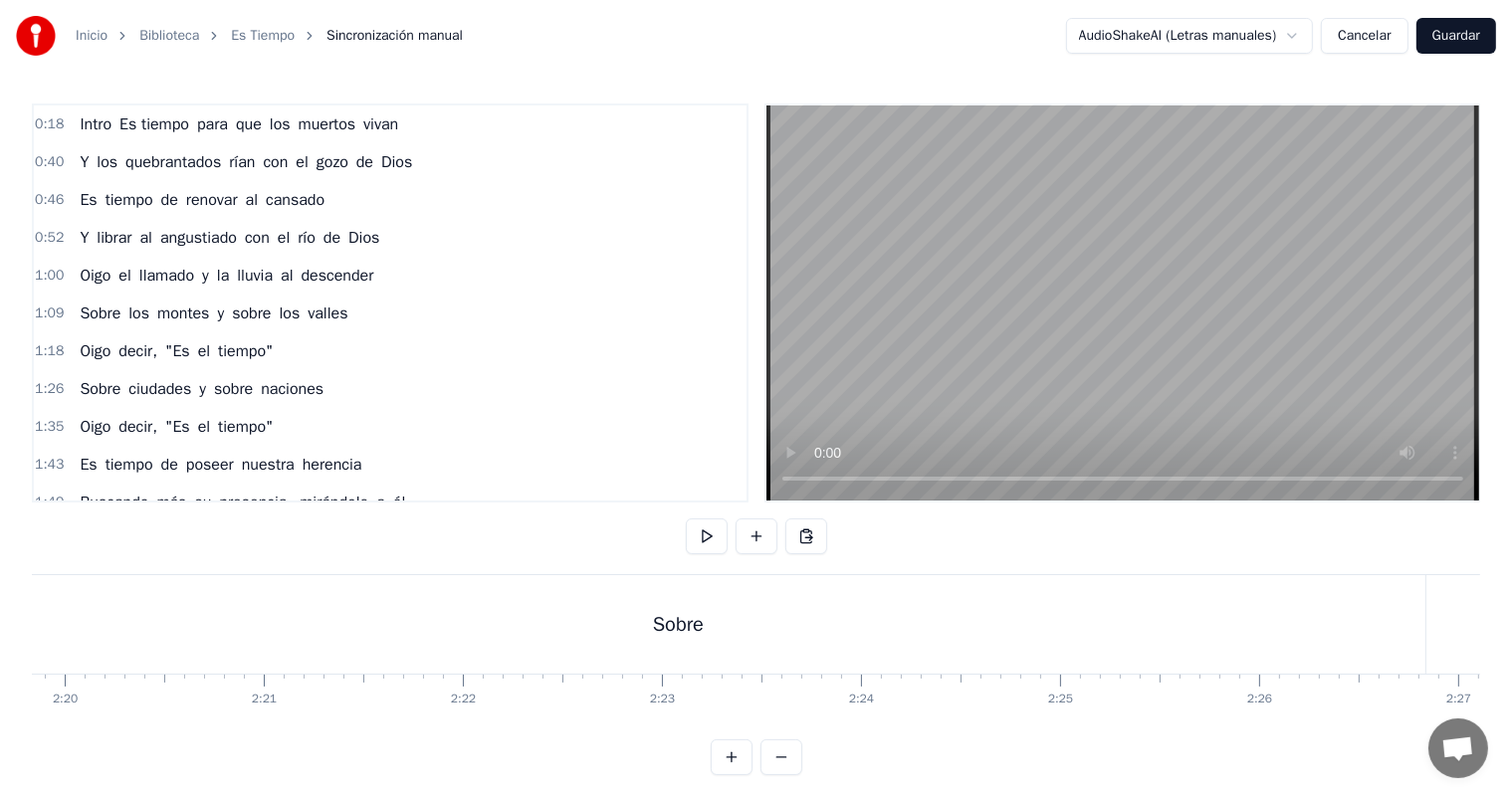 scroll, scrollTop: 0, scrollLeft: 27454, axis: horizontal 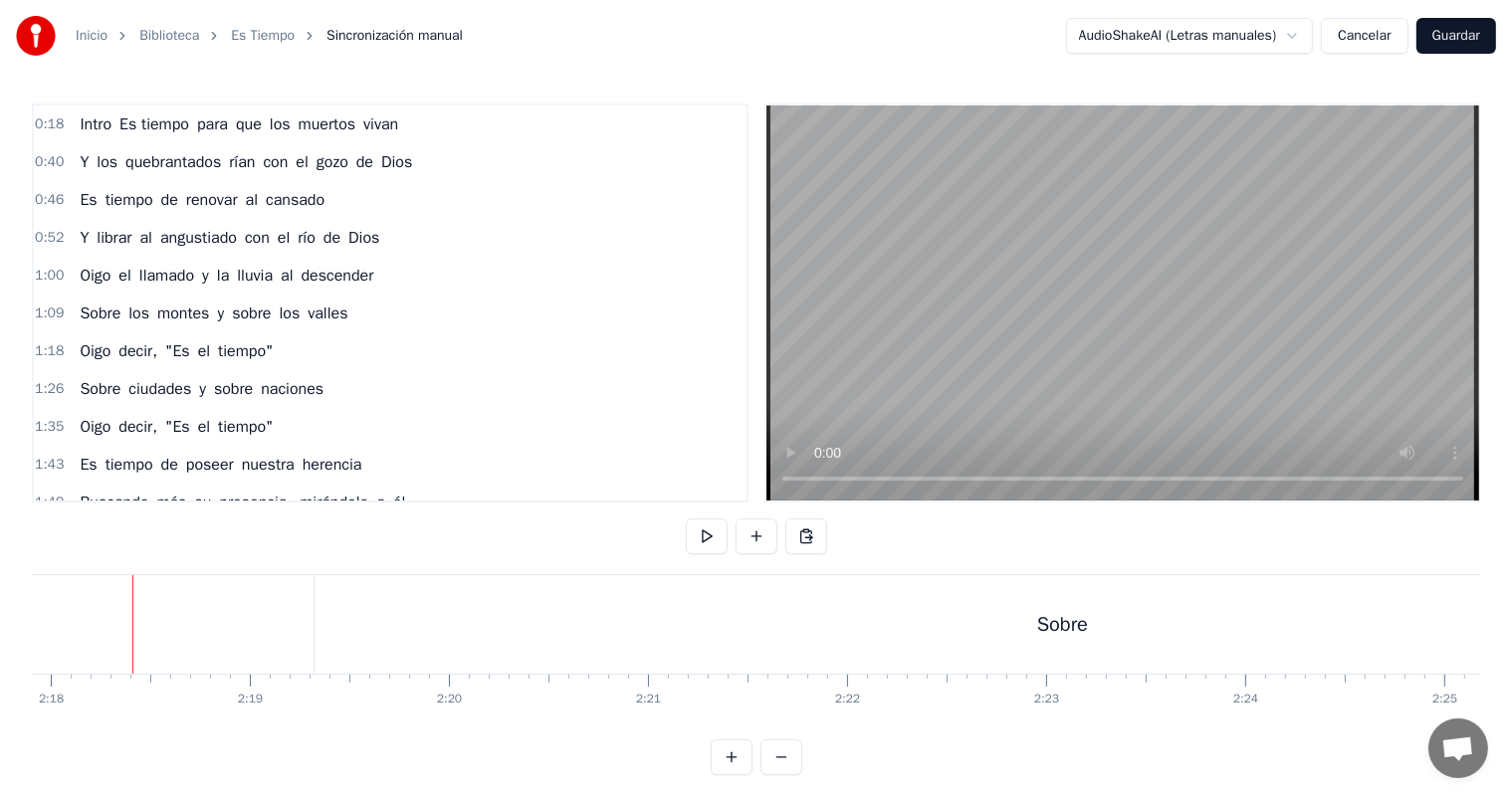 click at bounding box center [781, 757] 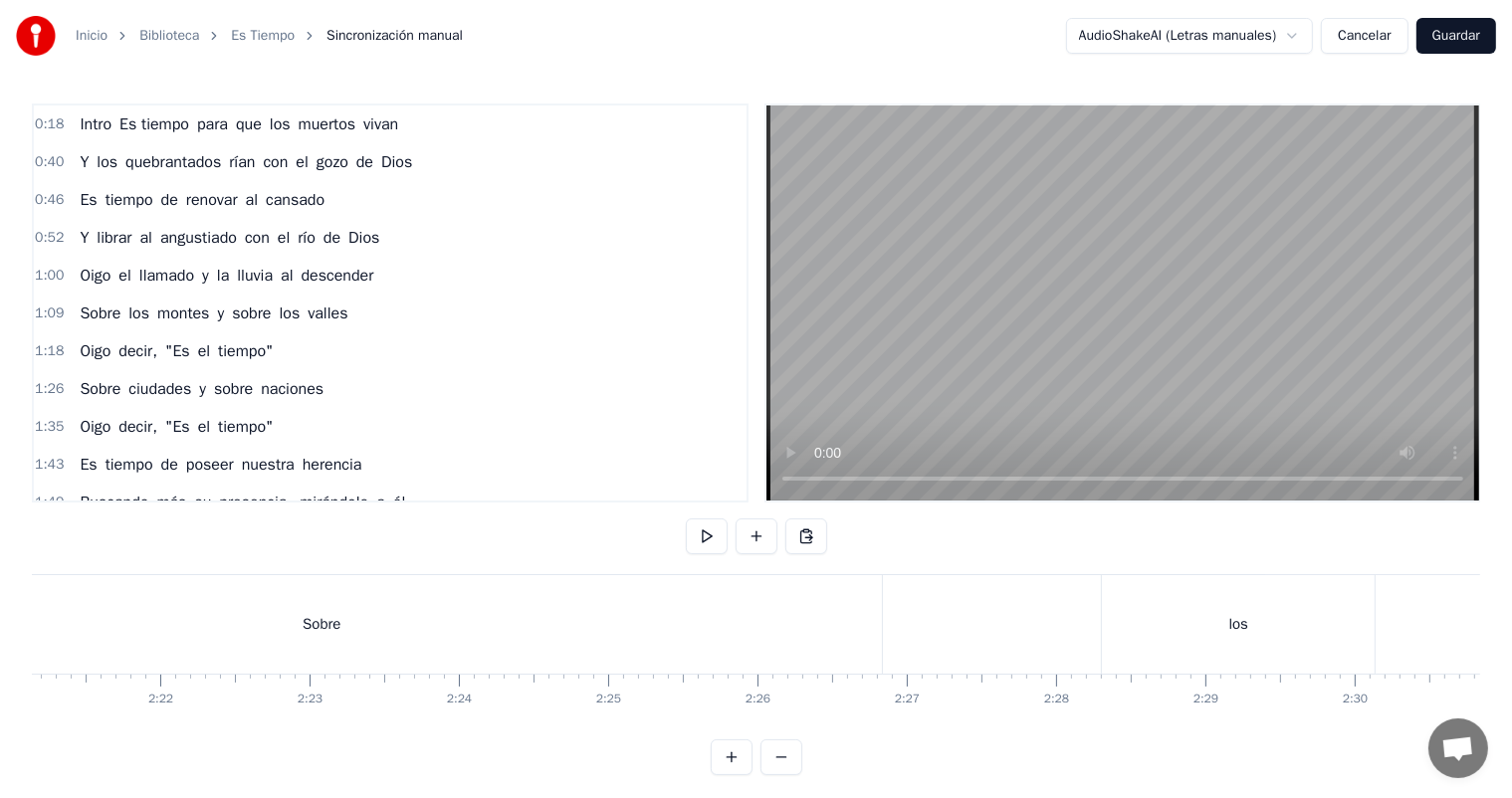 scroll, scrollTop: 0, scrollLeft: 20565, axis: horizontal 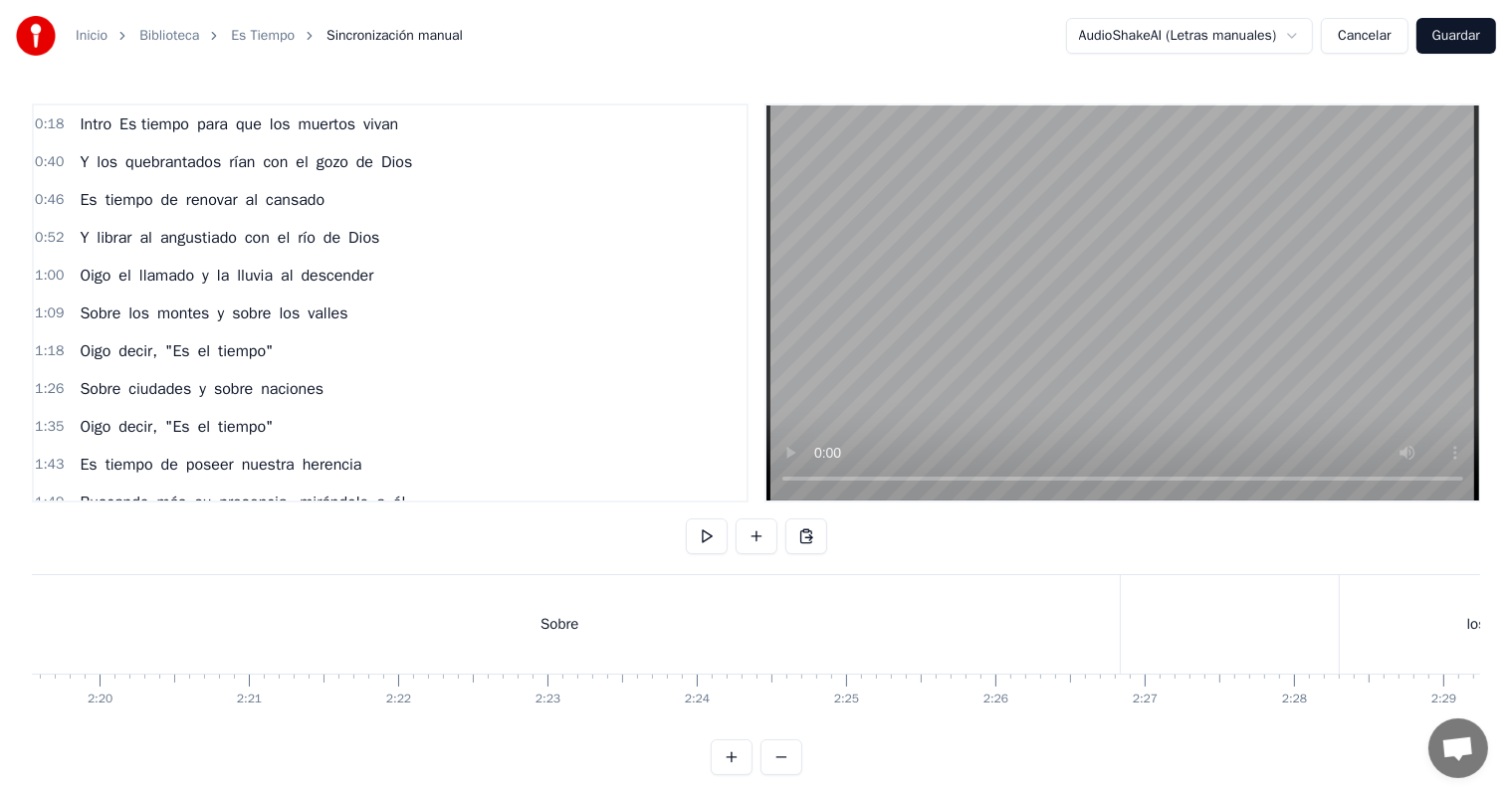 click on "Sobre" at bounding box center (559, 624) 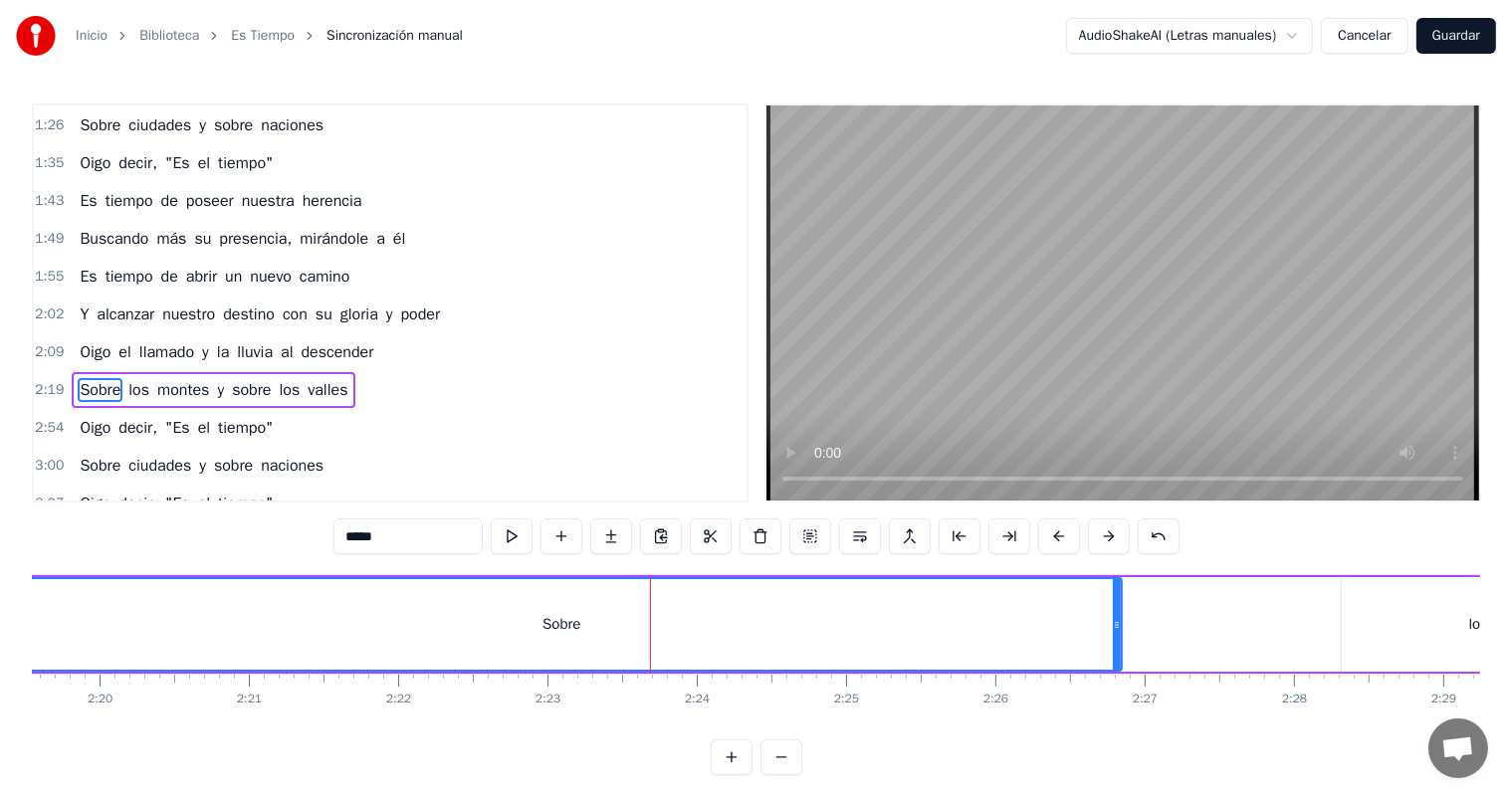 scroll, scrollTop: 332, scrollLeft: 0, axis: vertical 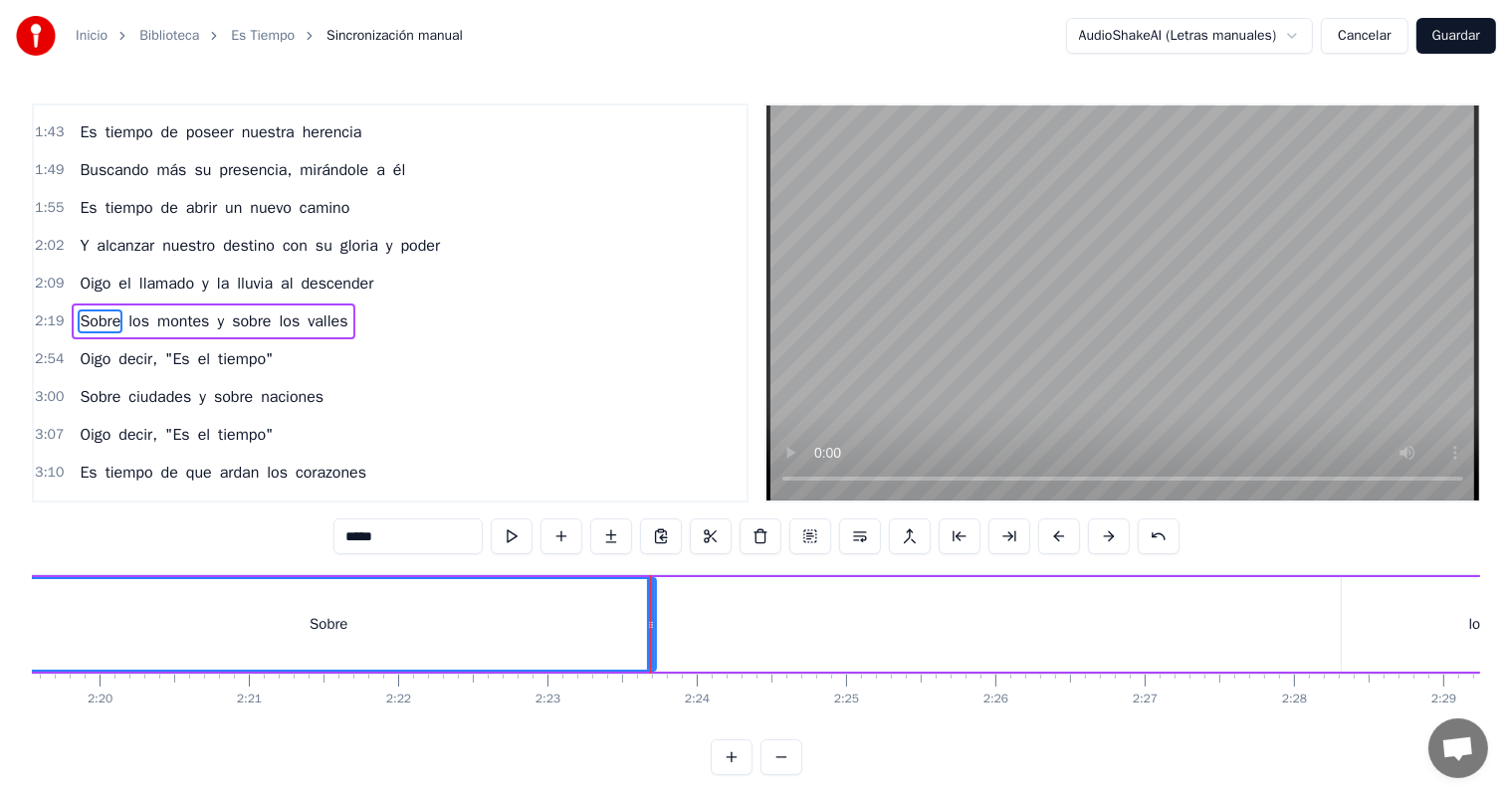drag, startPoint x: 1115, startPoint y: 621, endPoint x: 649, endPoint y: 639, distance: 466.34751 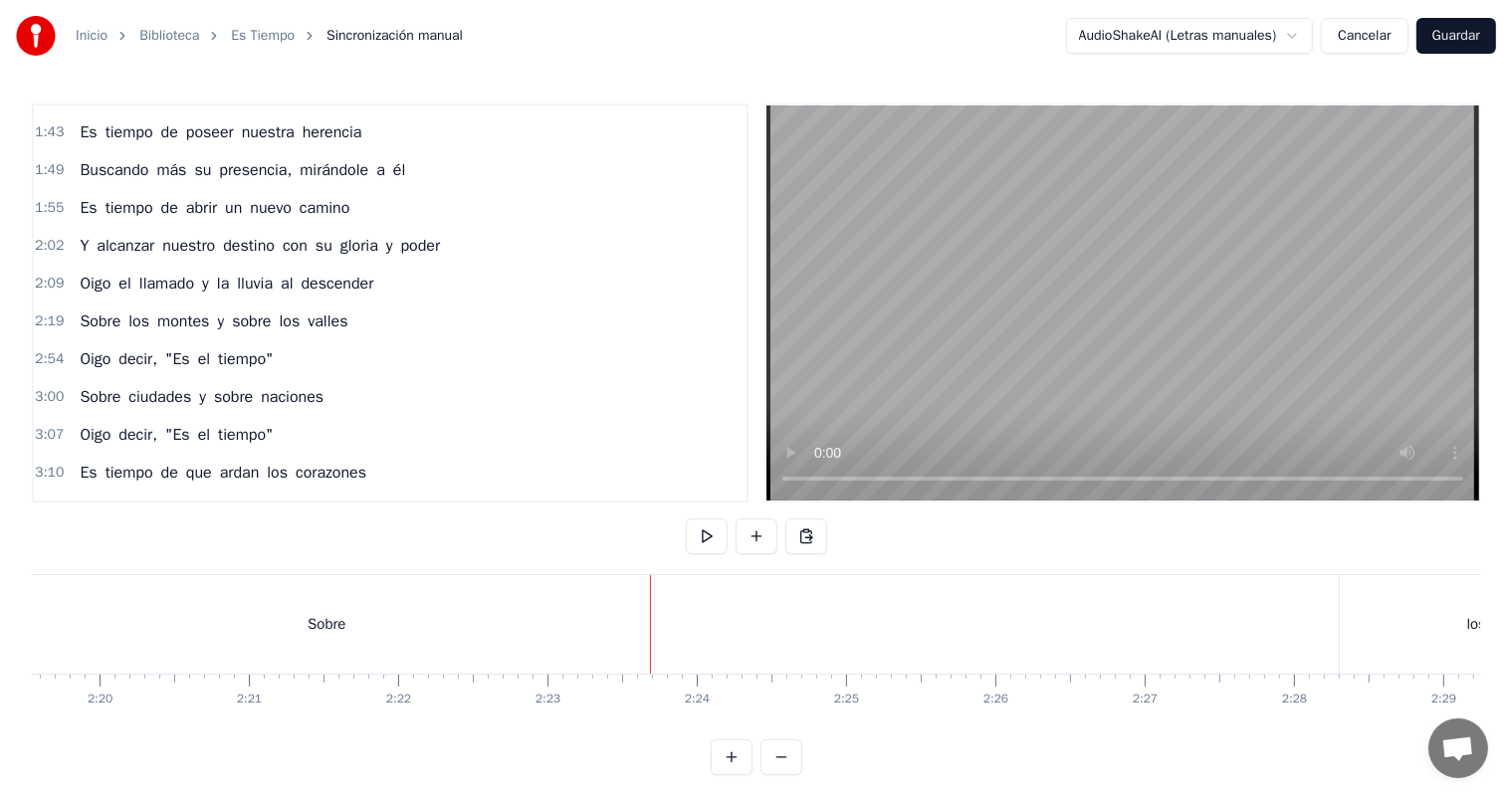 click on "Sobre los montes y sobre los valles" at bounding box center [2604, 624] 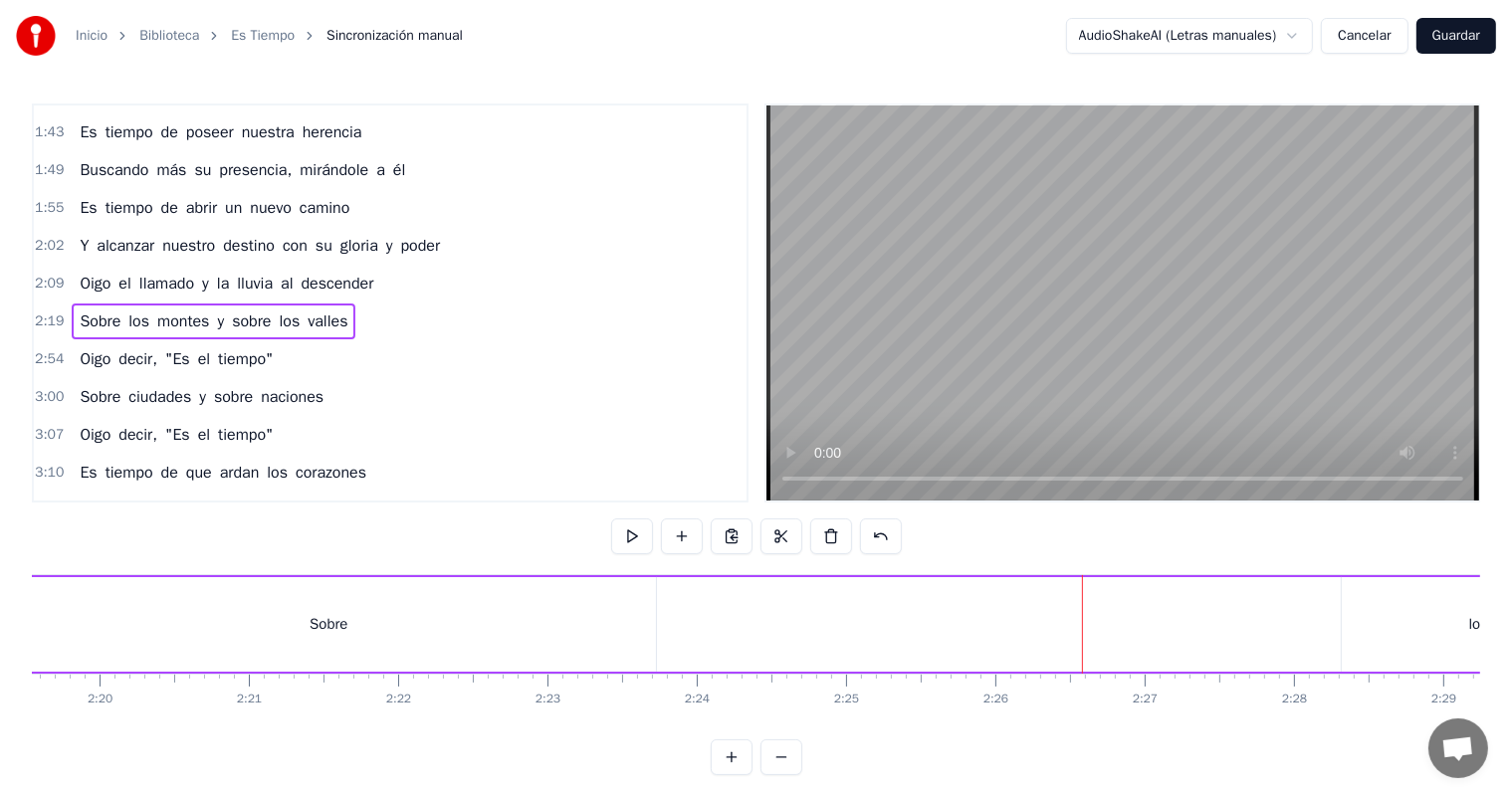 click on "Sobre los montes y sobre los valles" at bounding box center (2604, 624) 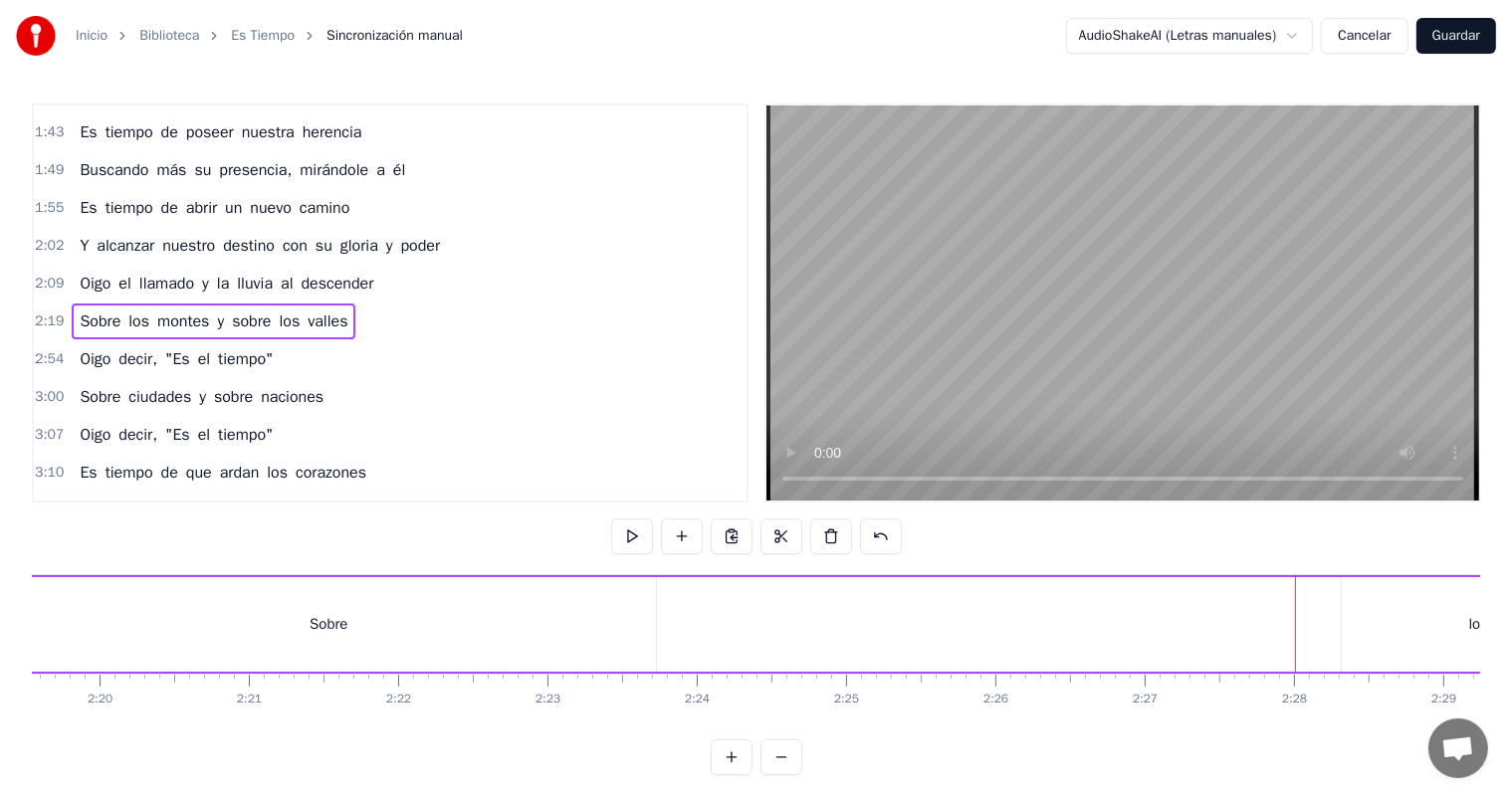 drag, startPoint x: 1370, startPoint y: 597, endPoint x: 1326, endPoint y: 615, distance: 47.539457 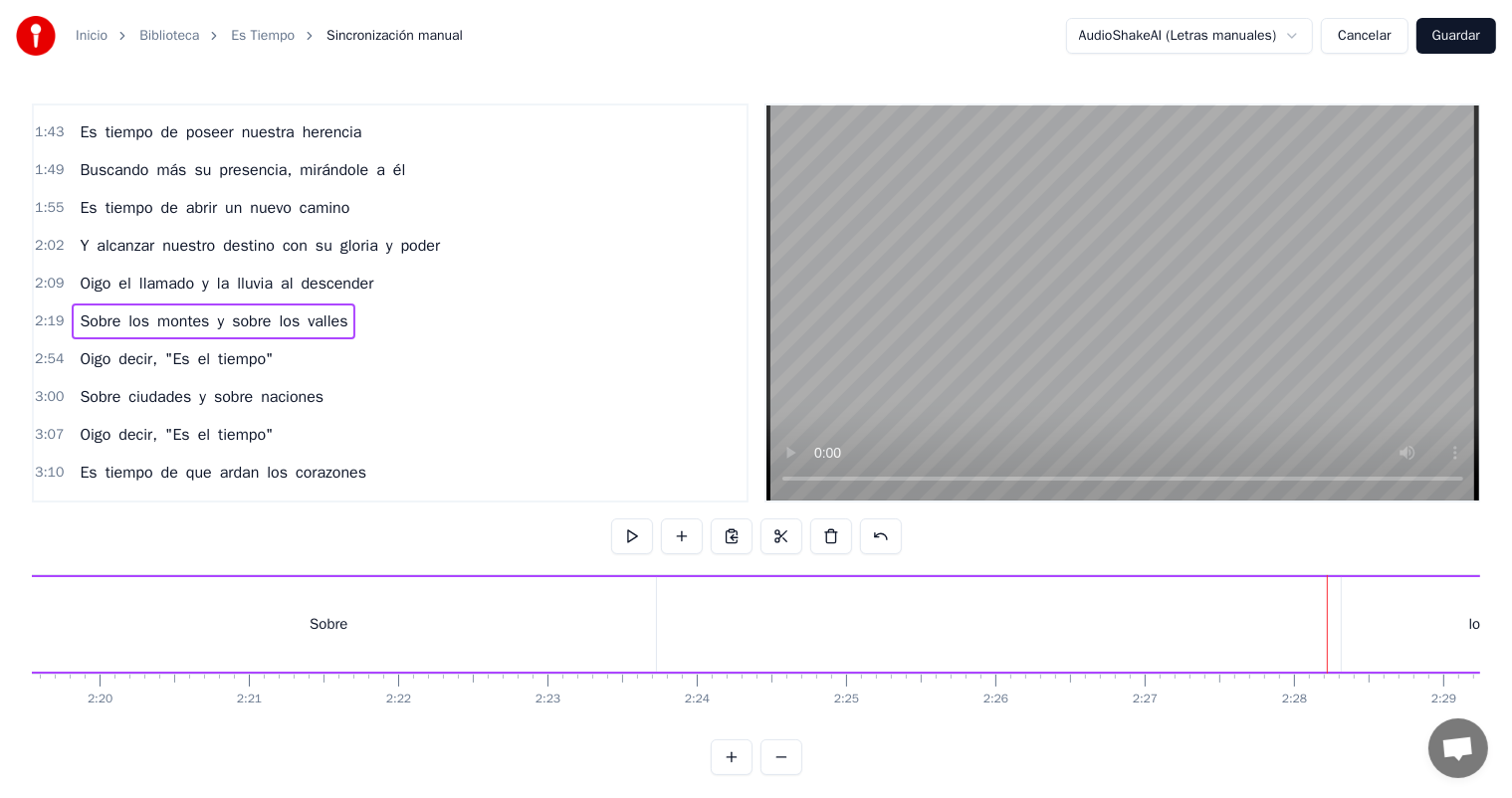 drag, startPoint x: 1342, startPoint y: 626, endPoint x: 1302, endPoint y: 637, distance: 41.484937 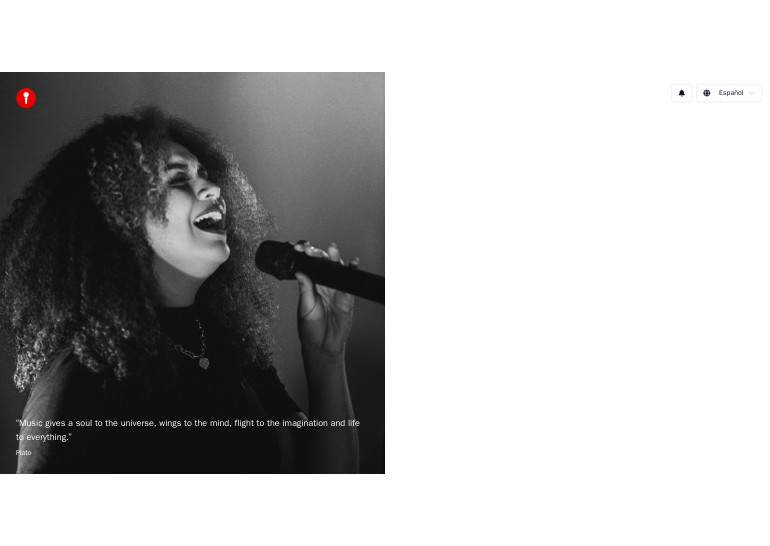 scroll, scrollTop: 0, scrollLeft: 0, axis: both 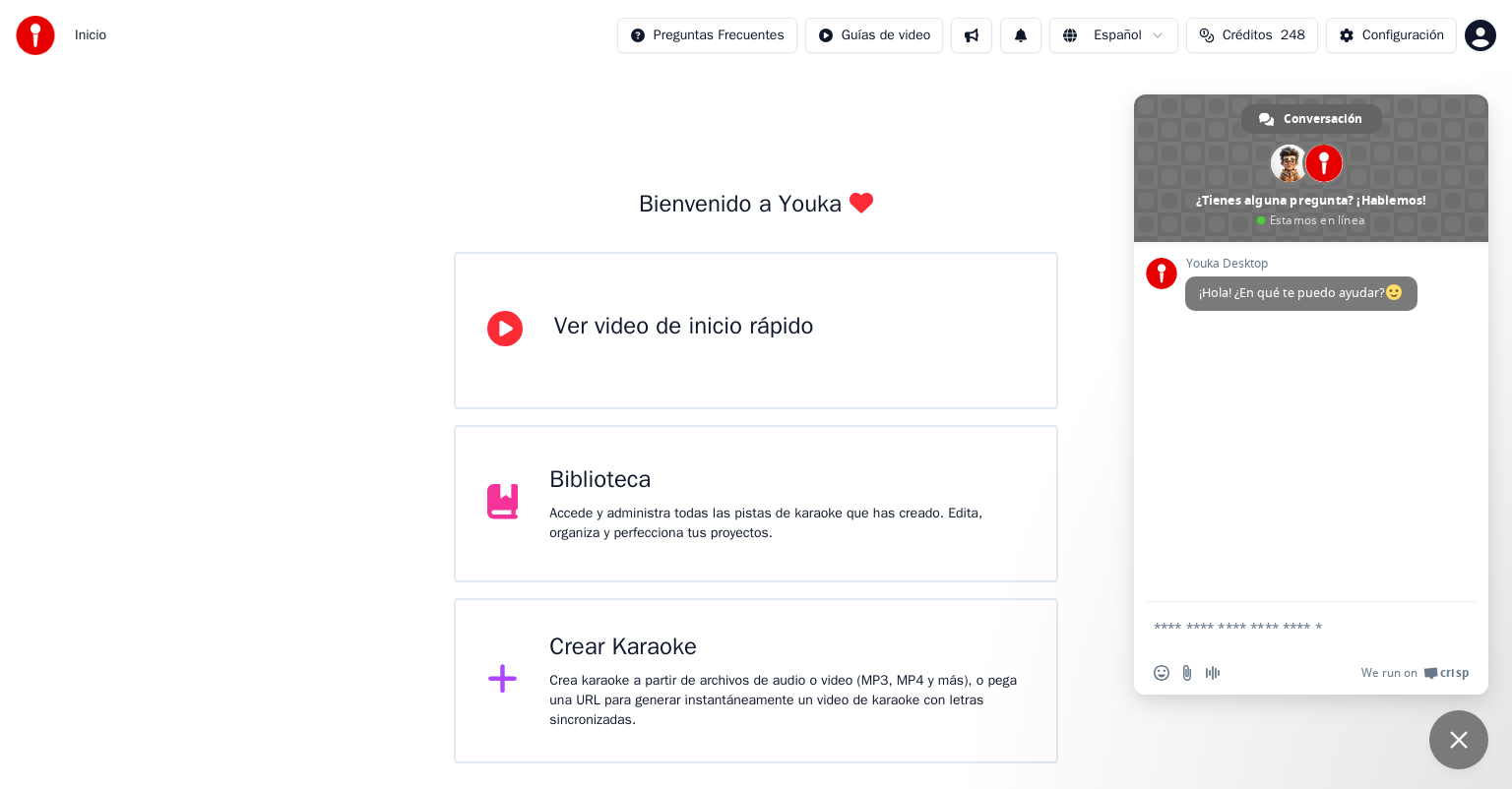 click at bounding box center [1459, 740] 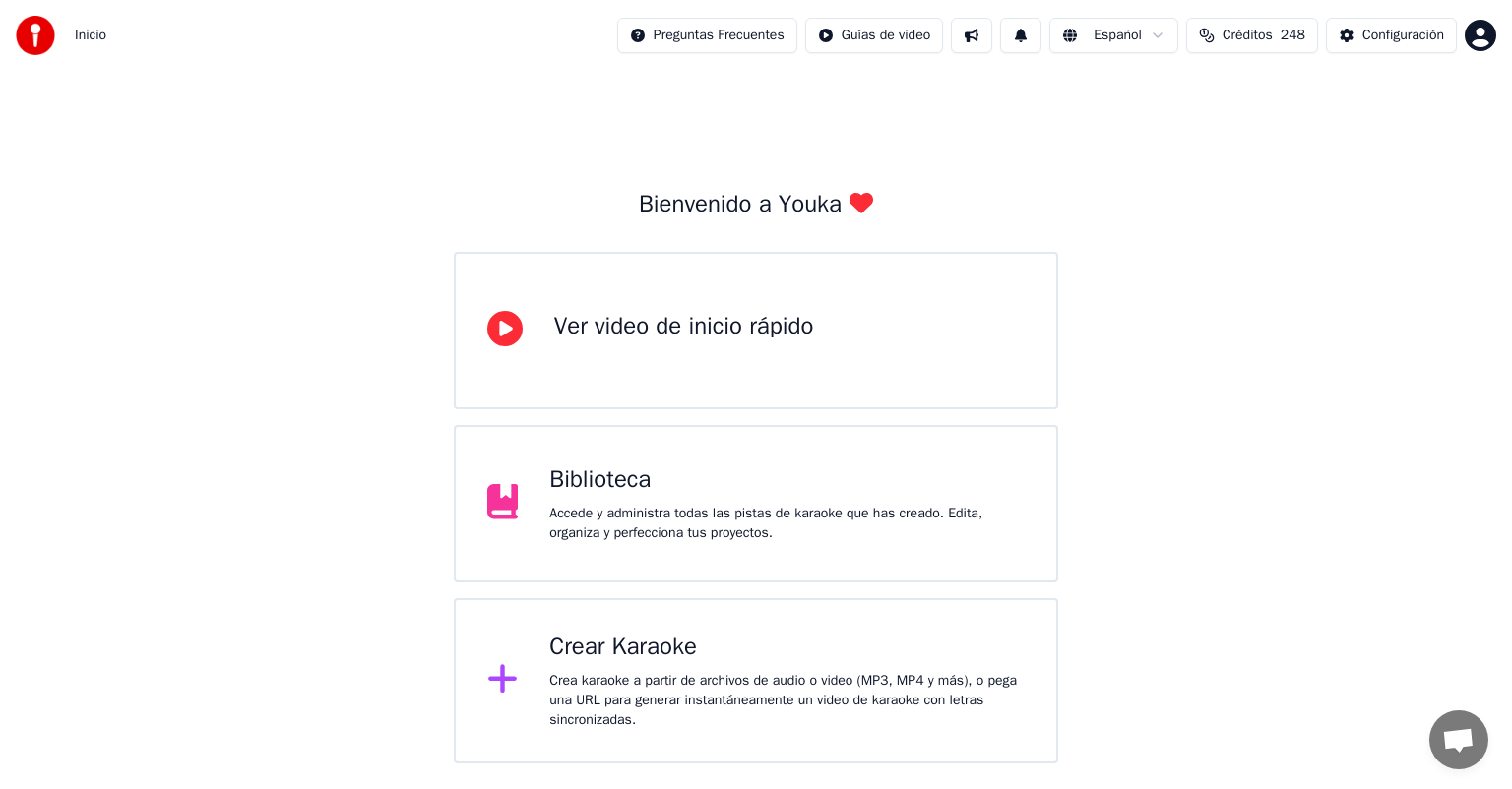 drag, startPoint x: 1452, startPoint y: 723, endPoint x: 1424, endPoint y: 685, distance: 47.201695 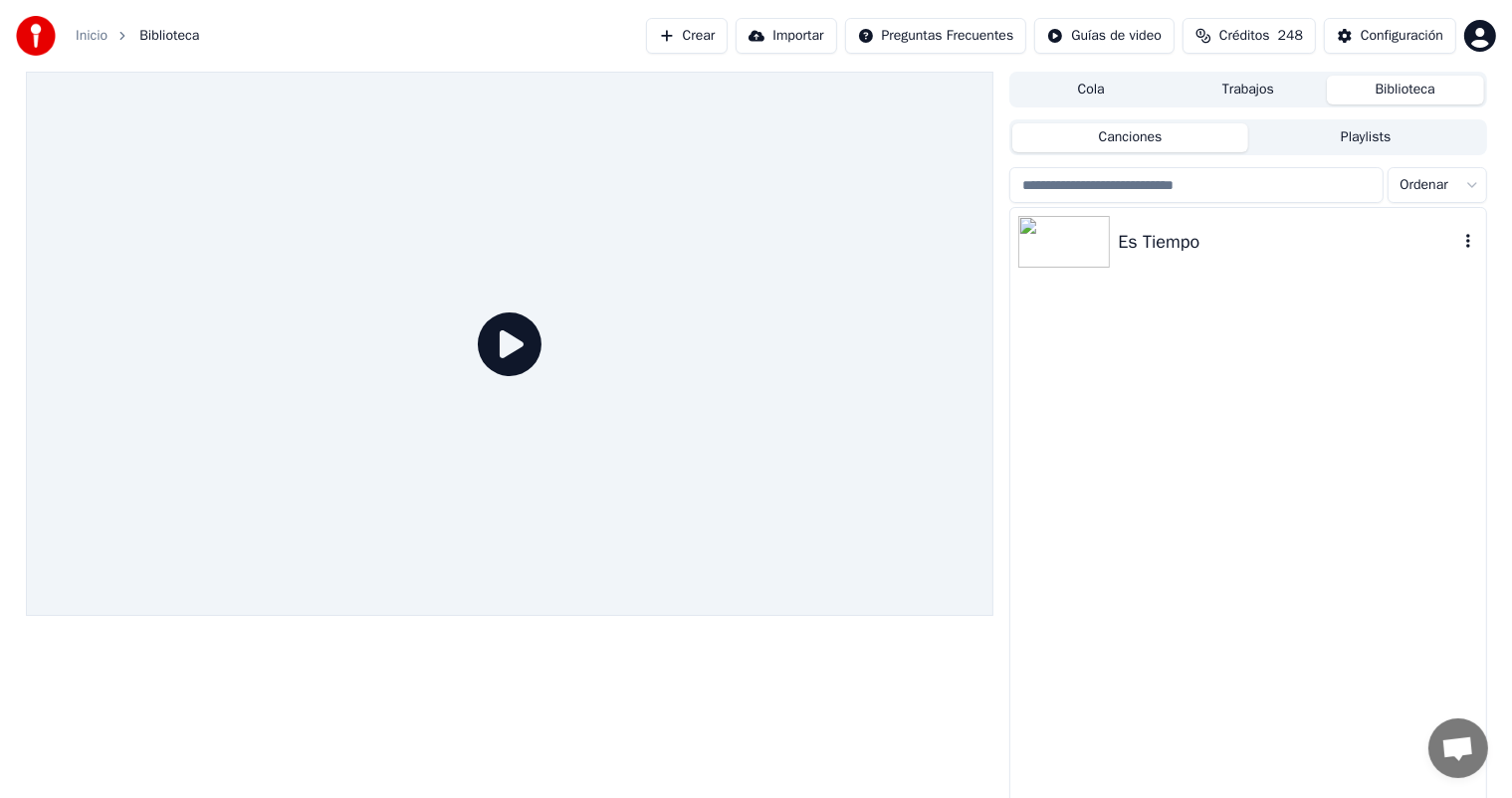 click at bounding box center [1064, 242] 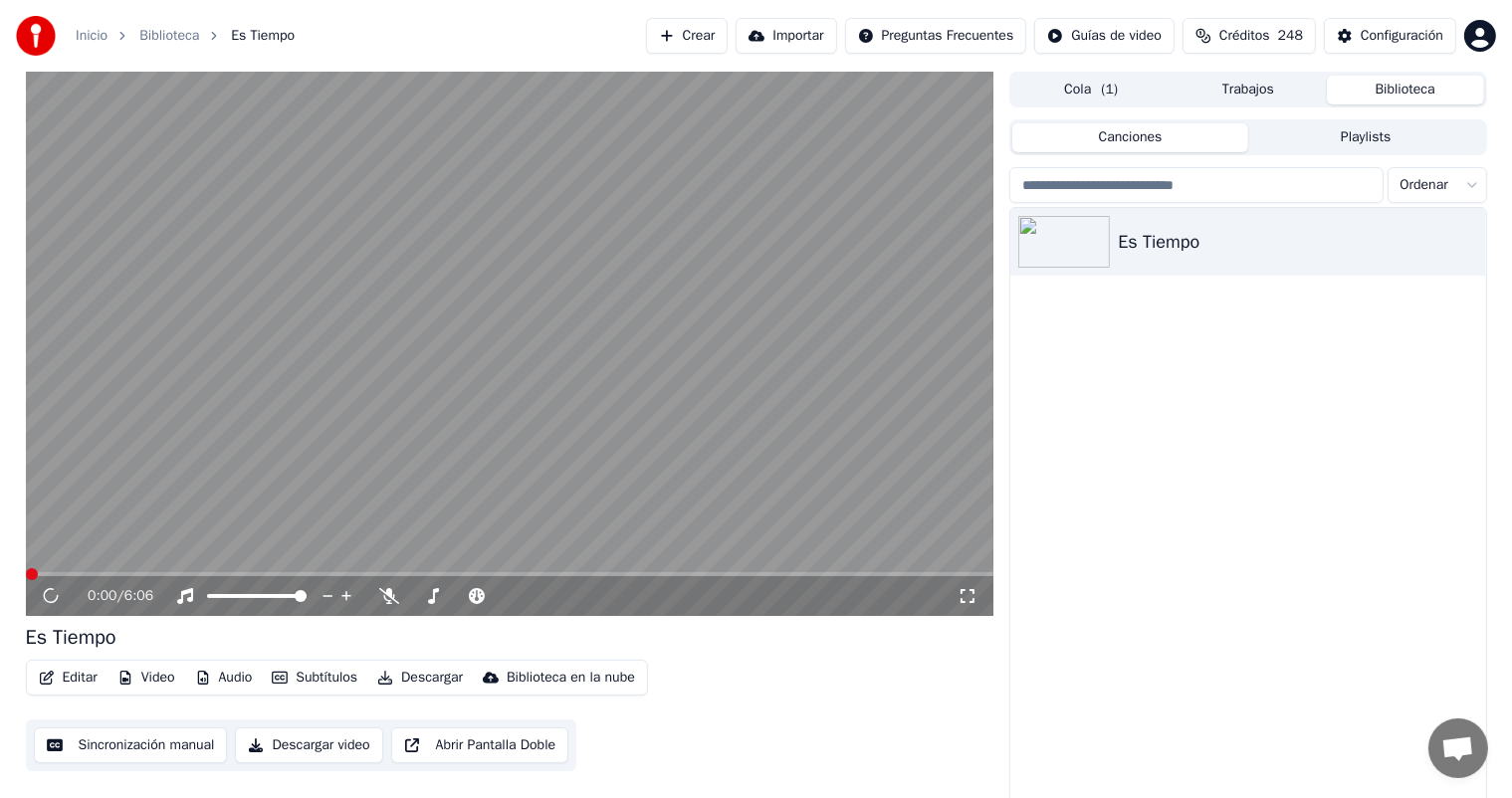 click 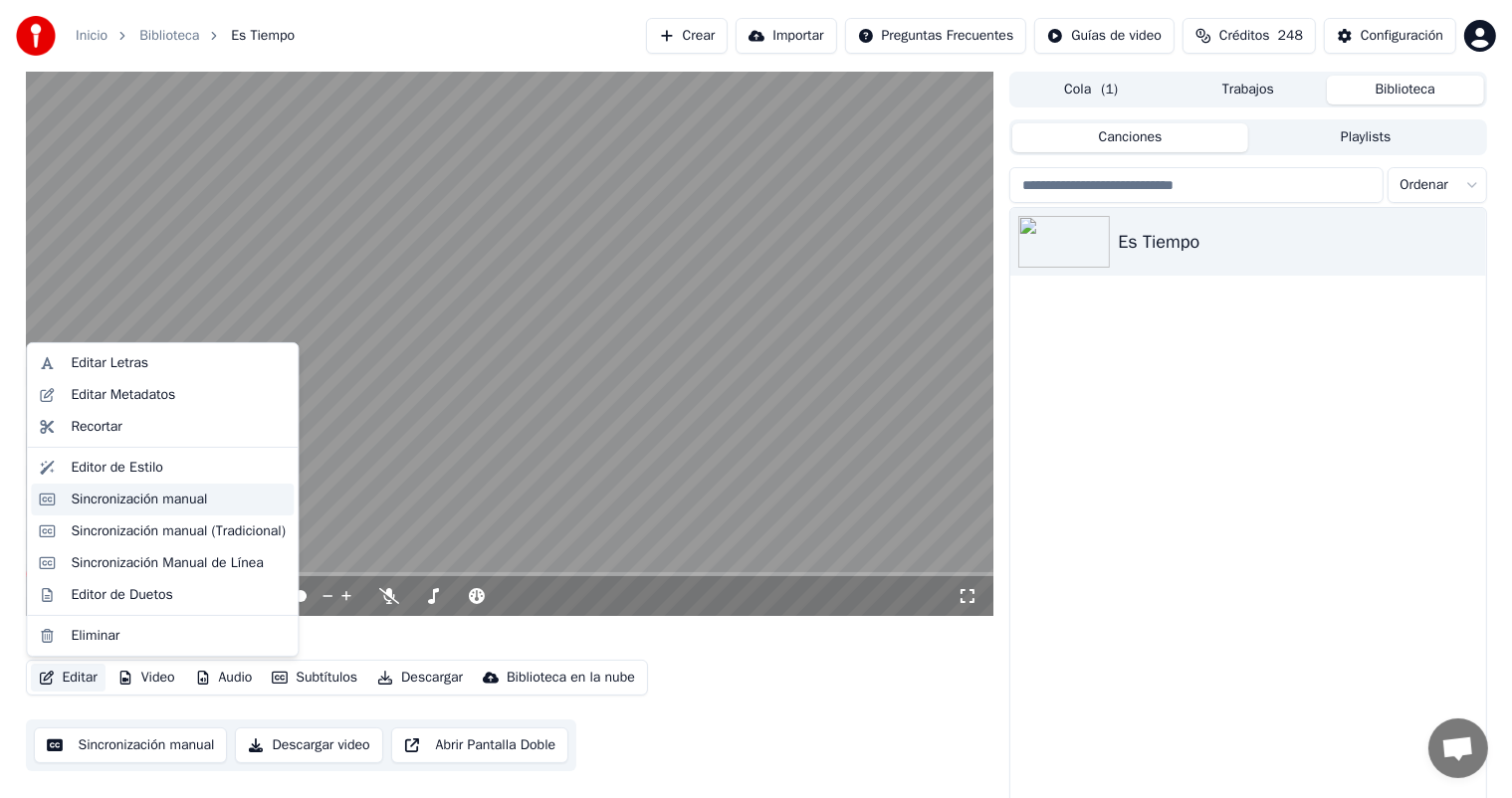 click on "Sincronización manual" at bounding box center (138, 499) 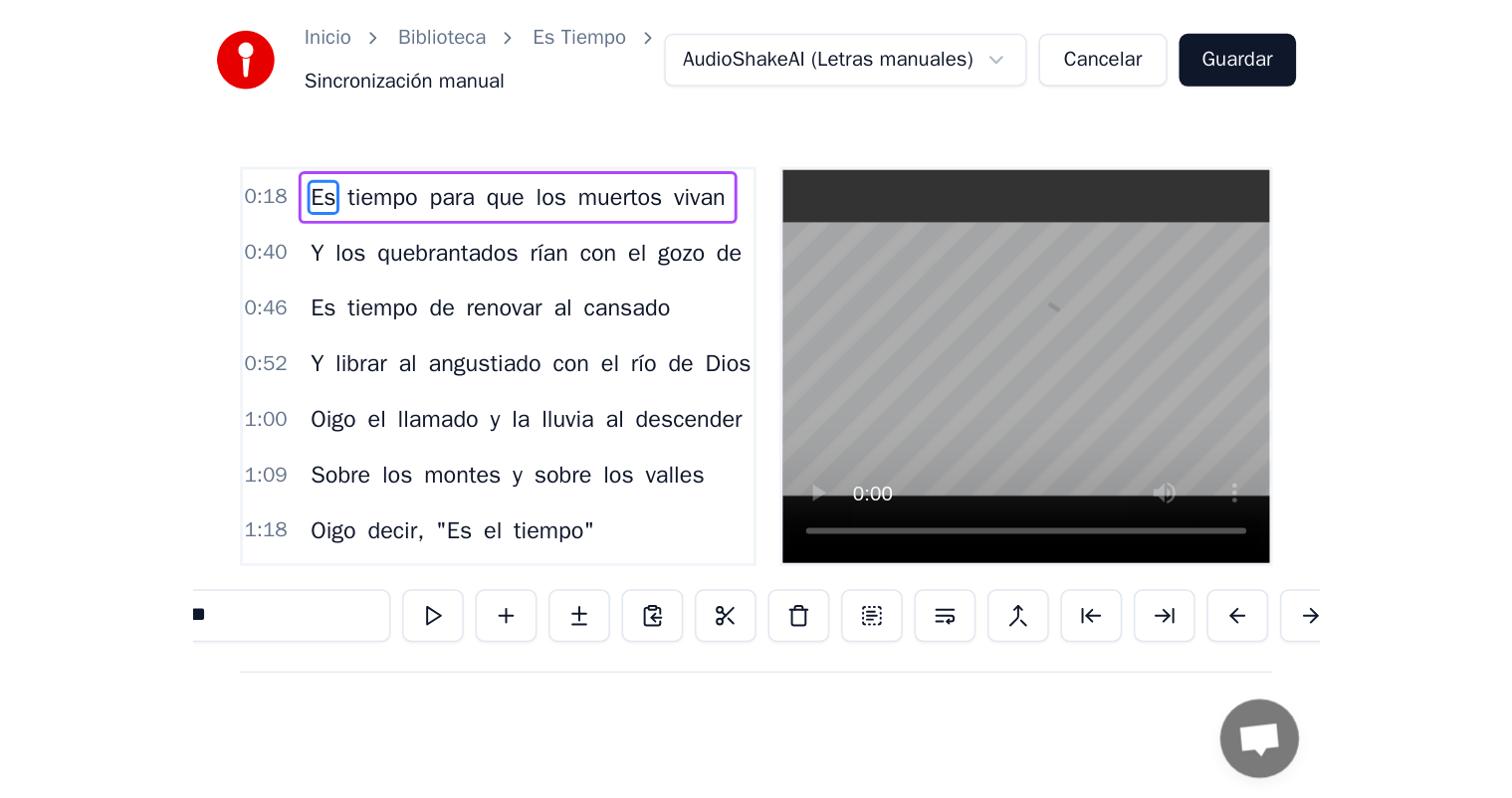 scroll, scrollTop: 0, scrollLeft: 2614, axis: horizontal 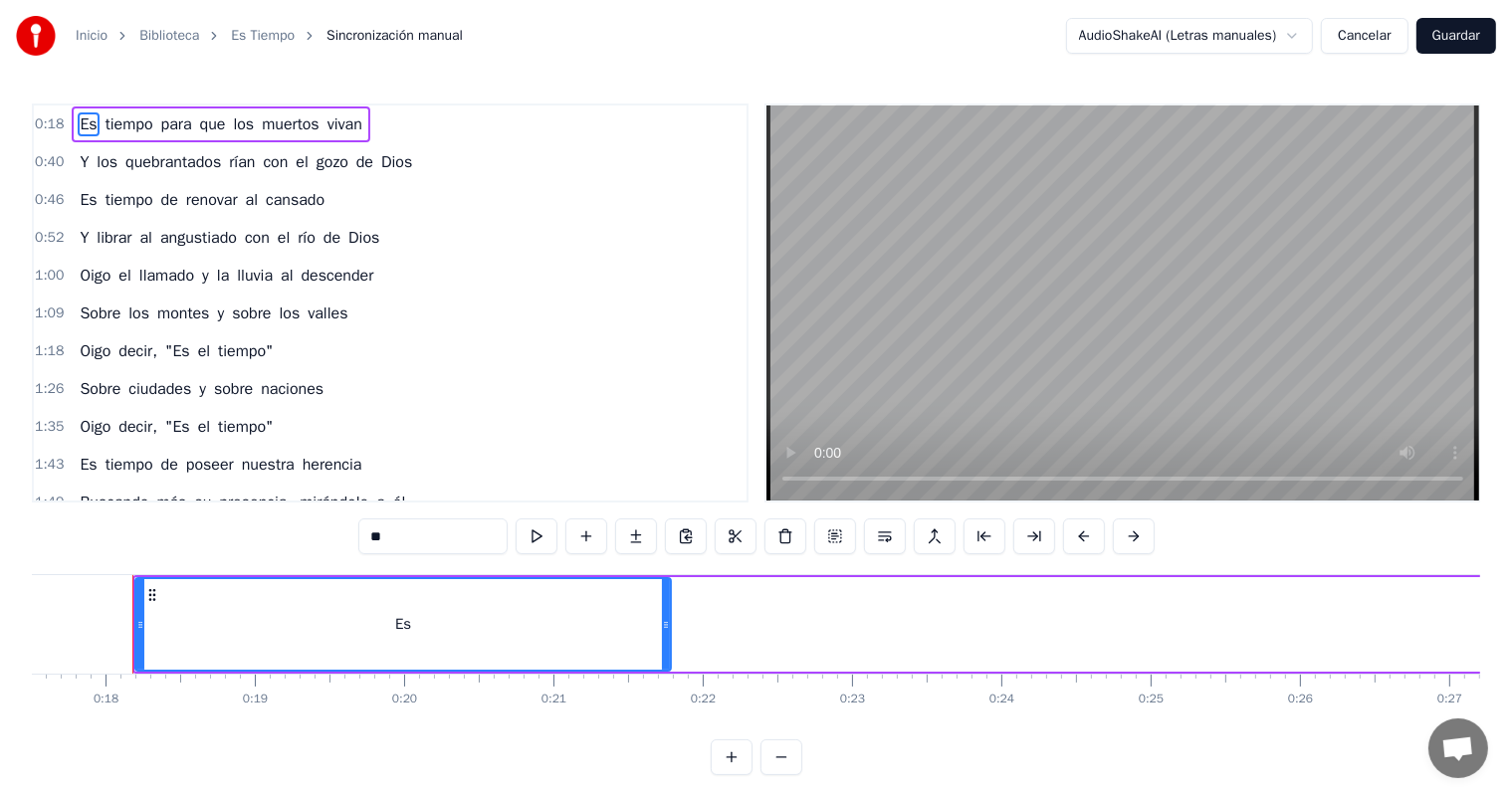 click on "Es" at bounding box center [403, 624] 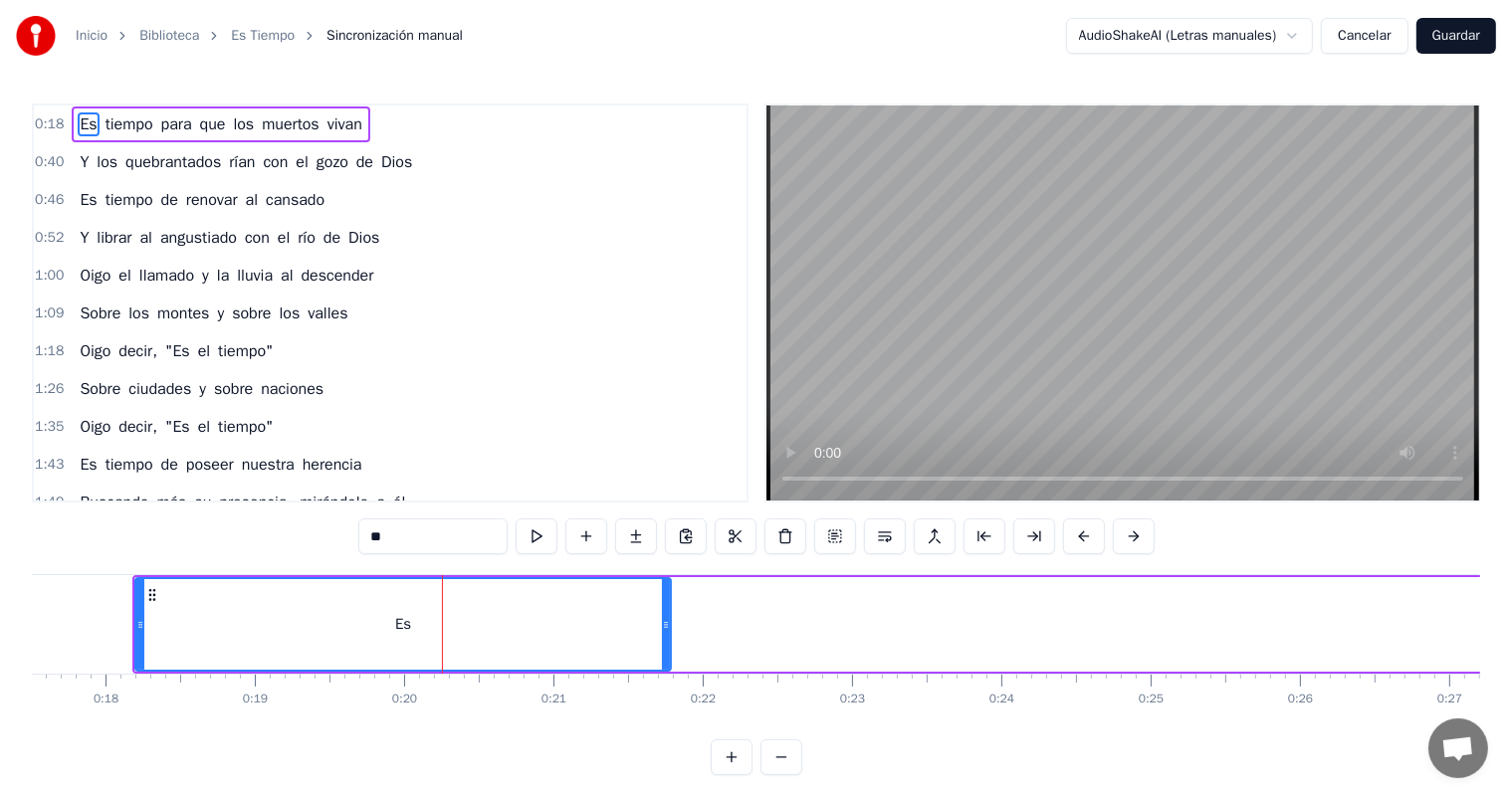 click on "**" at bounding box center (433, 536) 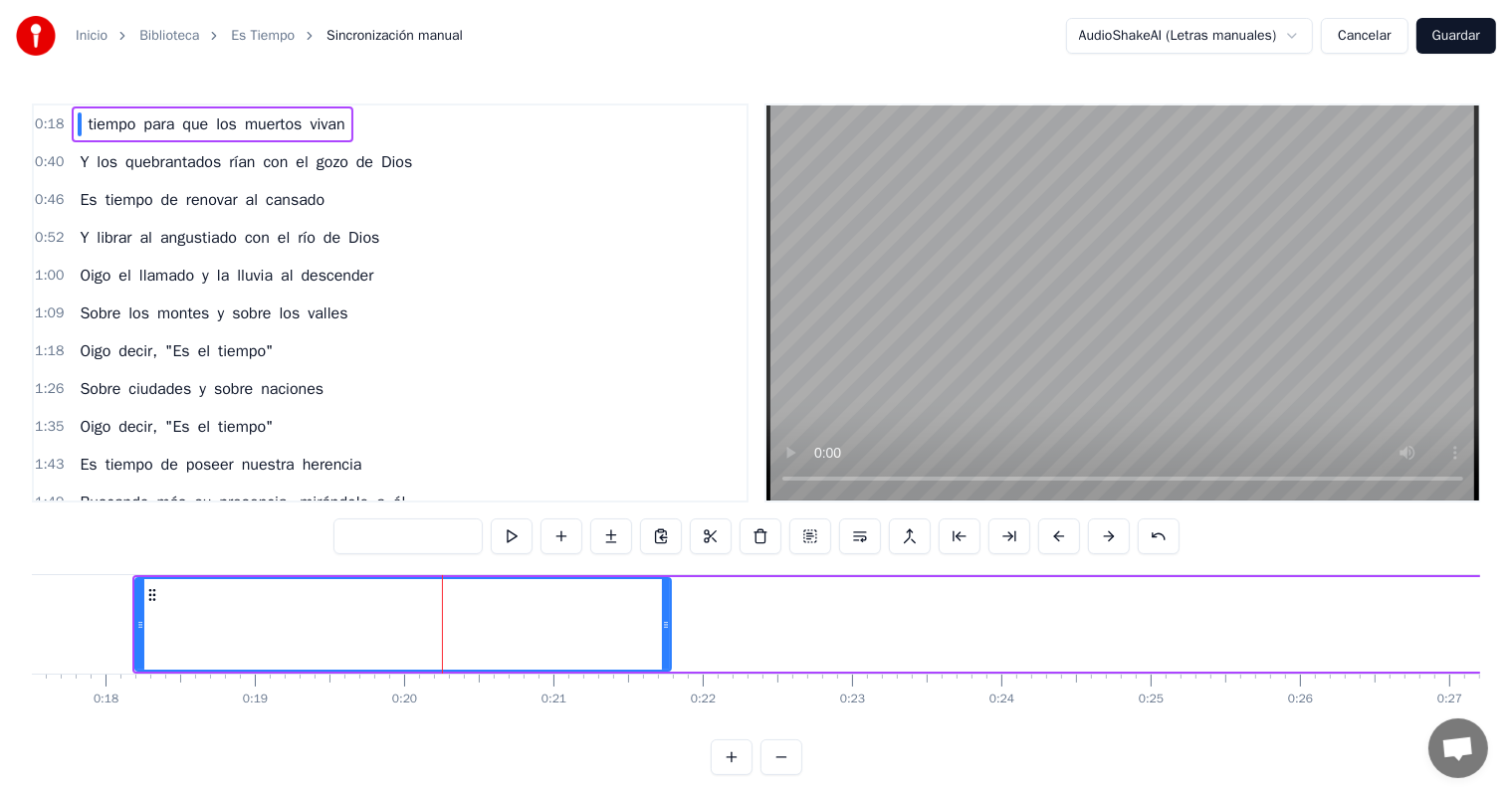 type 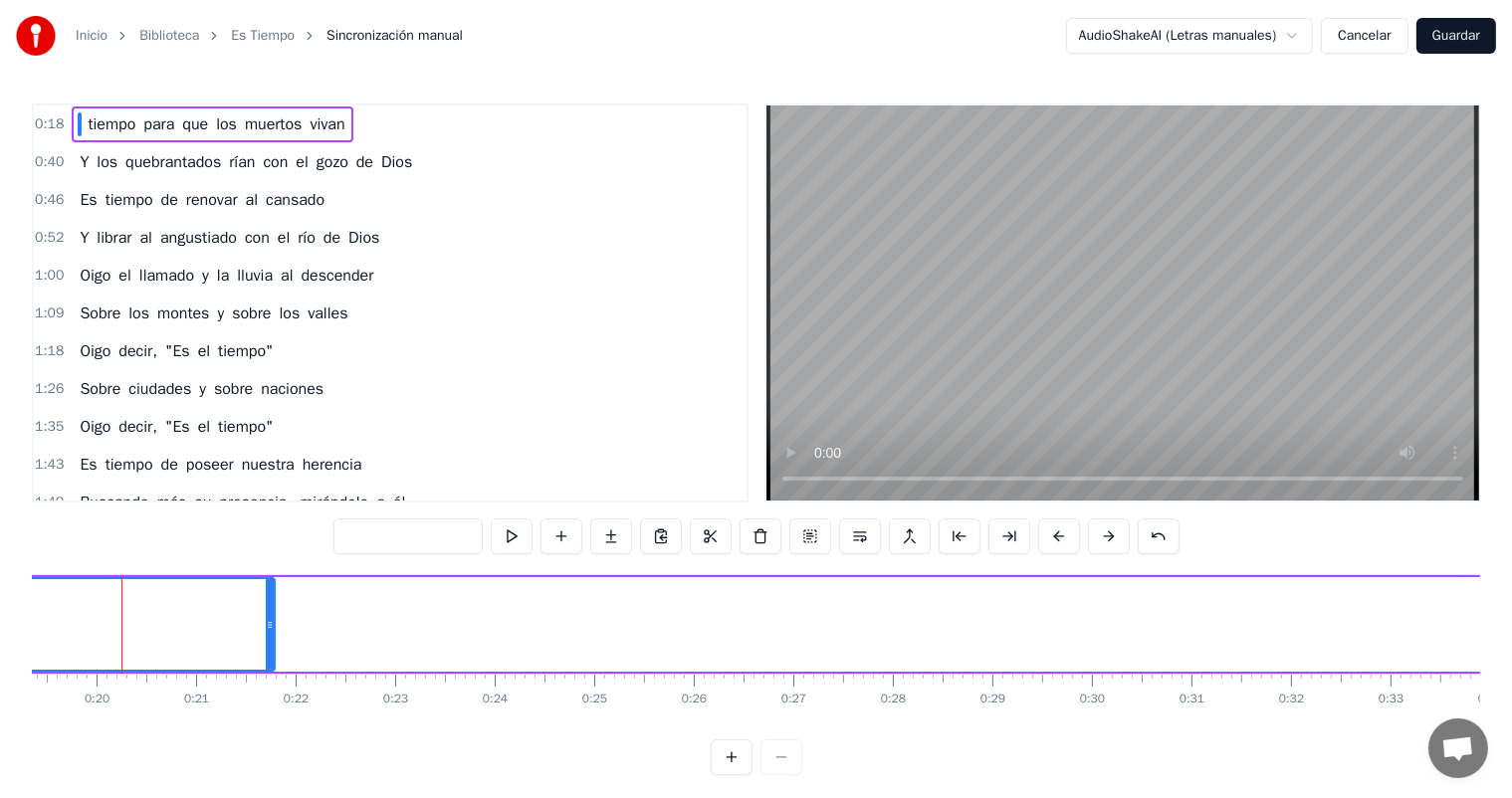 scroll, scrollTop: 0, scrollLeft: 1915, axis: horizontal 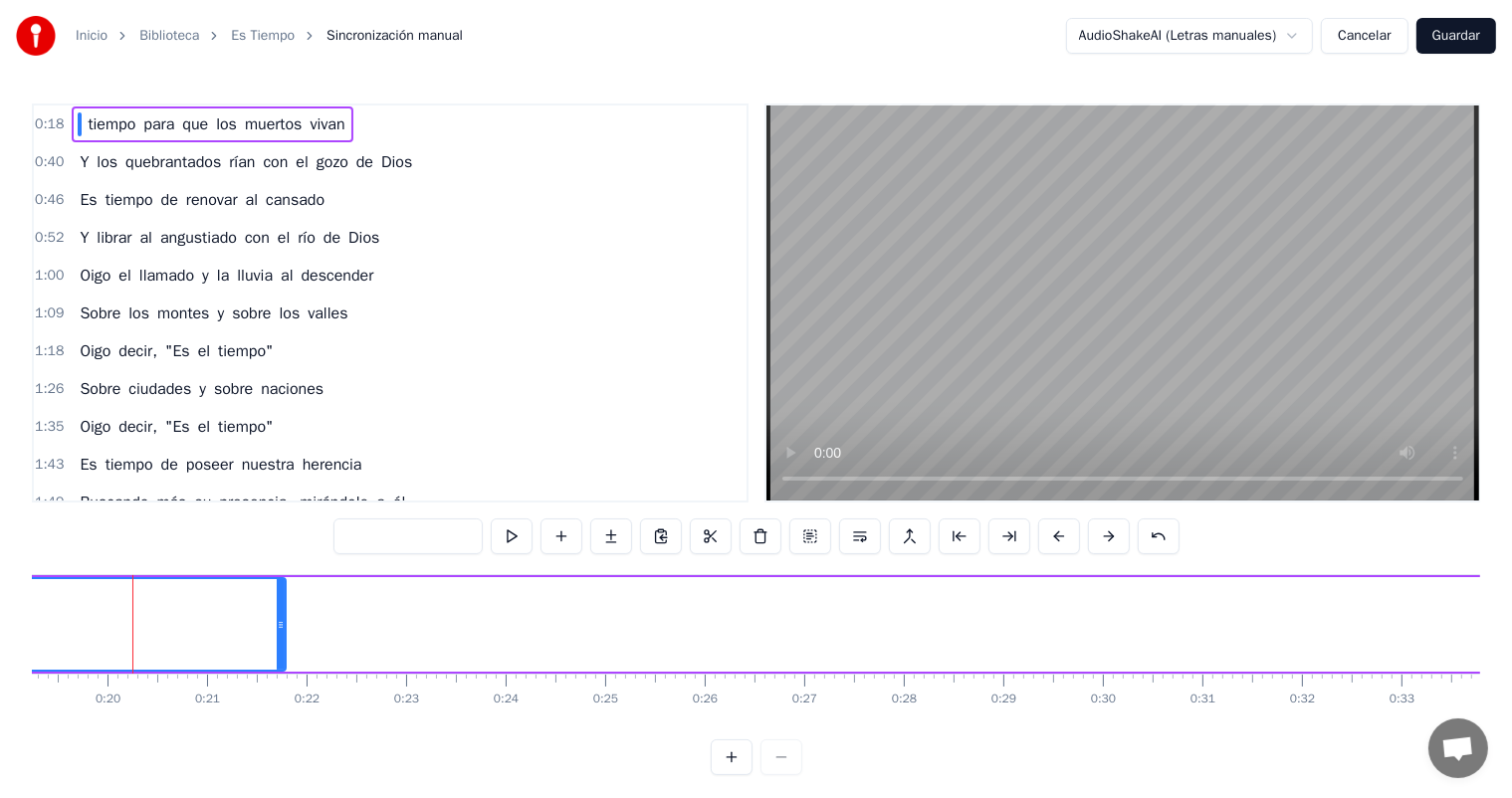 click at bounding box center [756, 757] 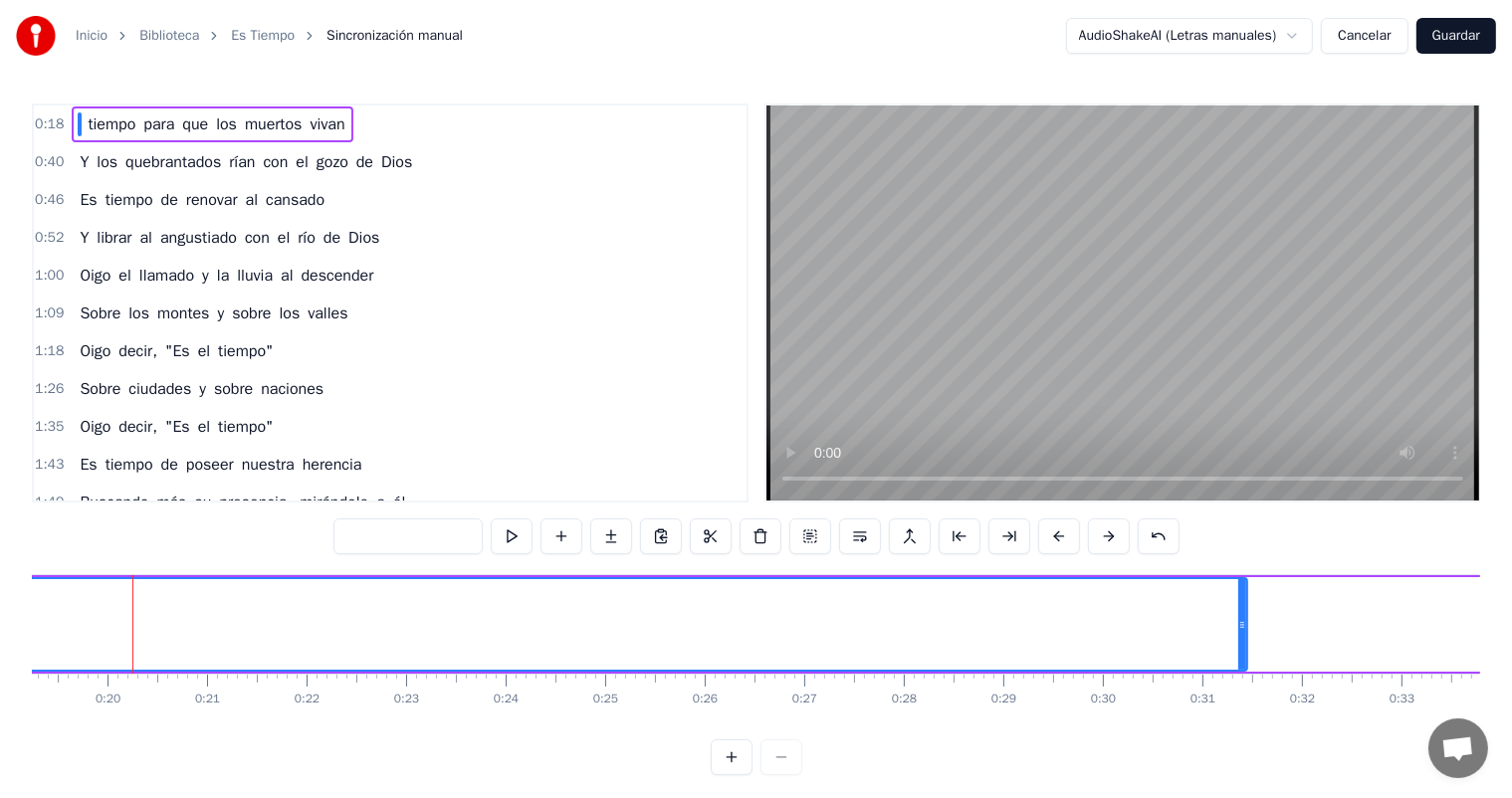 drag, startPoint x: 281, startPoint y: 617, endPoint x: 1242, endPoint y: 659, distance: 961.9174 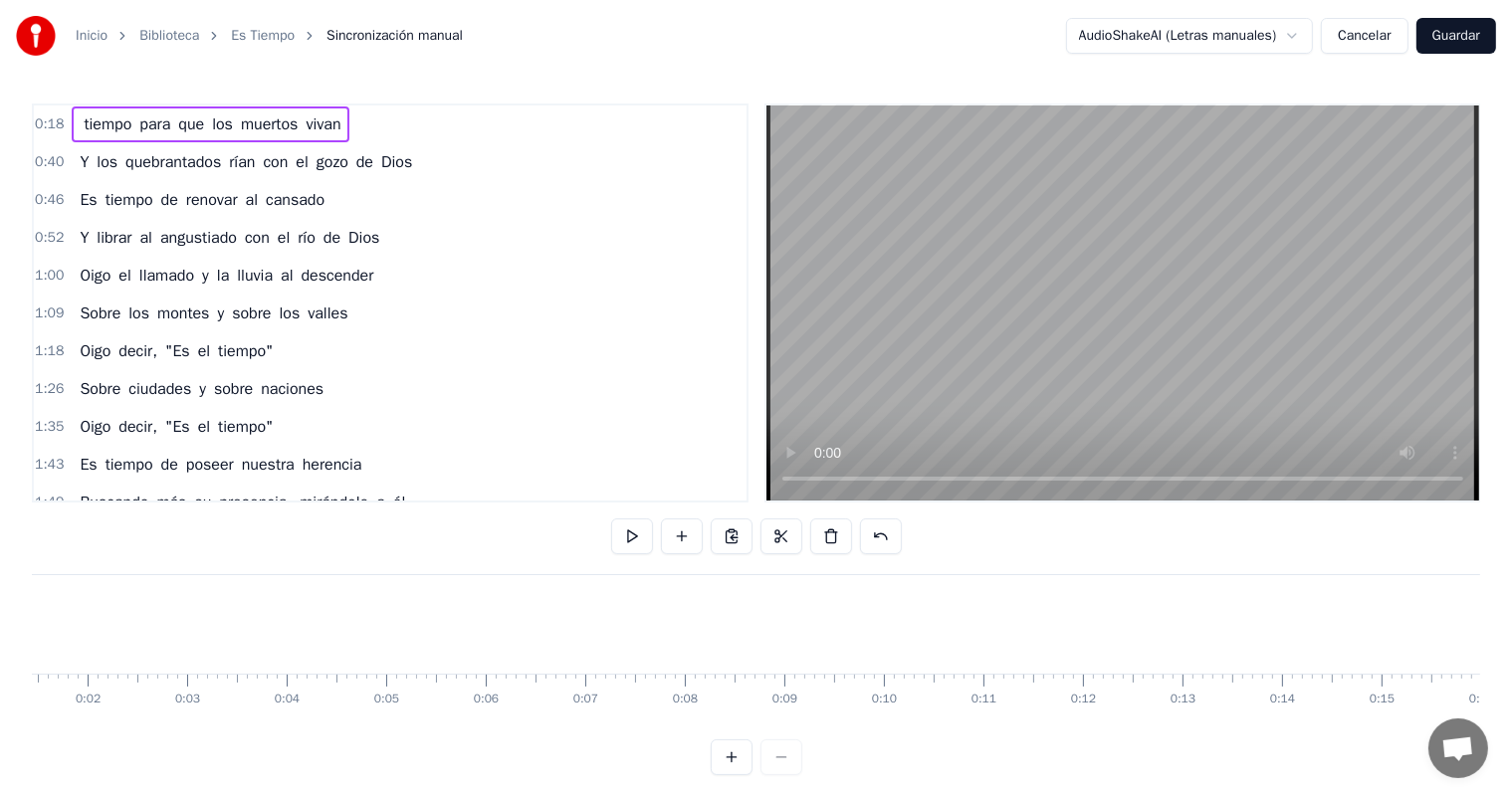 scroll, scrollTop: 0, scrollLeft: 0, axis: both 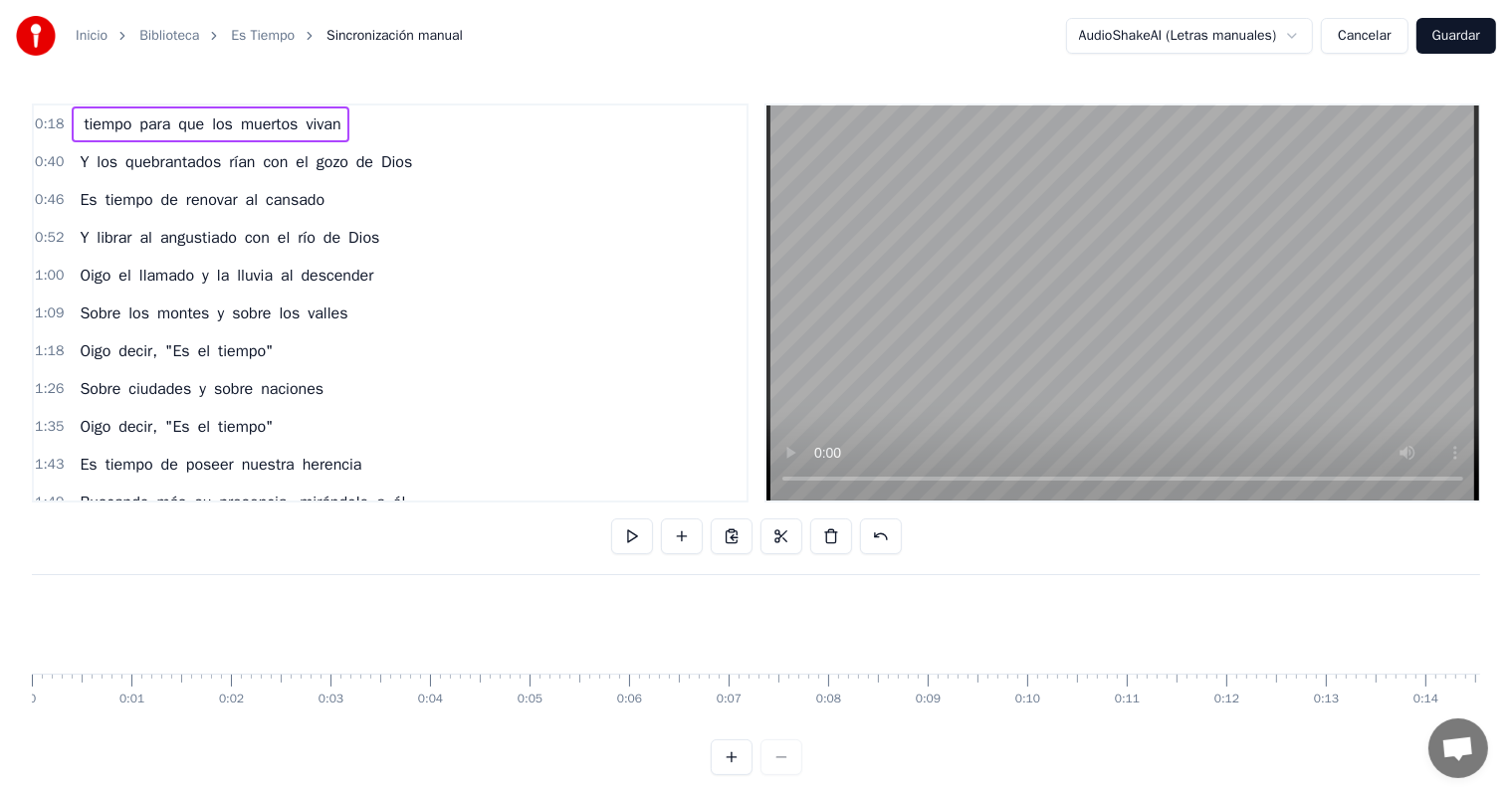 click at bounding box center (18288, 624) 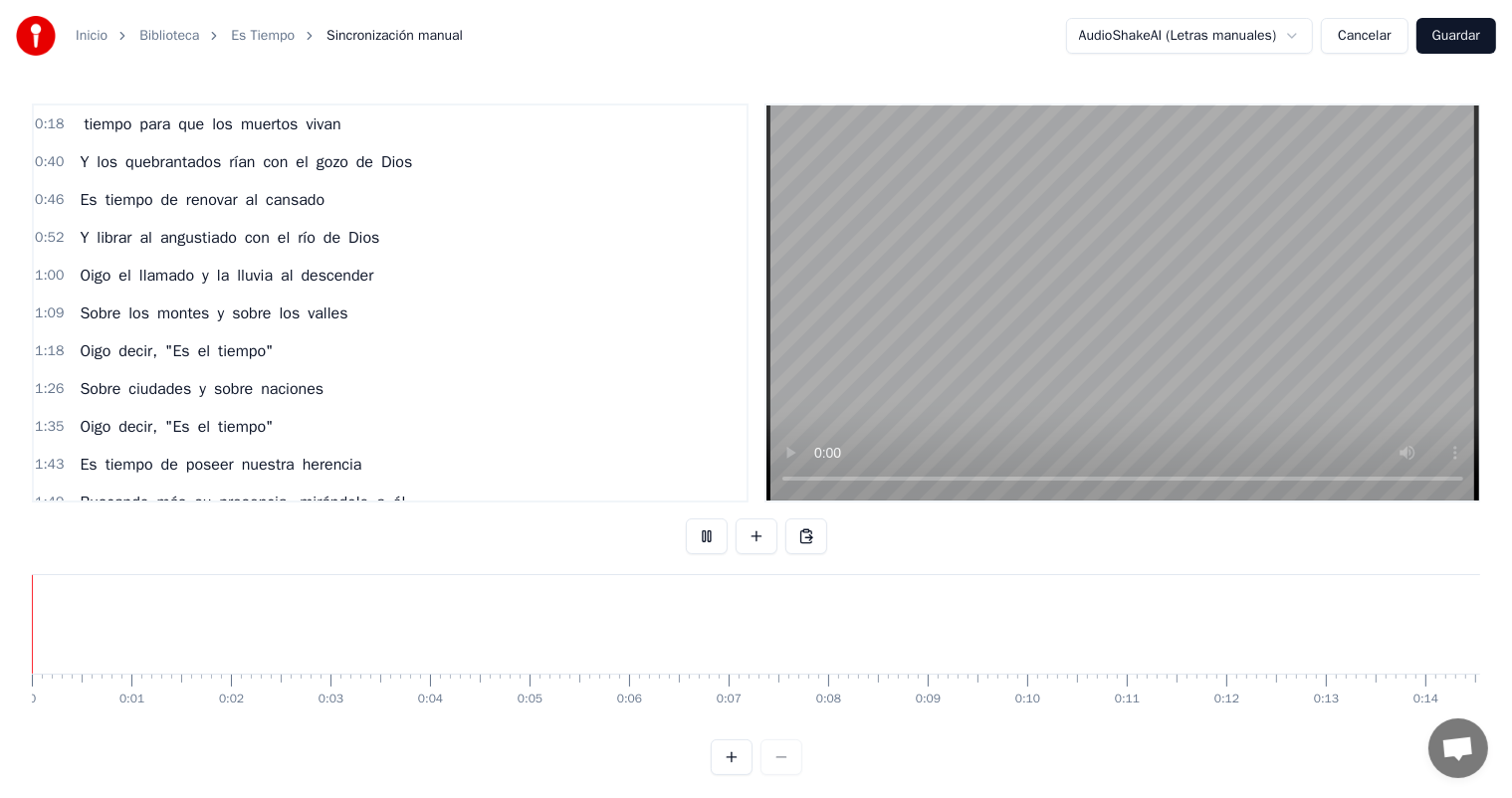 type 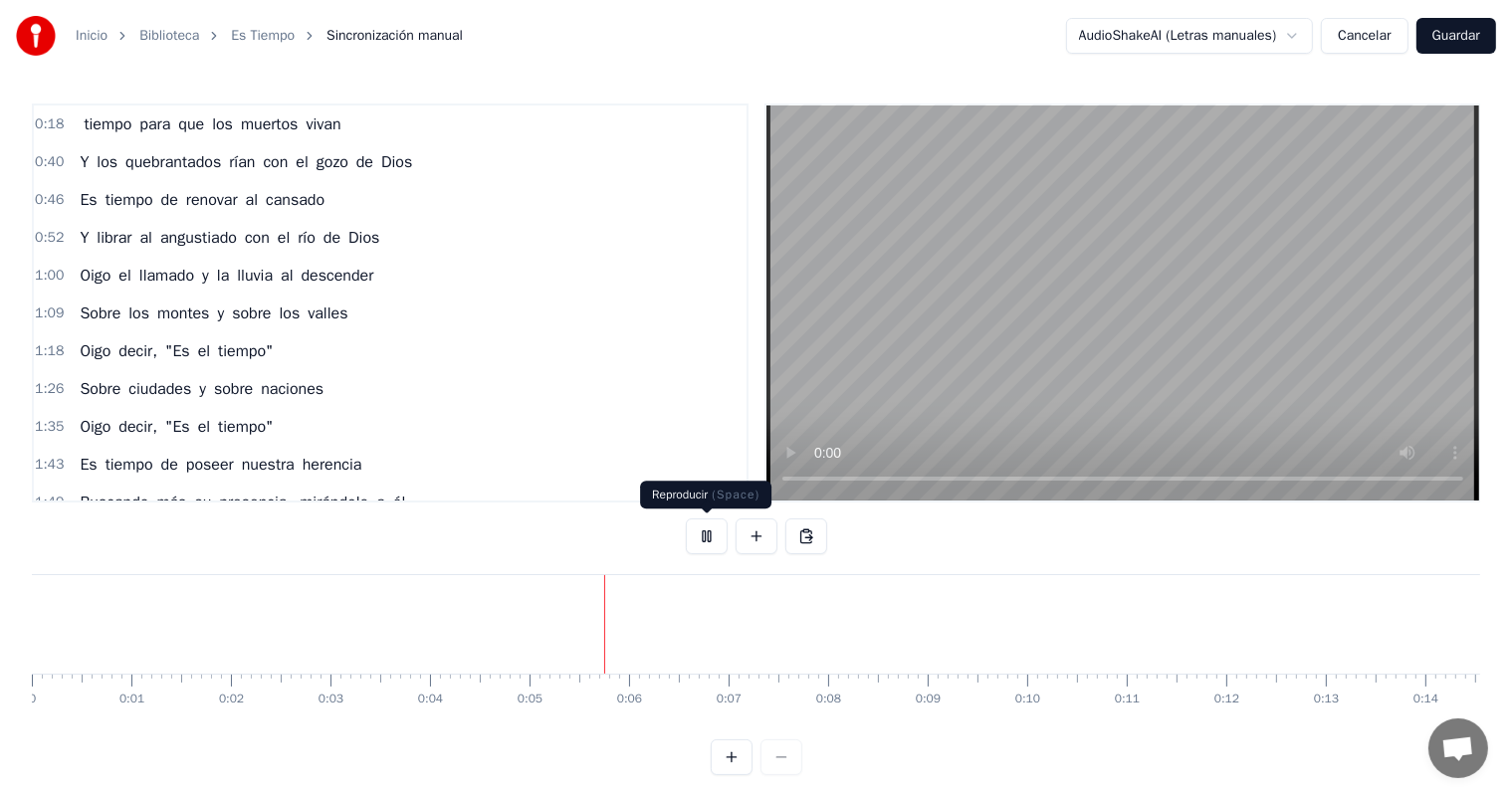 click at bounding box center [707, 536] 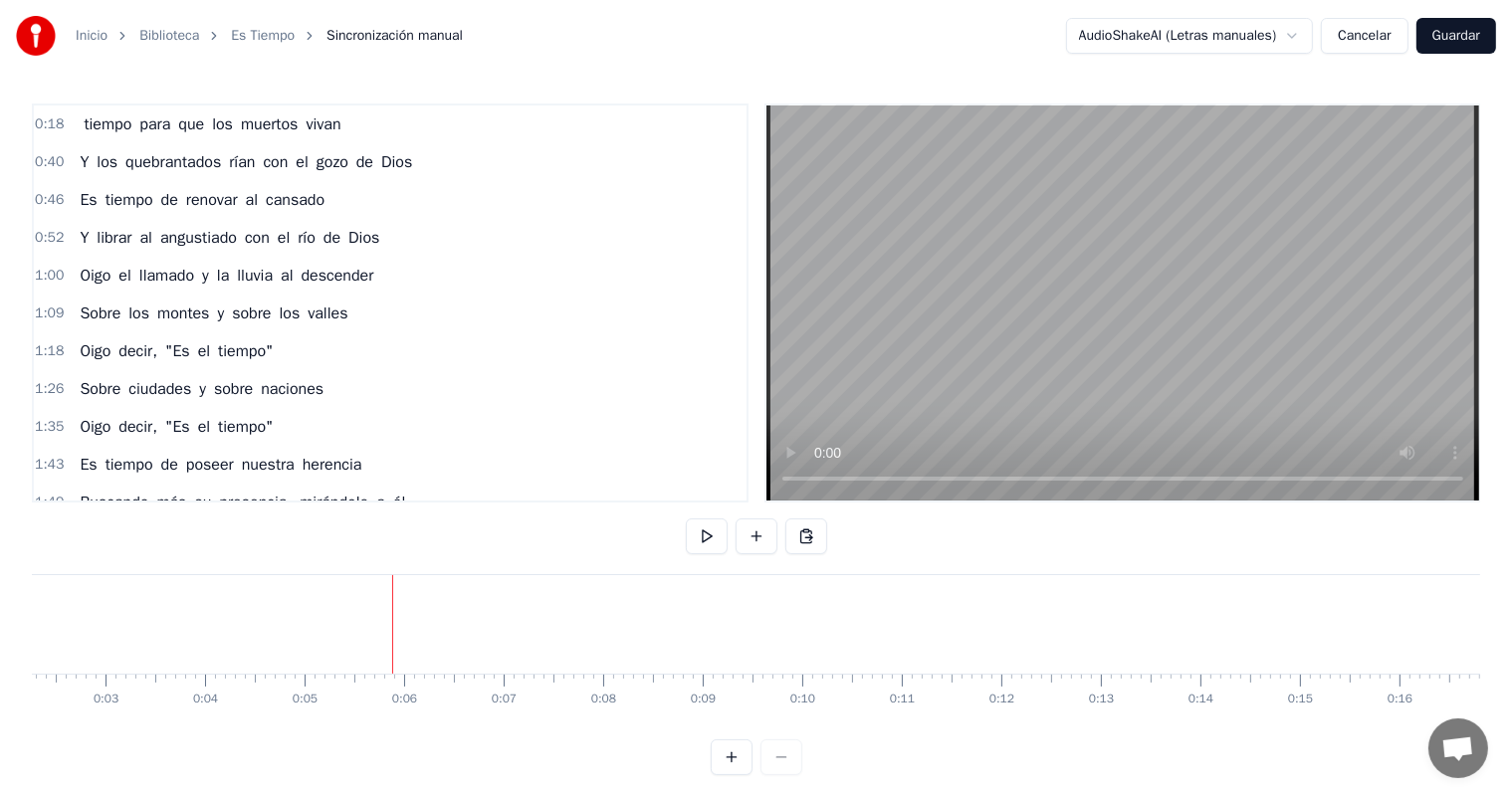 scroll, scrollTop: 0, scrollLeft: 0, axis: both 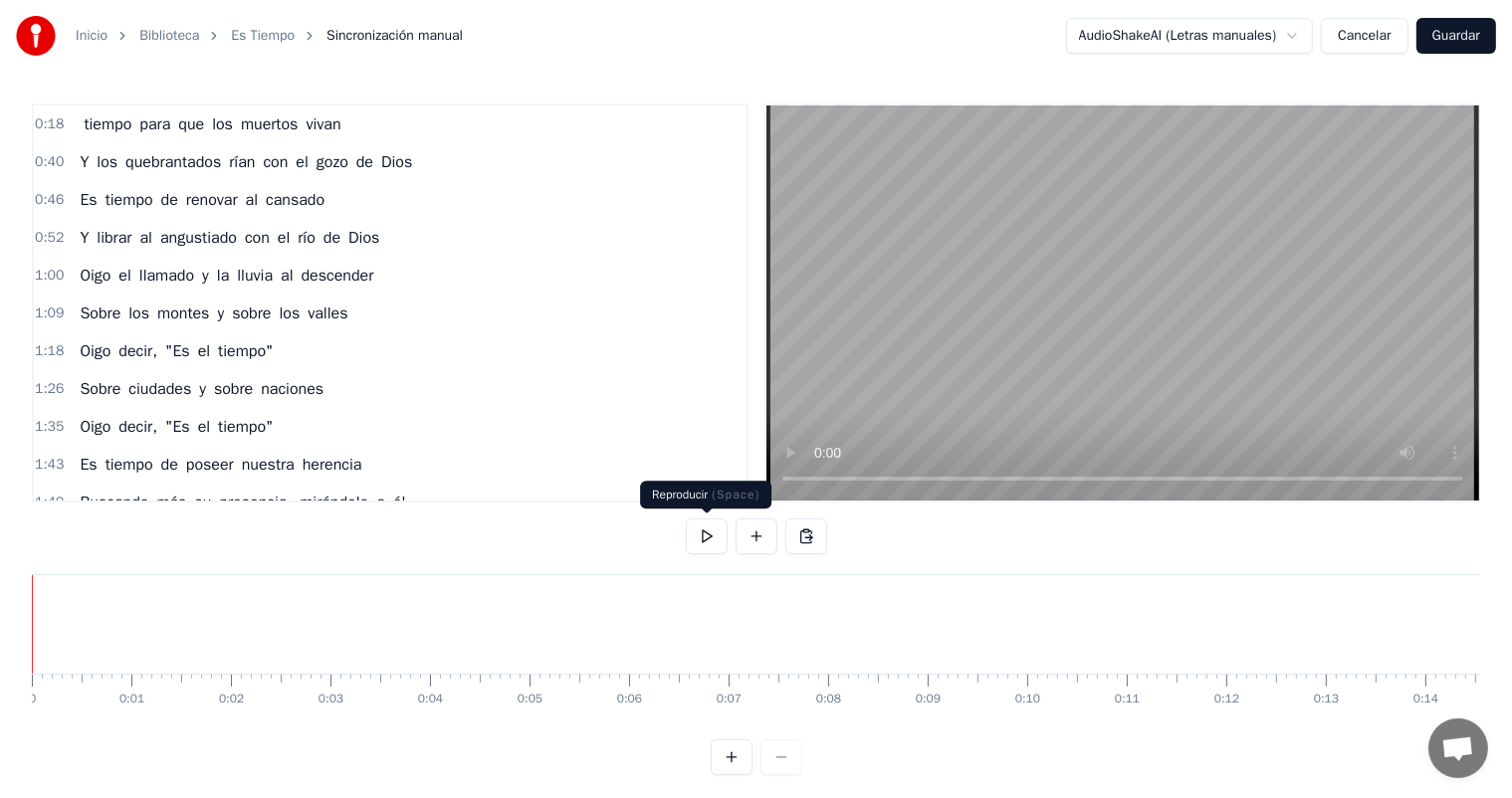 click at bounding box center (707, 536) 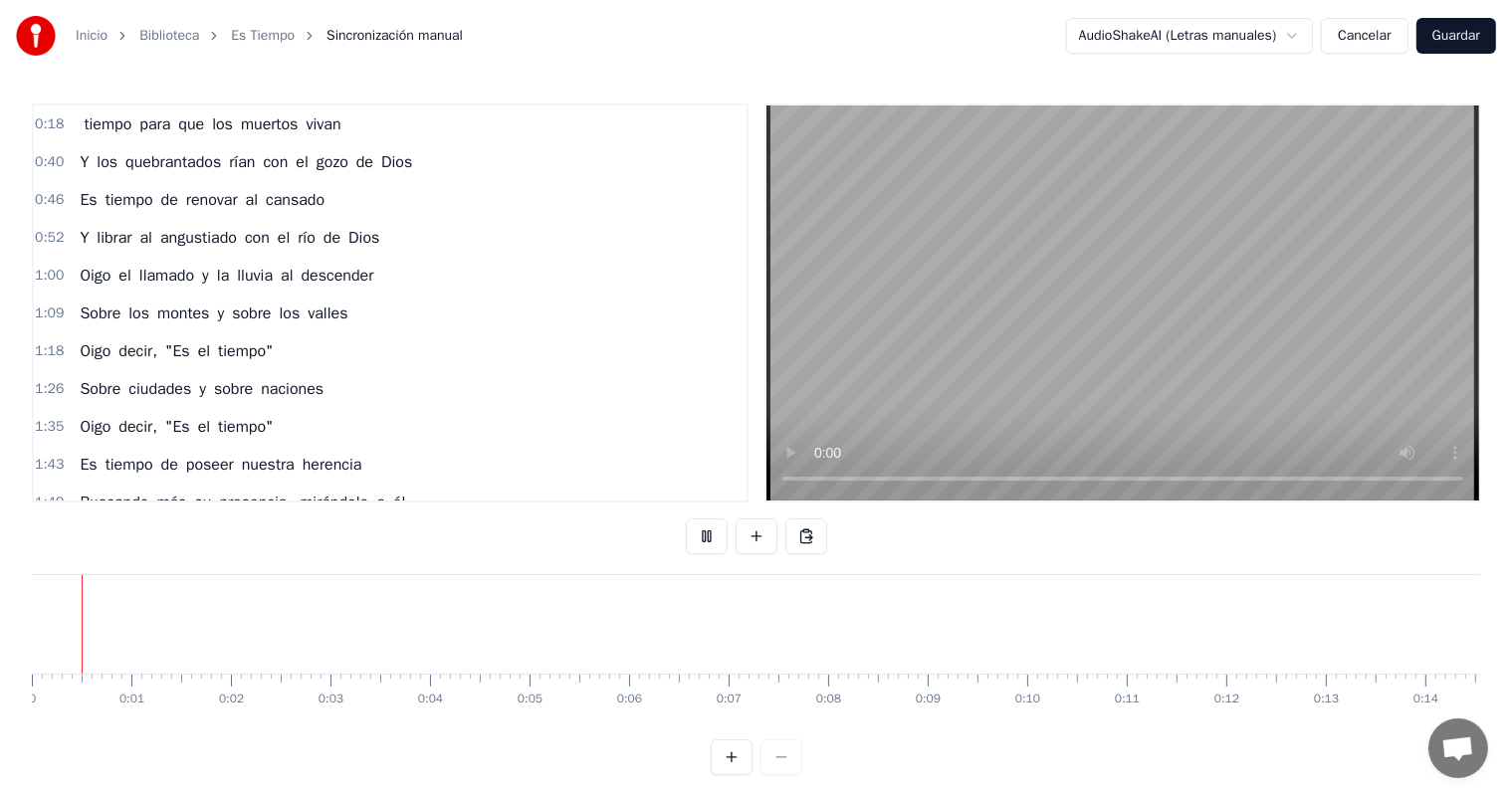click at bounding box center [707, 536] 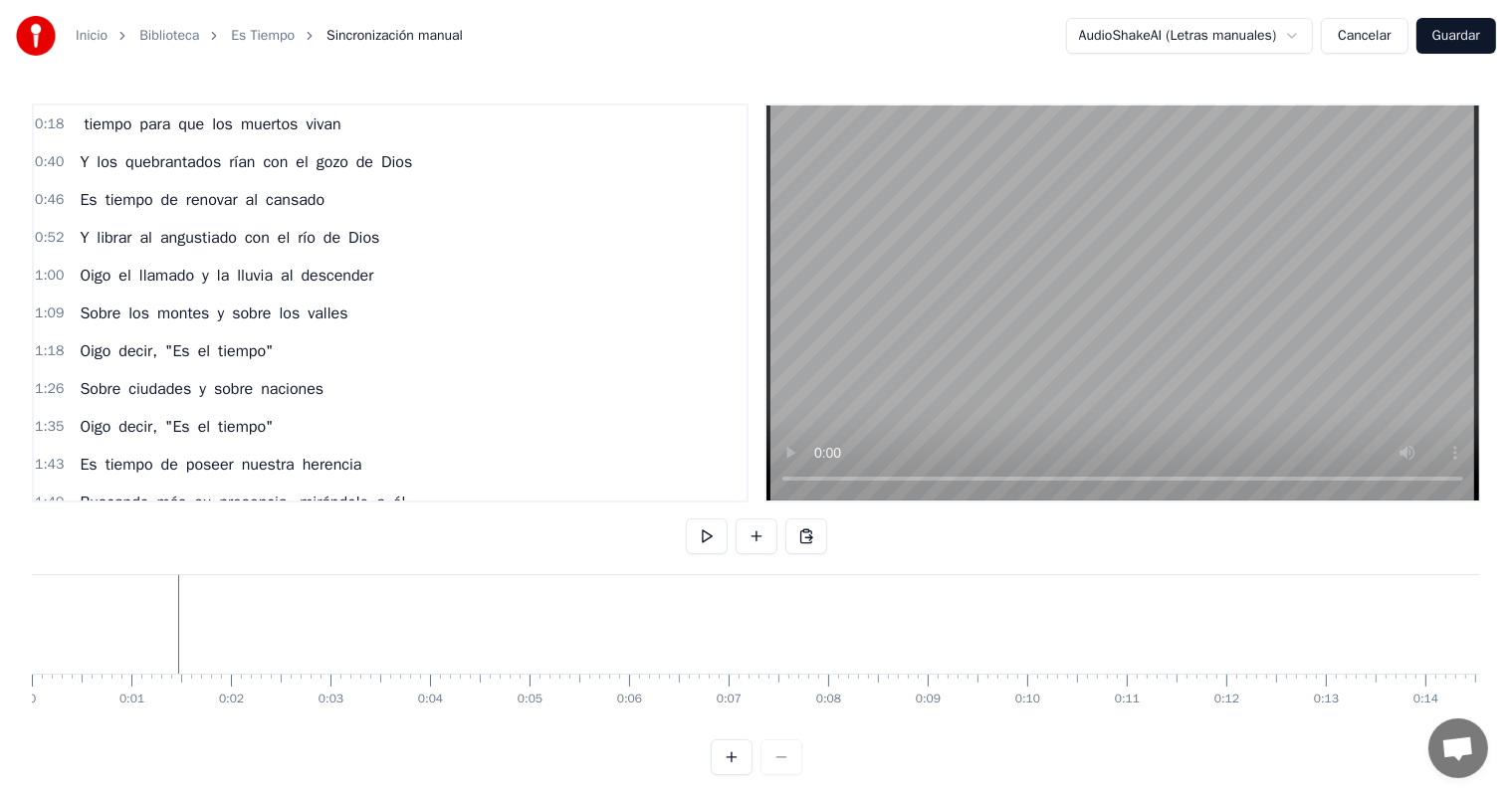click at bounding box center (732, 757) 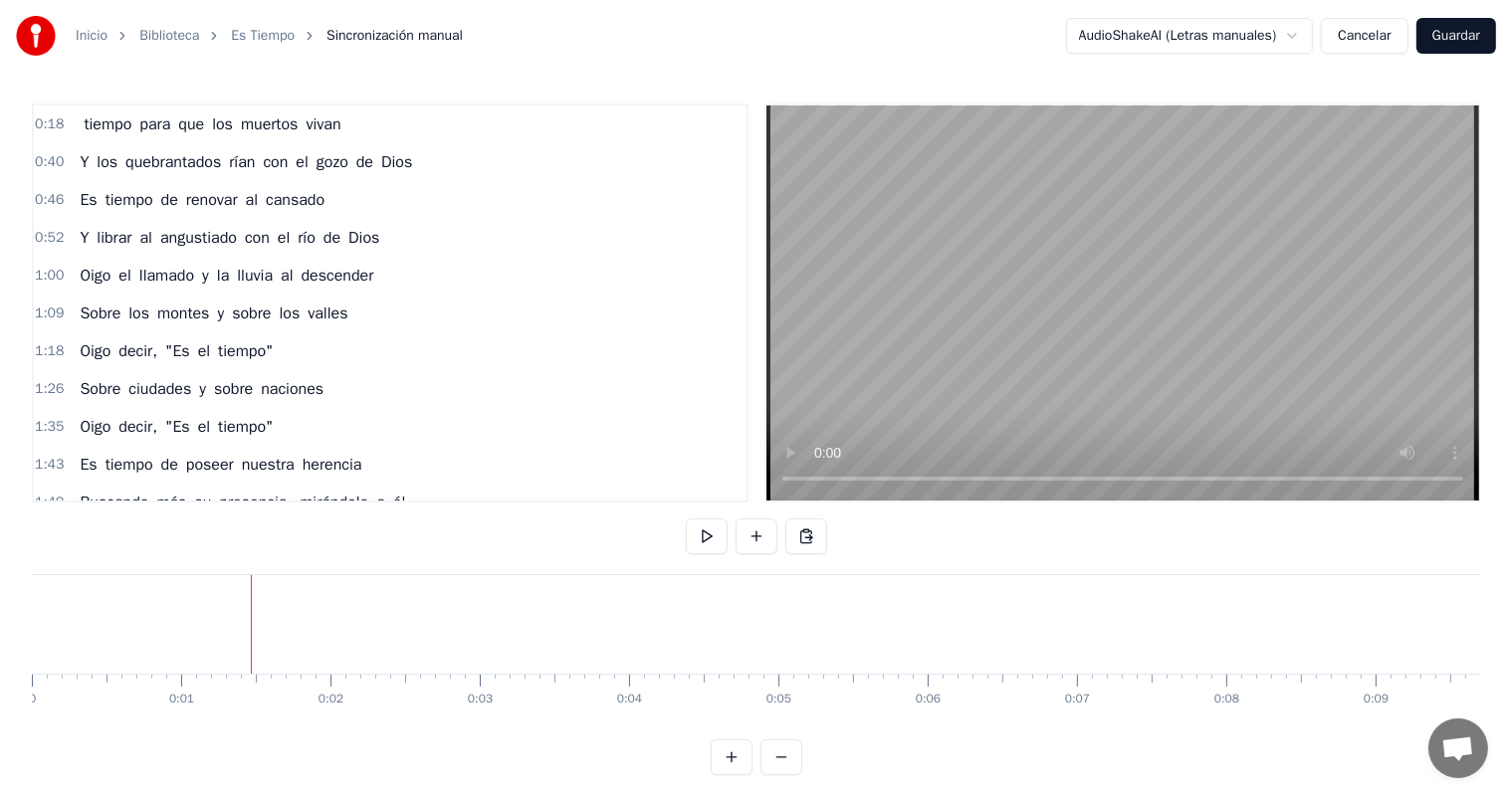 click at bounding box center (781, 757) 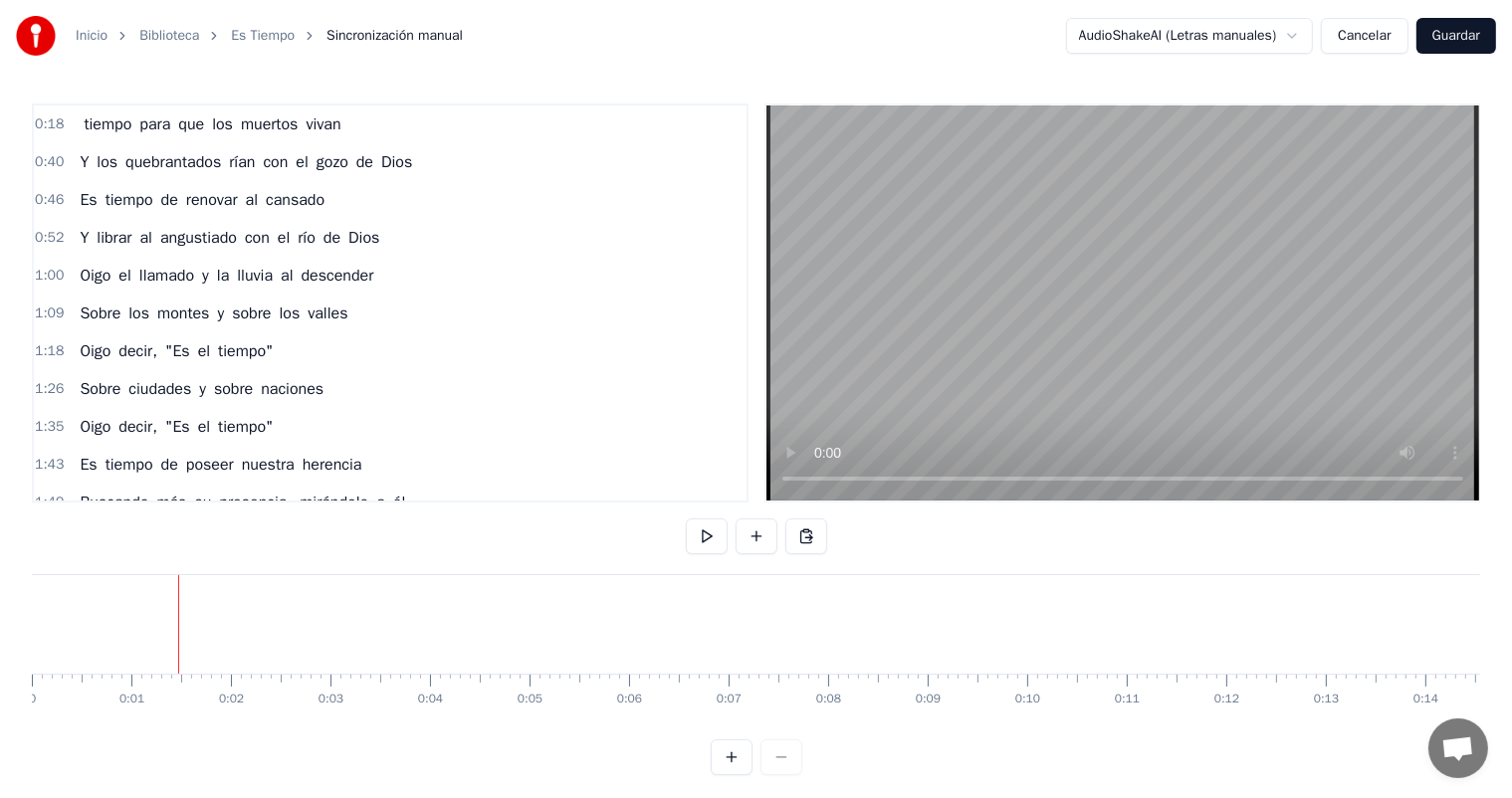 click at bounding box center (756, 757) 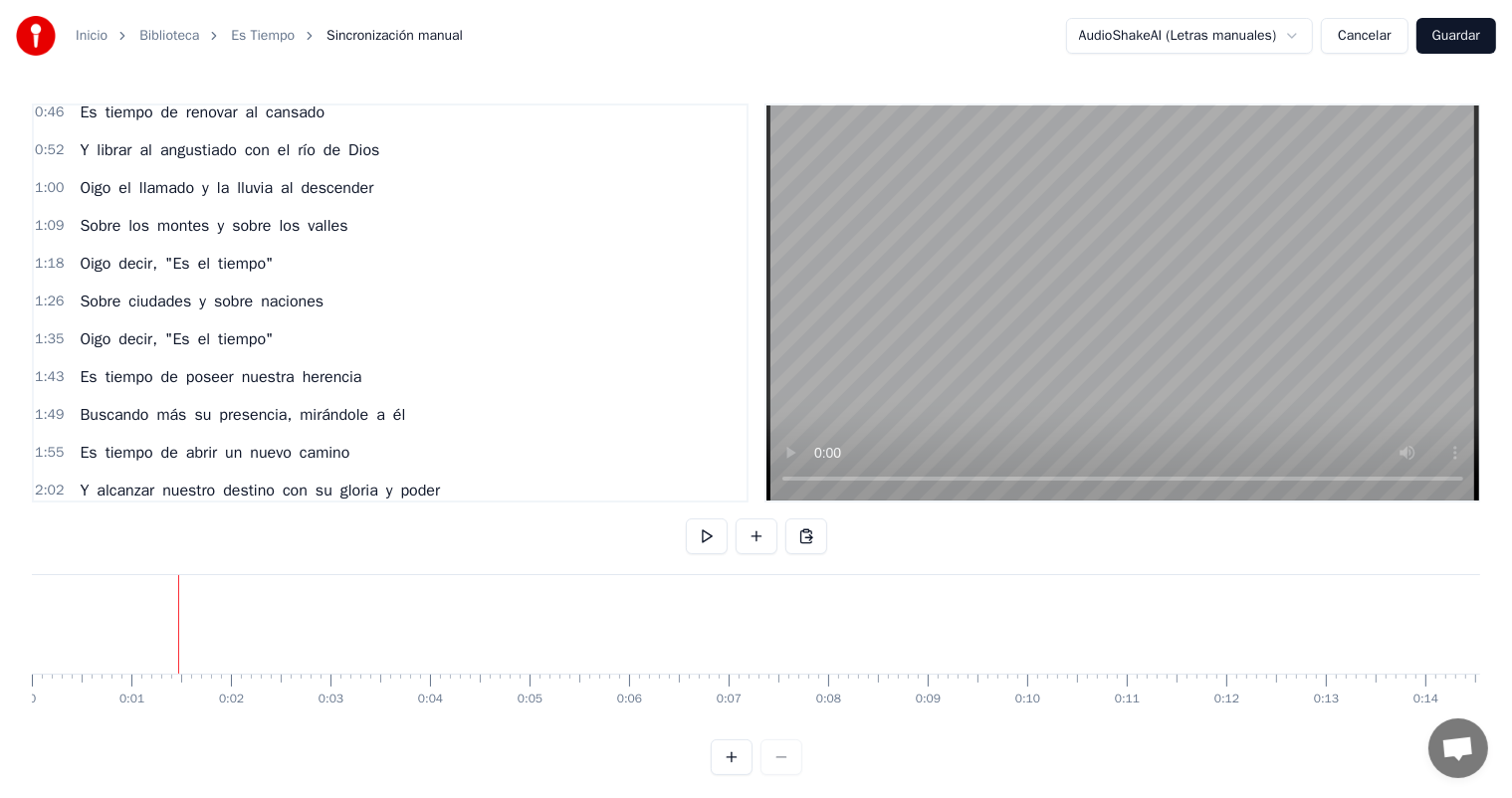 scroll, scrollTop: 99, scrollLeft: 0, axis: vertical 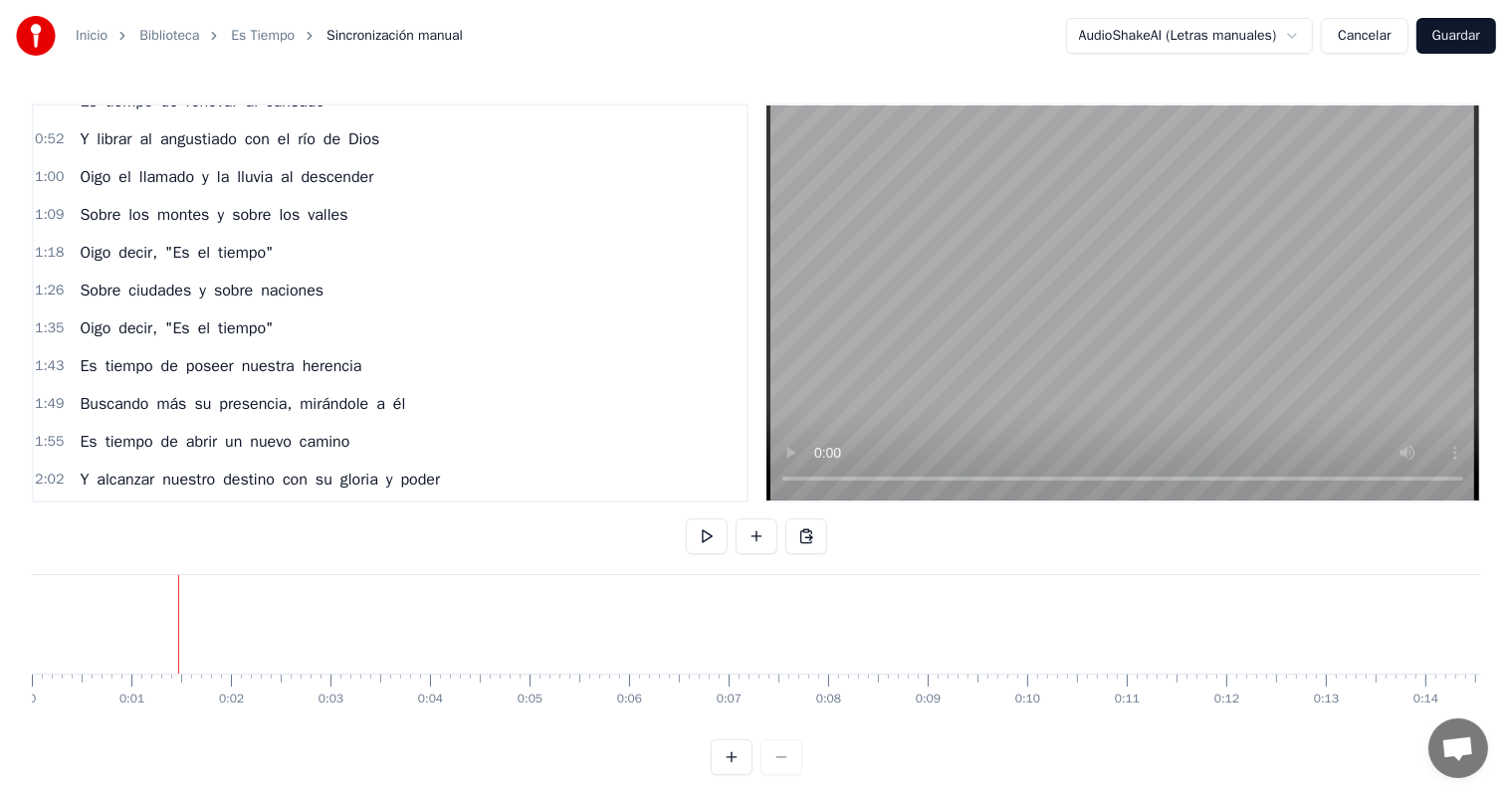 click on "Cancelar" at bounding box center (1364, 36) 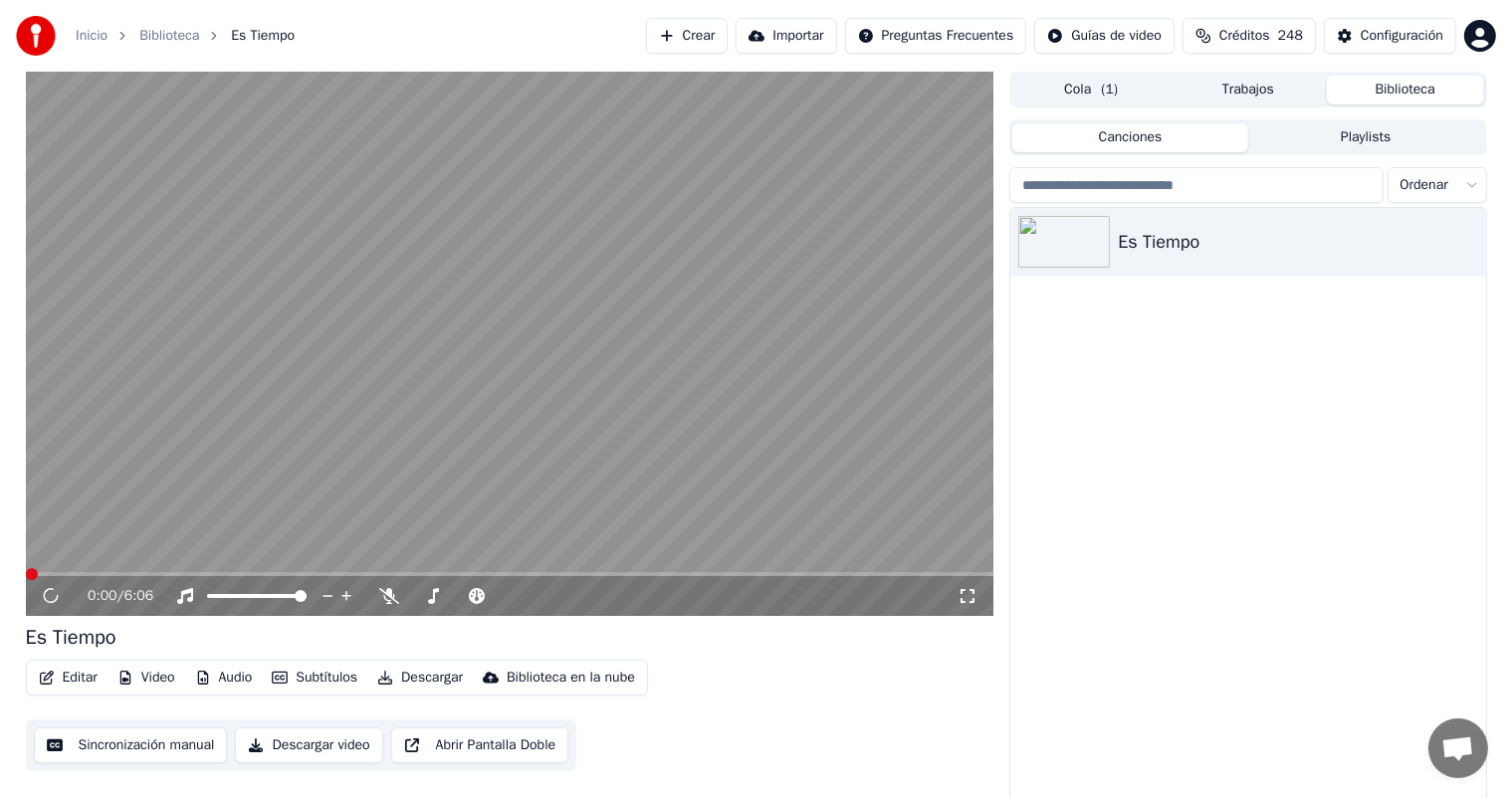 click 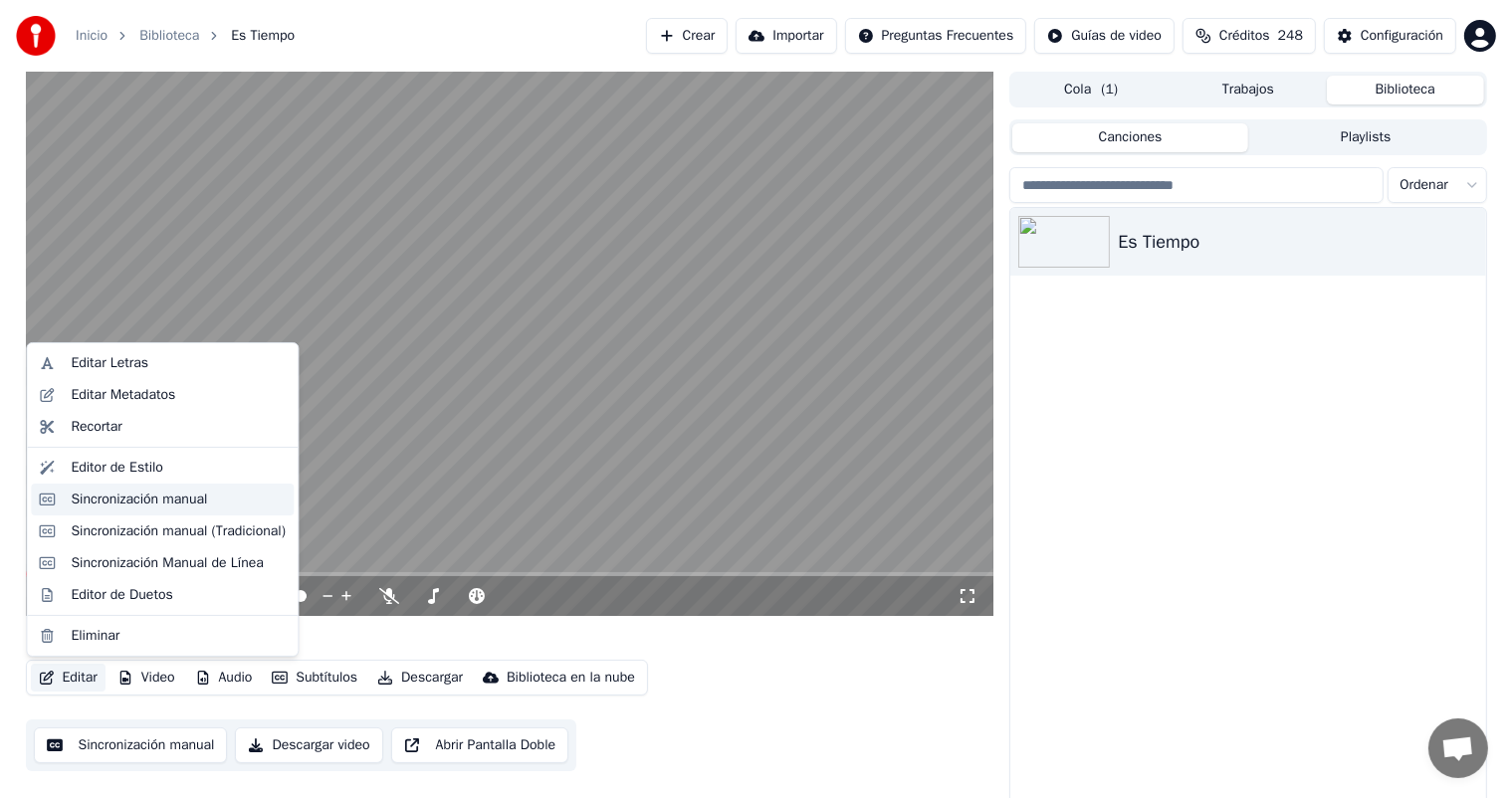 click on "Sincronización manual" at bounding box center [138, 499] 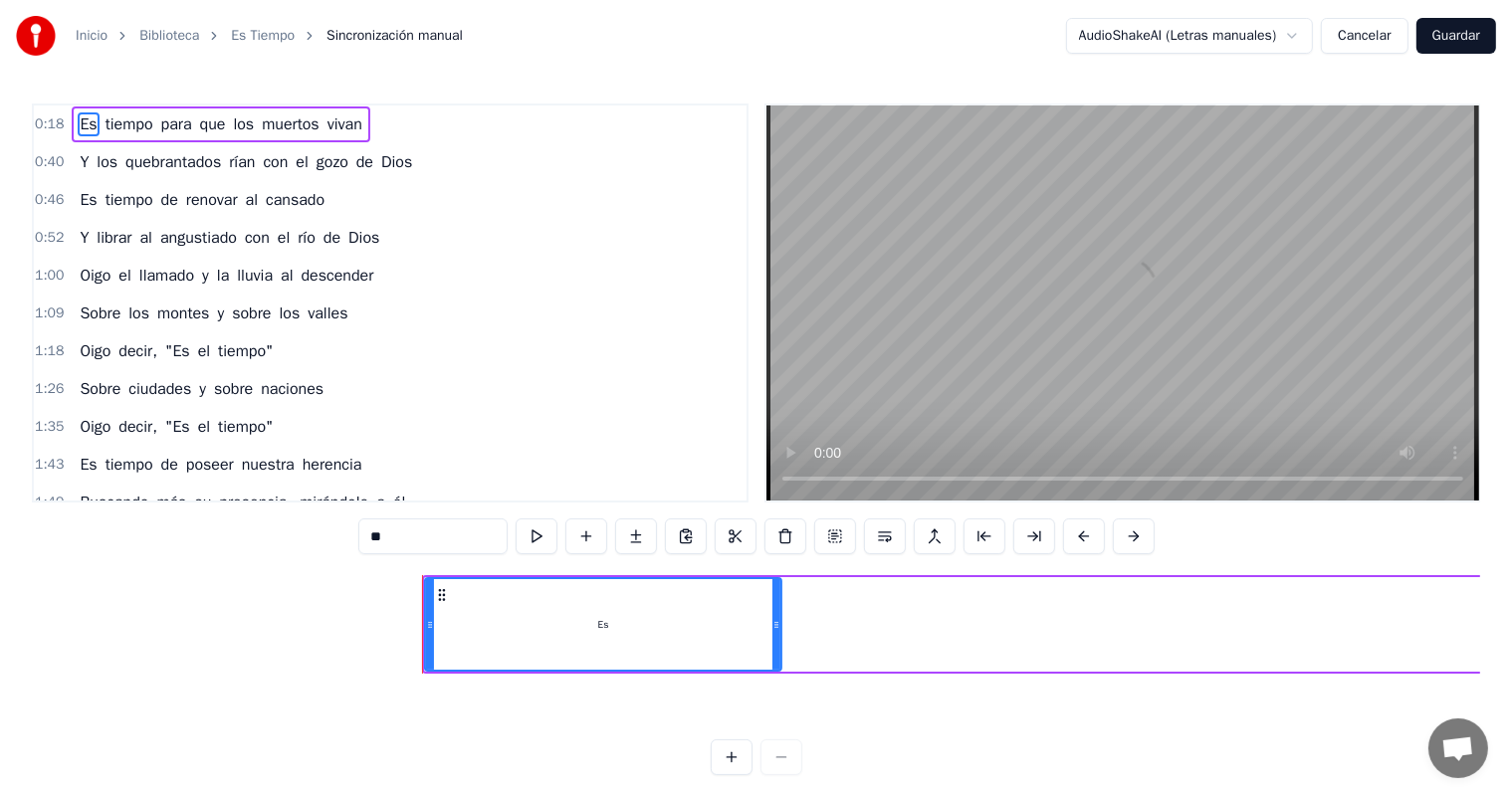 scroll, scrollTop: 0, scrollLeft: 1709, axis: horizontal 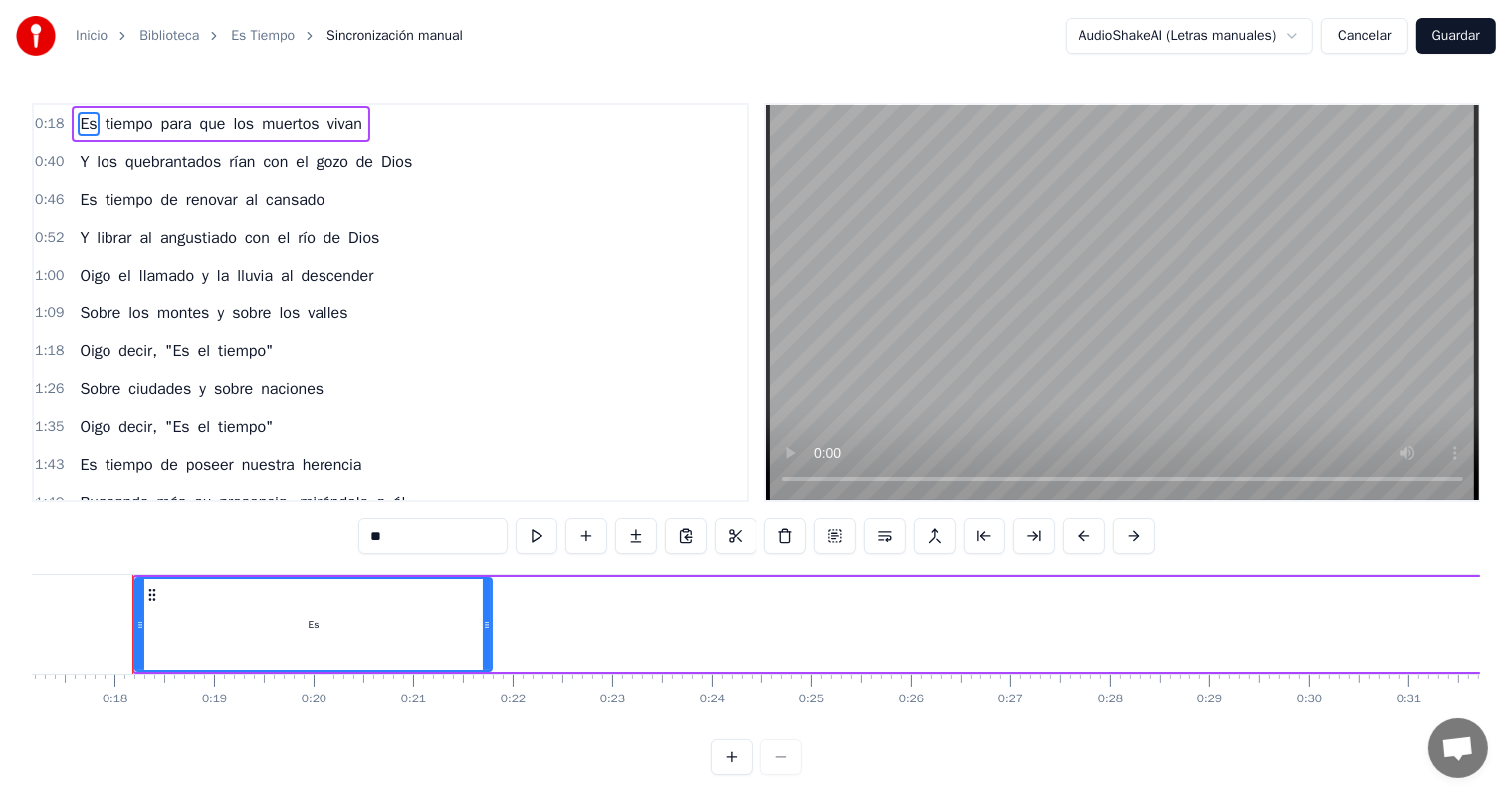 click on "**" at bounding box center (433, 536) 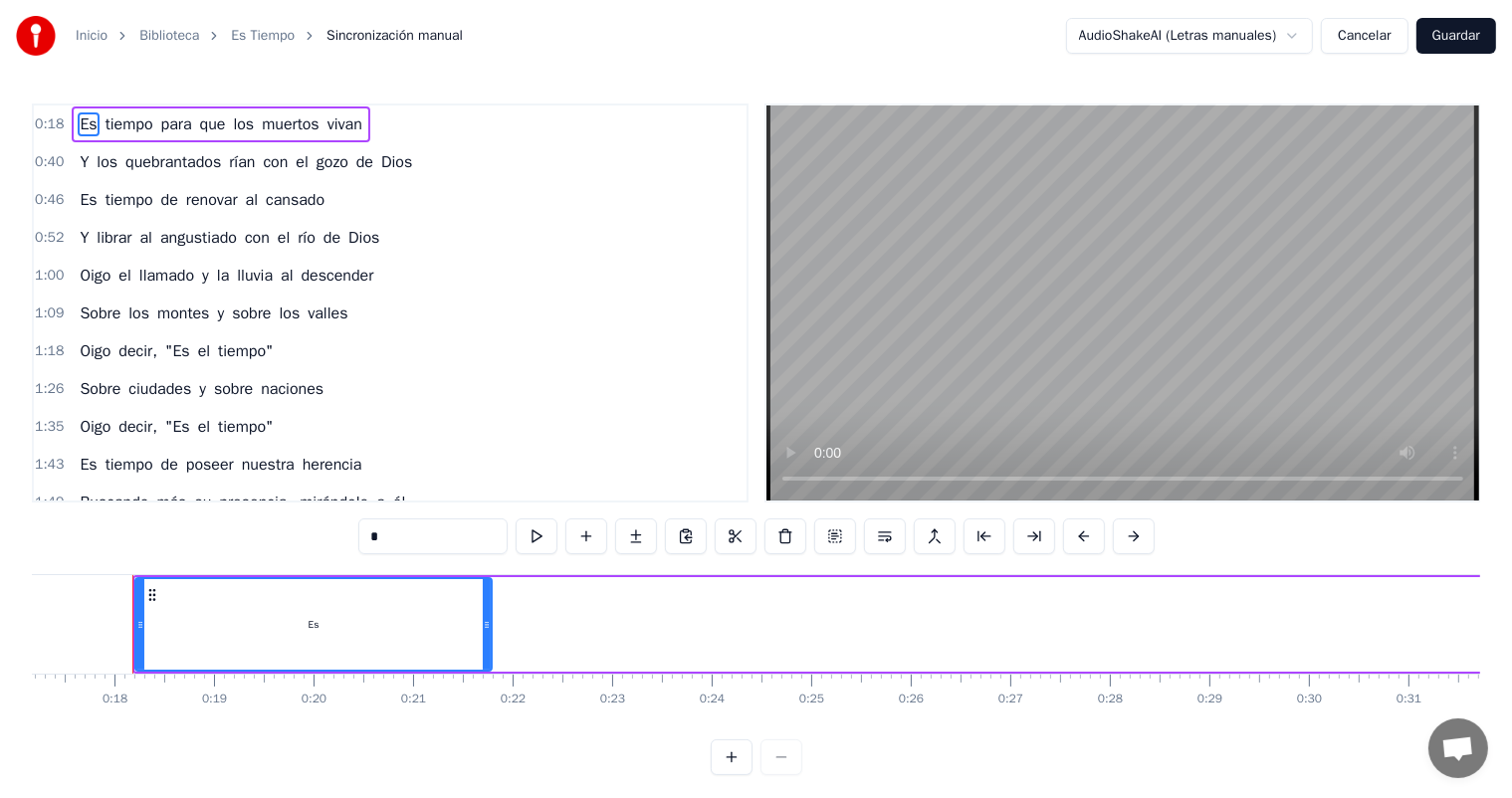 type 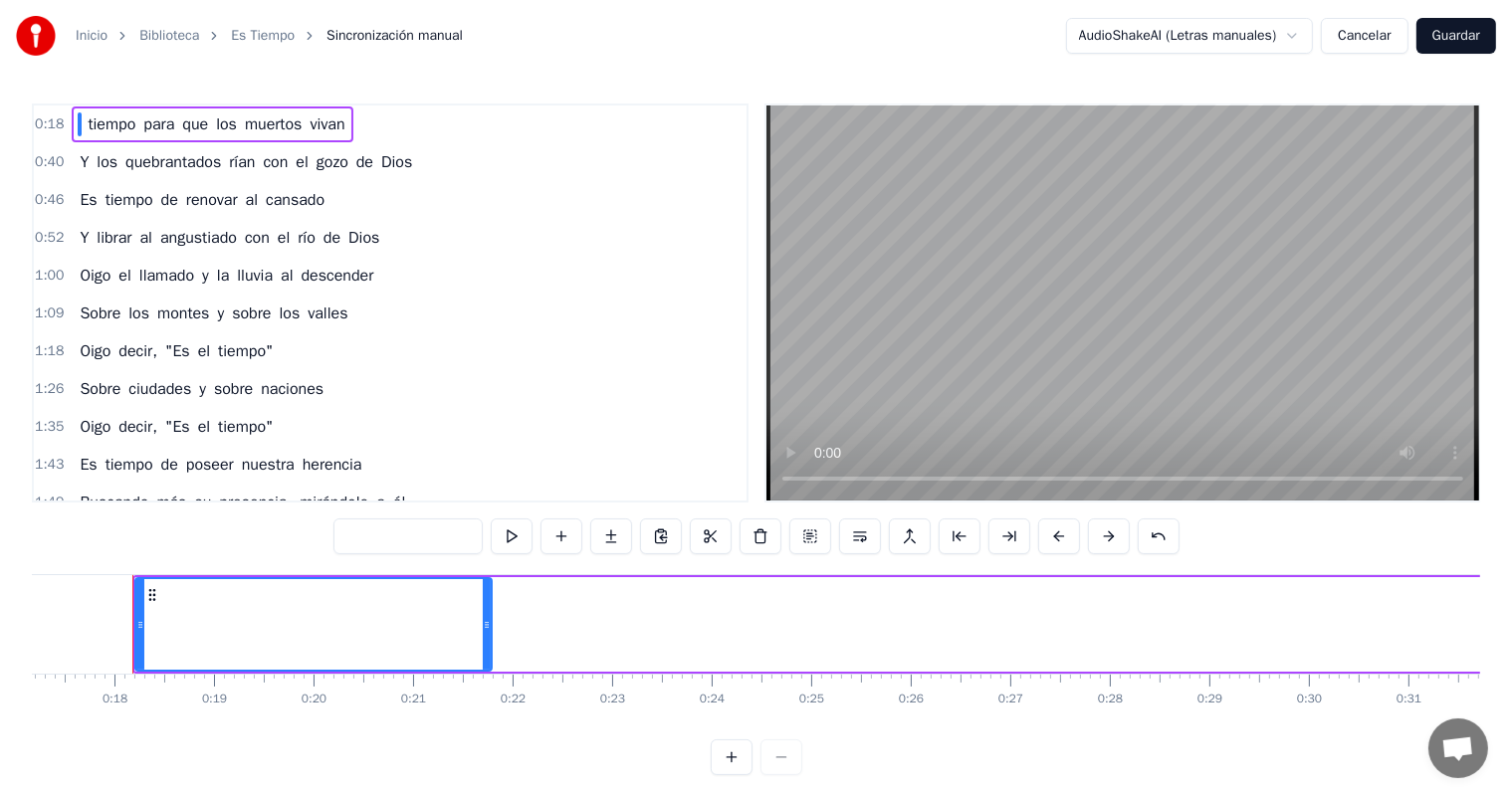 click on "tiempo para que los muertos vivan" at bounding box center [1162, 624] 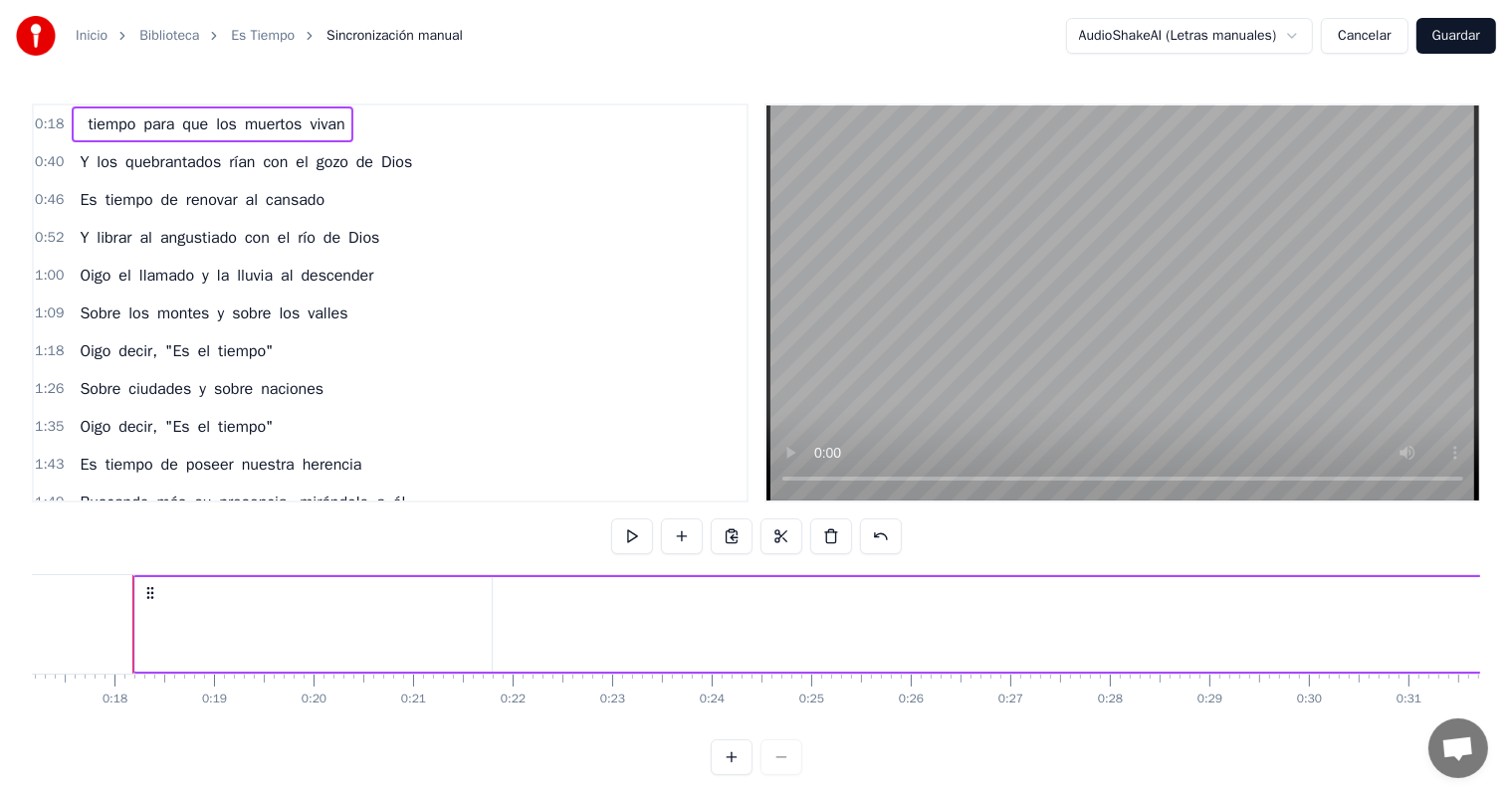 click on "tiempo para que los muertos vivan" at bounding box center [1162, 624] 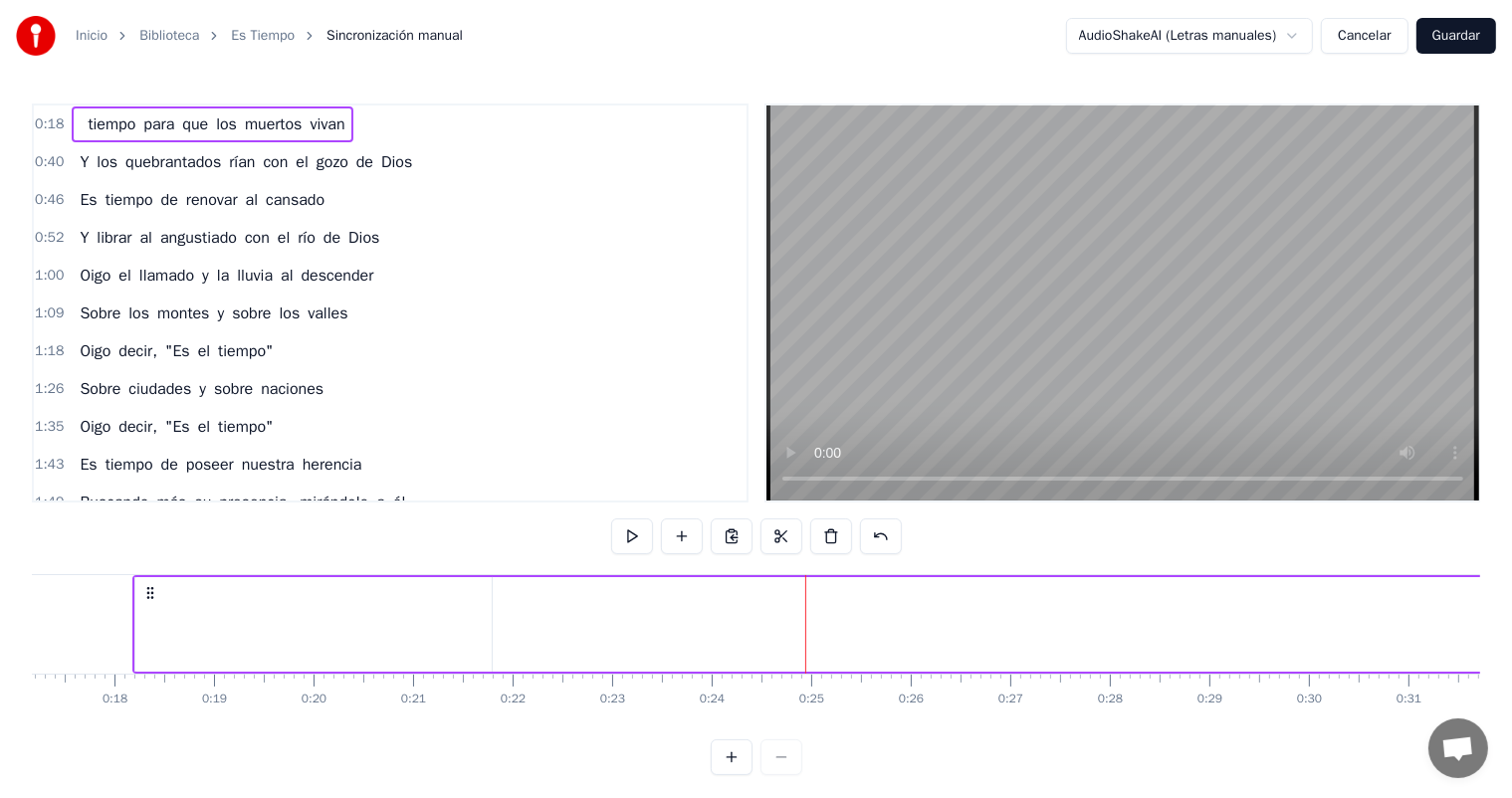 click on "tiempo para que los muertos vivan" at bounding box center [1162, 624] 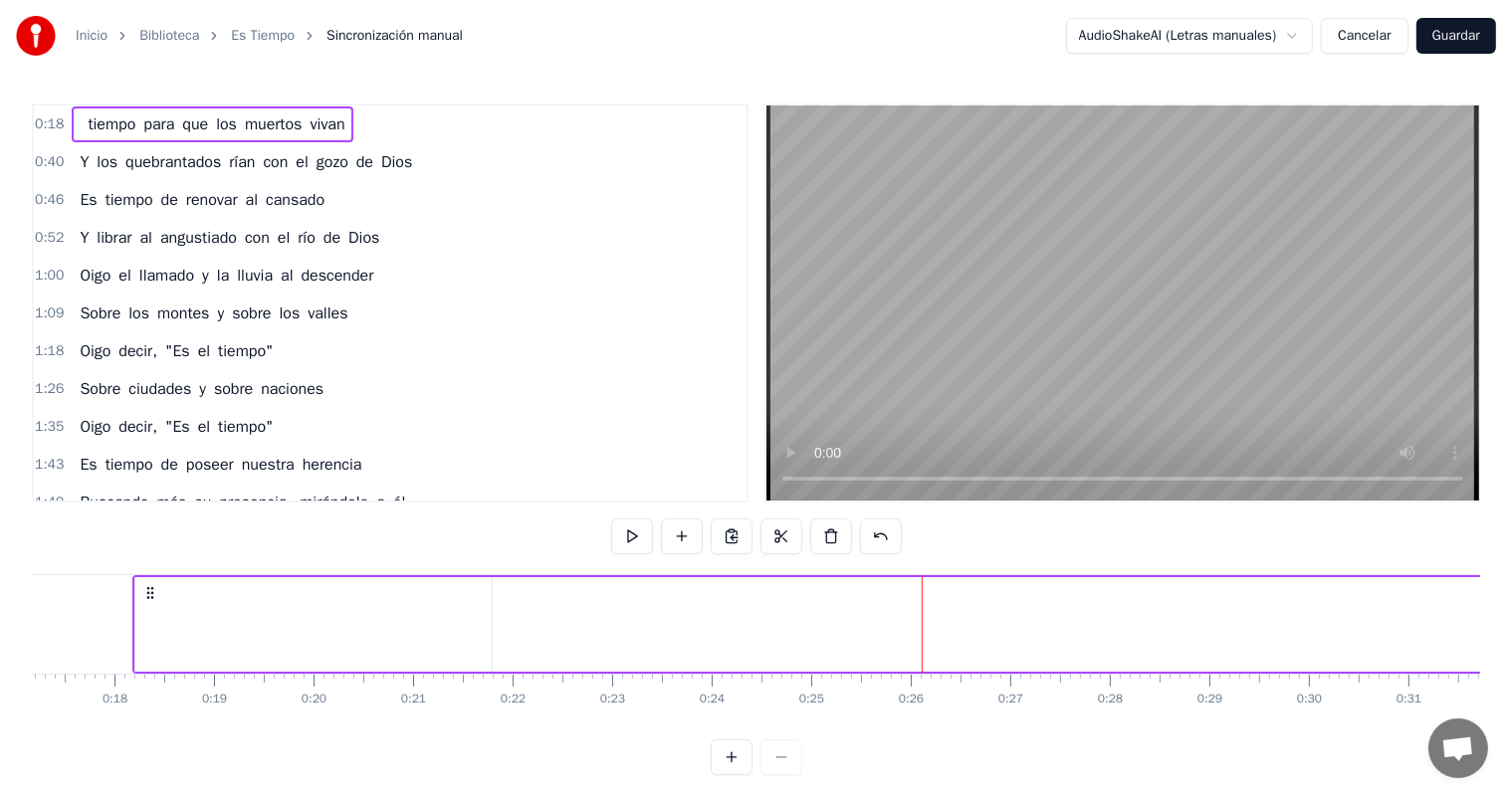 click on "tiempo para que los muertos vivan" at bounding box center [1162, 624] 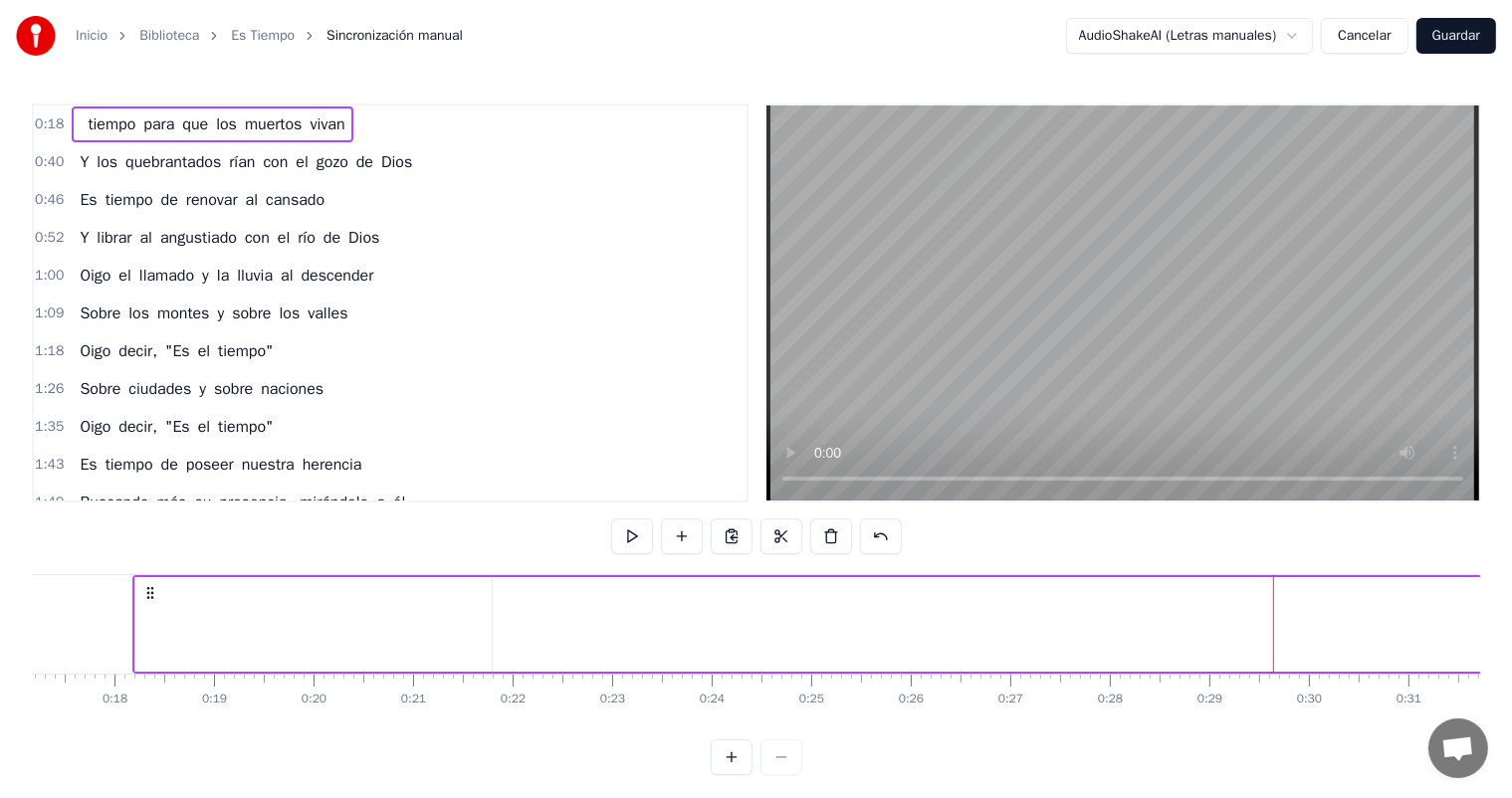 click on "tiempo para que los muertos vivan" at bounding box center [1162, 624] 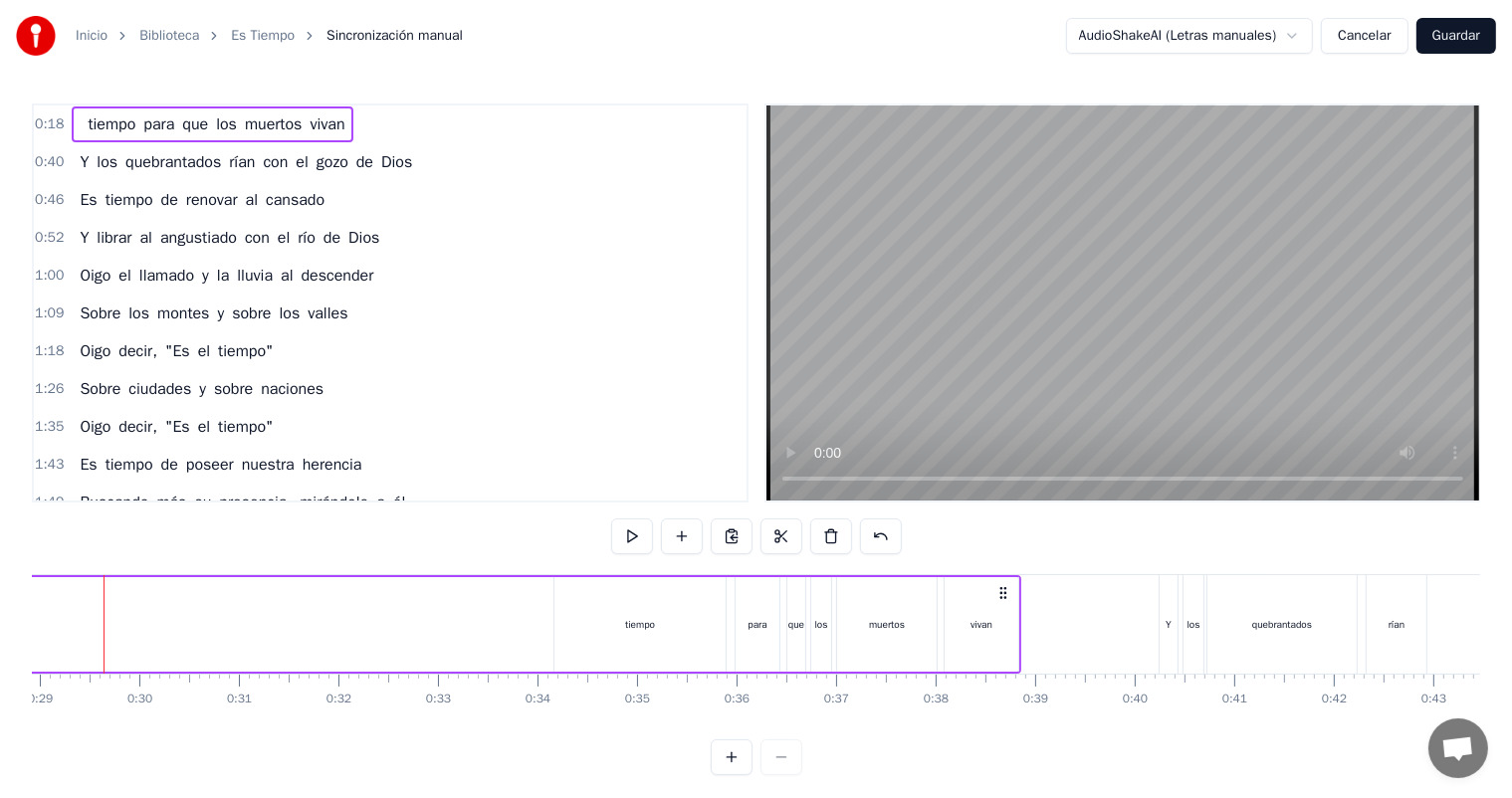 scroll, scrollTop: 0, scrollLeft: 2979, axis: horizontal 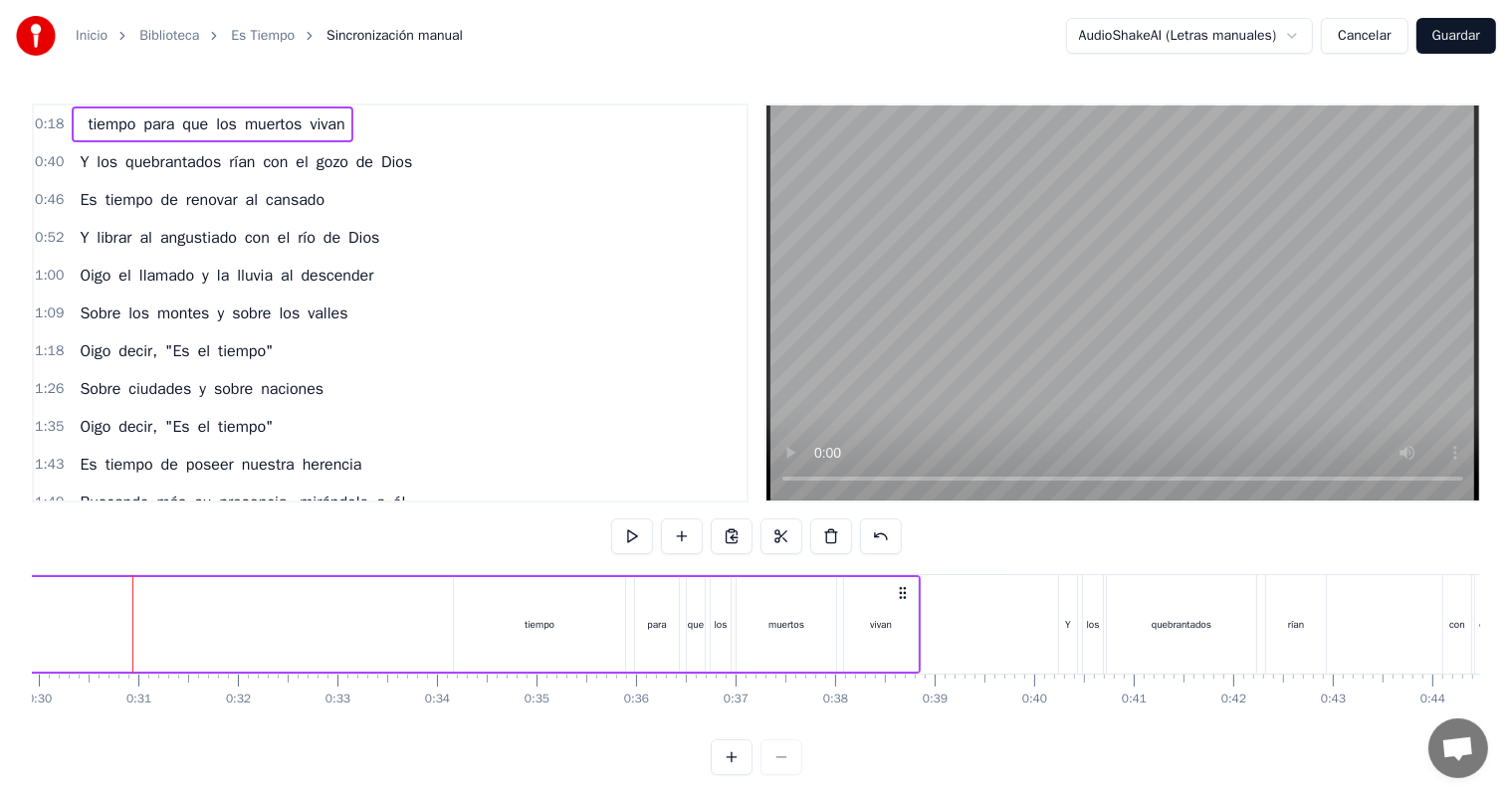 click on "tiempo" at bounding box center [540, 624] 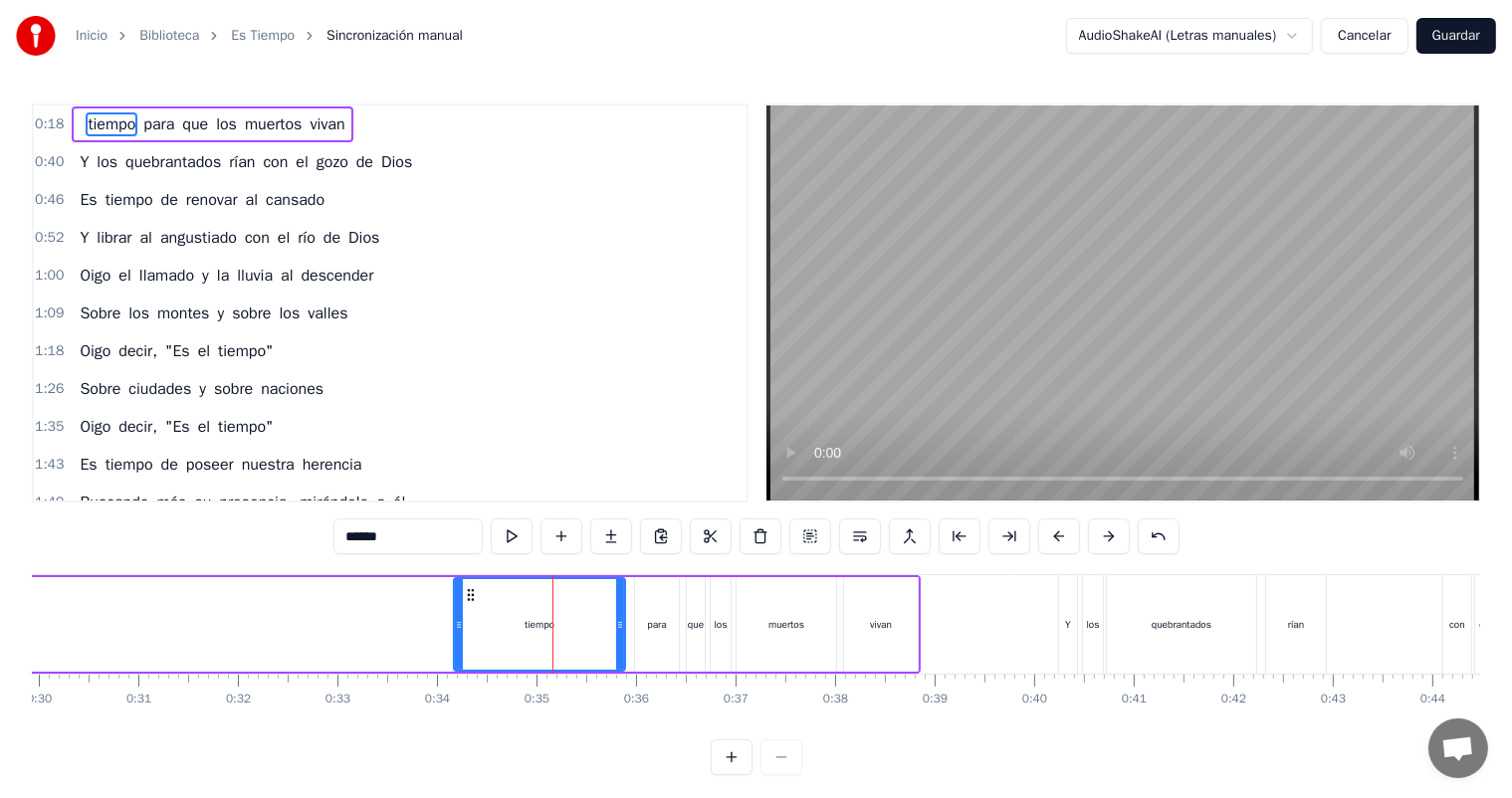 click on "******" at bounding box center (408, 536) 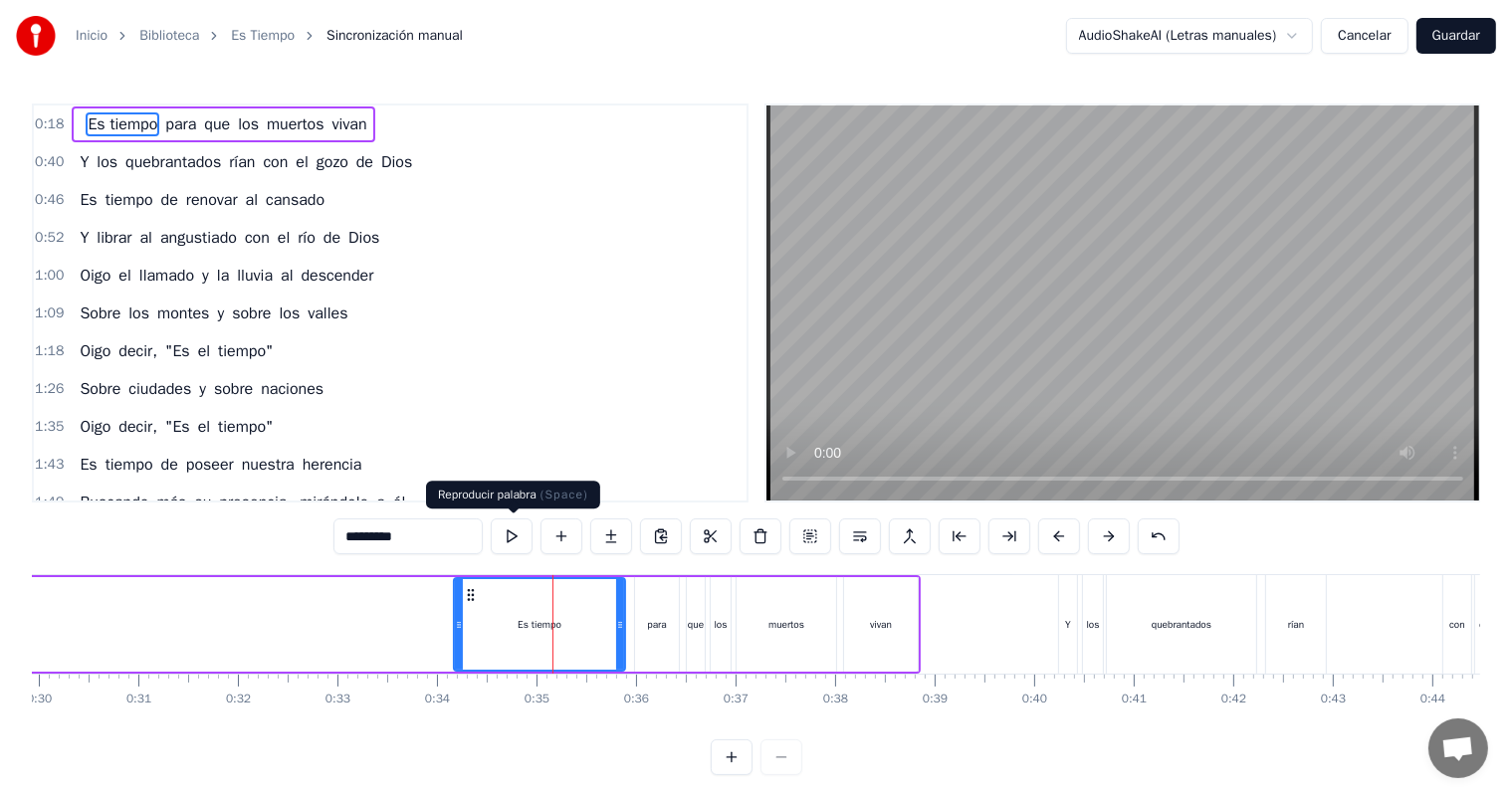 type on "*********" 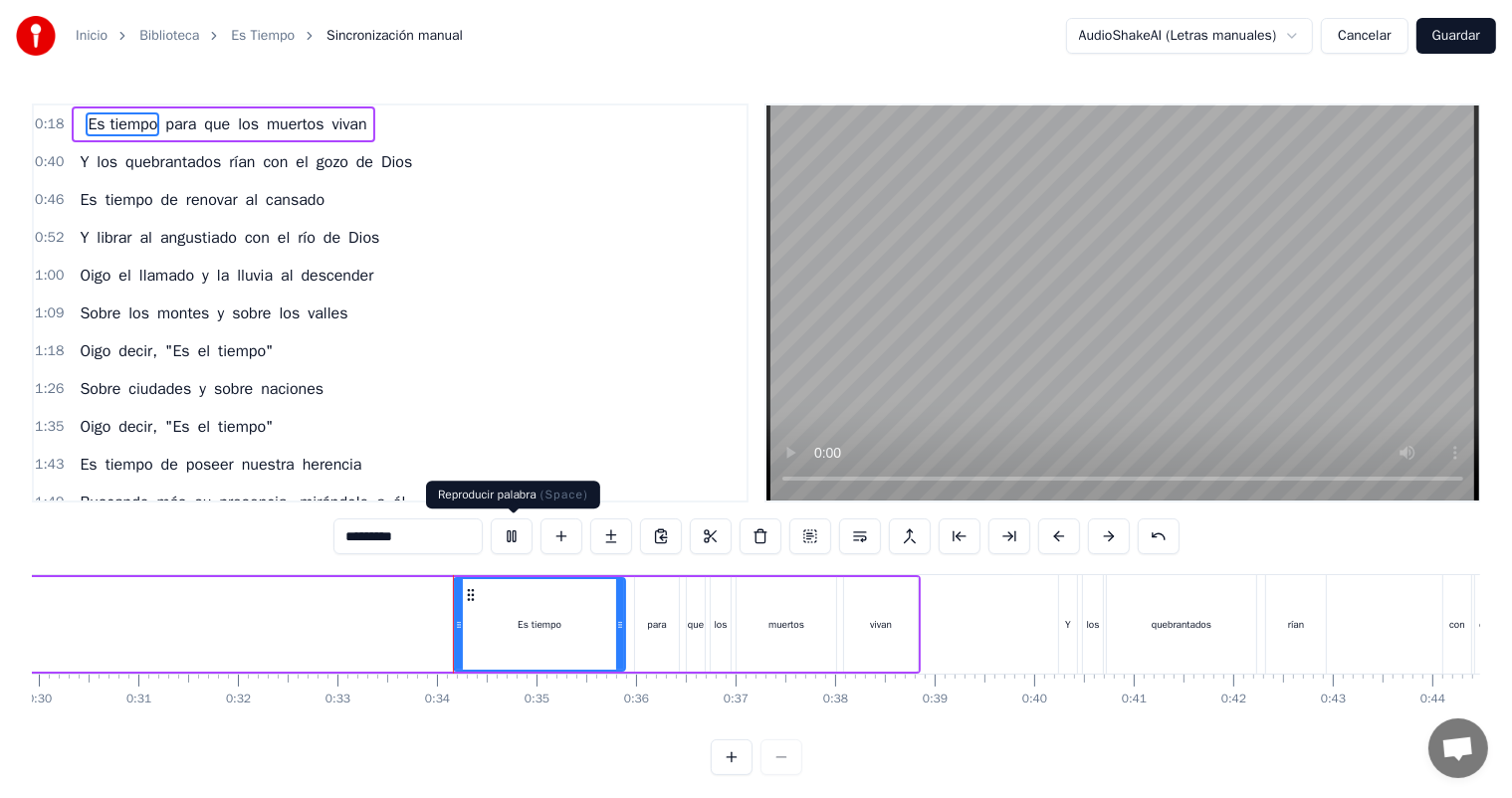 click at bounding box center (512, 536) 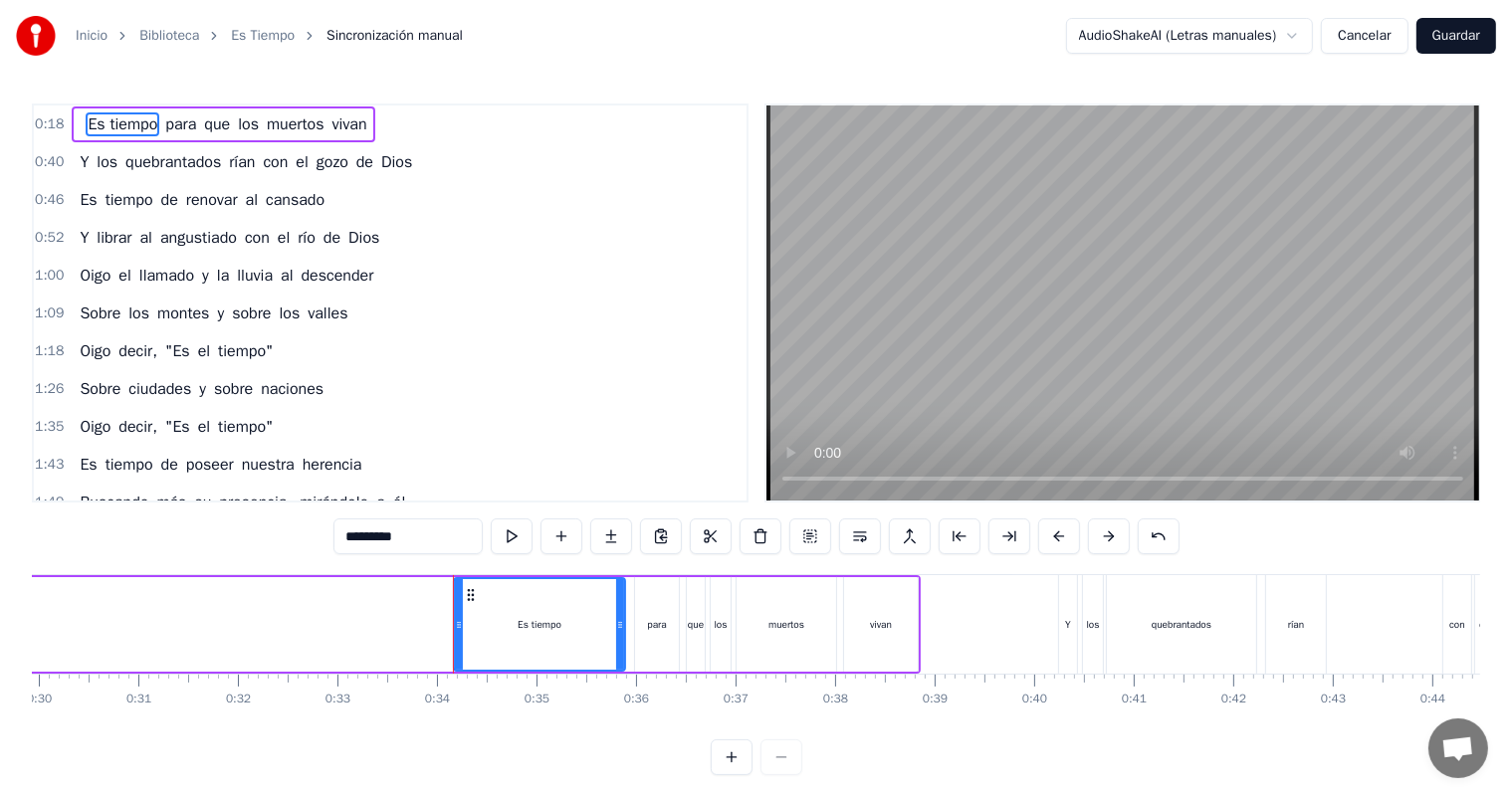 click at bounding box center (512, 536) 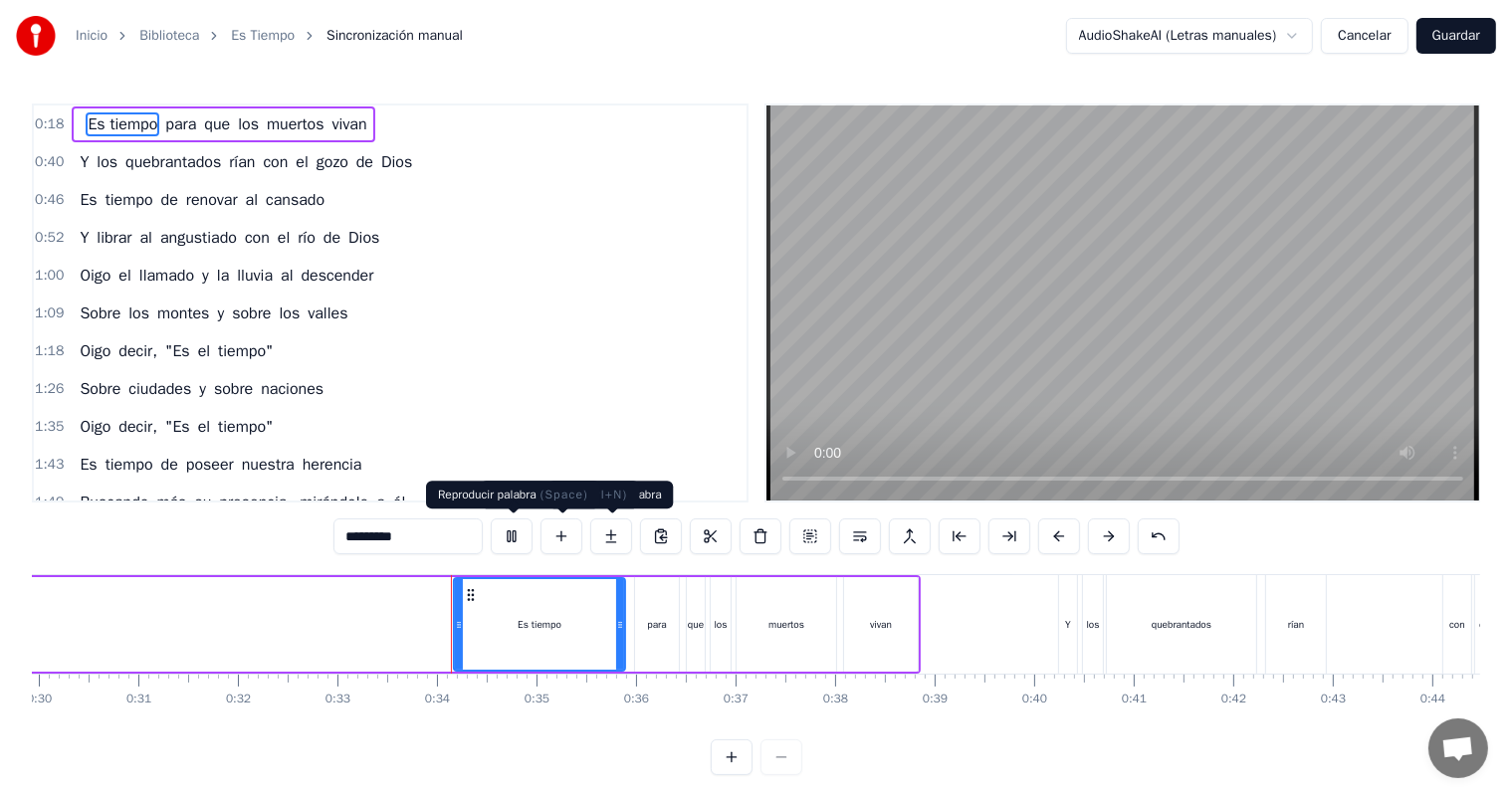 click at bounding box center (512, 536) 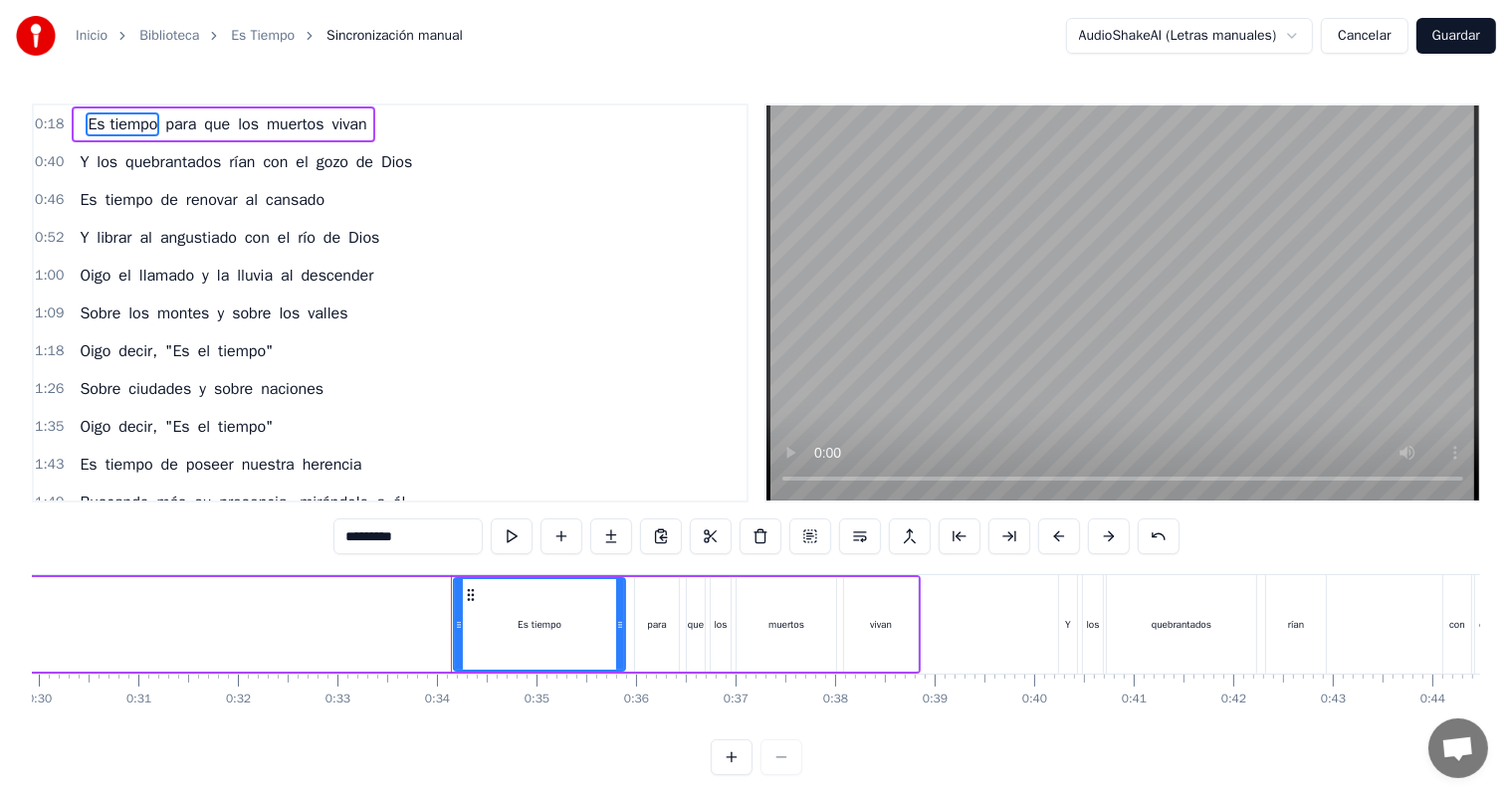 type 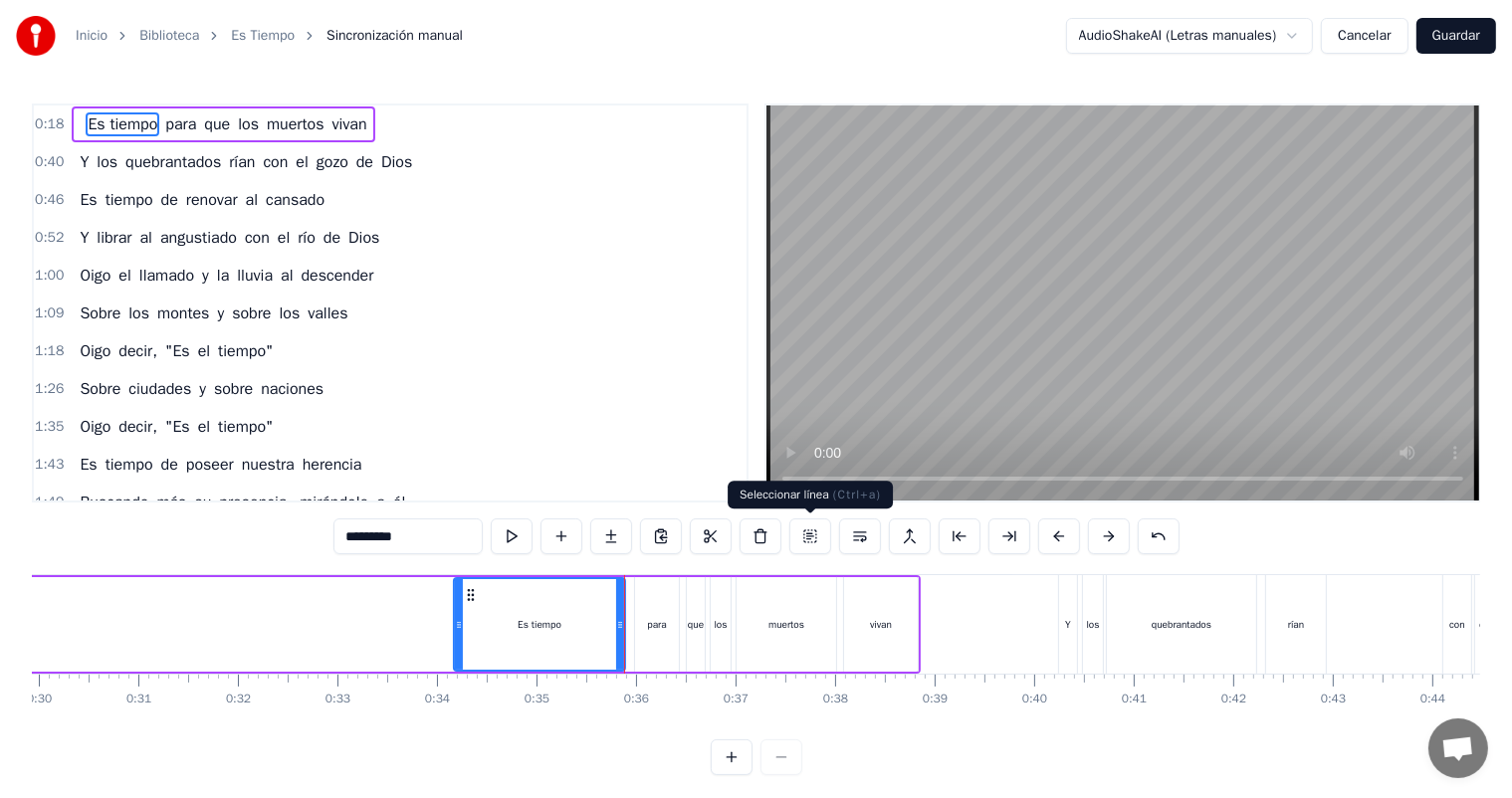 click on "Es tiempo para que los muertos vivan" at bounding box center (-108, 624) 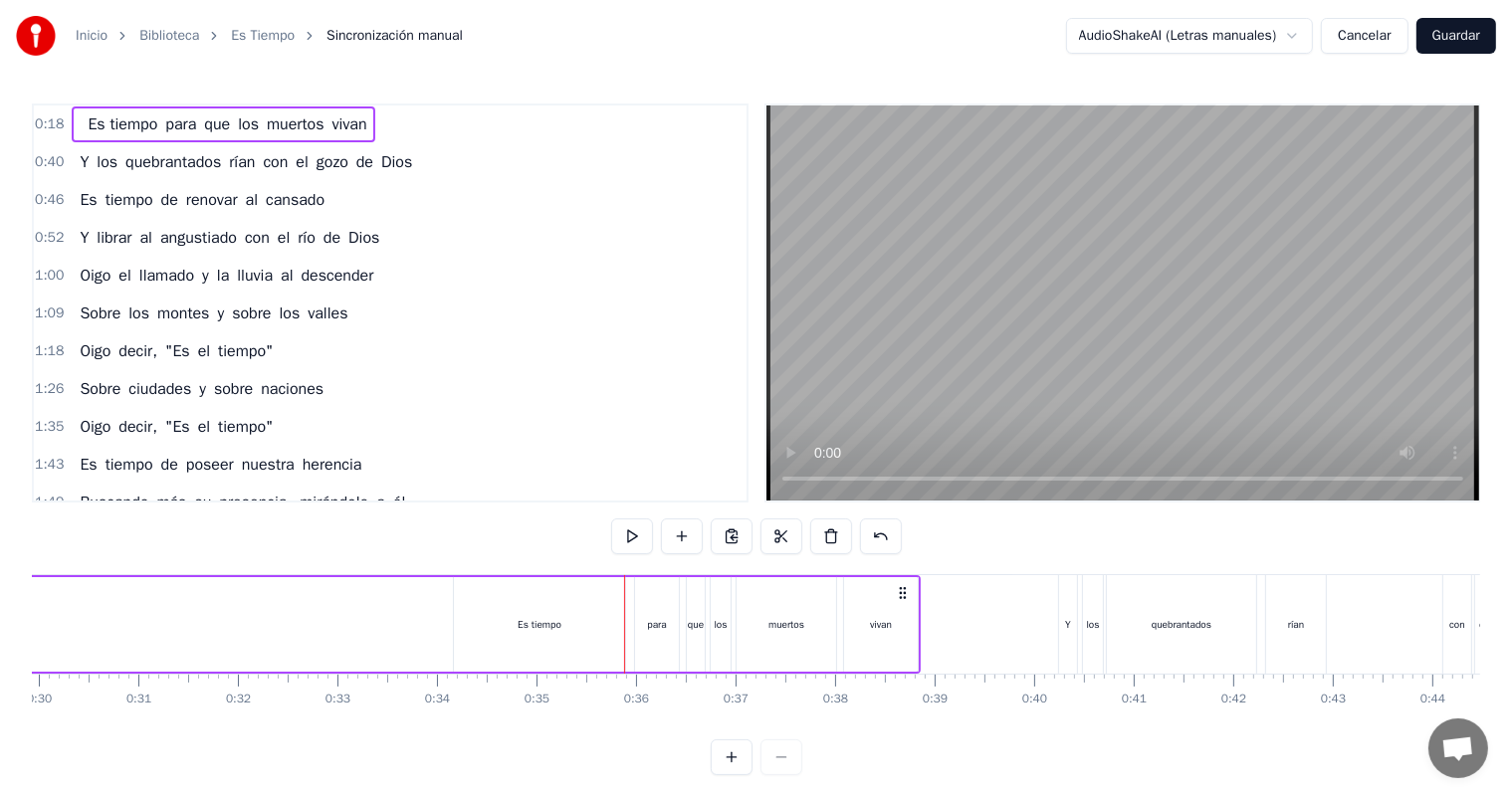 click on "Es tiempo para que los muertos vivan" at bounding box center [-108, 624] 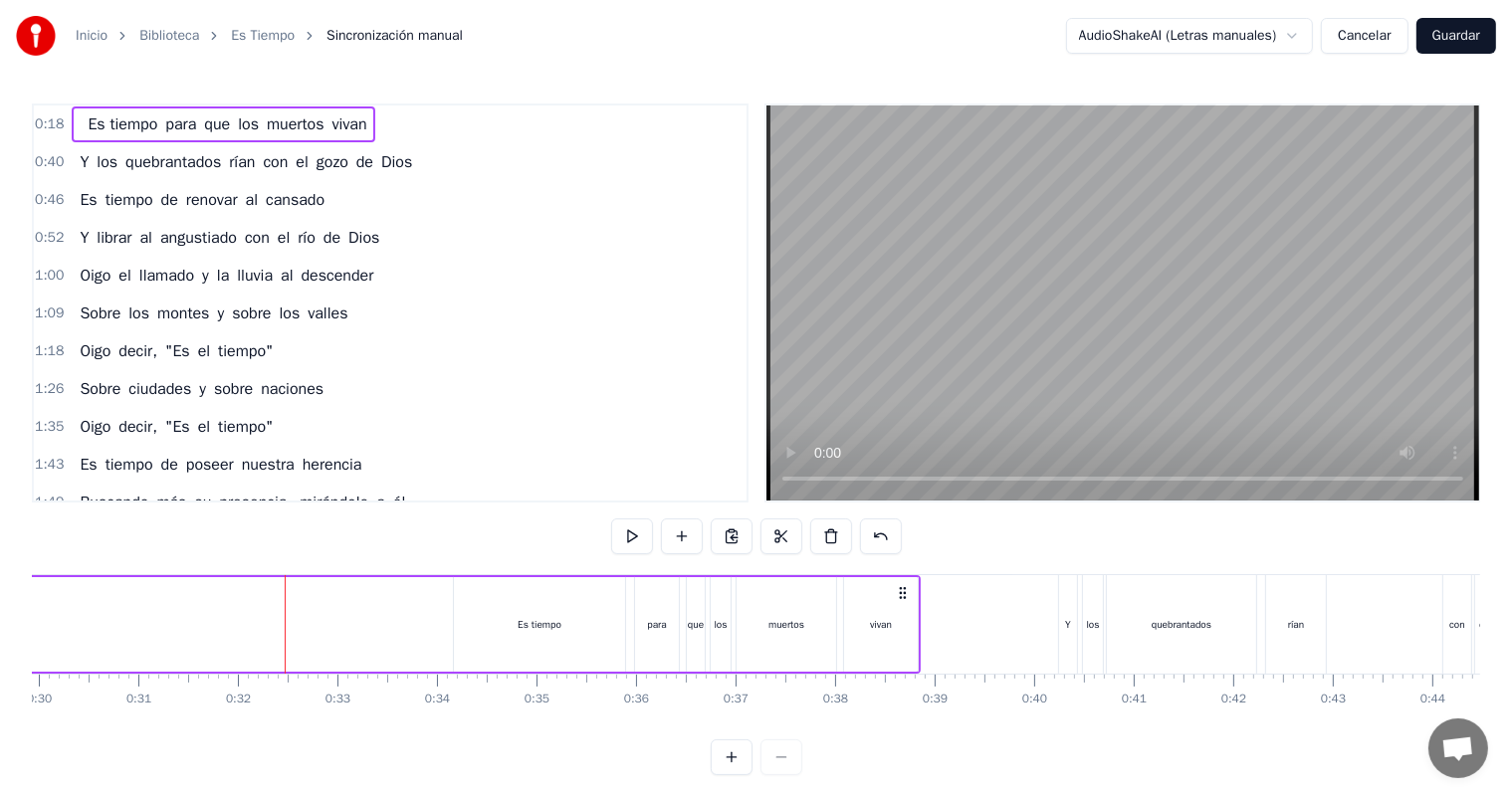 type 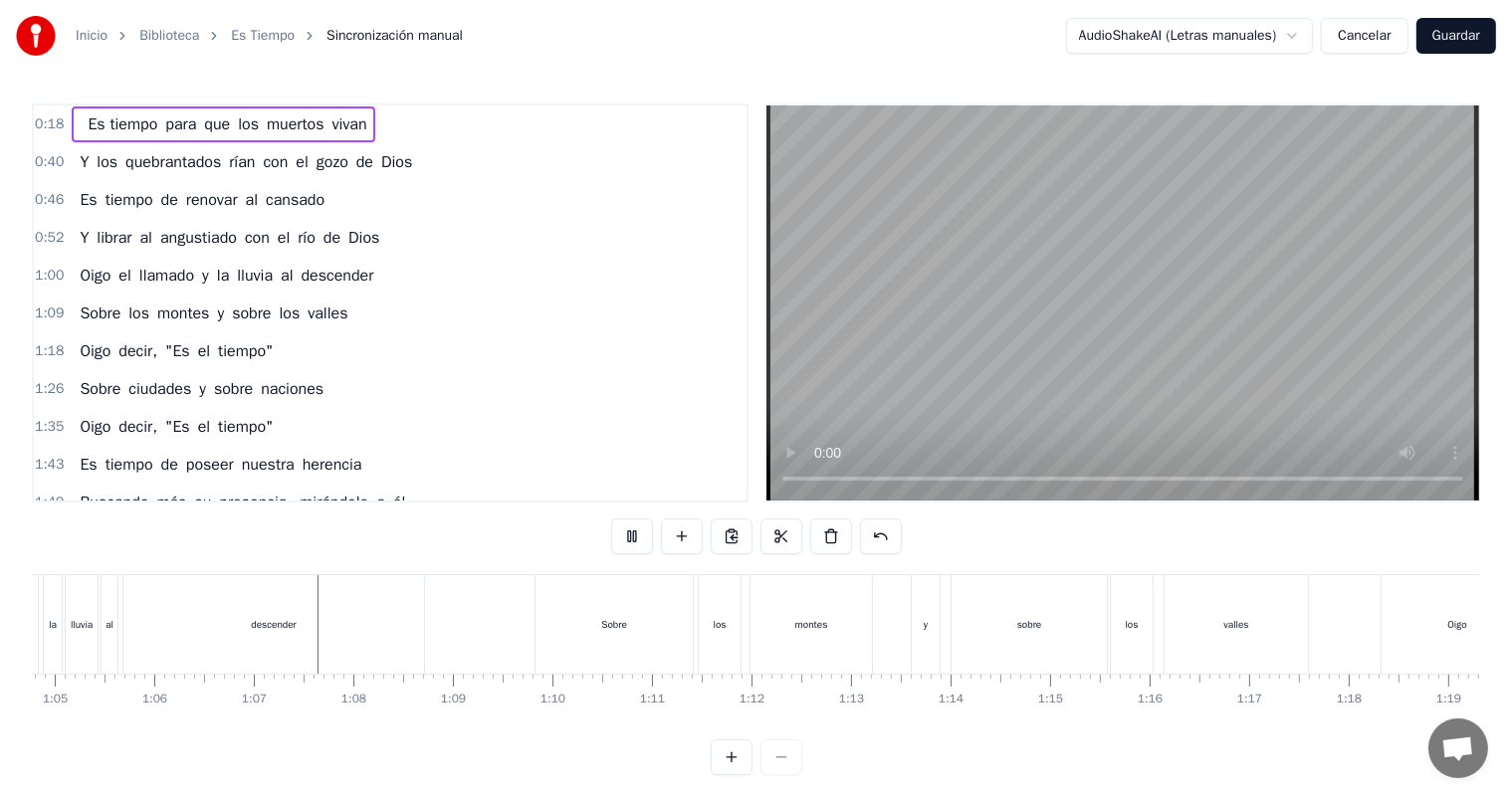 scroll, scrollTop: 0, scrollLeft: 6571, axis: horizontal 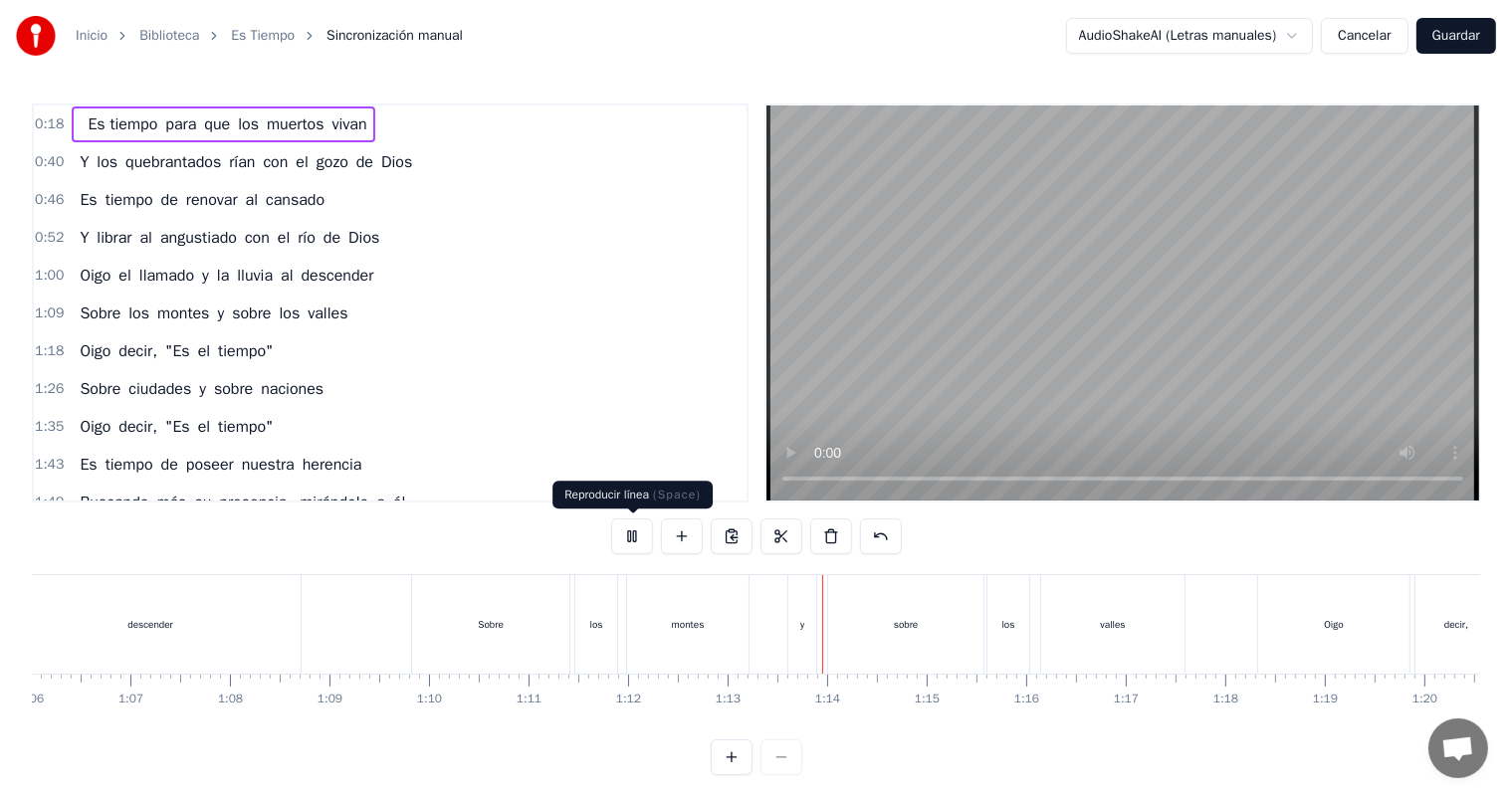click at bounding box center (632, 536) 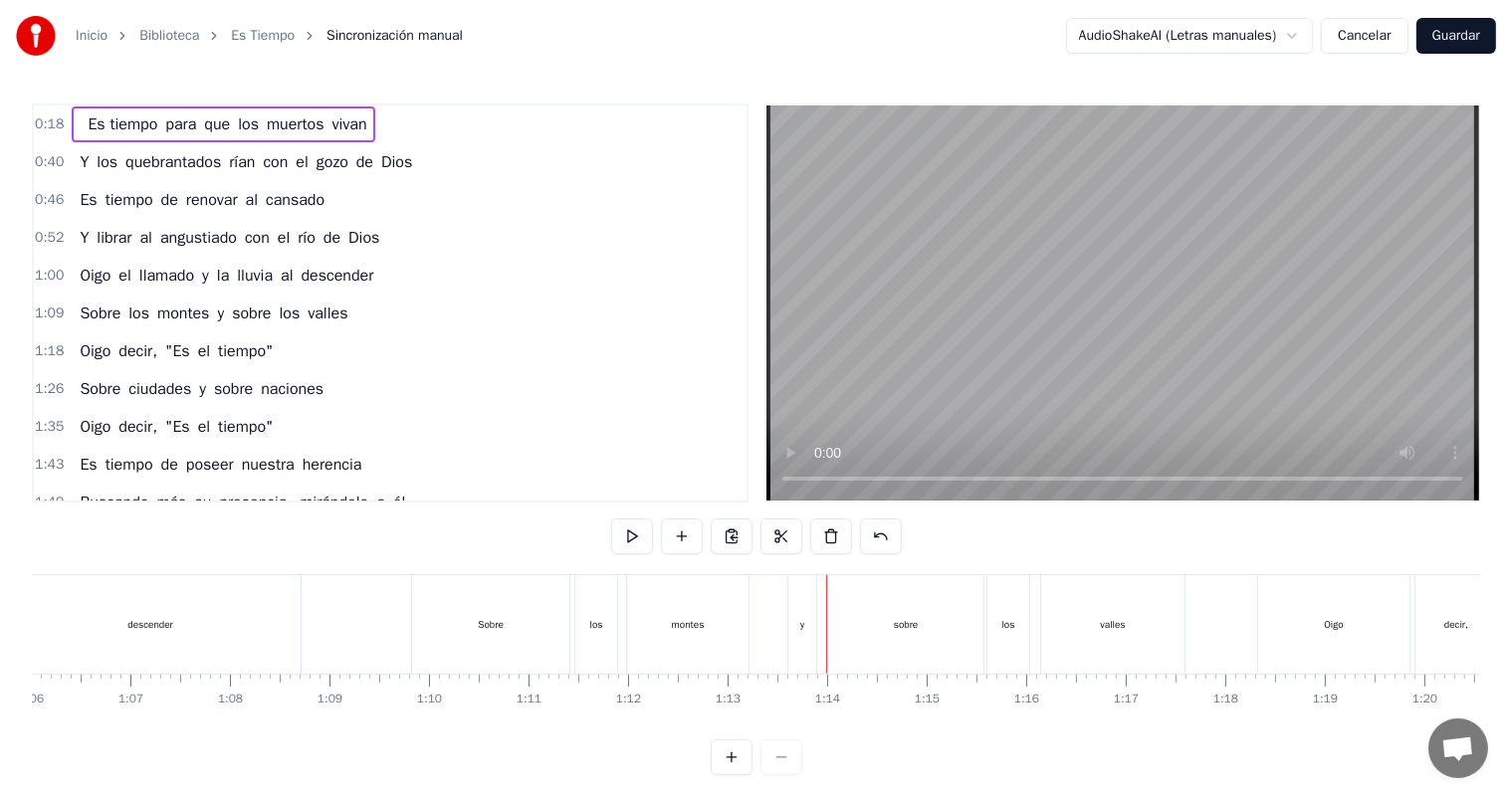 click at bounding box center (632, 536) 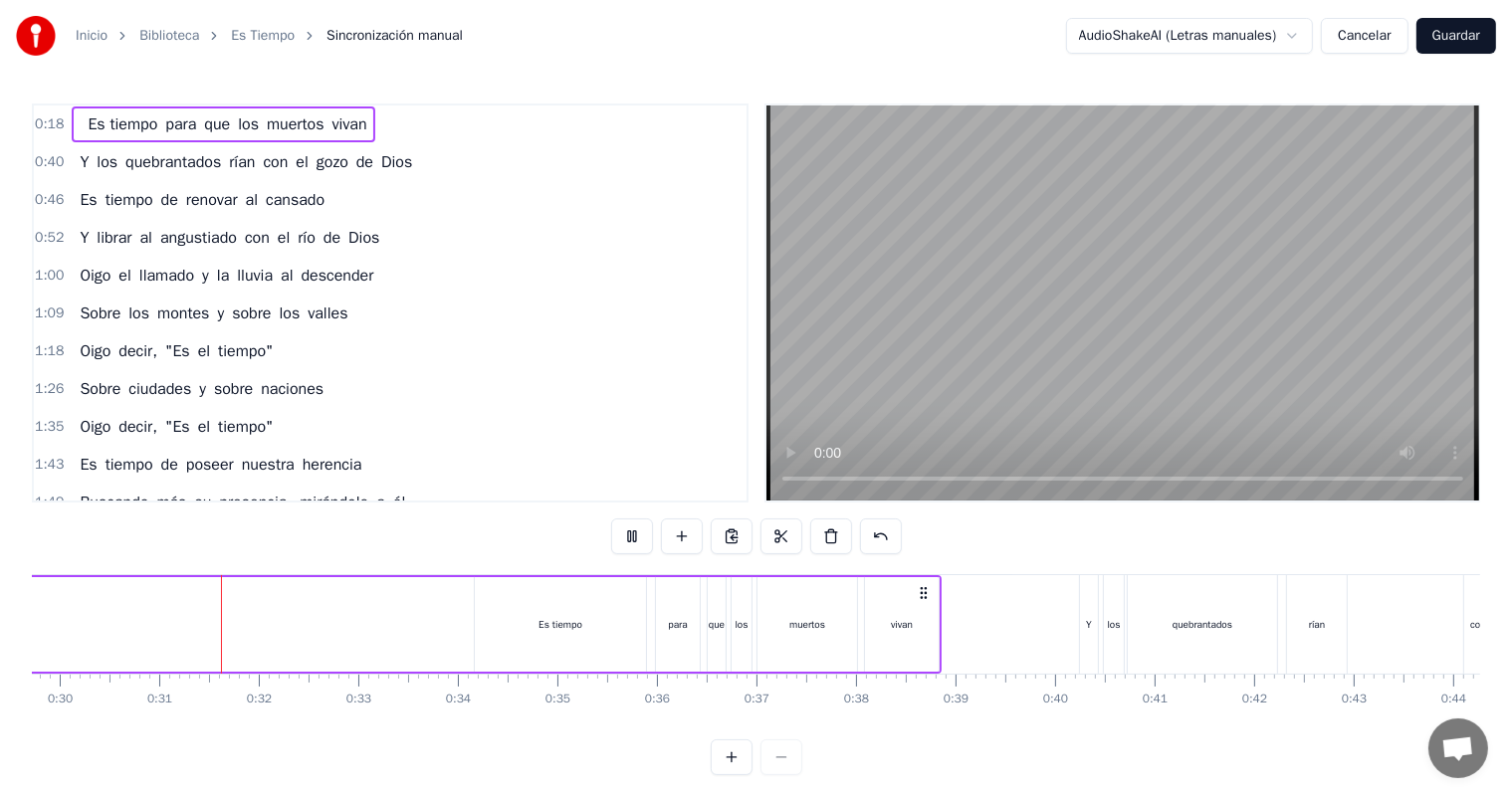 scroll, scrollTop: 0, scrollLeft: 2982, axis: horizontal 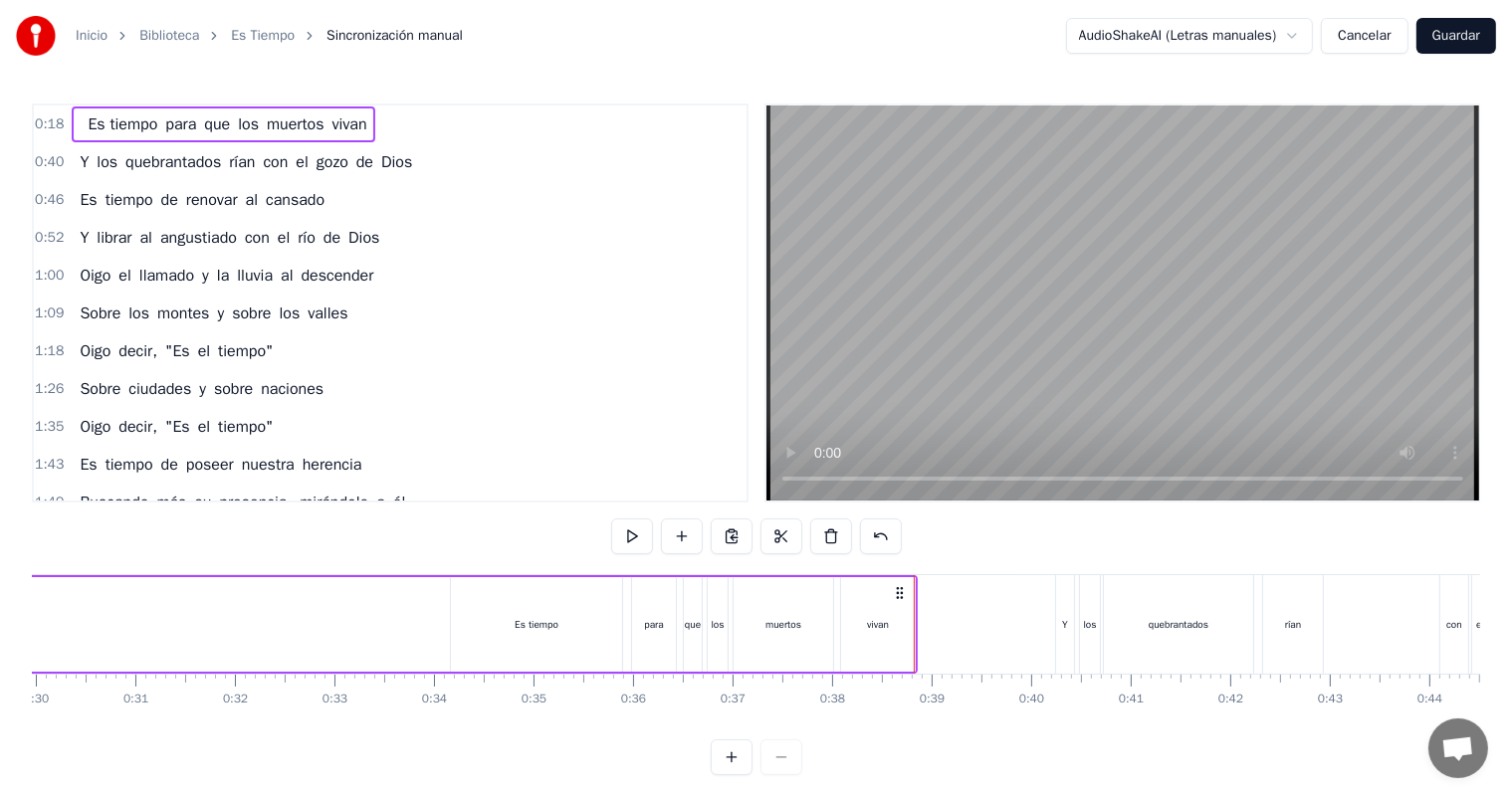 click 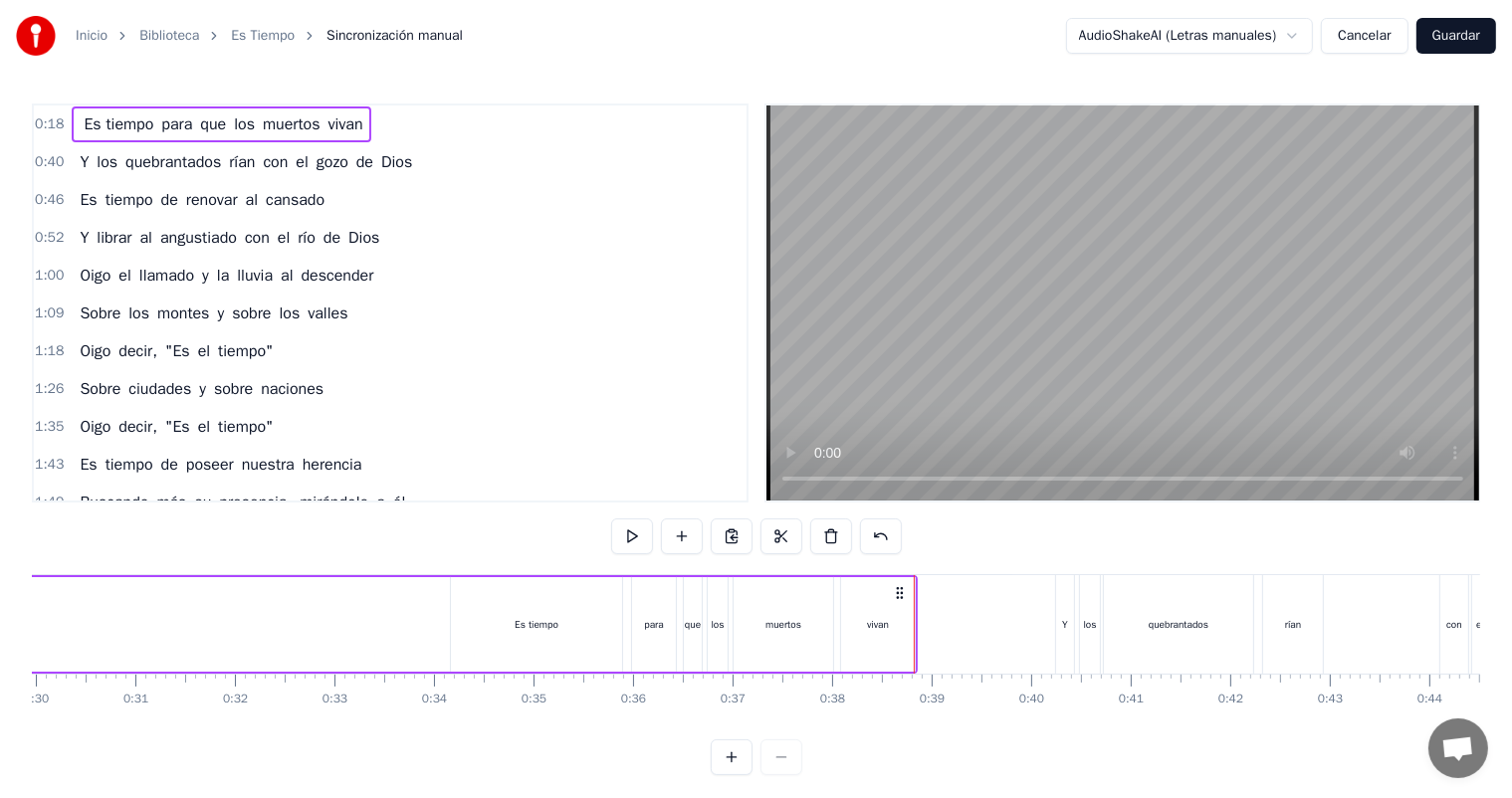 click 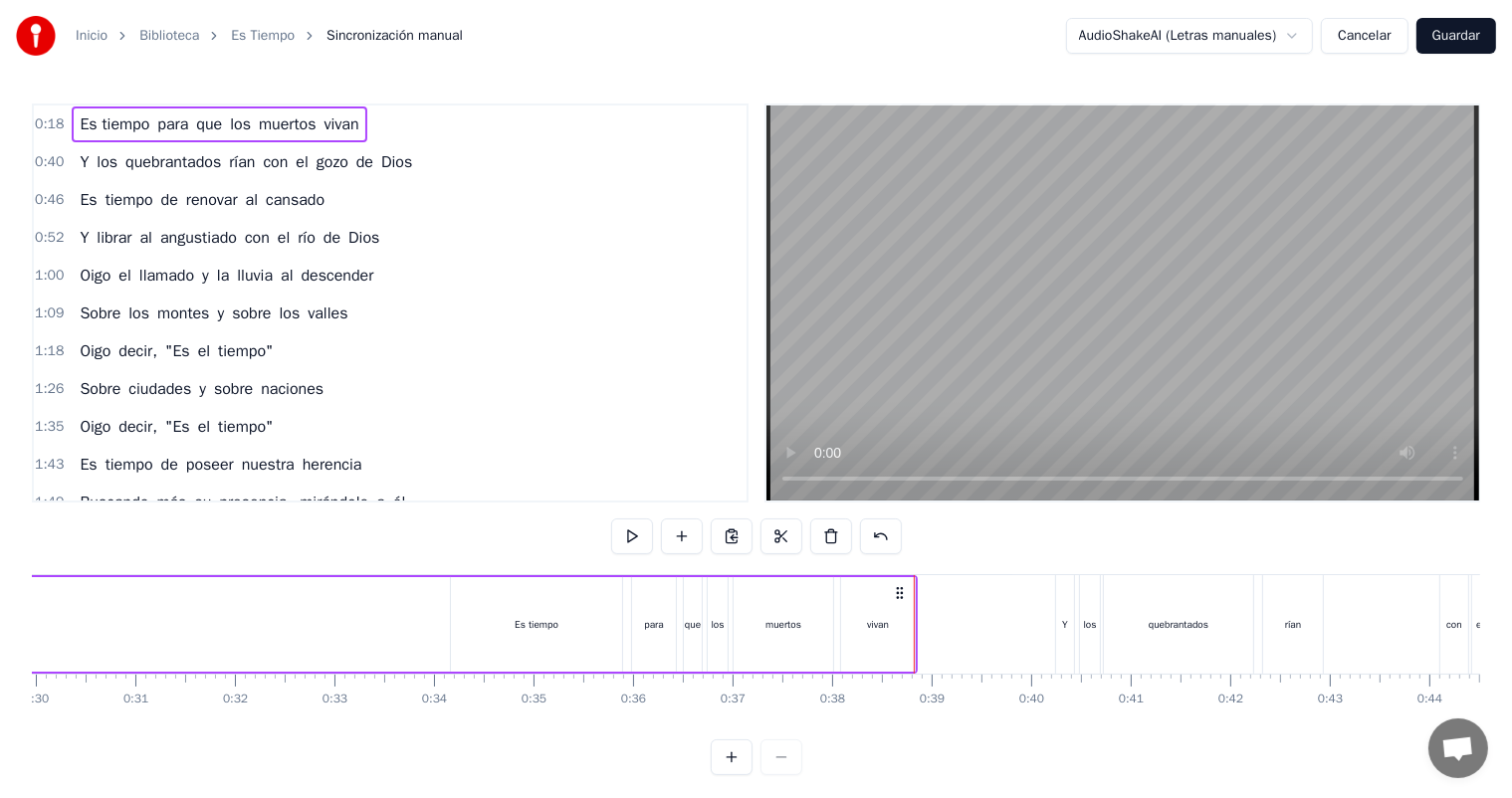 click 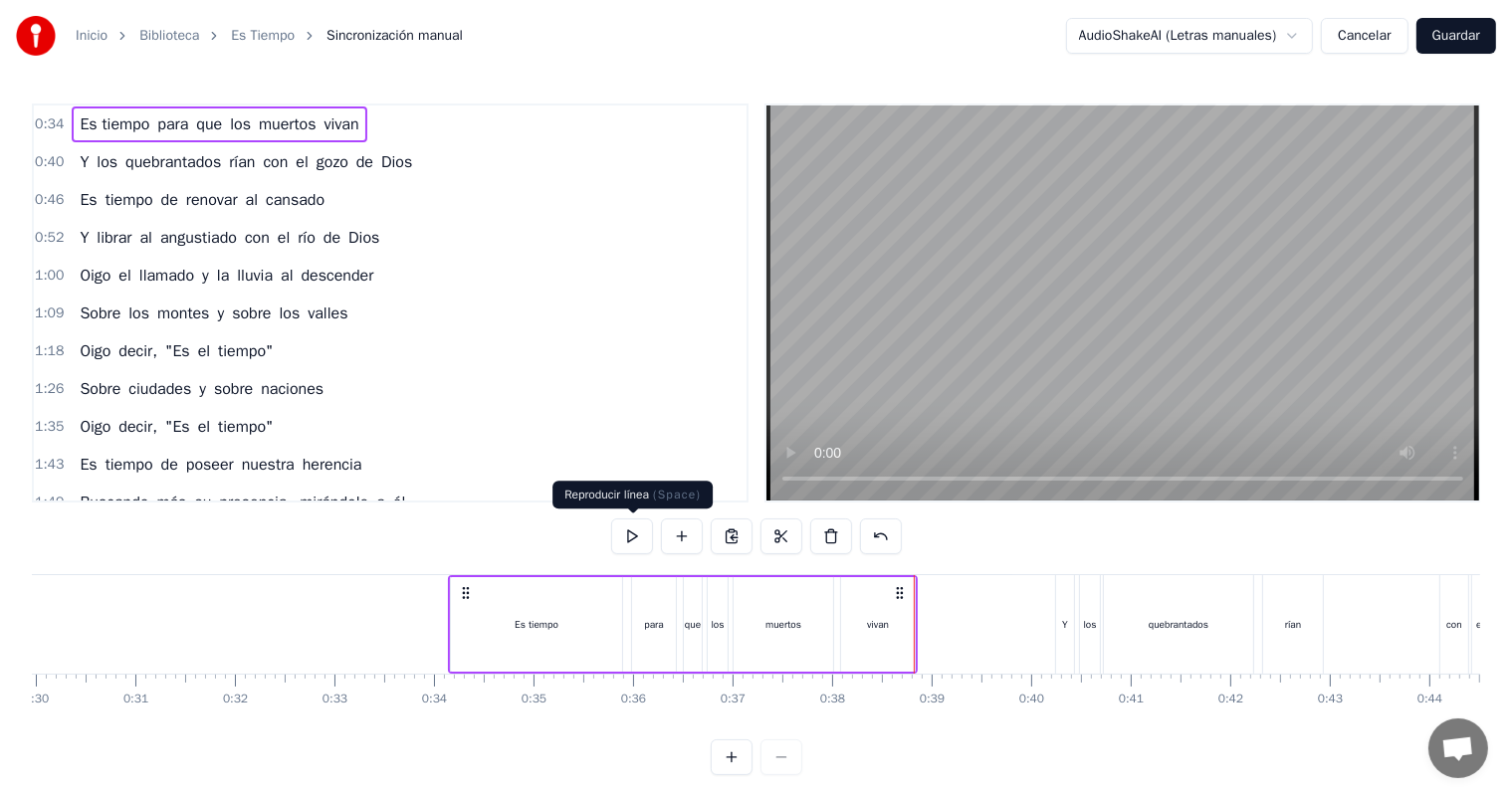 click at bounding box center (632, 536) 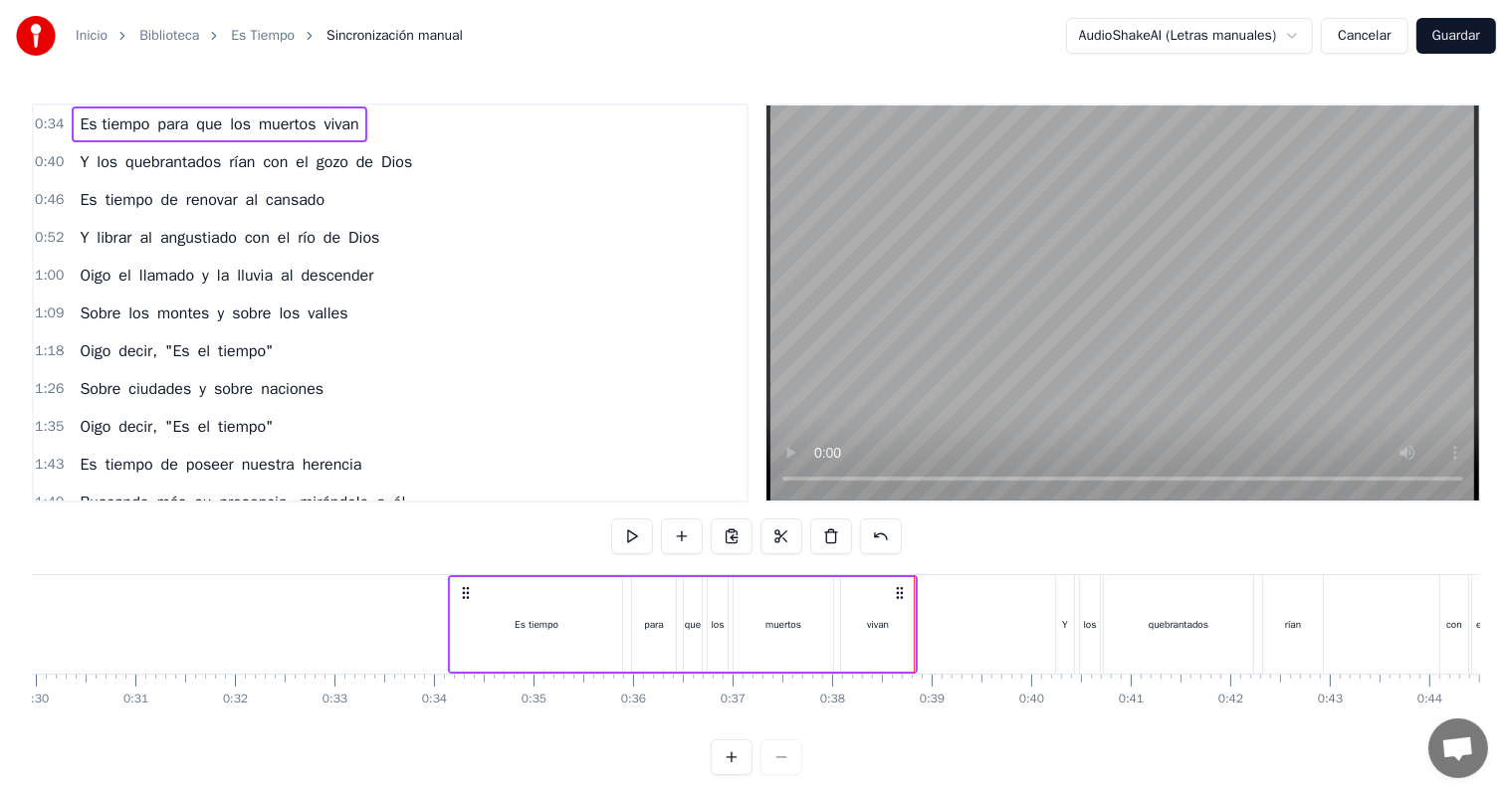 click at bounding box center [15306, 624] 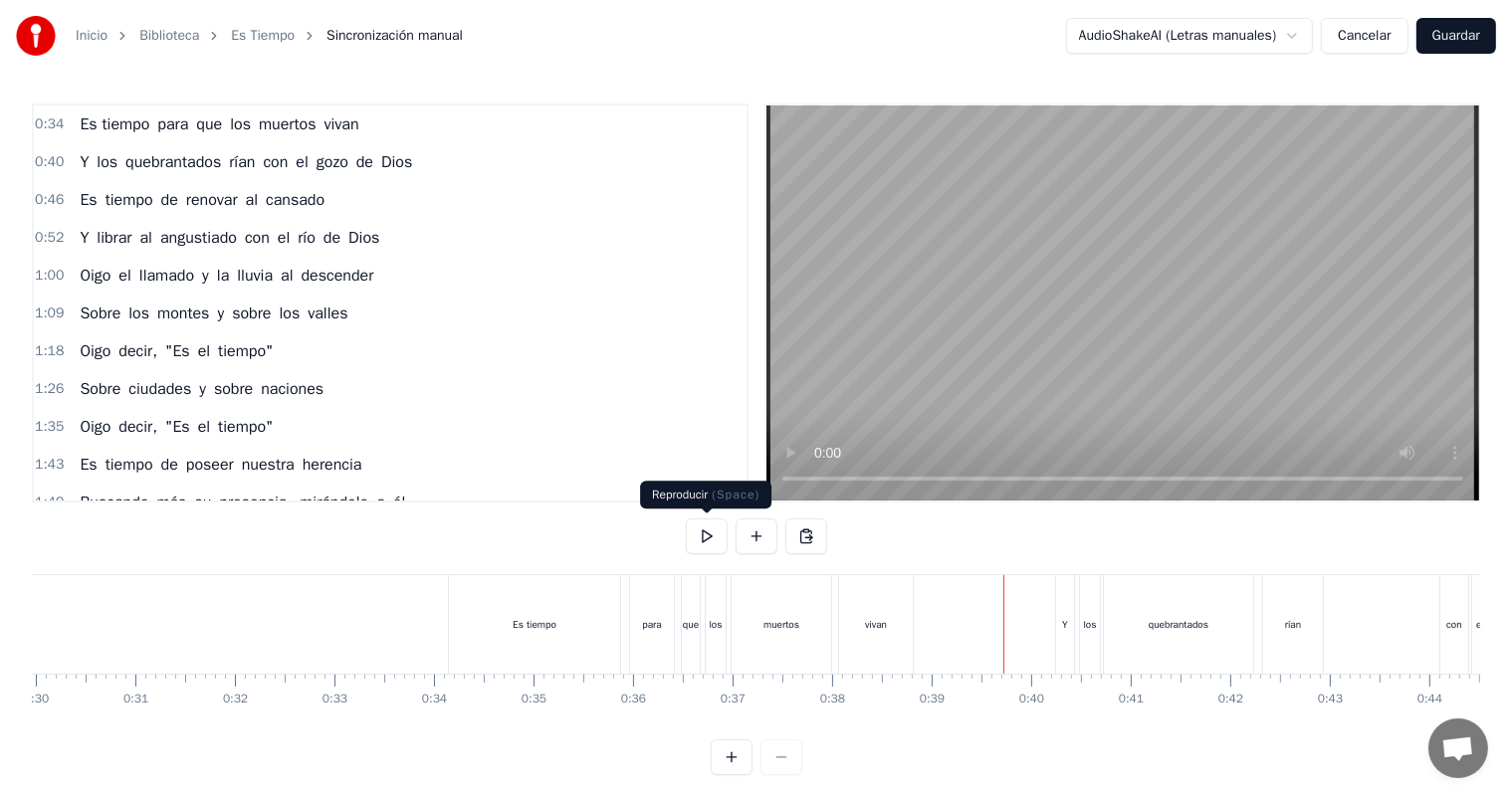 click at bounding box center (707, 536) 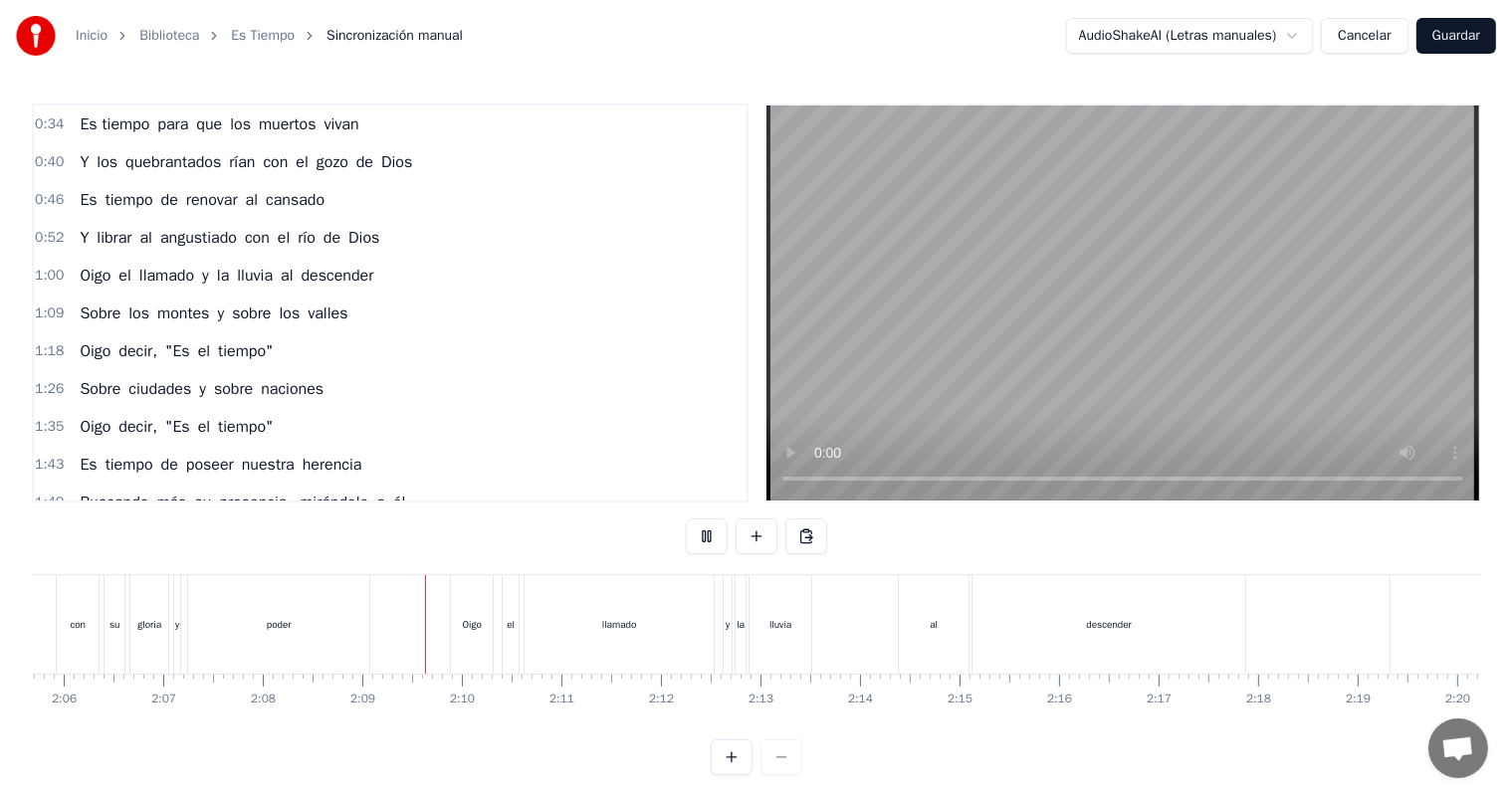 scroll, scrollTop: 0, scrollLeft: 12737, axis: horizontal 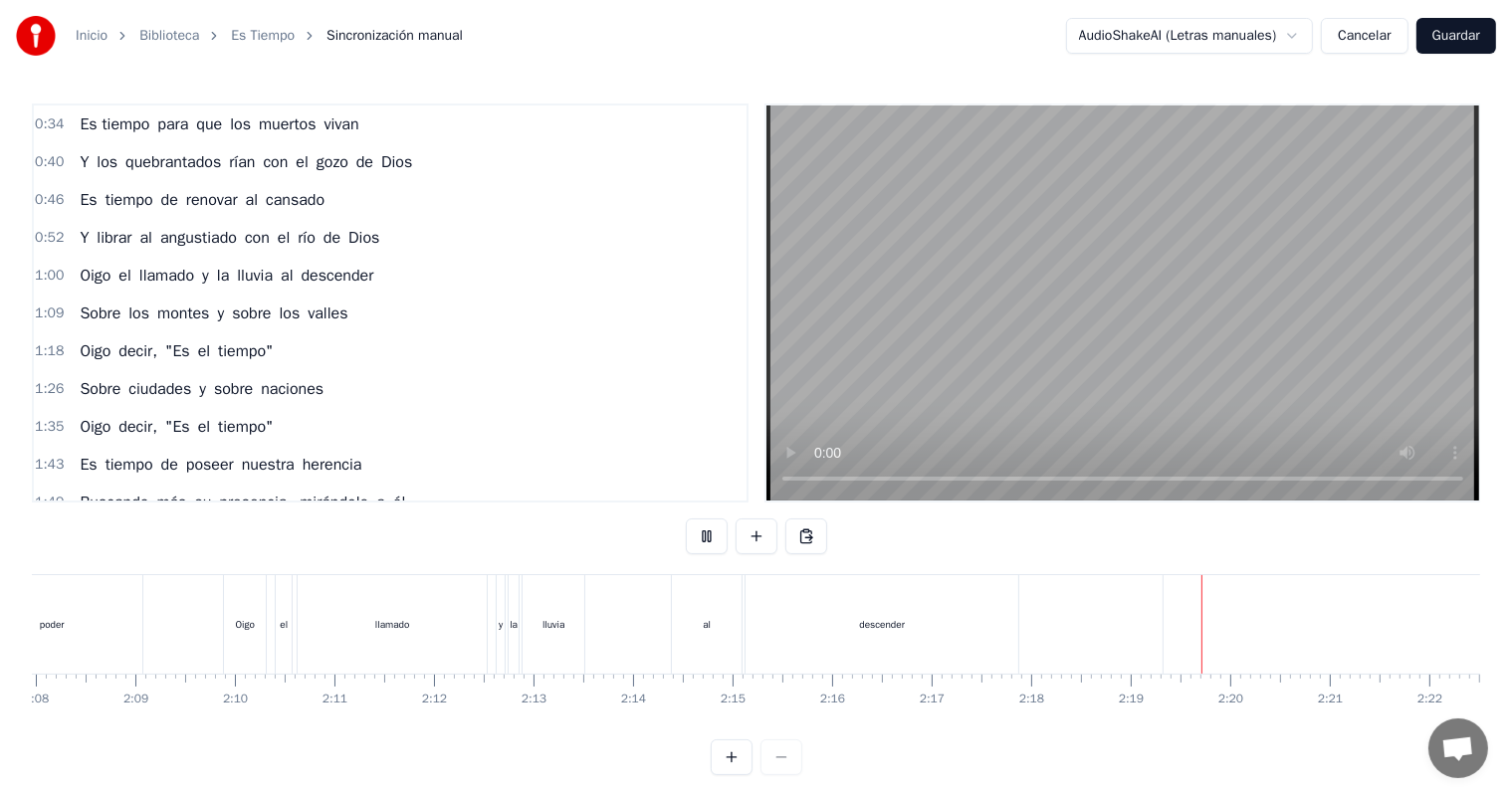 click at bounding box center (707, 536) 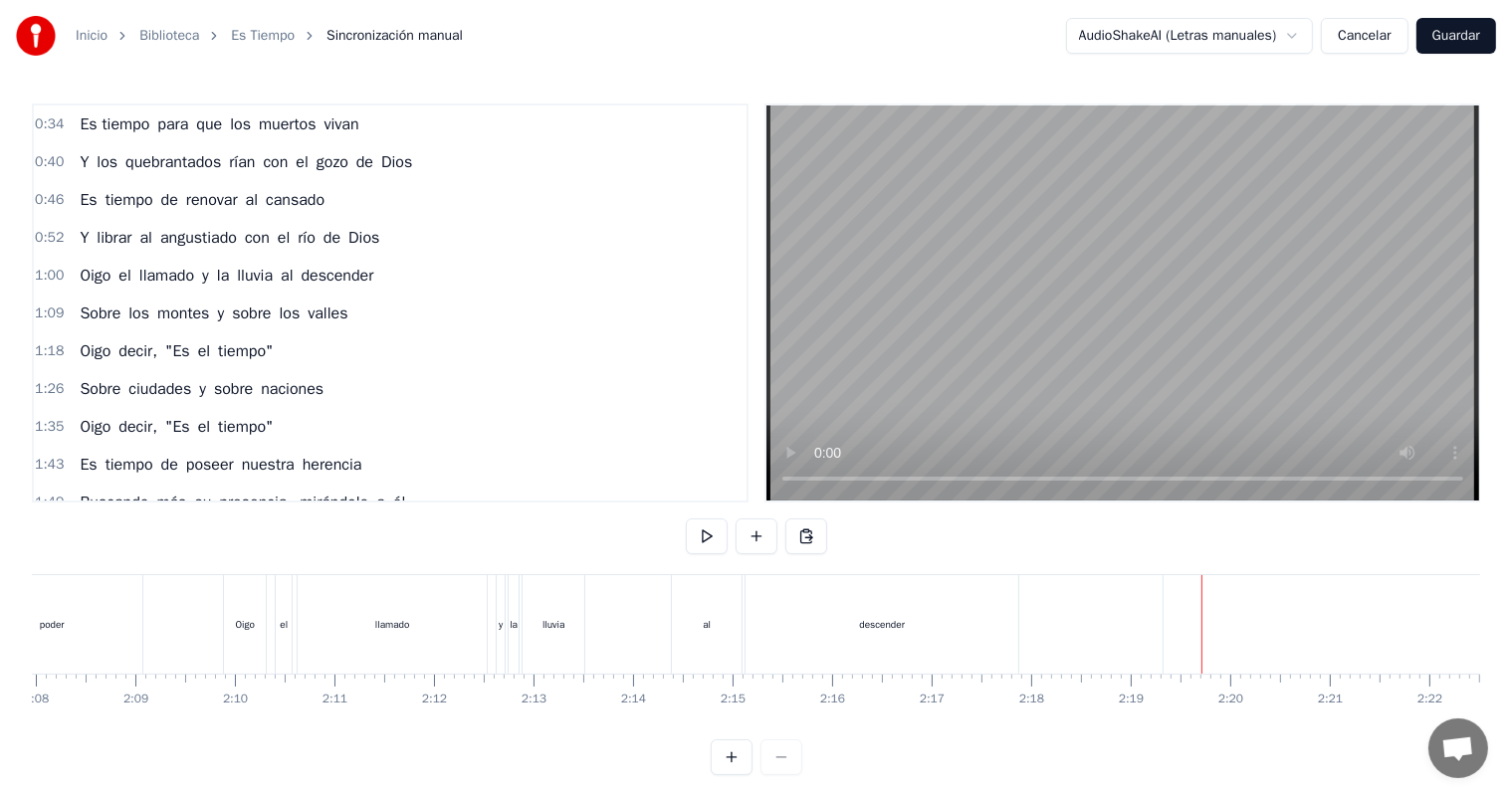 scroll, scrollTop: 0, scrollLeft: 15421, axis: horizontal 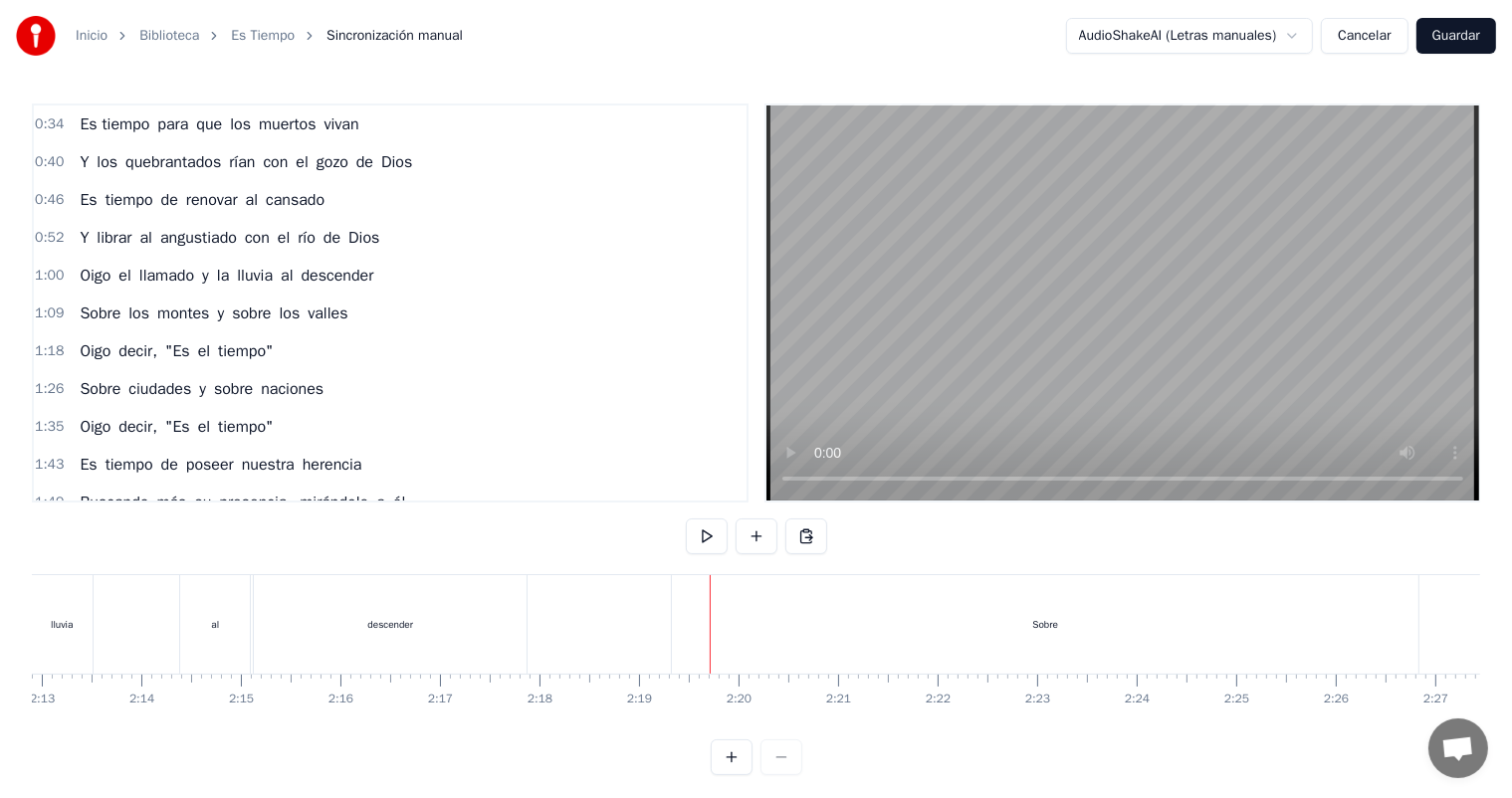 click on "Sobre" at bounding box center [1045, 624] 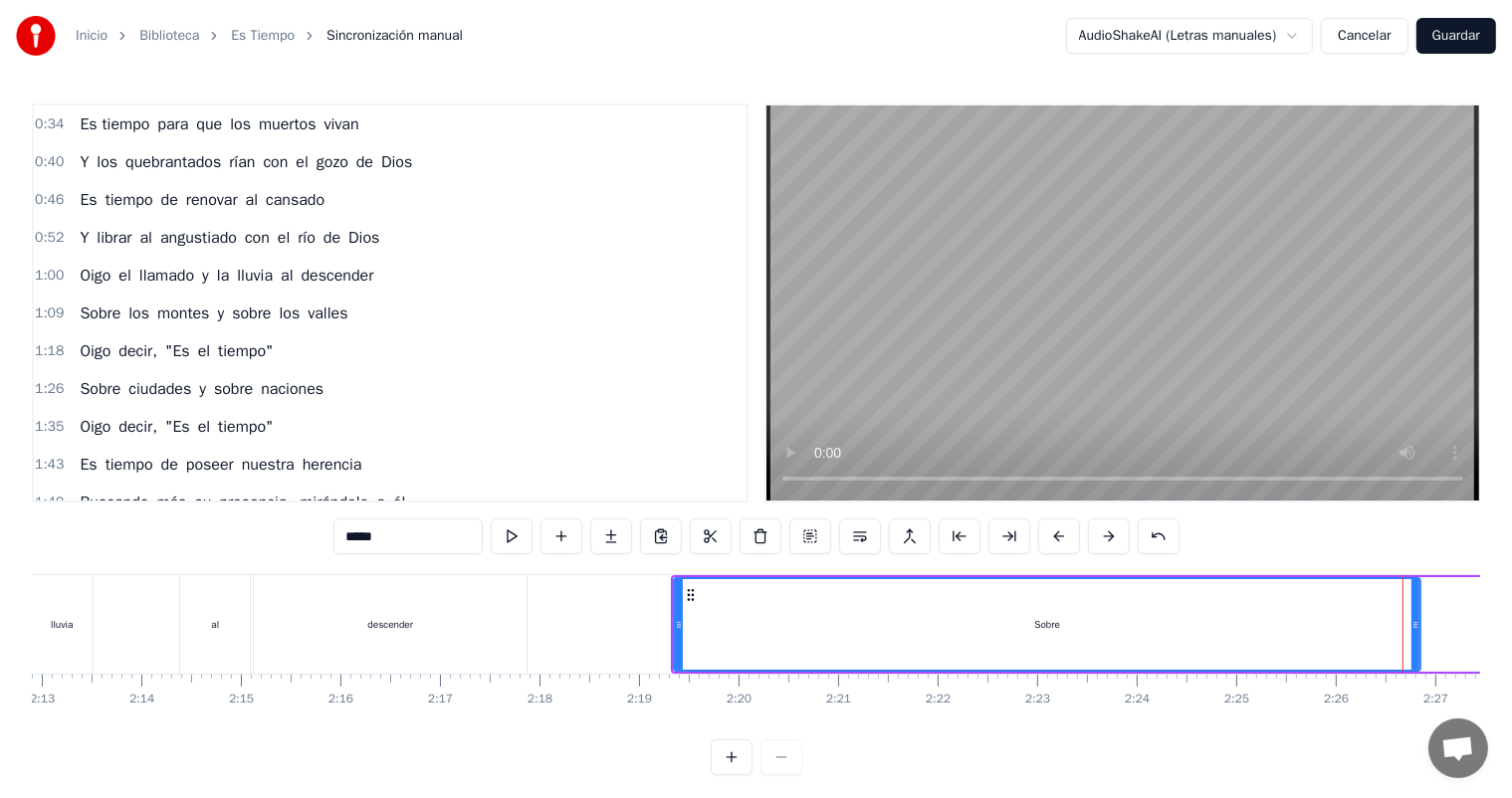 scroll, scrollTop: 332, scrollLeft: 0, axis: vertical 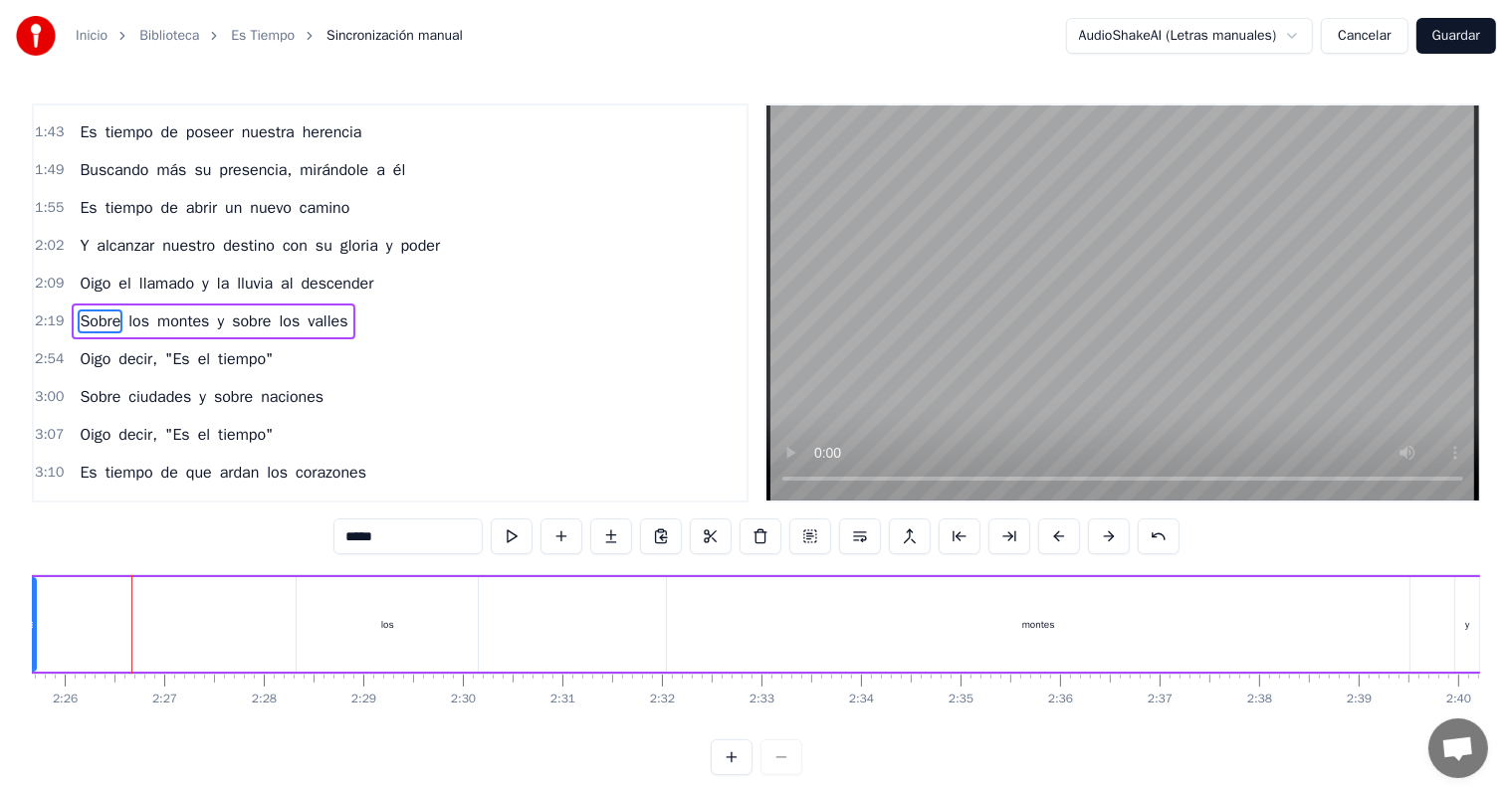 drag, startPoint x: 140, startPoint y: 624, endPoint x: 28, endPoint y: 625, distance: 112.004464 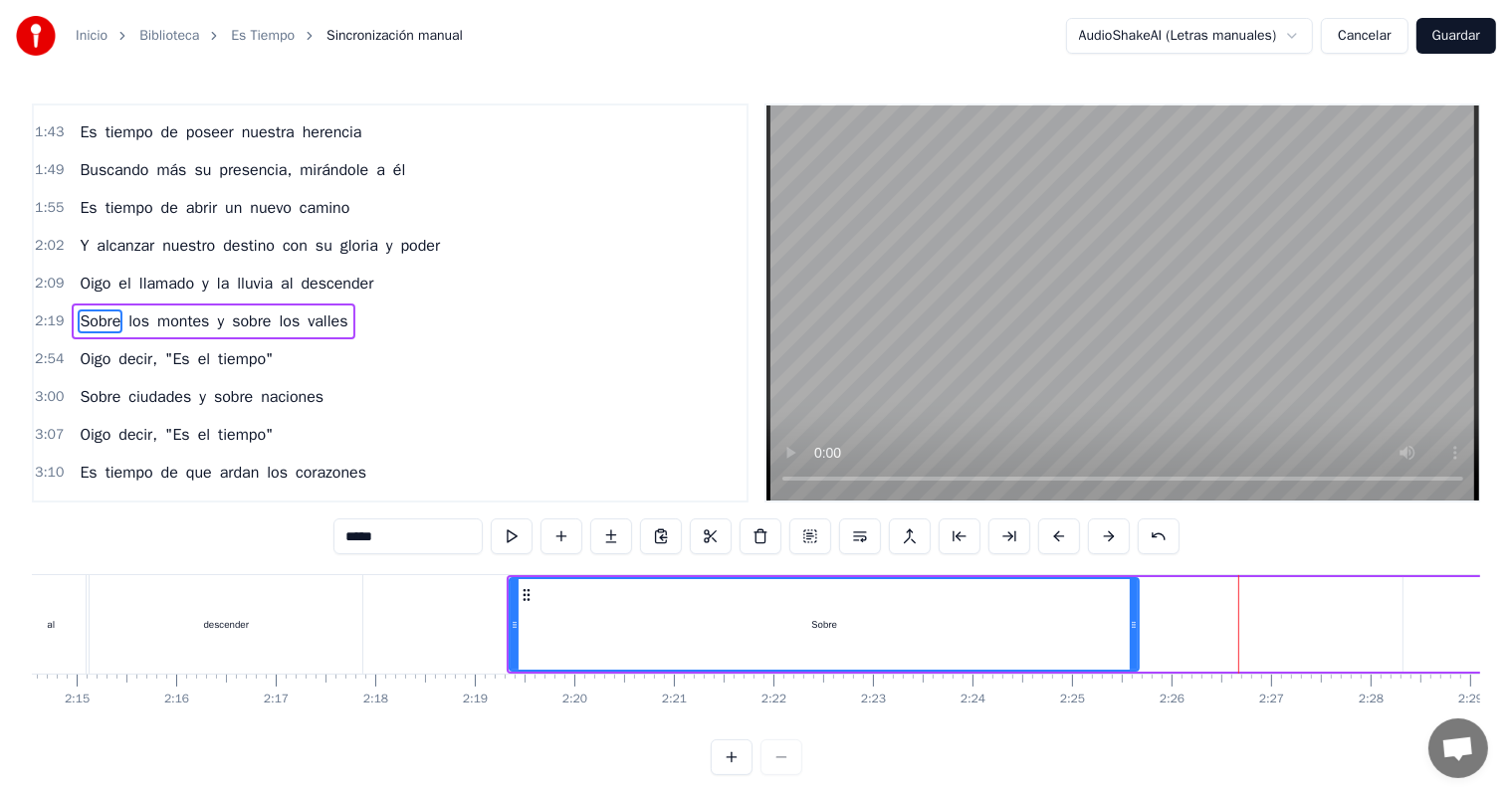 scroll, scrollTop: 0, scrollLeft: 13331, axis: horizontal 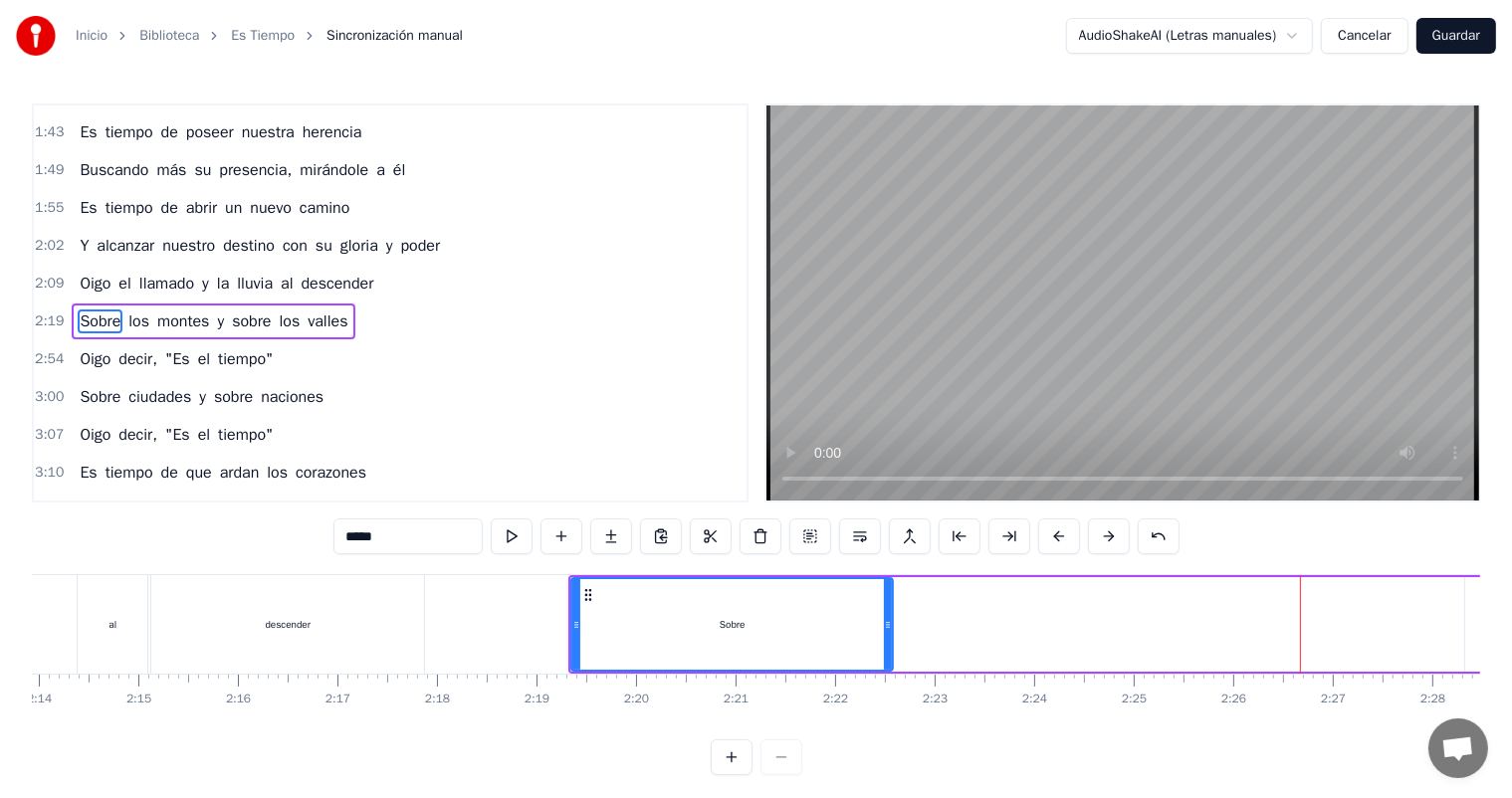 drag, startPoint x: 1193, startPoint y: 623, endPoint x: 886, endPoint y: 644, distance: 307.7174 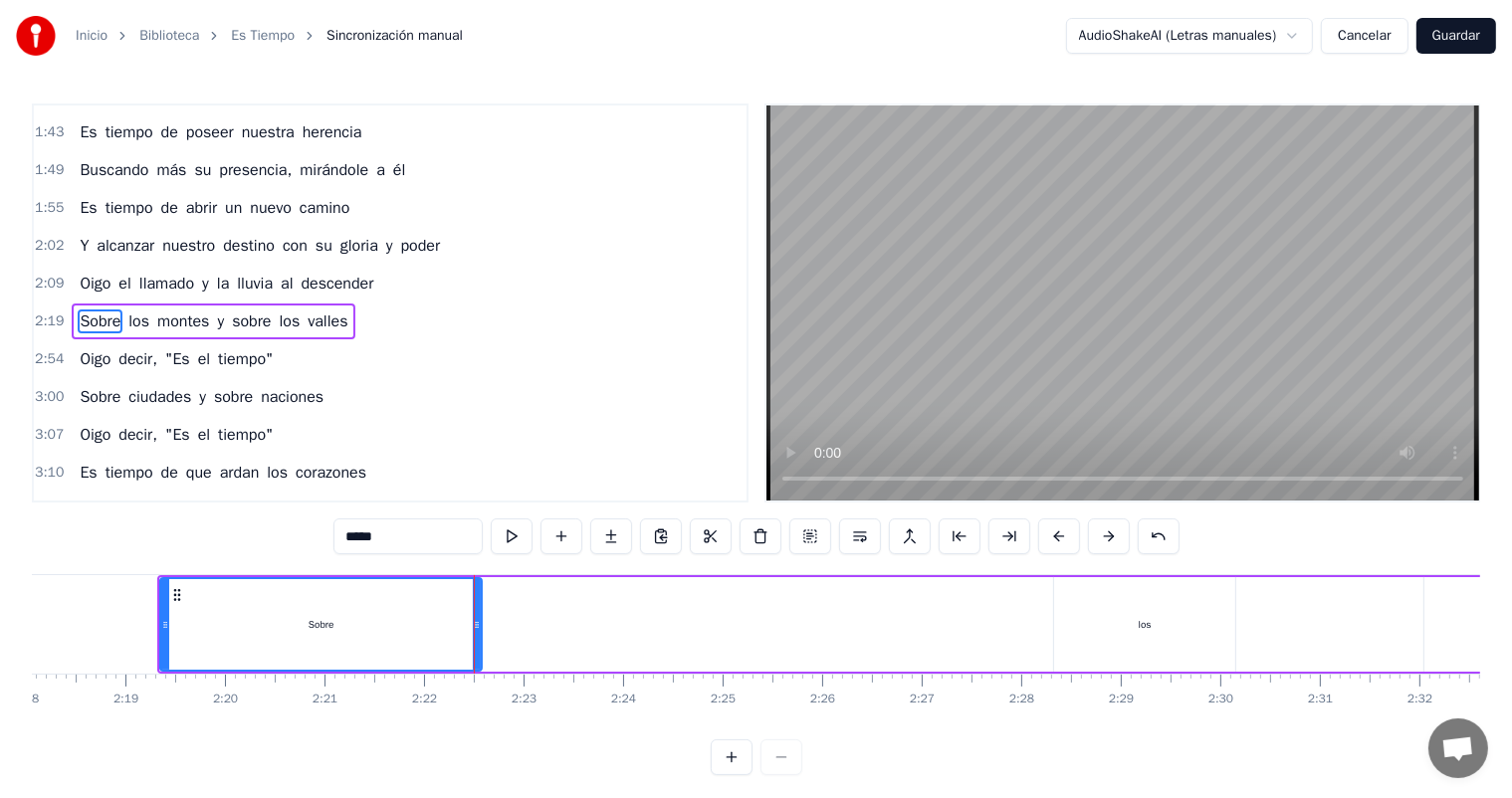 scroll, scrollTop: 0, scrollLeft: 13701, axis: horizontal 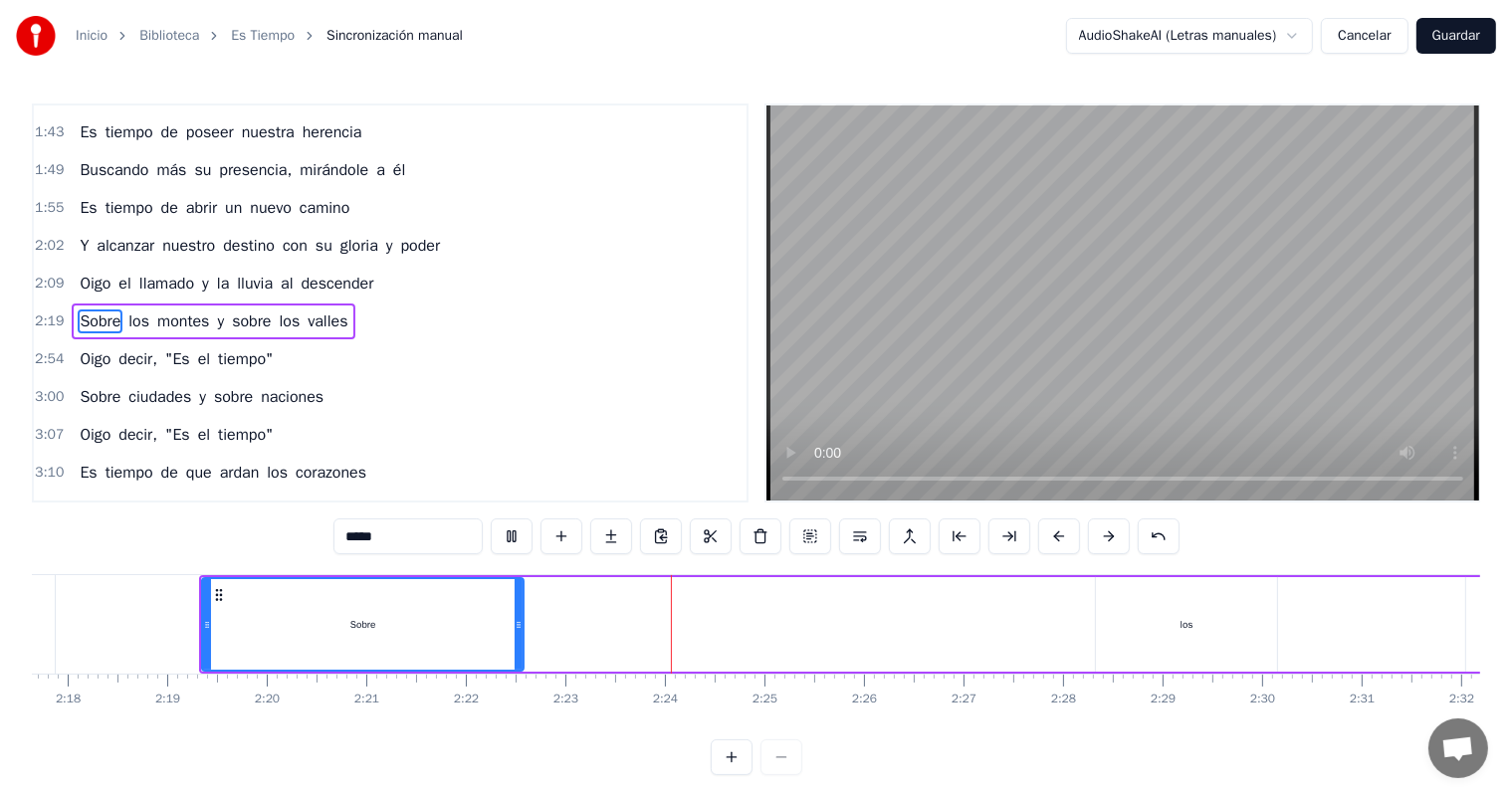 click at bounding box center (4588, 624) 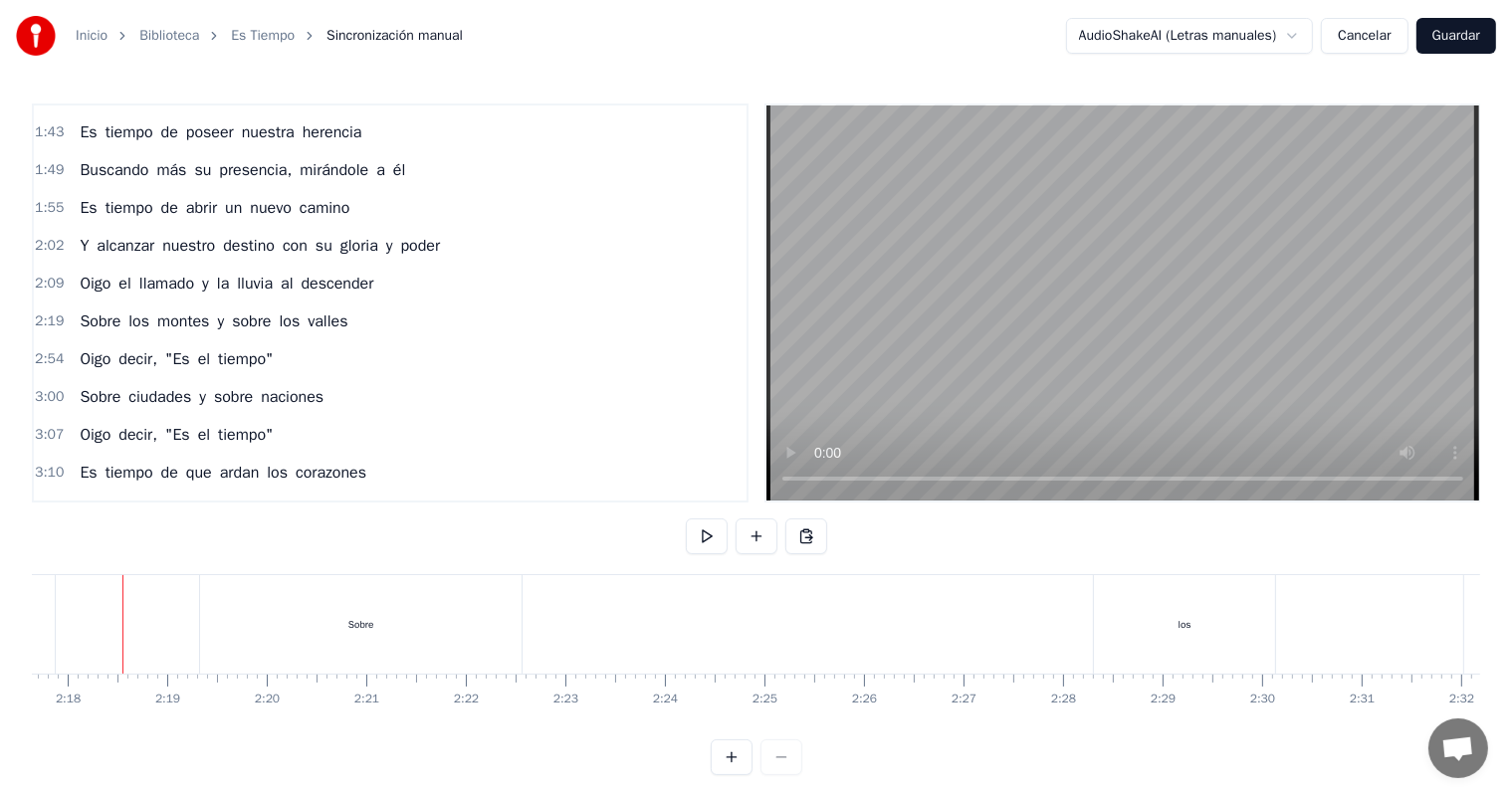 scroll, scrollTop: 0, scrollLeft: 13691, axis: horizontal 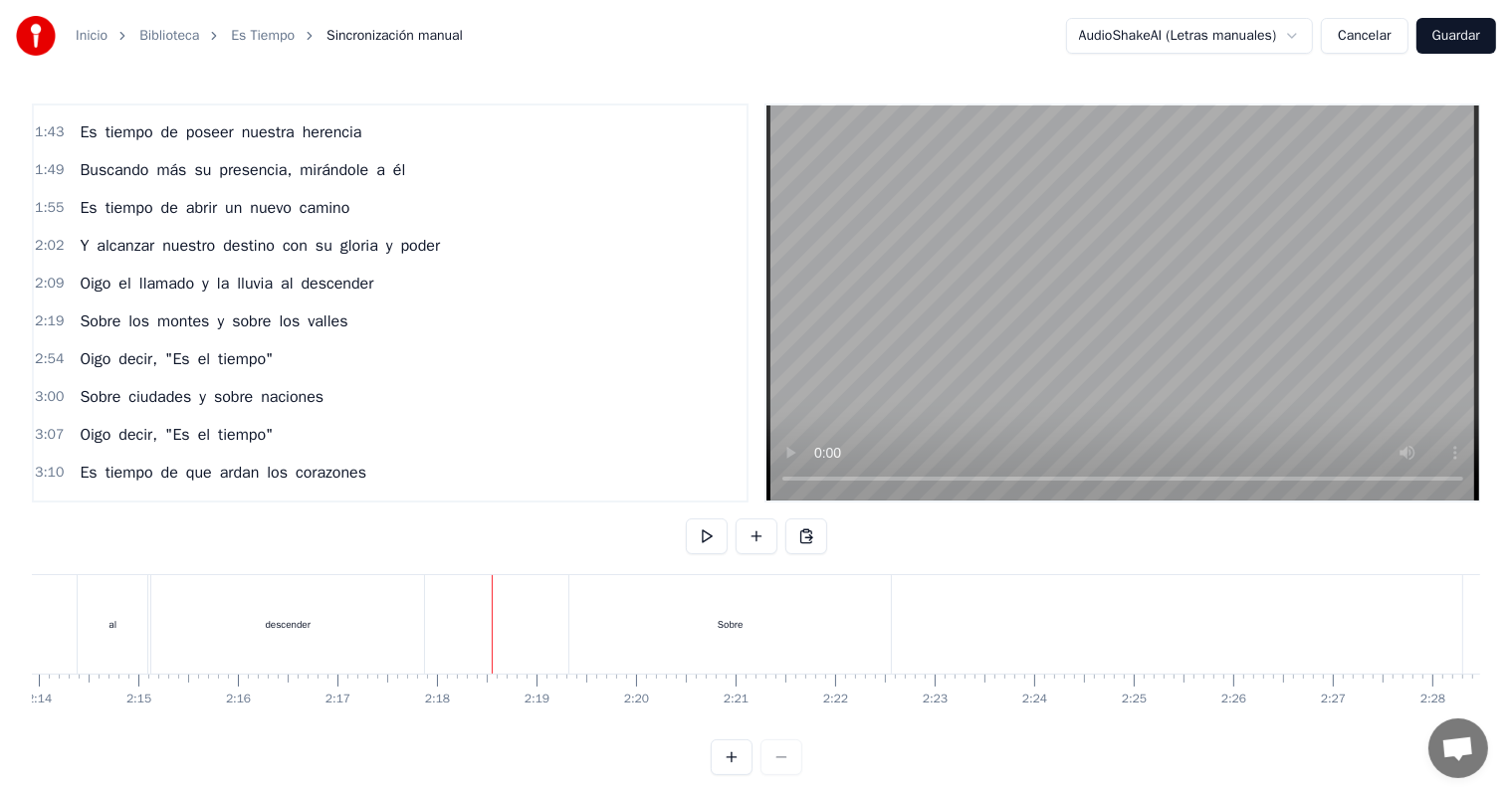 click on "descender" at bounding box center (288, 624) 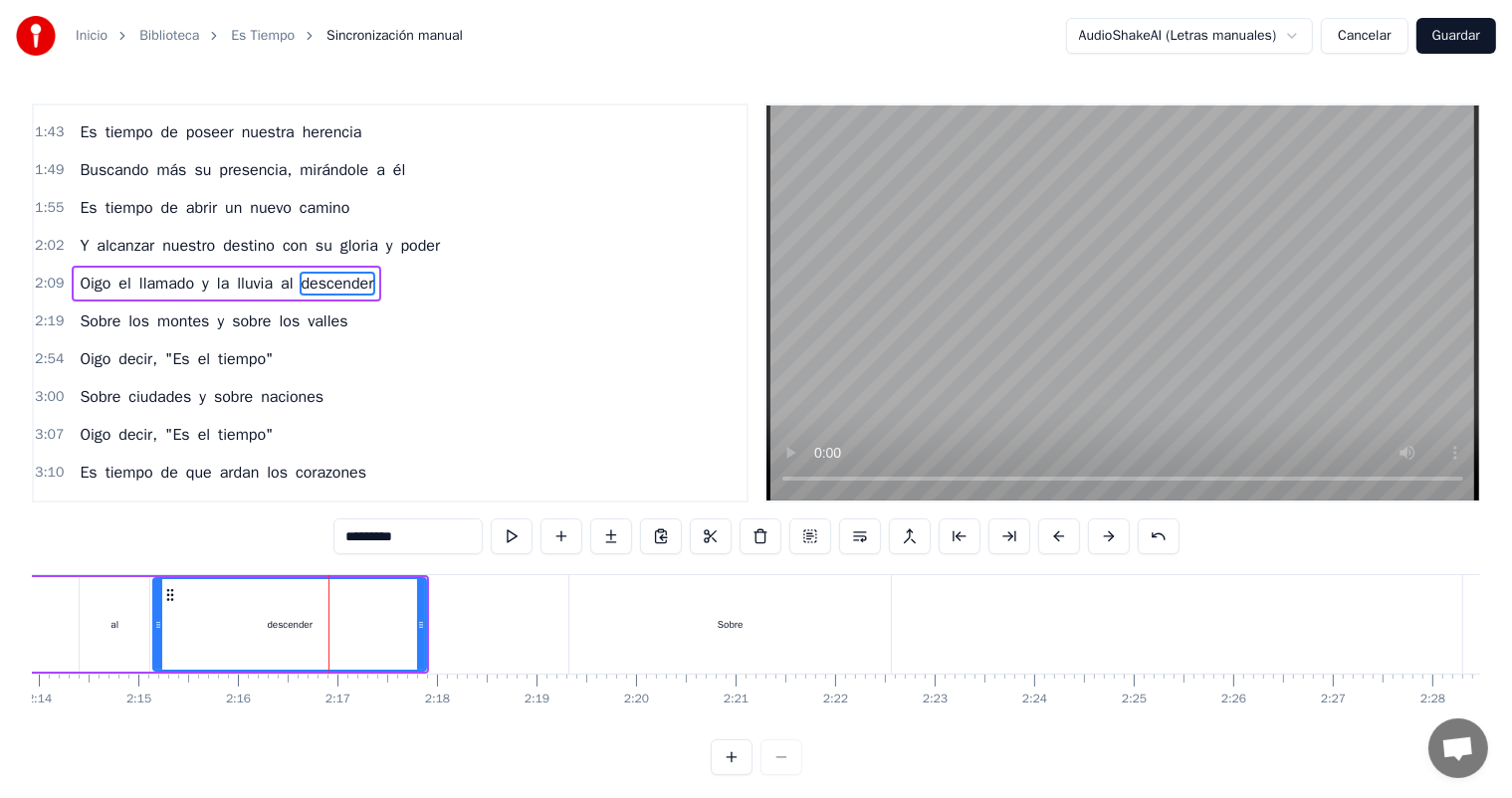 scroll, scrollTop: 296, scrollLeft: 0, axis: vertical 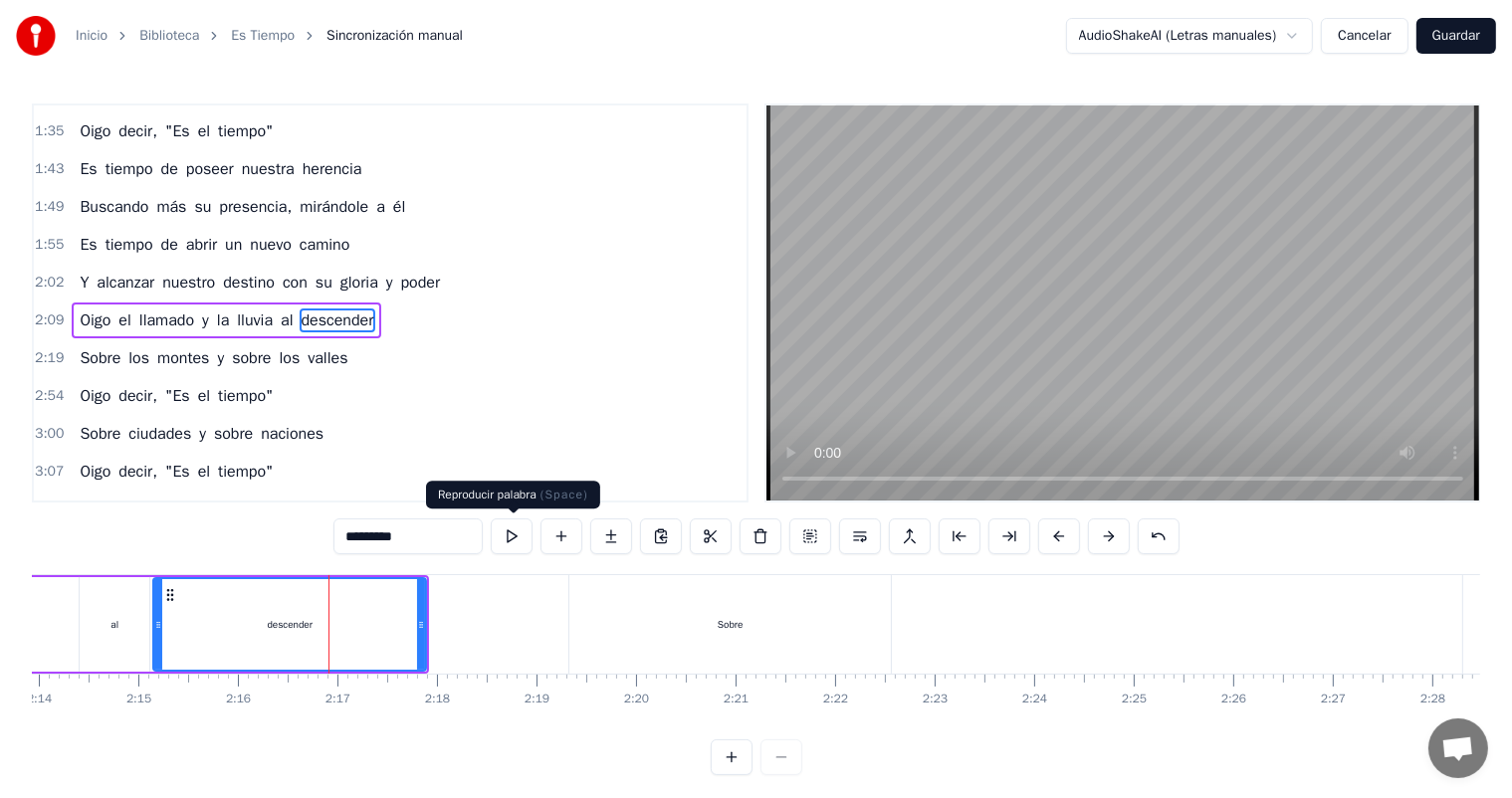 click at bounding box center [512, 536] 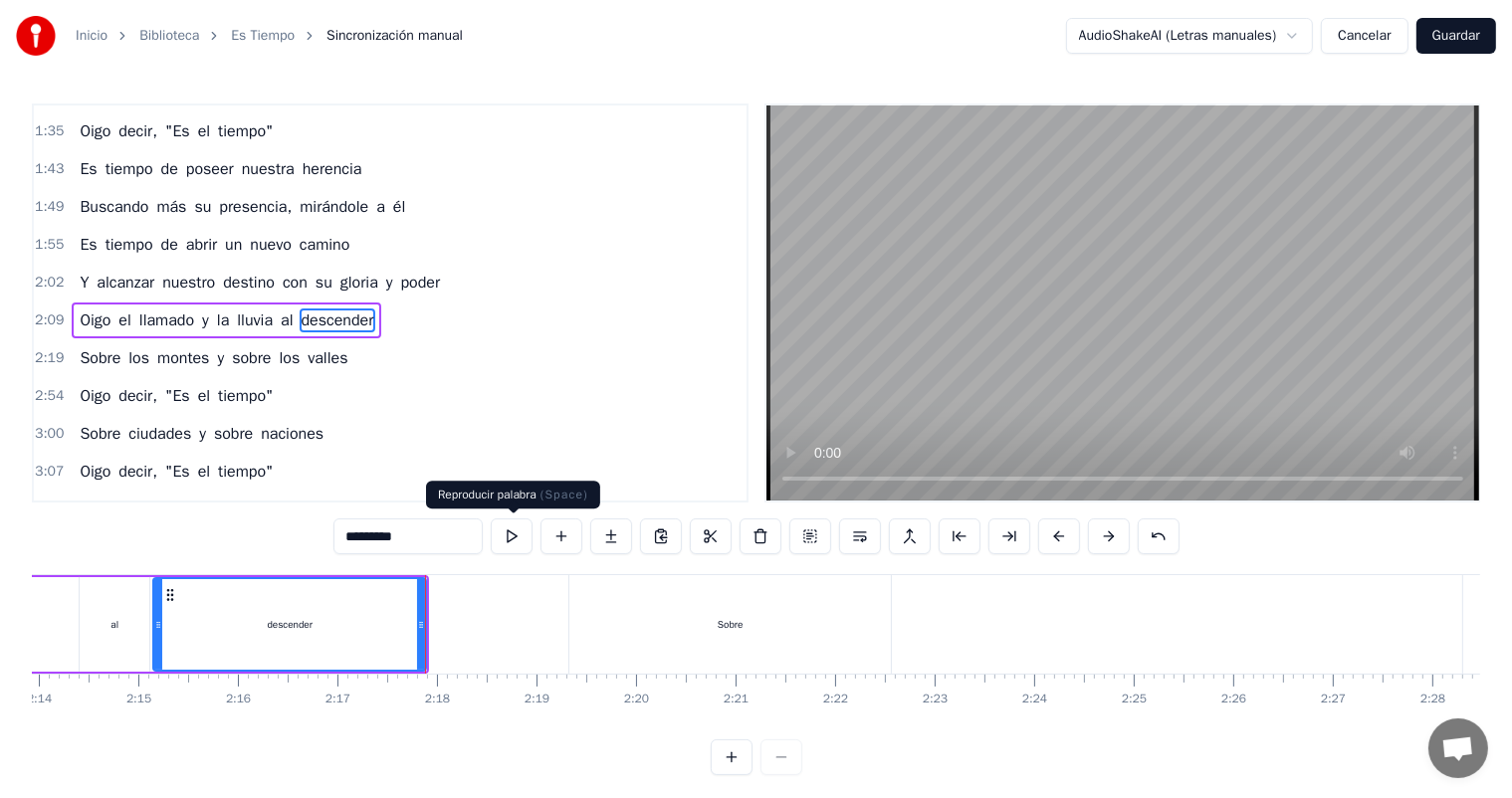 click at bounding box center (512, 536) 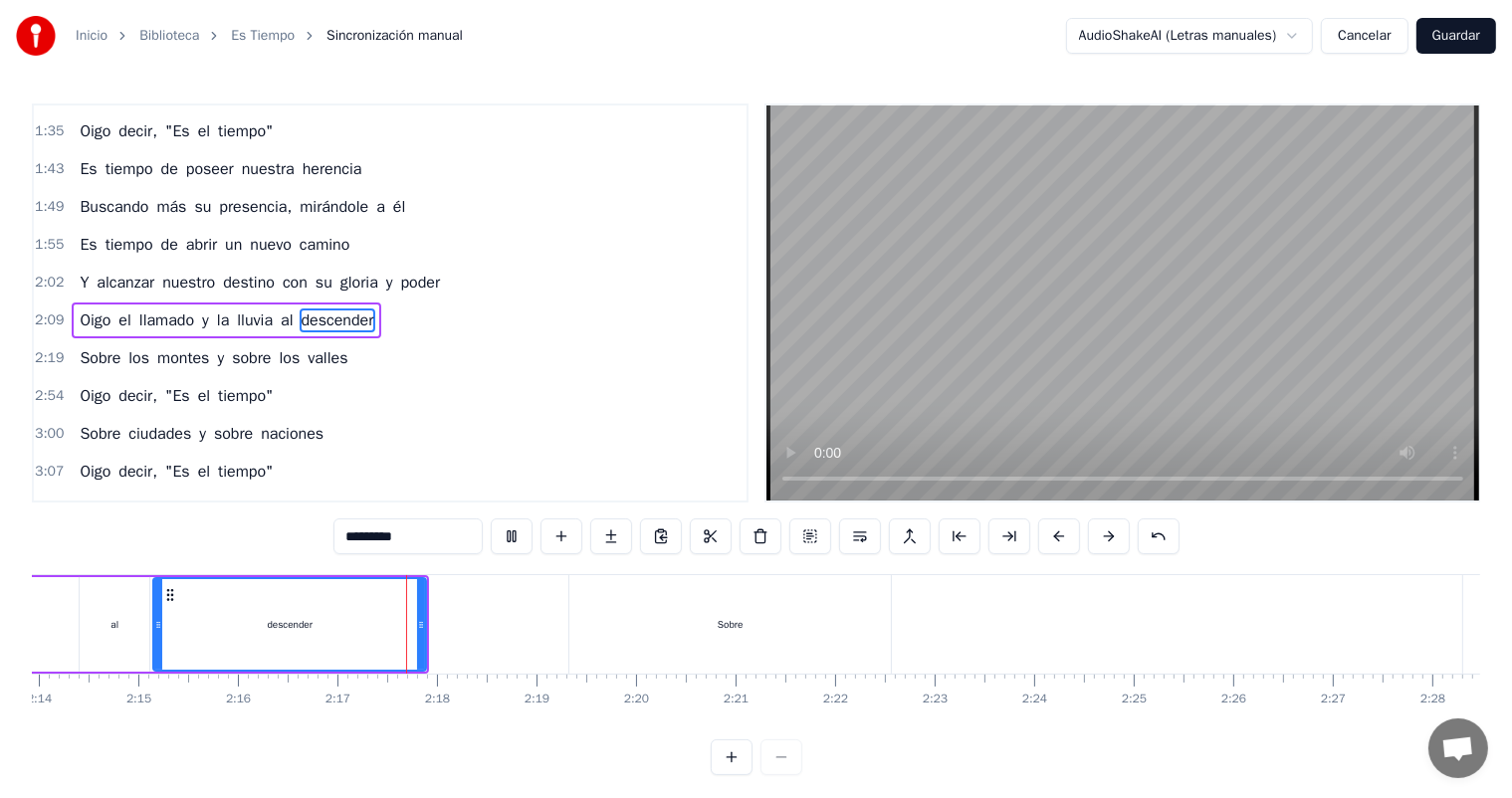 click at bounding box center [4957, 624] 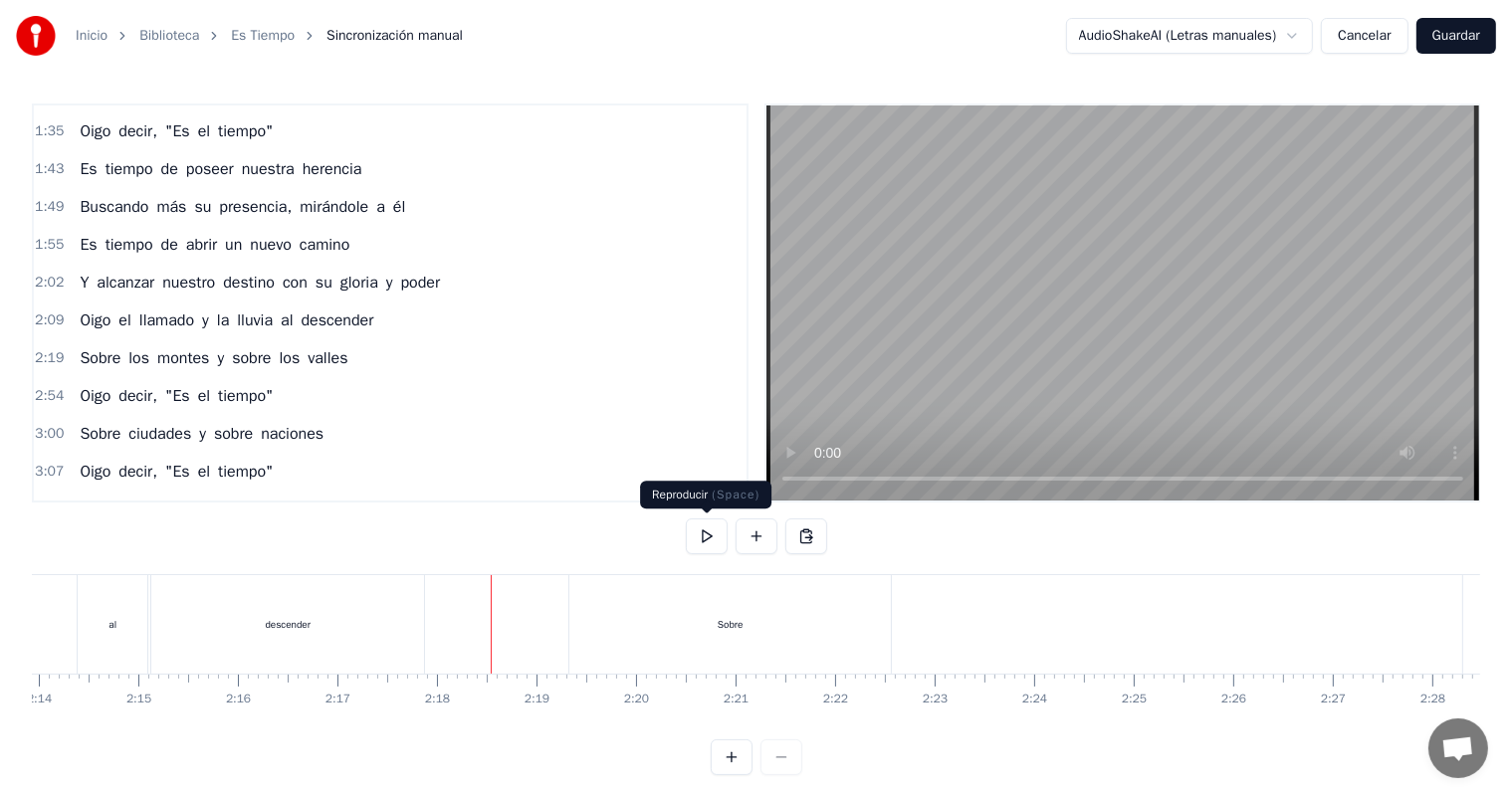 click at bounding box center [707, 536] 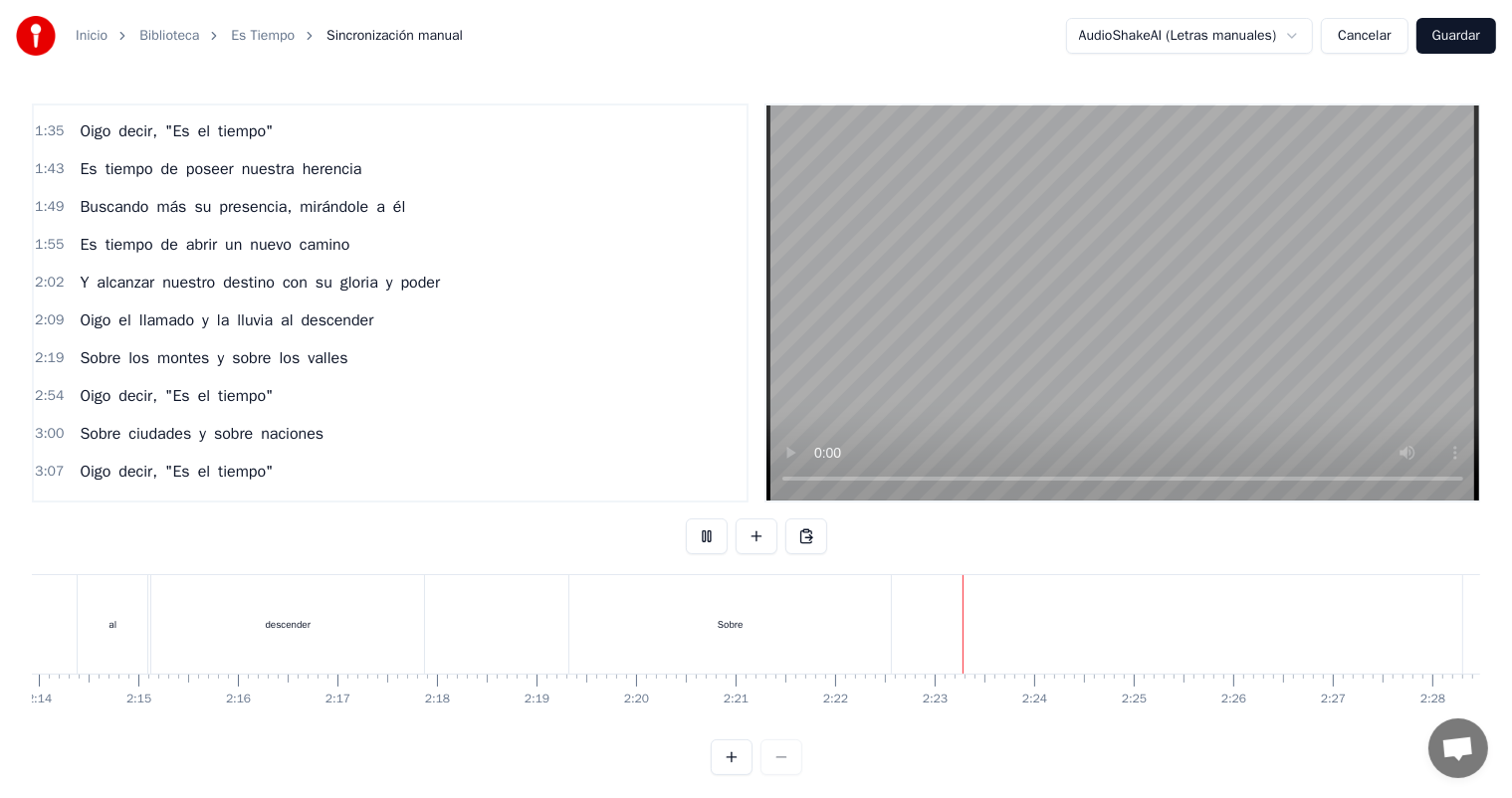 click on "Sobre" at bounding box center [731, 624] 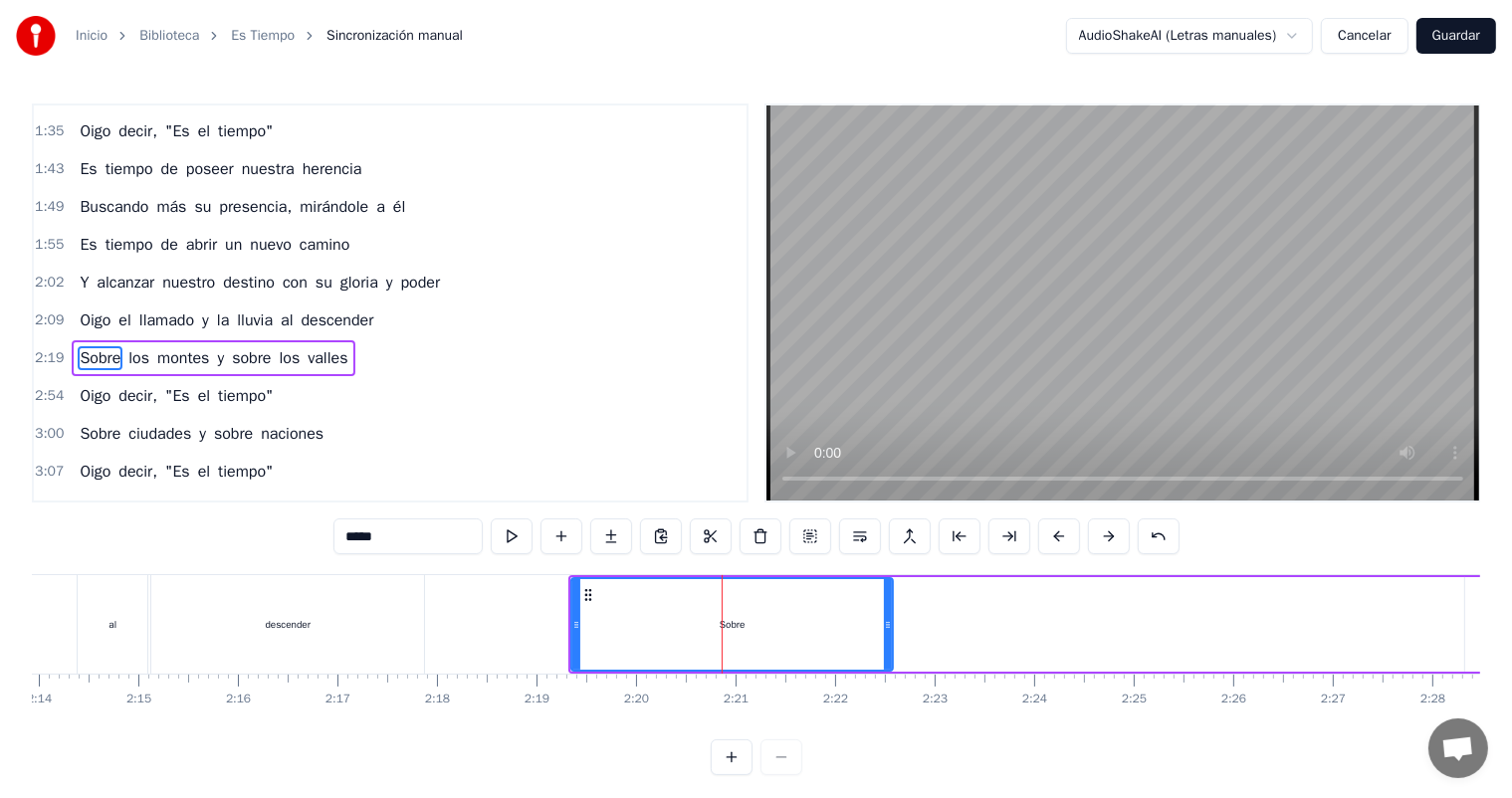 scroll, scrollTop: 332, scrollLeft: 0, axis: vertical 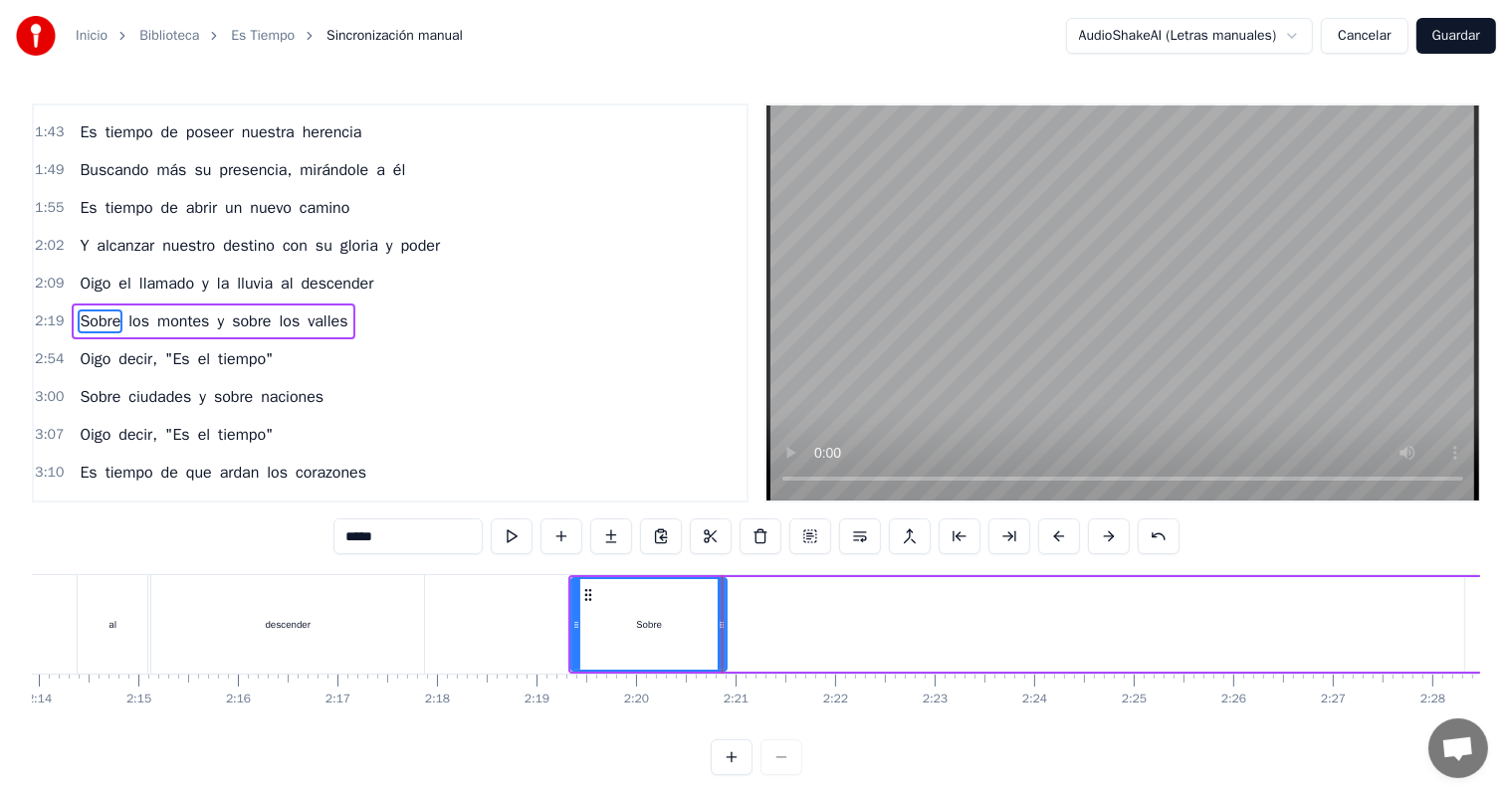 drag, startPoint x: 891, startPoint y: 625, endPoint x: 768, endPoint y: 629, distance: 123.065023 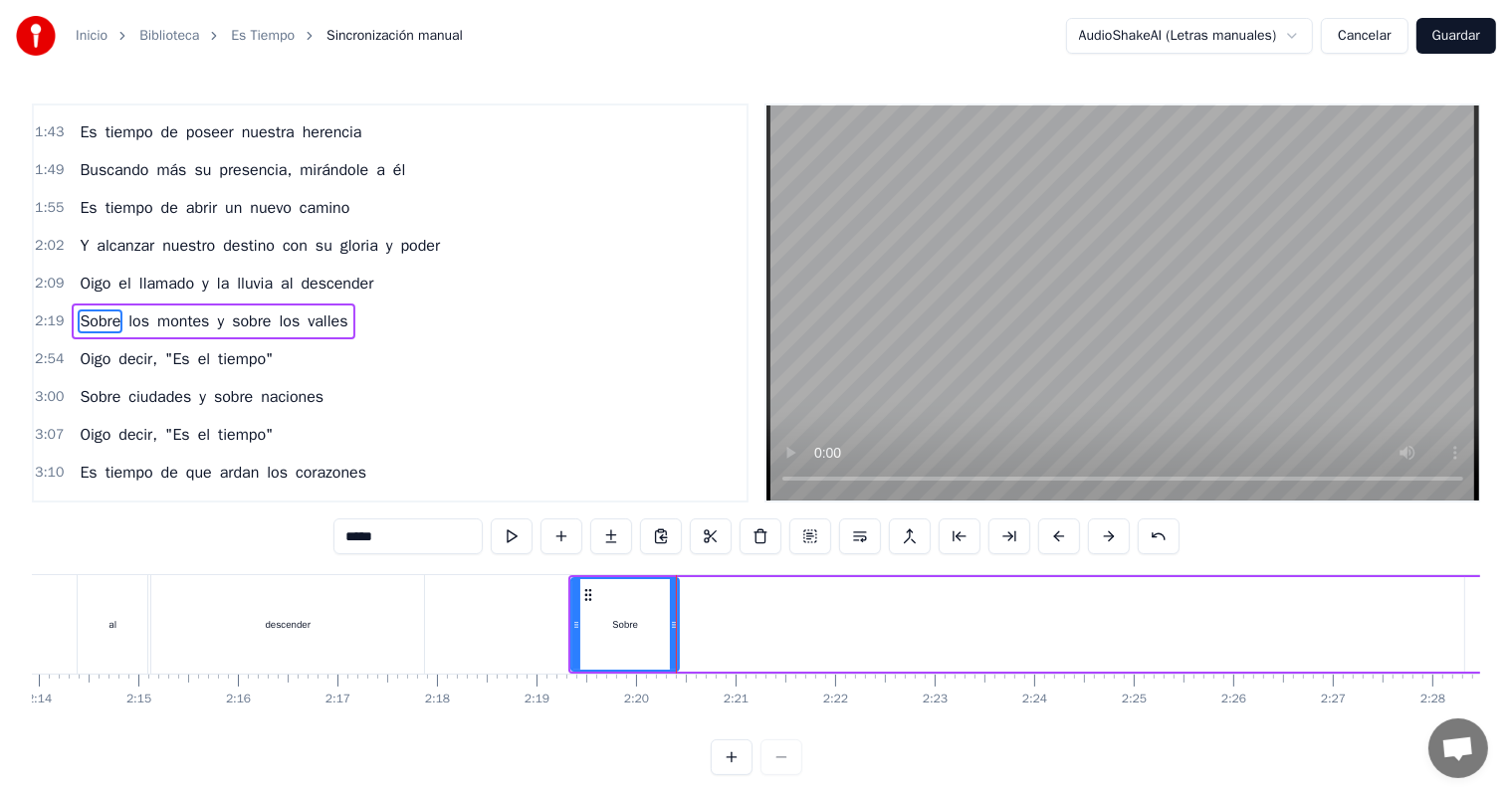 click on "Sobre los montes y sobre los valles" at bounding box center (2306, 624) 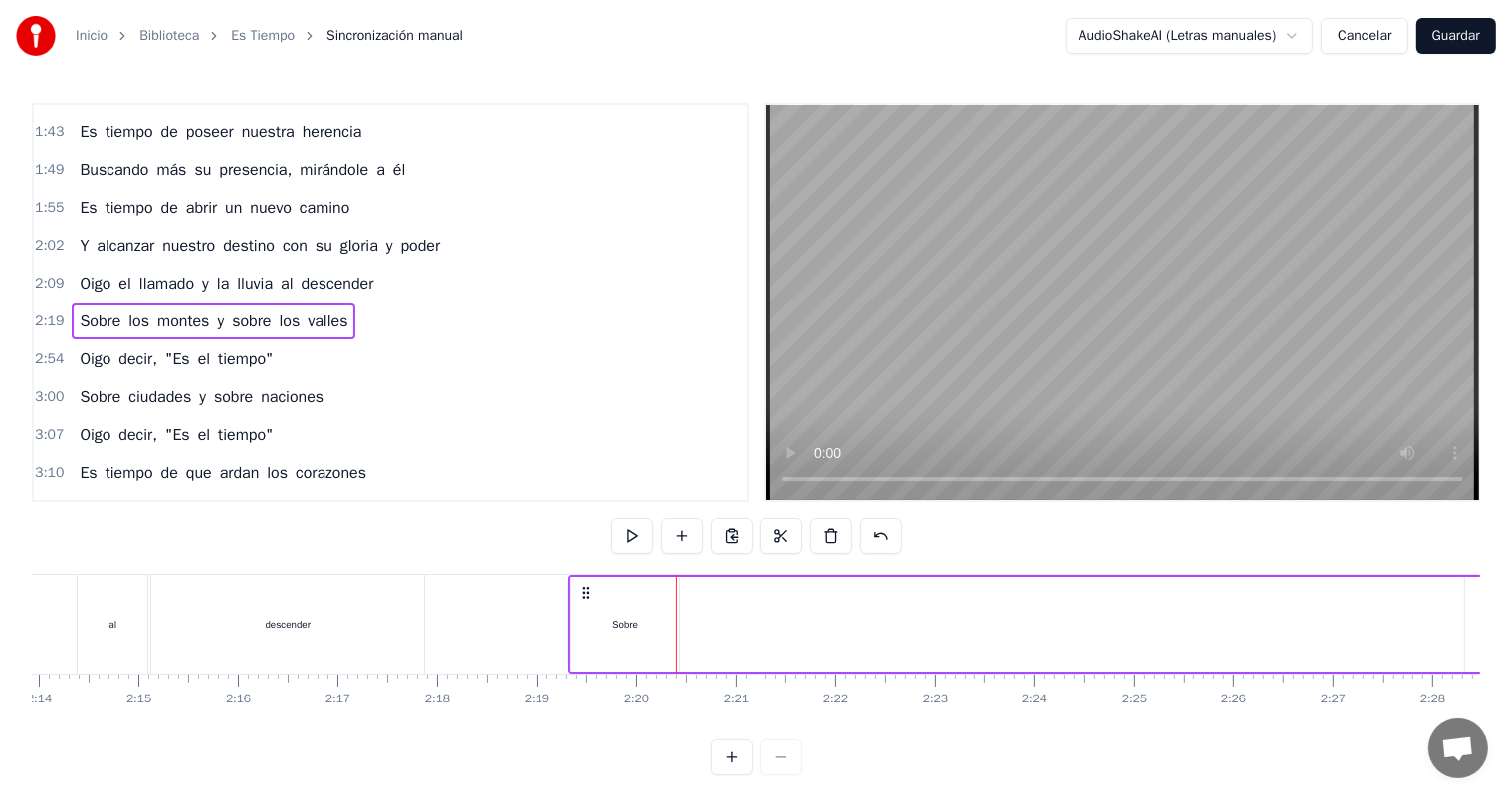 scroll, scrollTop: 0, scrollLeft: 13989, axis: horizontal 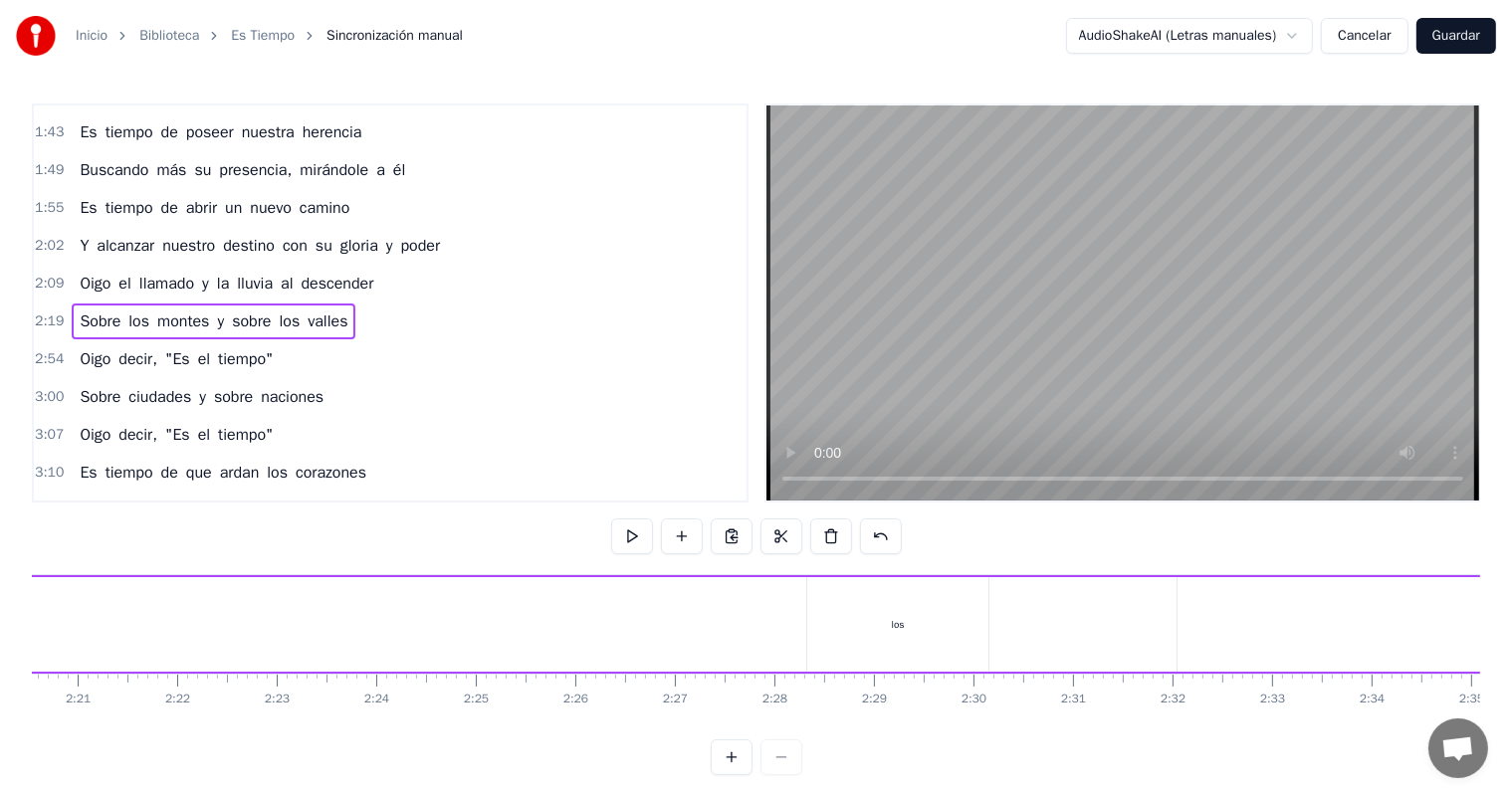 click on "los" at bounding box center (898, 624) 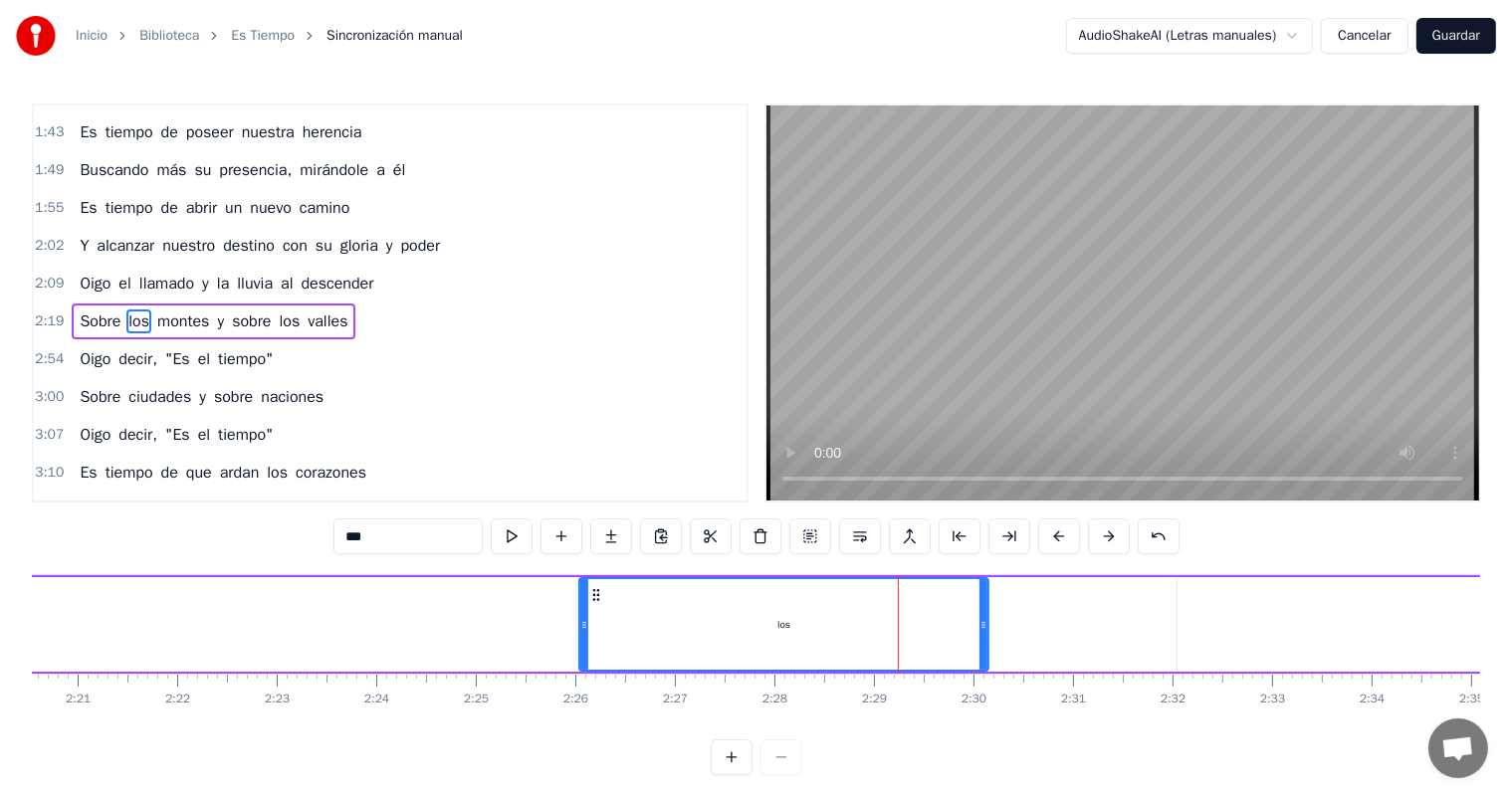 drag, startPoint x: 812, startPoint y: 626, endPoint x: 253, endPoint y: 643, distance: 559.2584 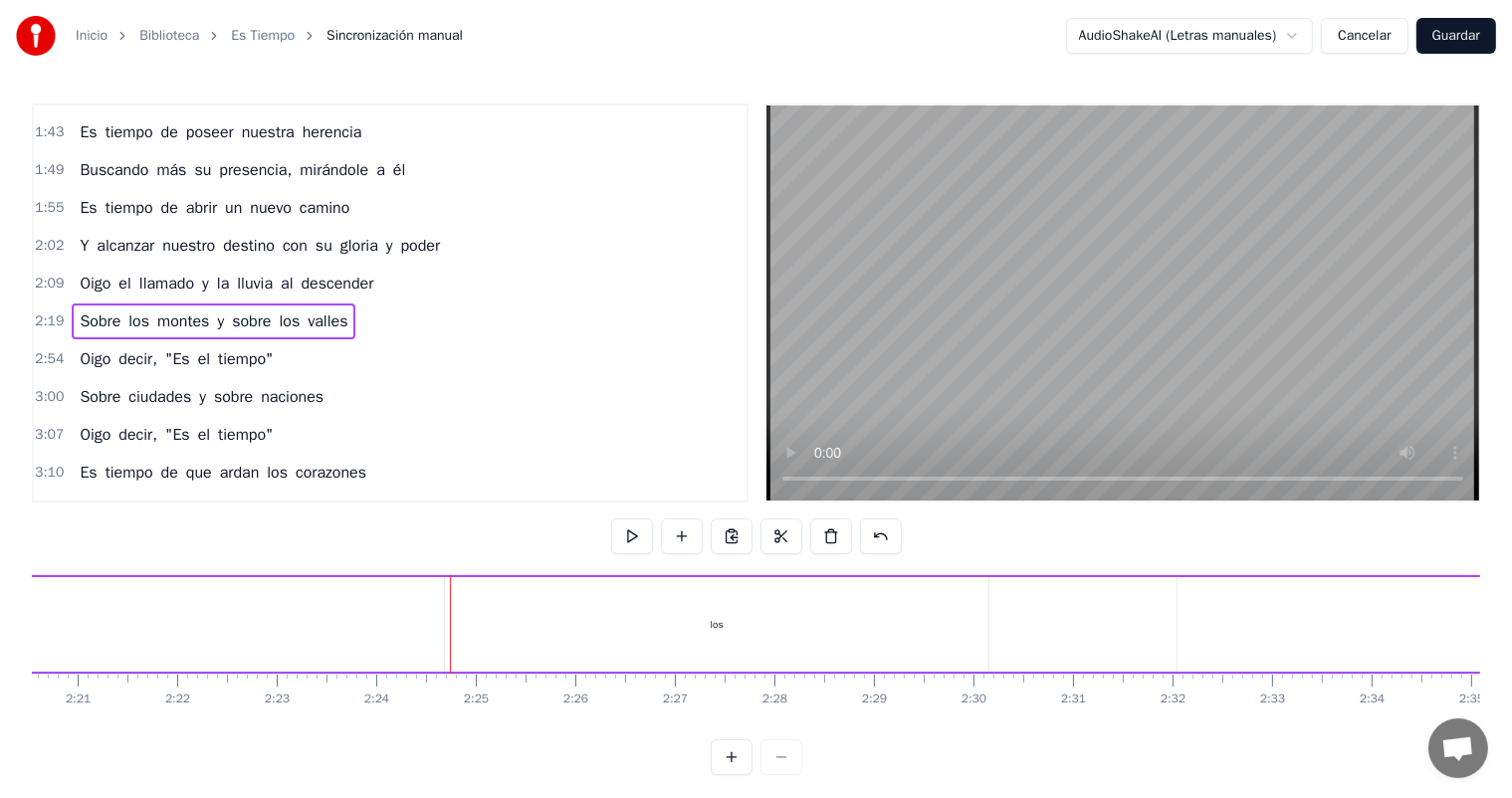 drag, startPoint x: 253, startPoint y: 643, endPoint x: 410, endPoint y: 627, distance: 157.81318 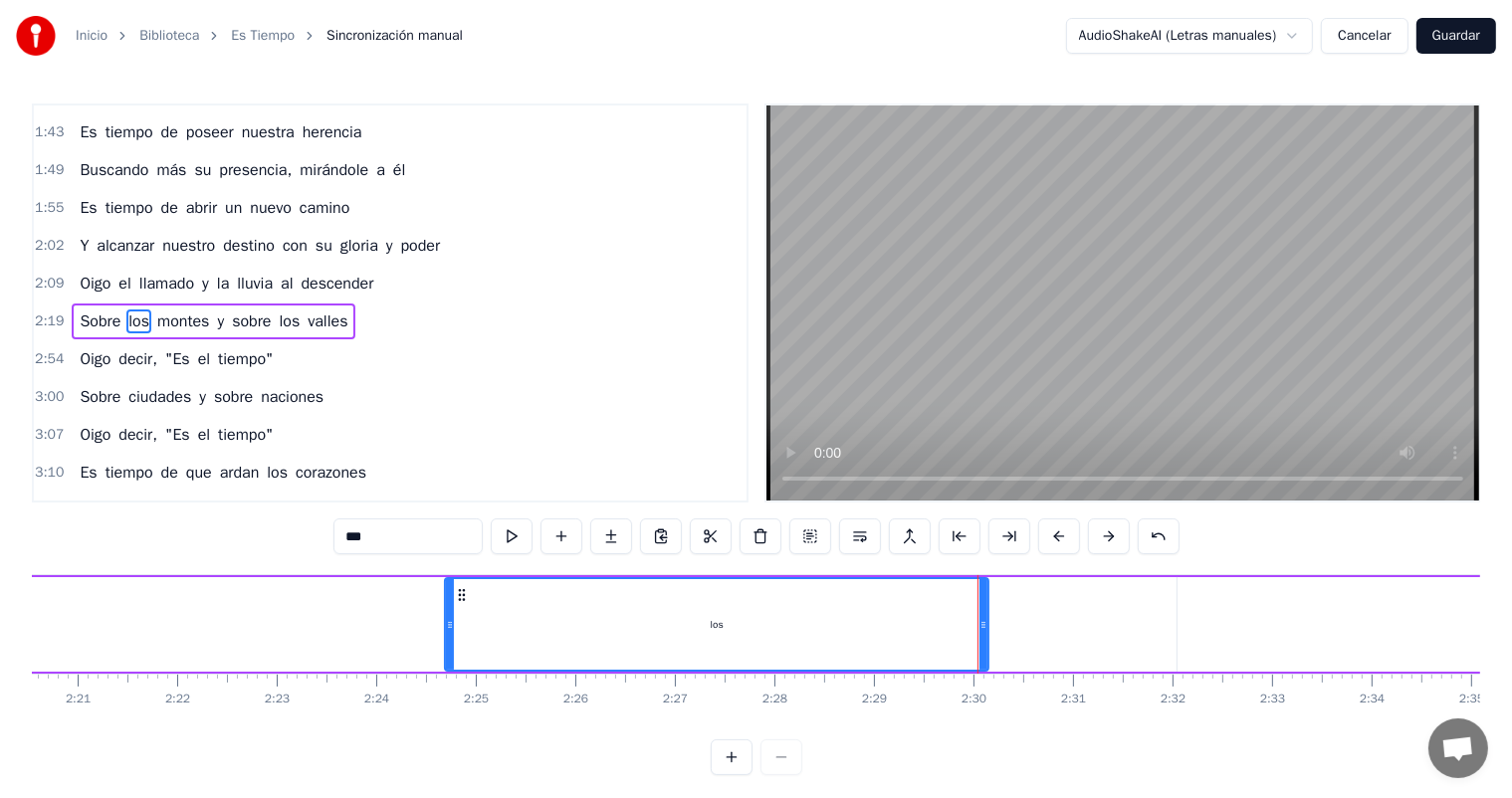 click on "los" at bounding box center (717, 624) 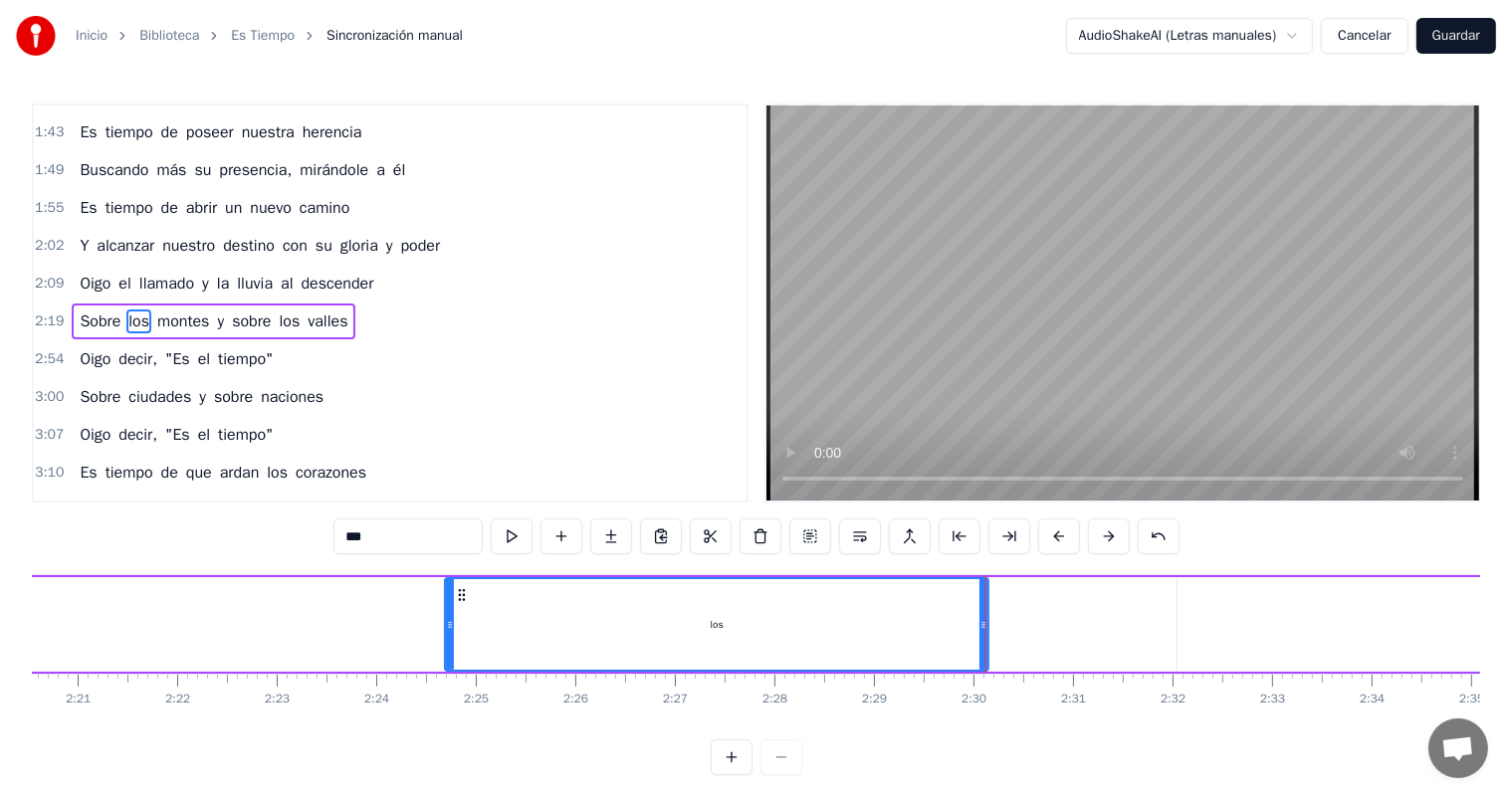 drag, startPoint x: 984, startPoint y: 625, endPoint x: 708, endPoint y: 624, distance: 276.0018 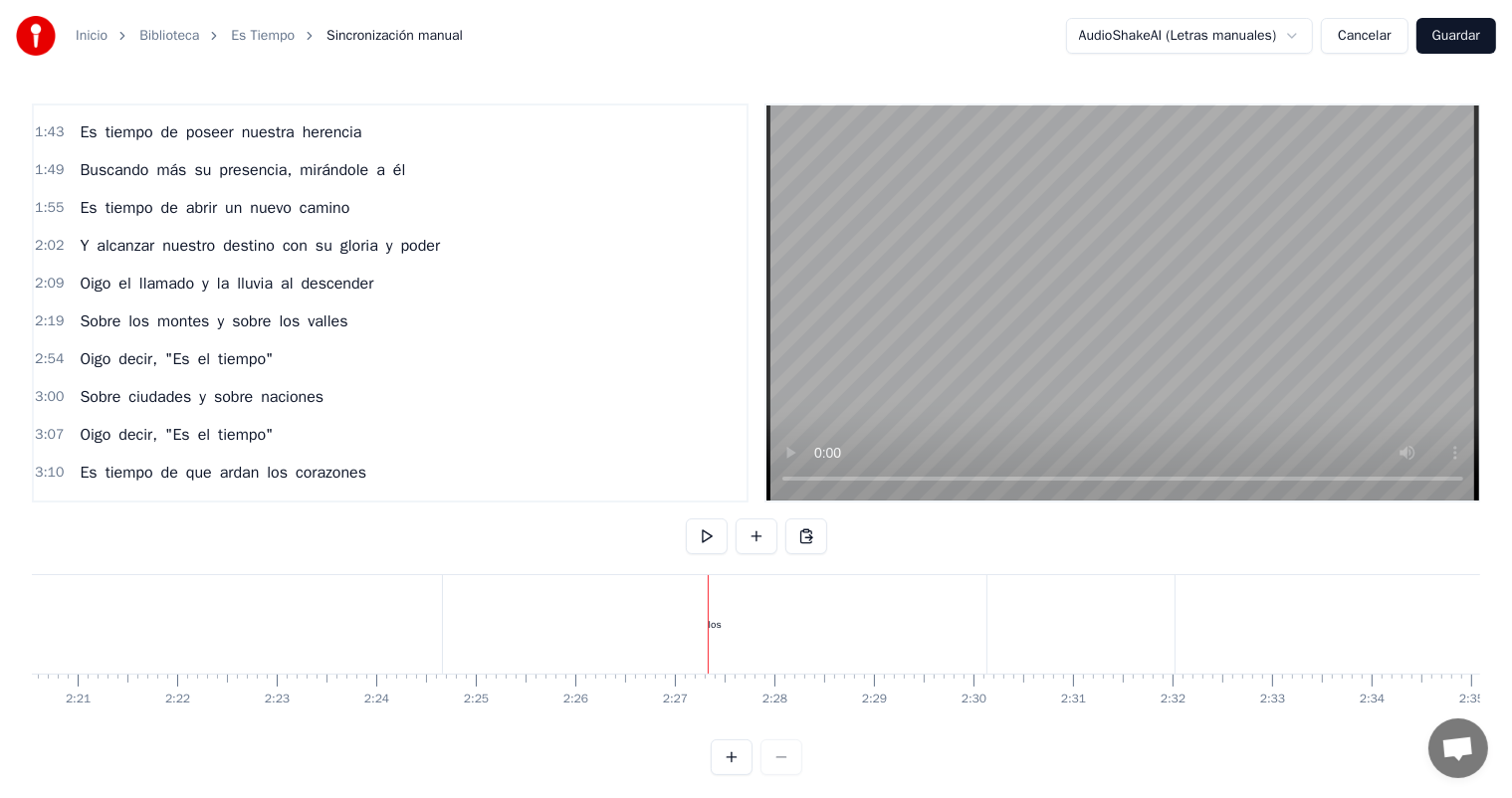 click on "los" at bounding box center [715, 624] 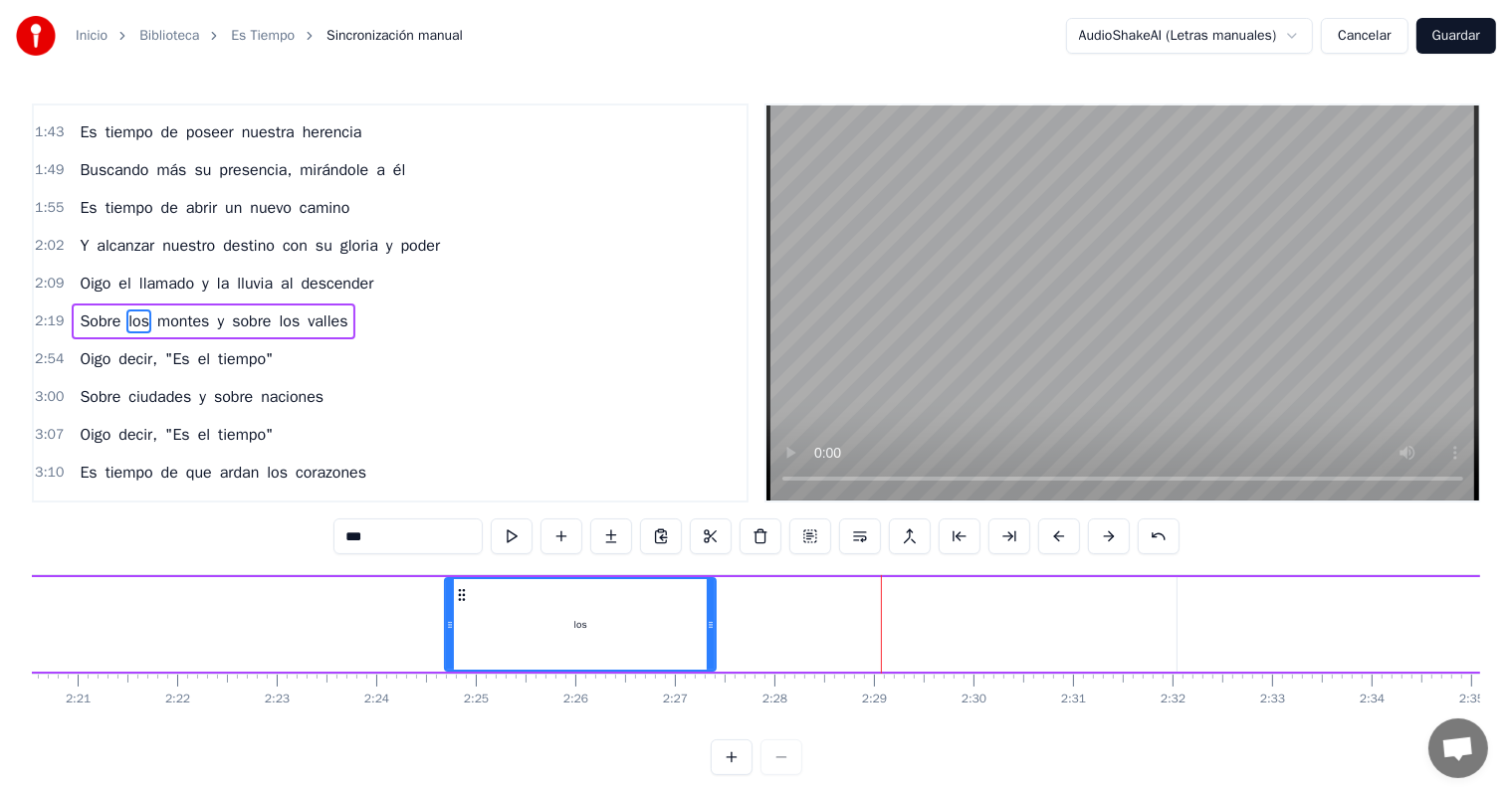 drag, startPoint x: 984, startPoint y: 628, endPoint x: 697, endPoint y: 624, distance: 287.02787 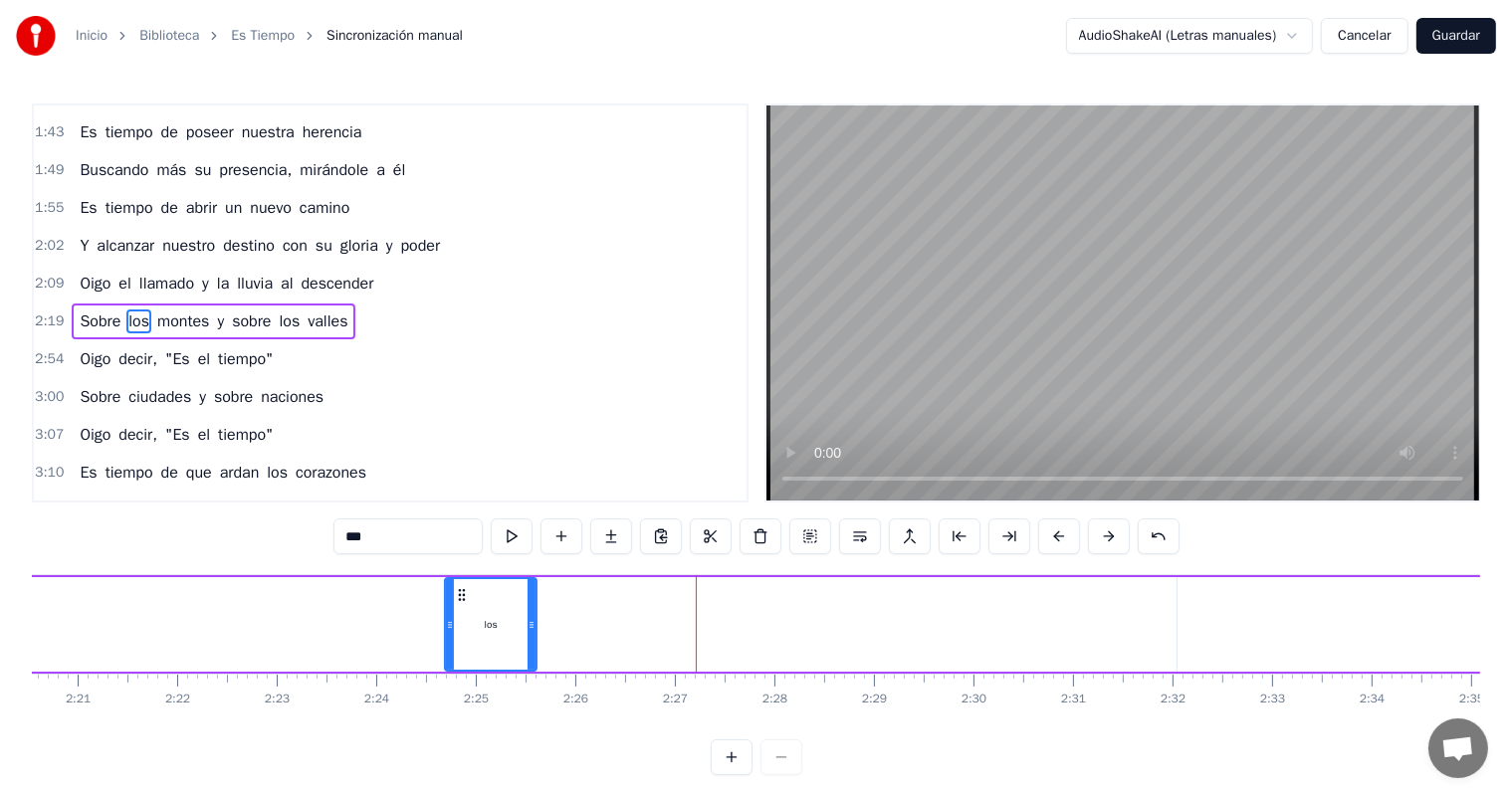 drag, startPoint x: 697, startPoint y: 624, endPoint x: 531, endPoint y: 641, distance: 166.86821 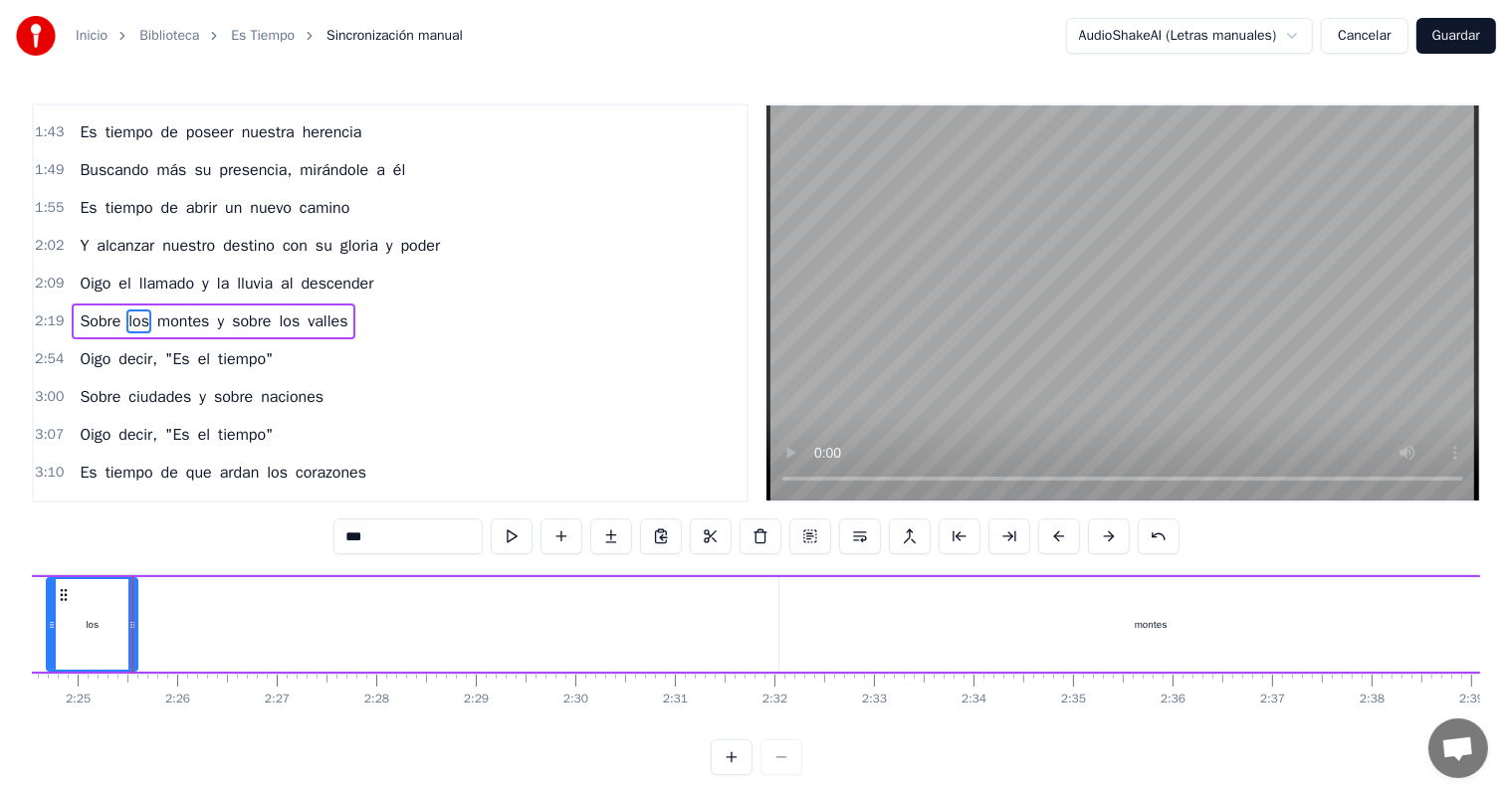 scroll, scrollTop: 0, scrollLeft: 13119, axis: horizontal 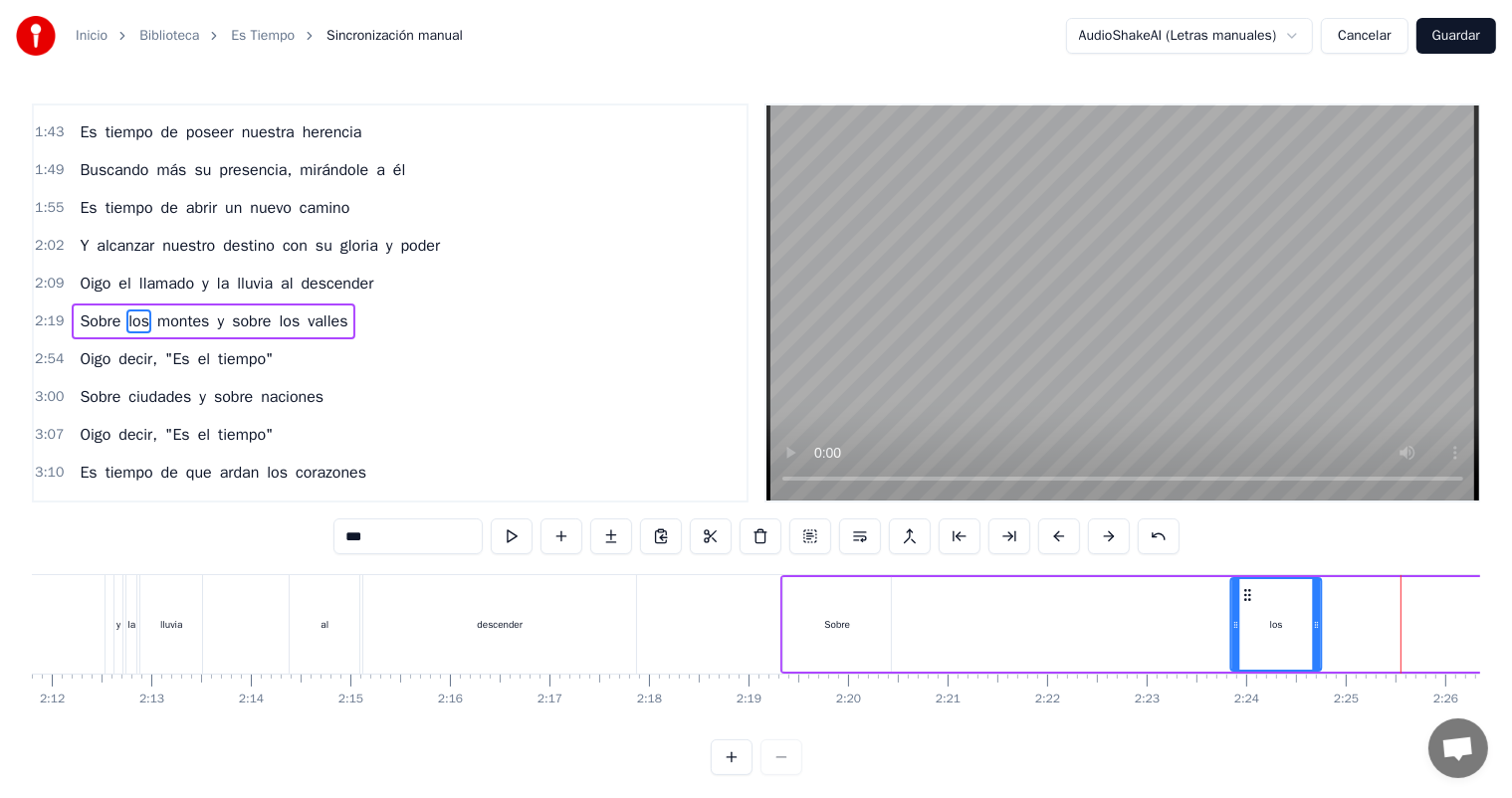 drag, startPoint x: 1329, startPoint y: 589, endPoint x: 968, endPoint y: 600, distance: 361.16755 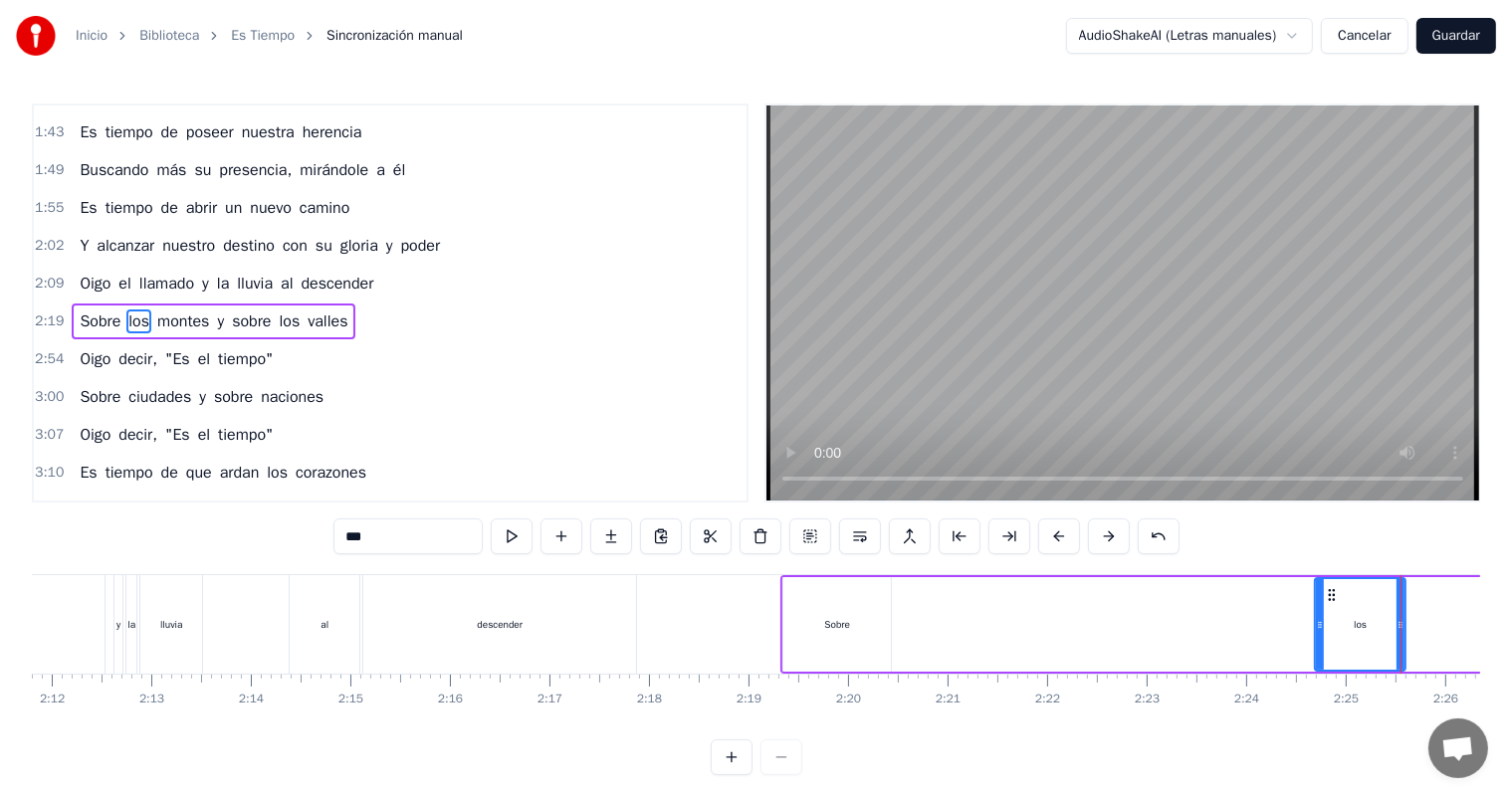 drag, startPoint x: 1318, startPoint y: 624, endPoint x: 892, endPoint y: 626, distance: 426.00469 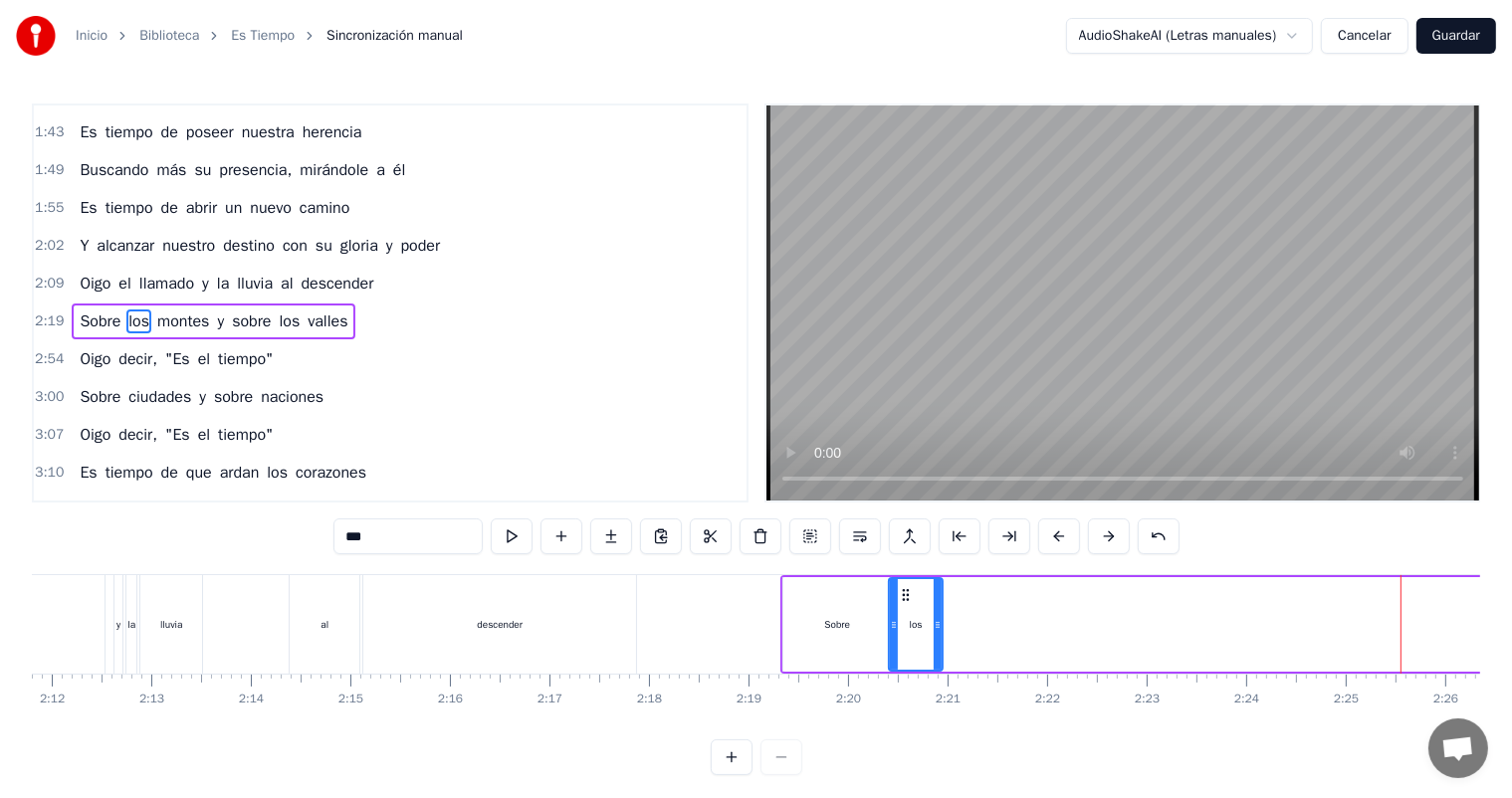 drag, startPoint x: 1402, startPoint y: 621, endPoint x: 939, endPoint y: 625, distance: 463.0173 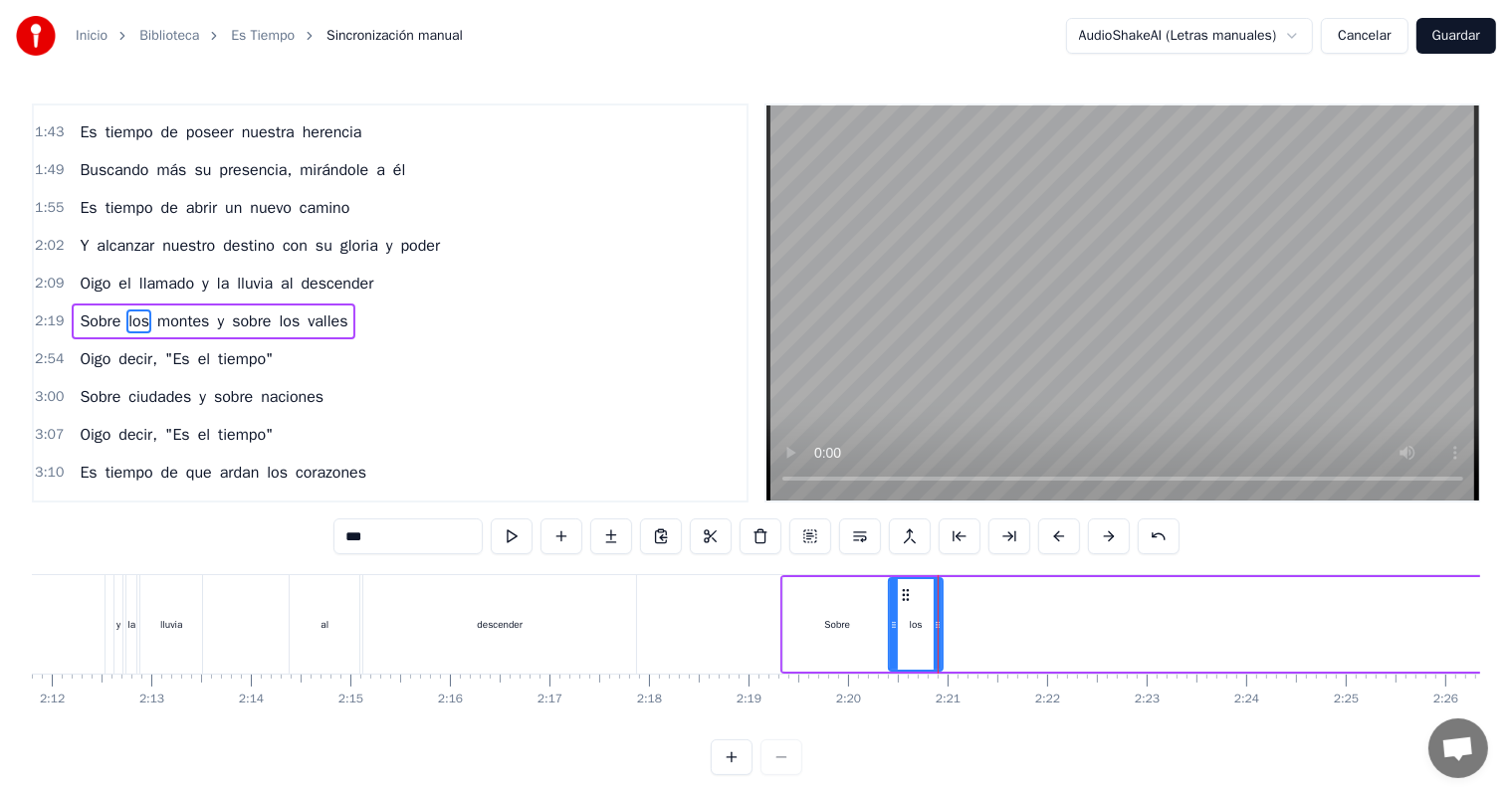 click on "Sobre" at bounding box center [837, 624] 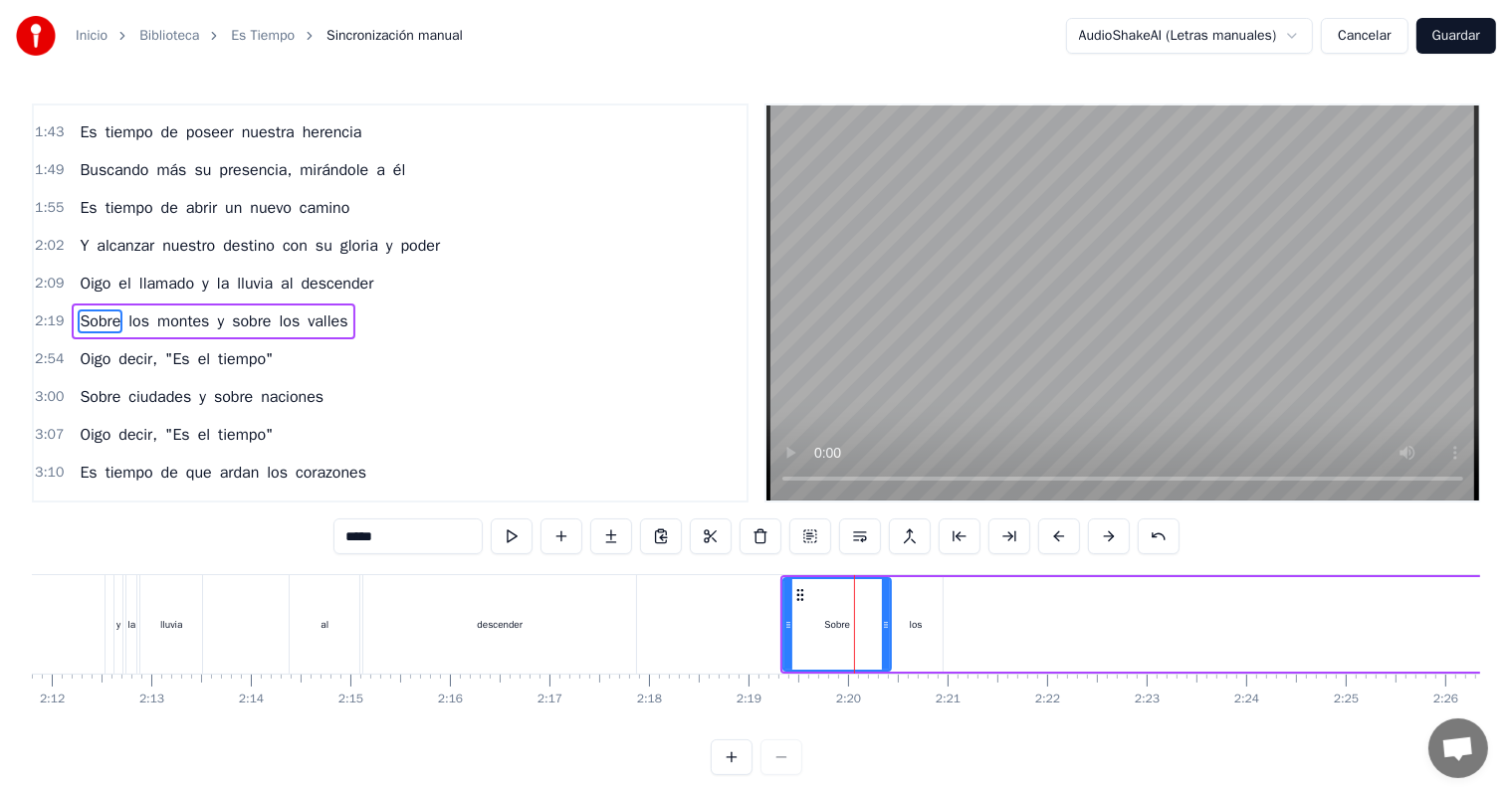 type on "*****" 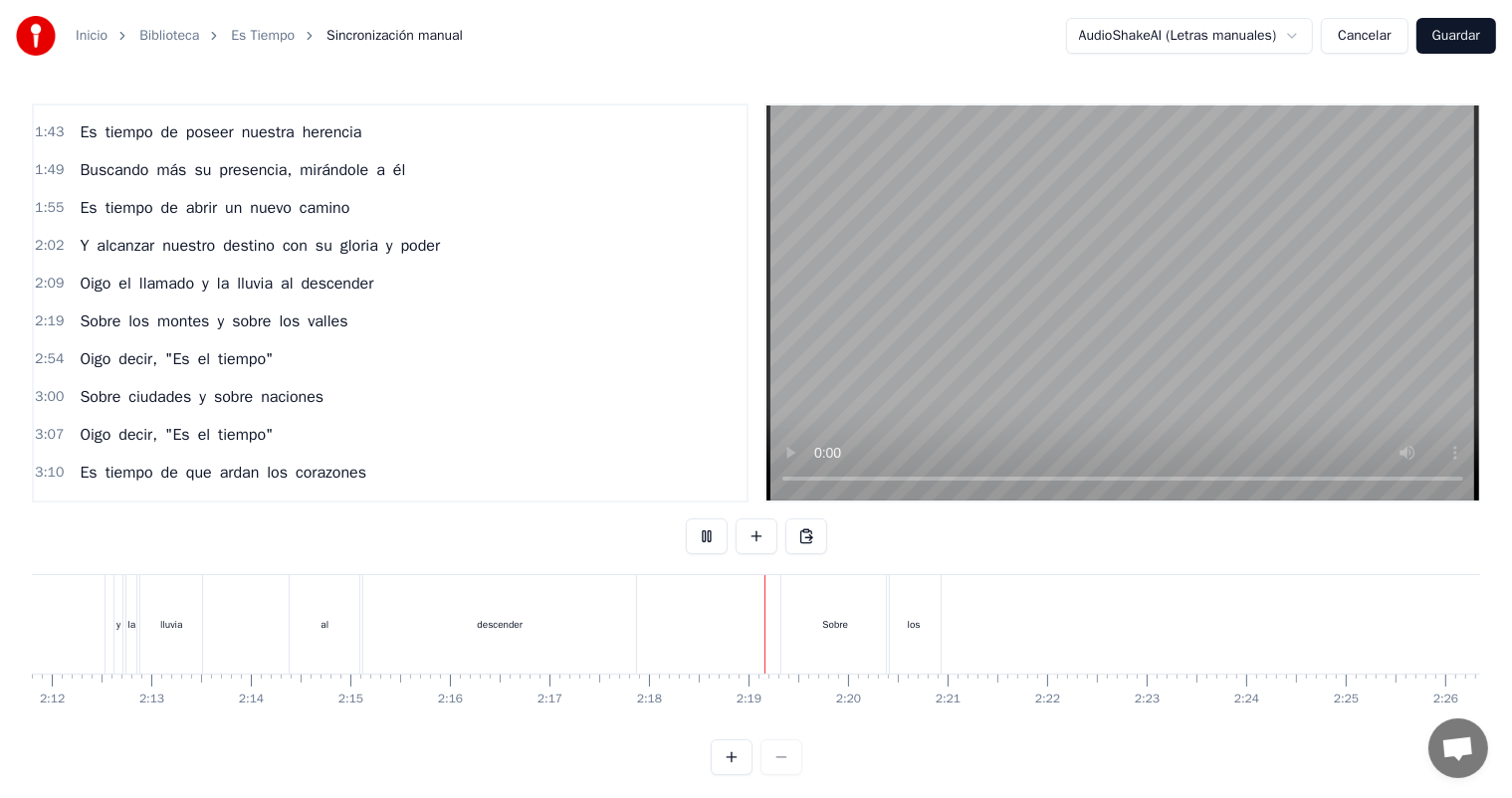 click at bounding box center [707, 536] 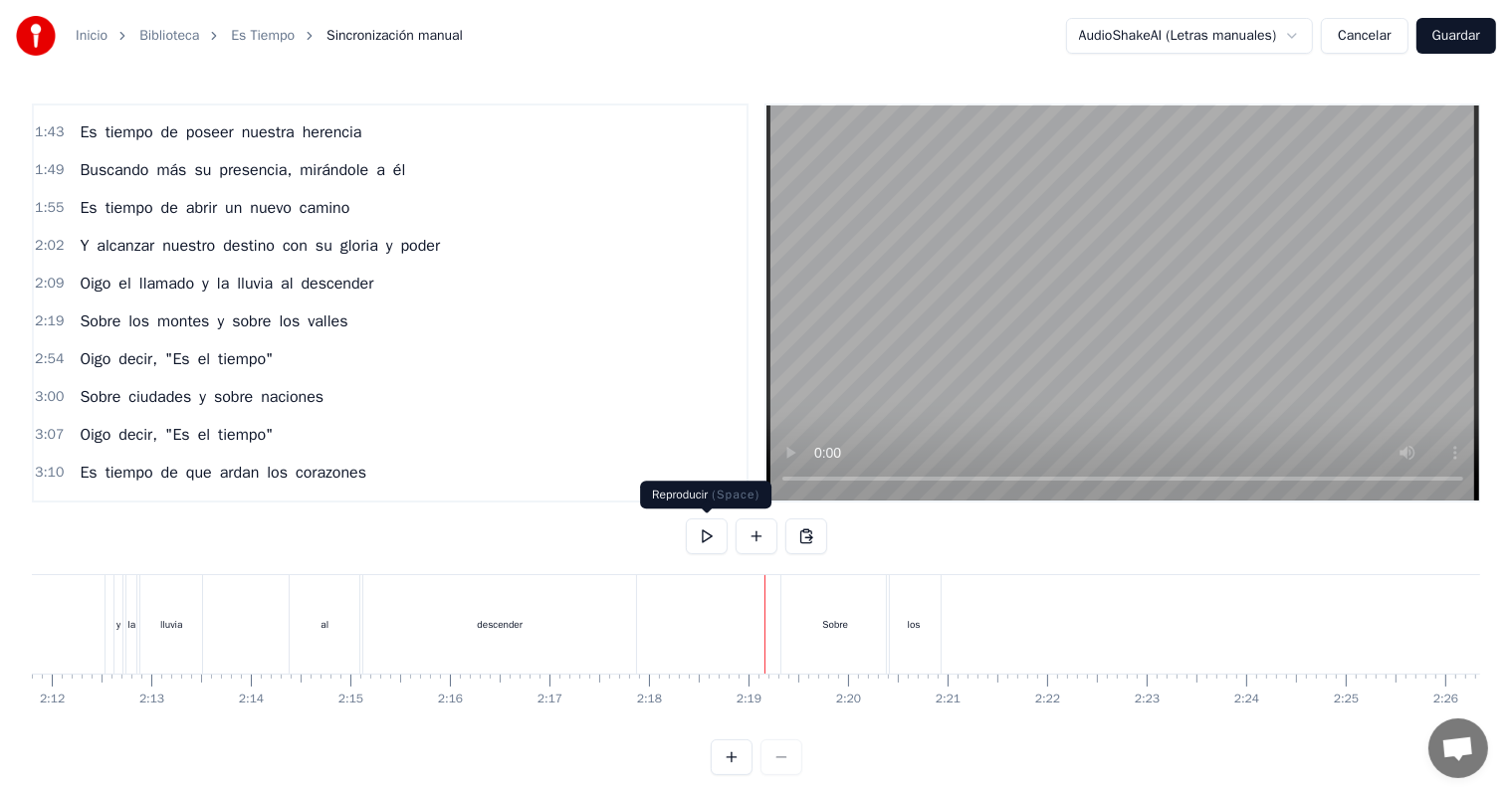 click at bounding box center (707, 536) 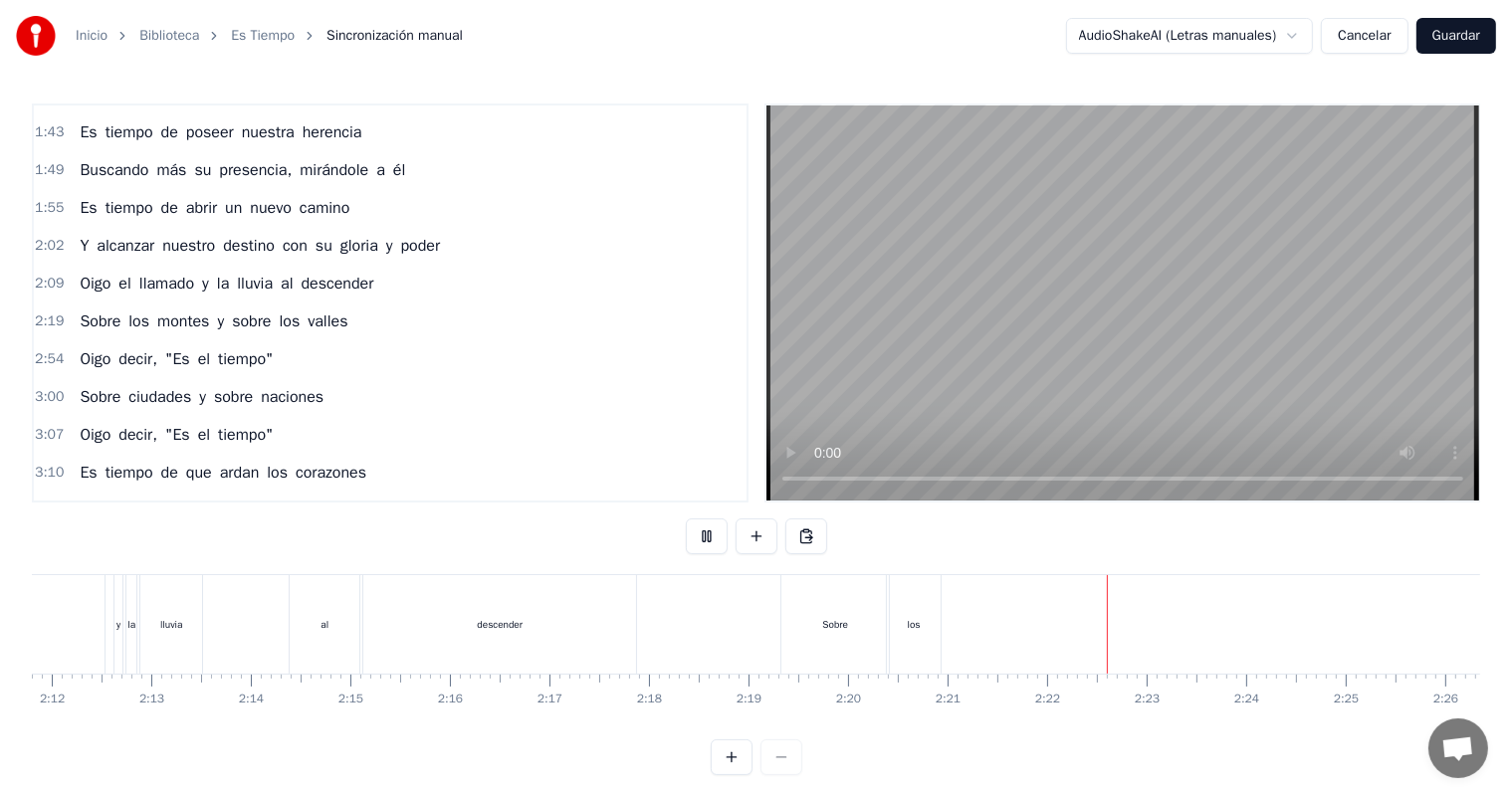 click at bounding box center [707, 536] 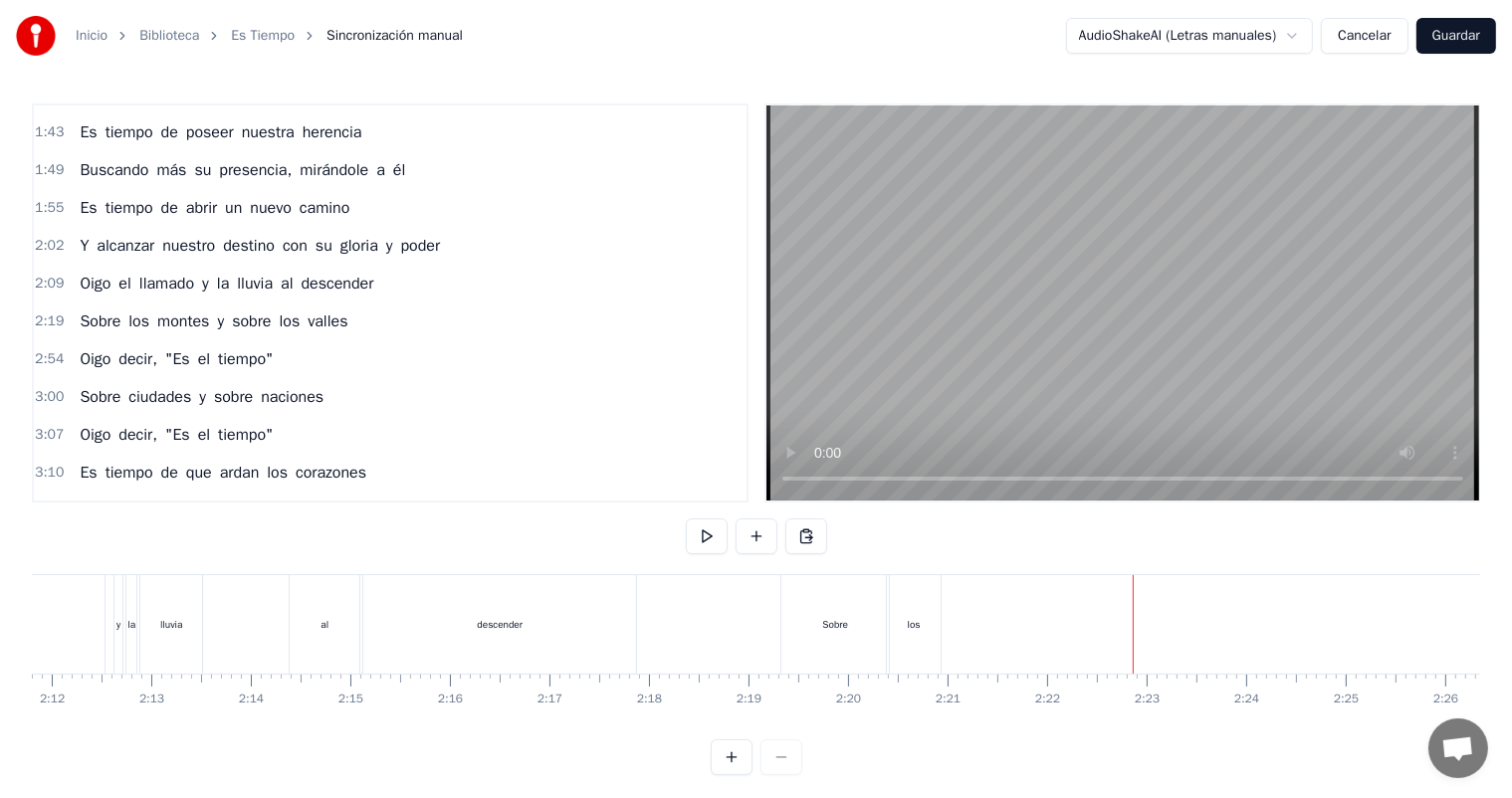 click on "Sobre los montes y sobre los valles" at bounding box center (2518, 624) 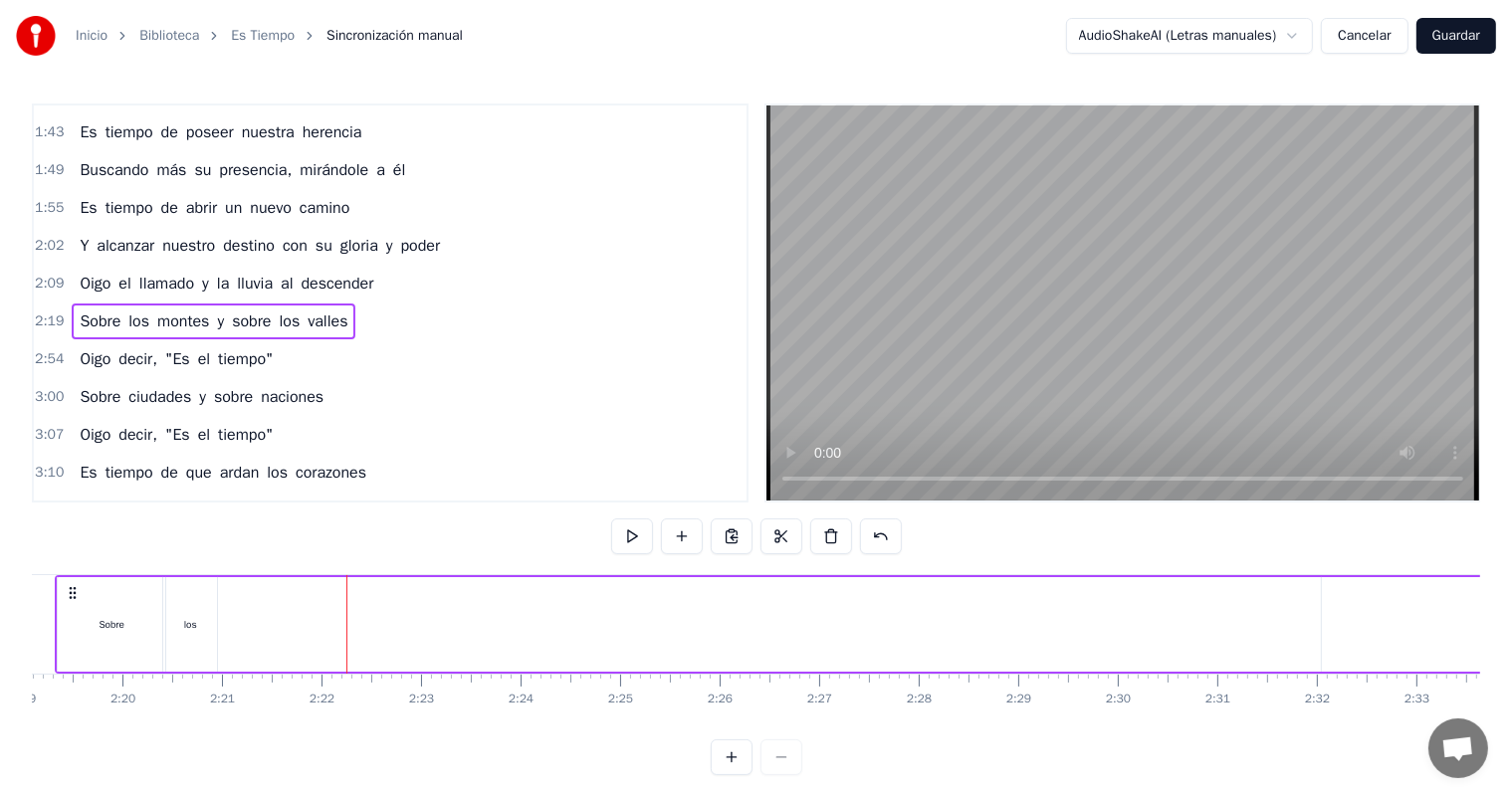 scroll, scrollTop: 0, scrollLeft: 13865, axis: horizontal 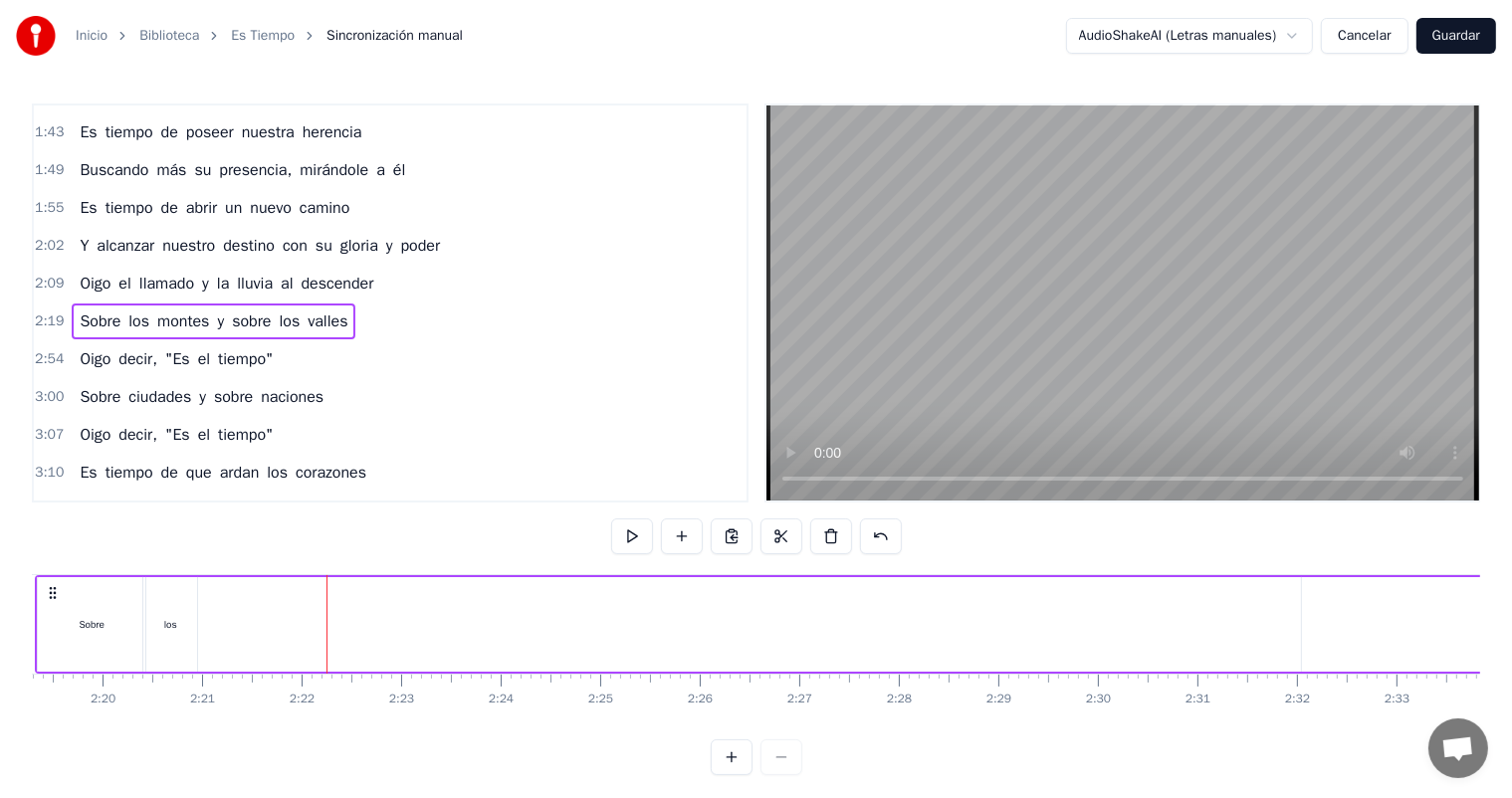 click on "Sobre los montes y sobre los valles" at bounding box center (1773, 624) 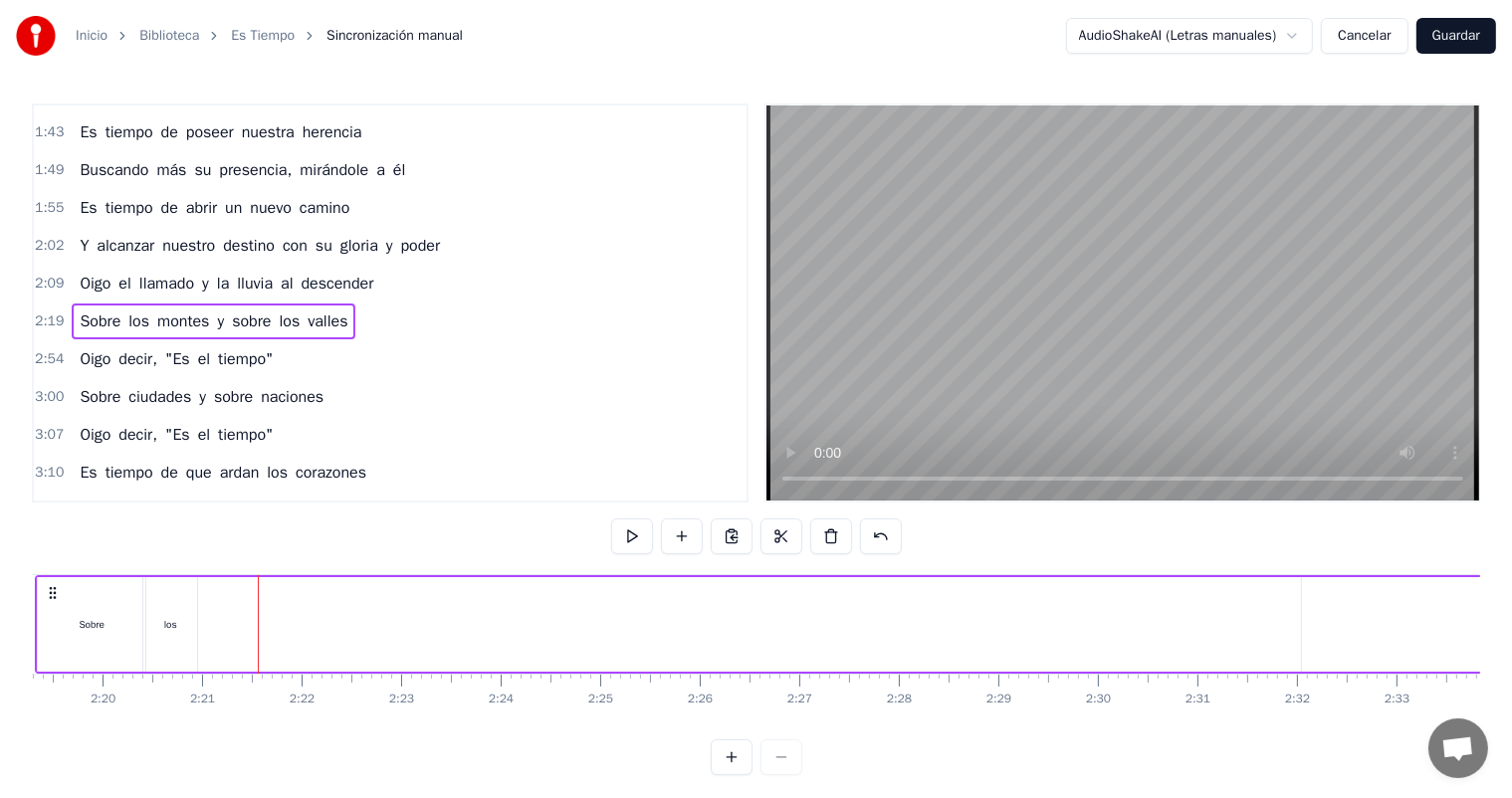 click on "Sobre los montes y sobre los valles" at bounding box center (1773, 624) 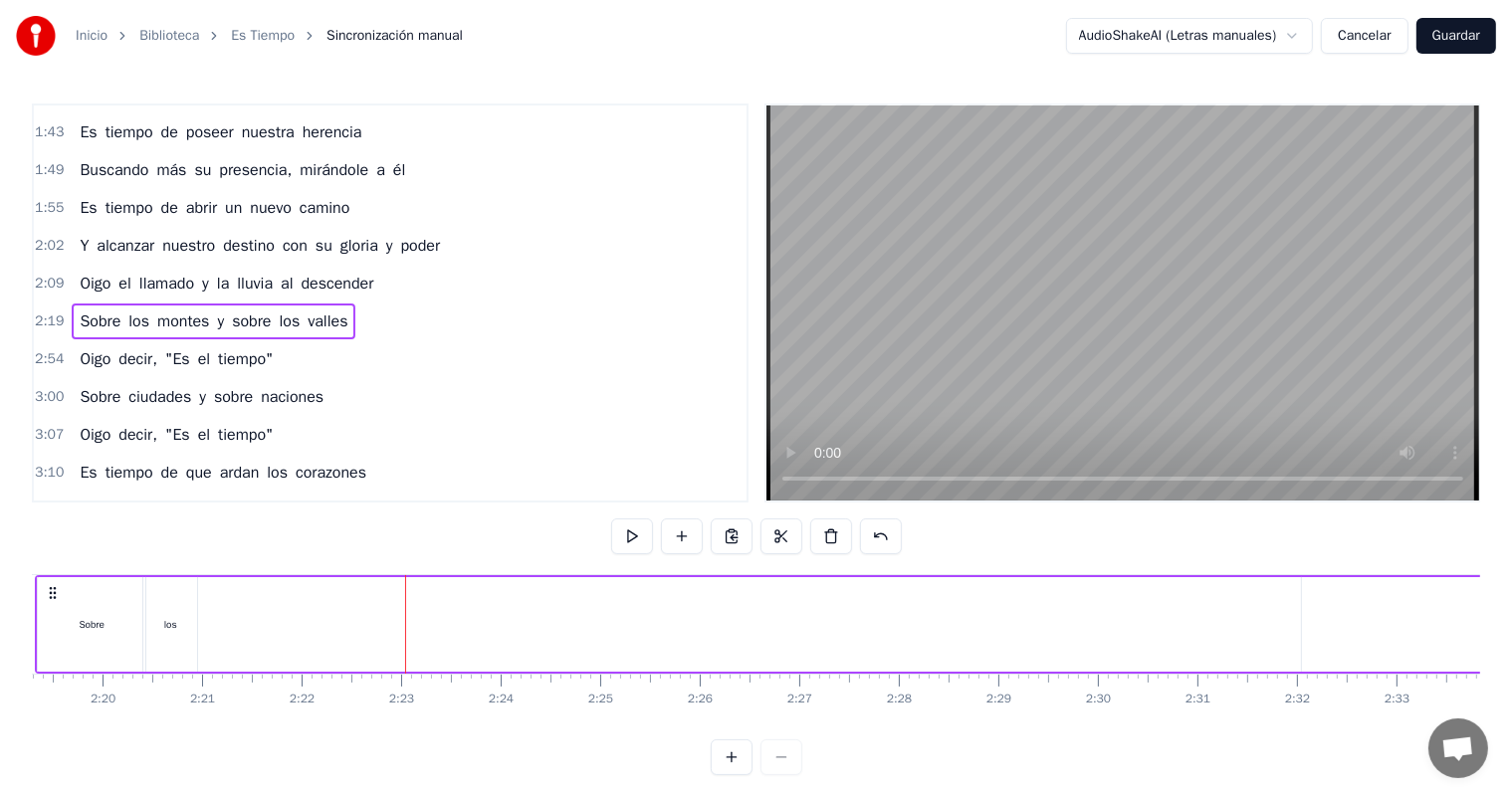 click on "montes" at bounding box center [1673, 624] 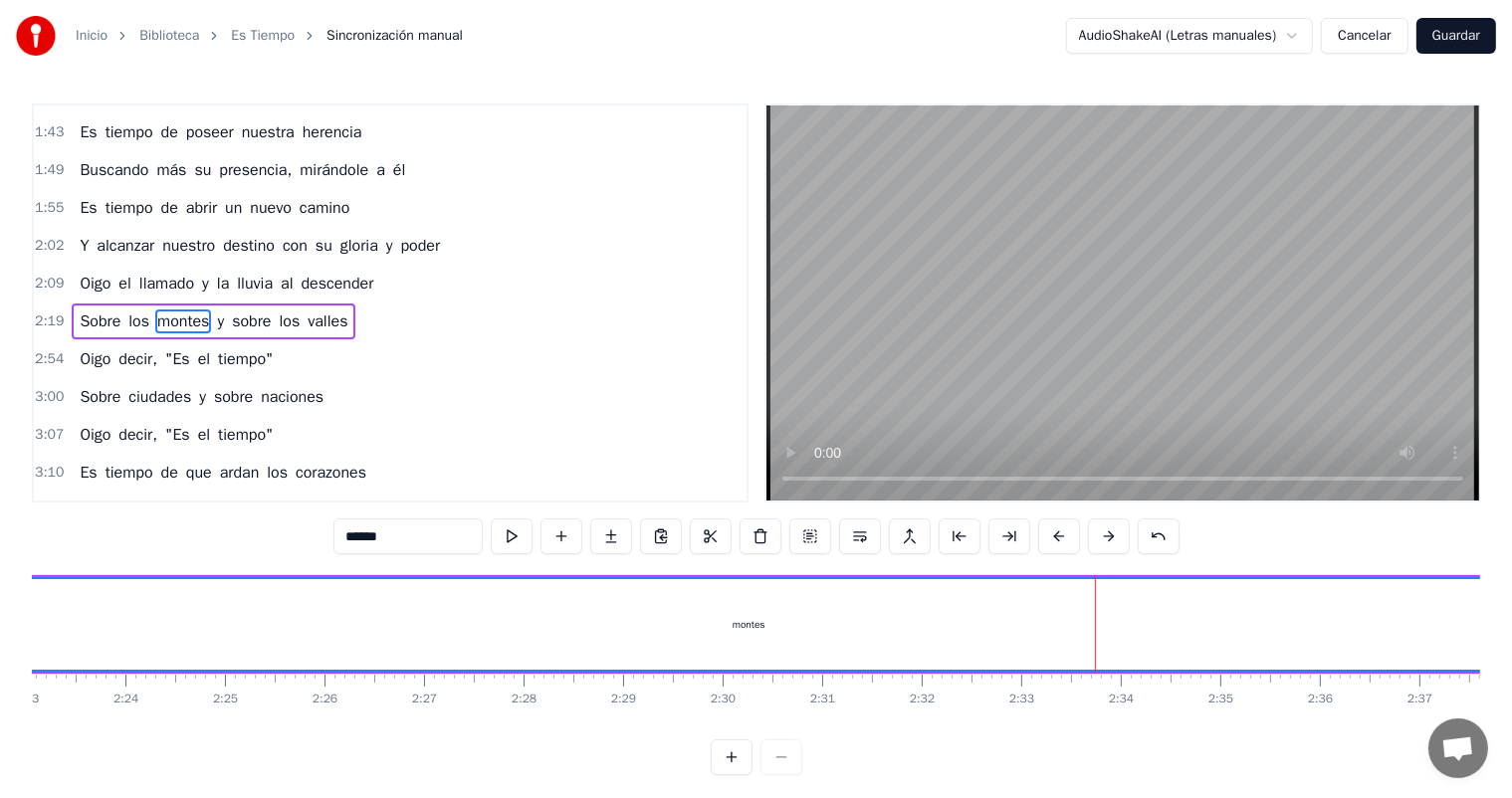 scroll, scrollTop: 0, scrollLeft: 15203, axis: horizontal 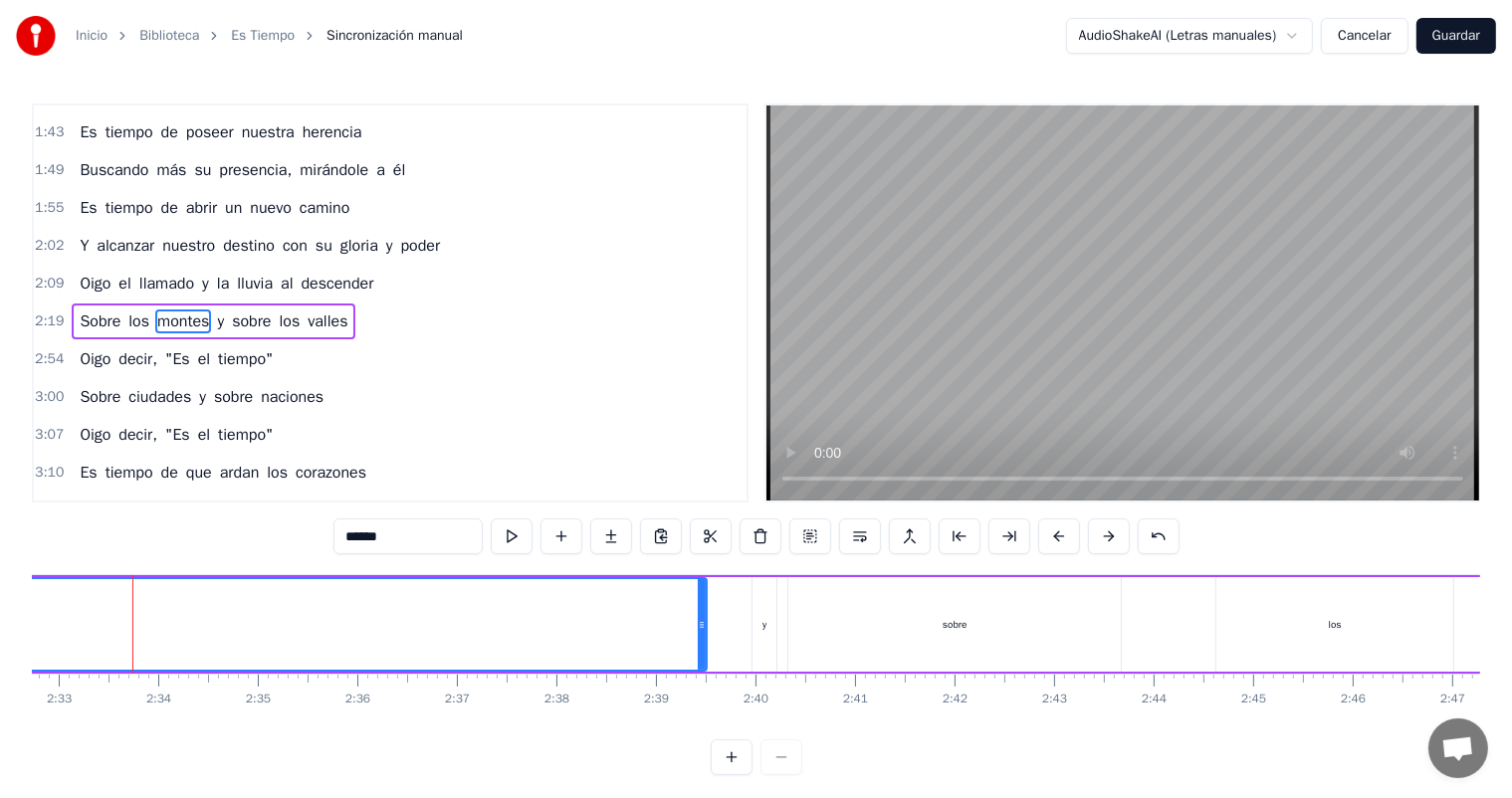 drag, startPoint x: 1308, startPoint y: 613, endPoint x: 92, endPoint y: 639, distance: 1216.2779 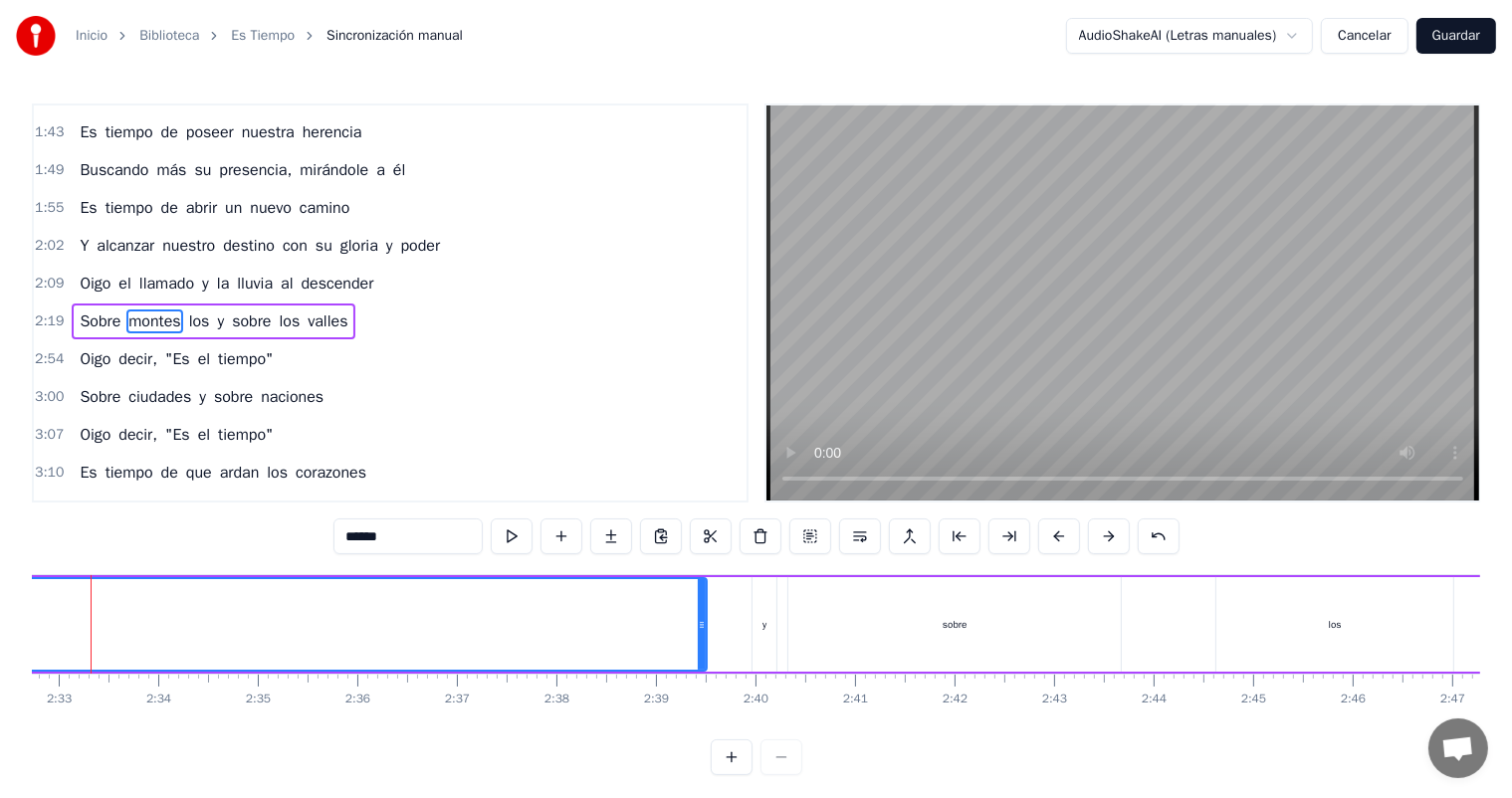 scroll, scrollTop: 0, scrollLeft: 15162, axis: horizontal 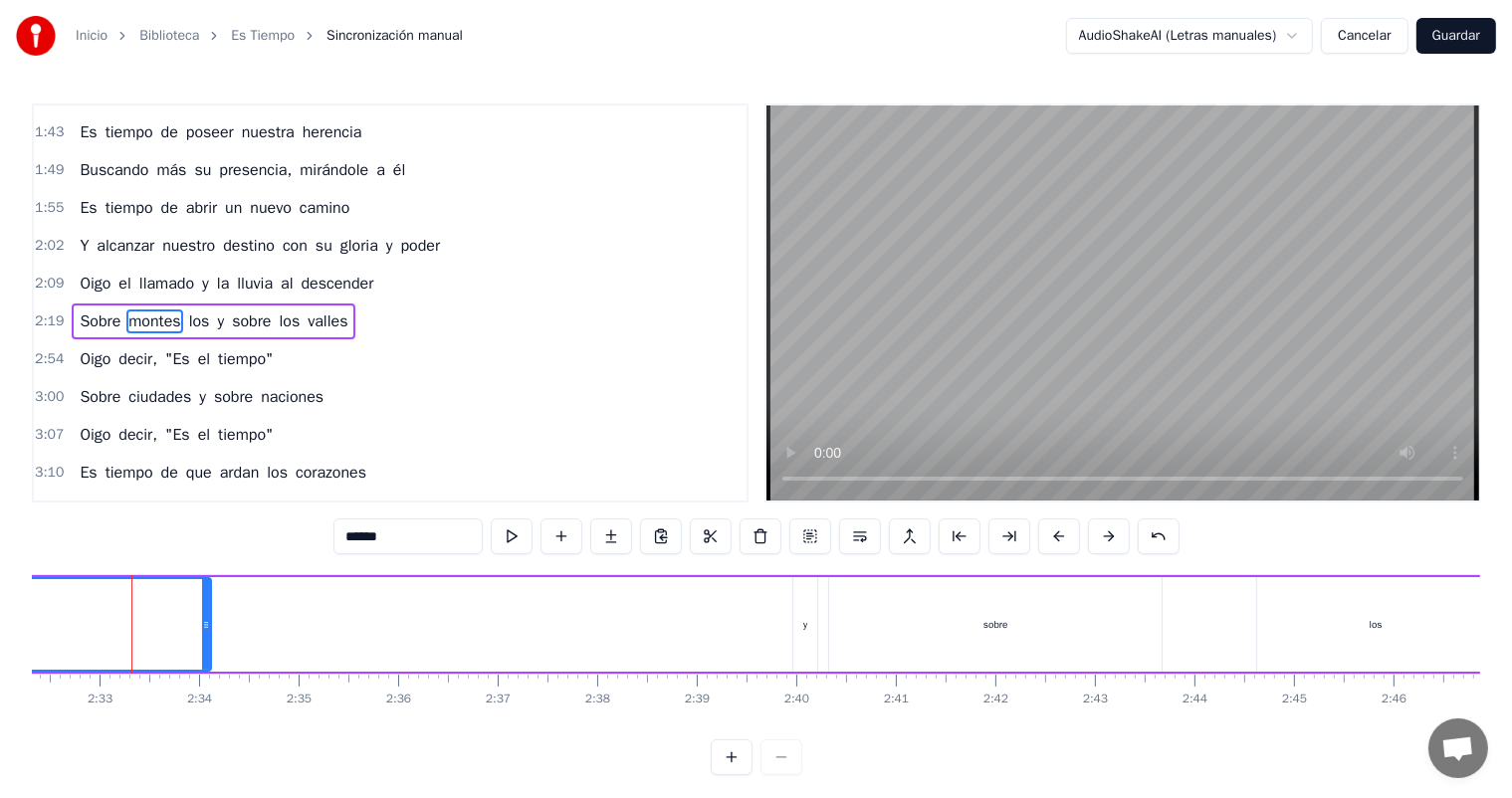 drag, startPoint x: 742, startPoint y: 624, endPoint x: 205, endPoint y: 652, distance: 537.7295 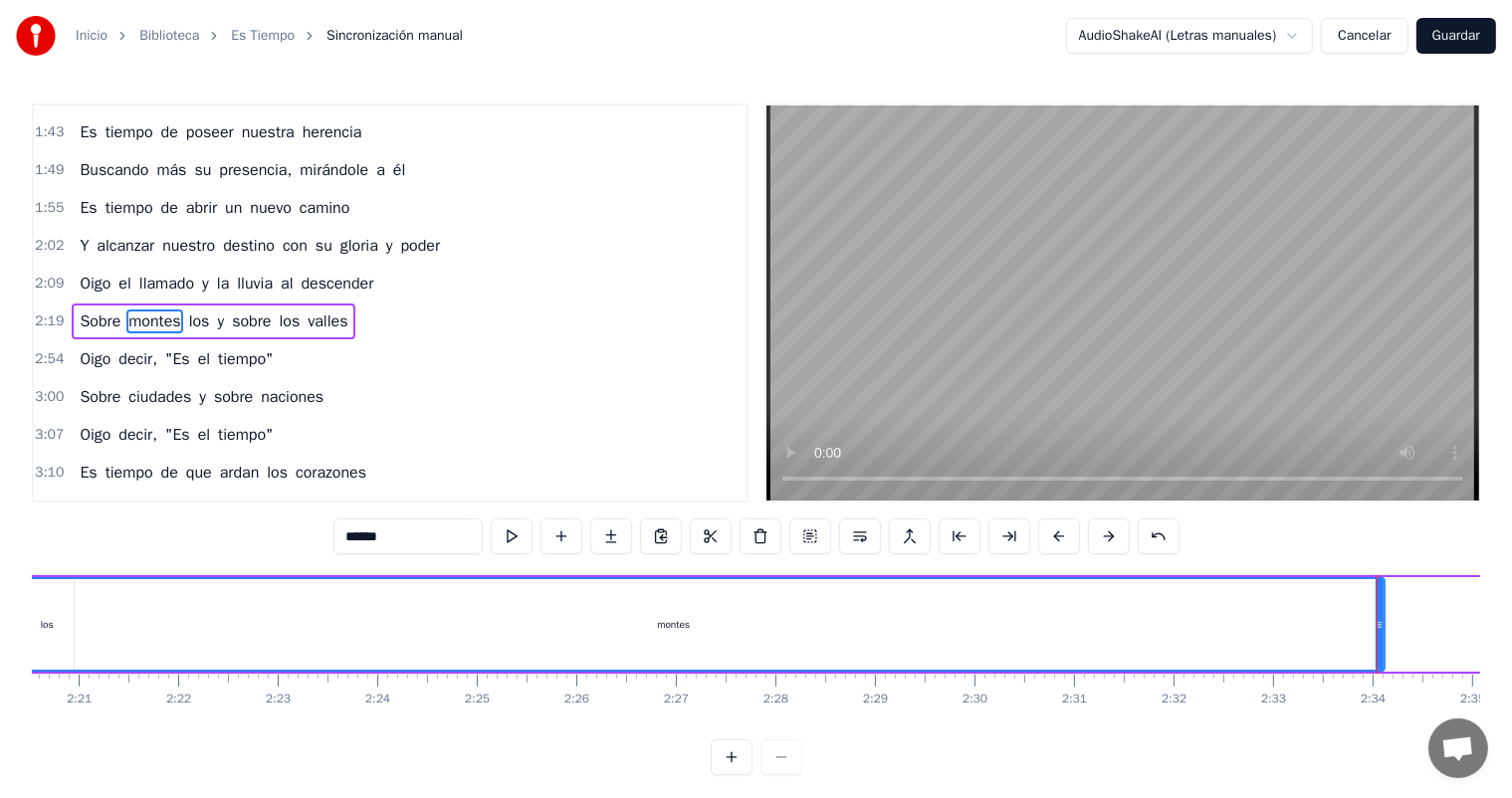 scroll, scrollTop: 0, scrollLeft: 14092, axis: horizontal 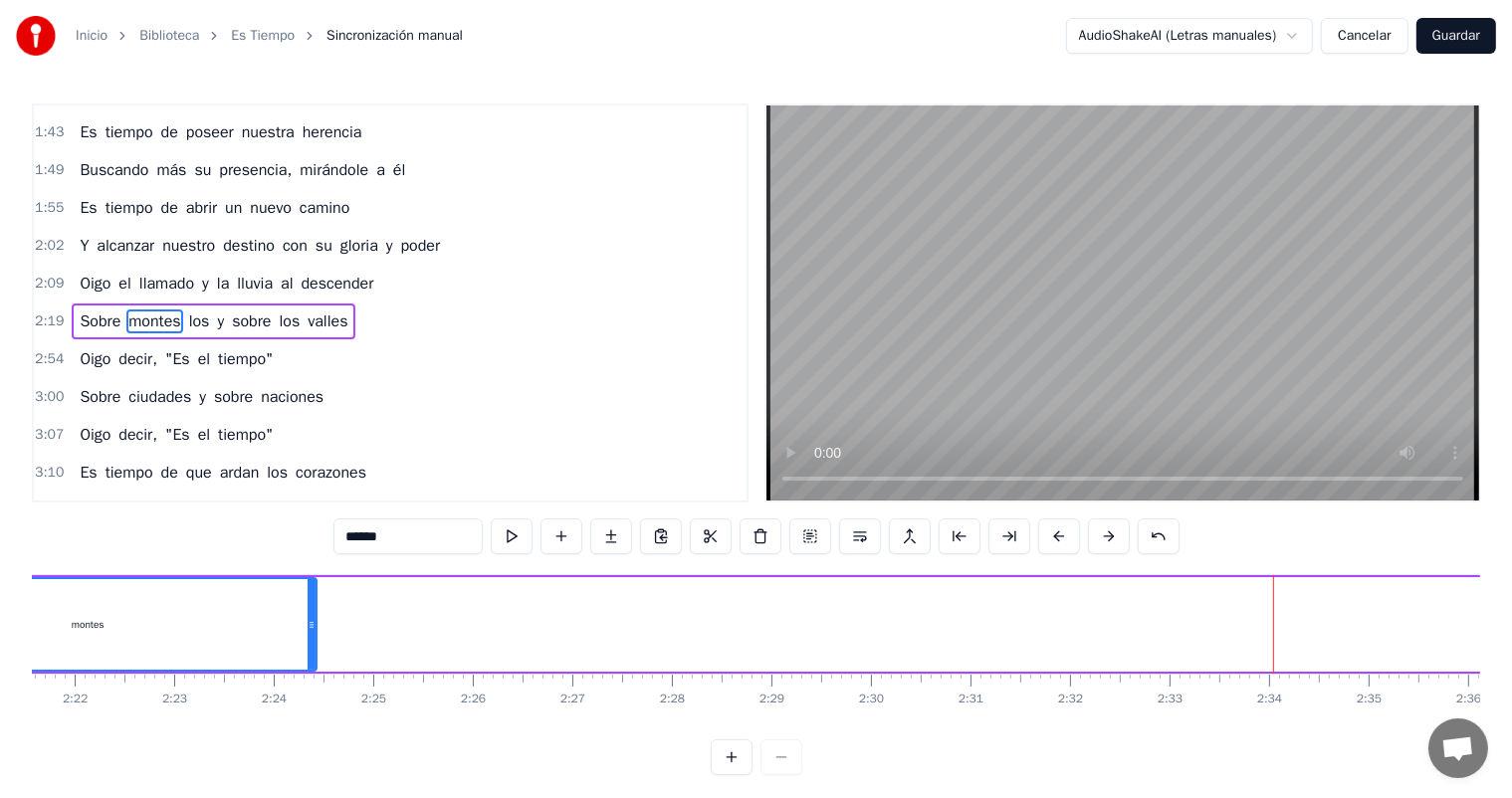 drag, startPoint x: 1275, startPoint y: 614, endPoint x: 643, endPoint y: 688, distance: 636.31753 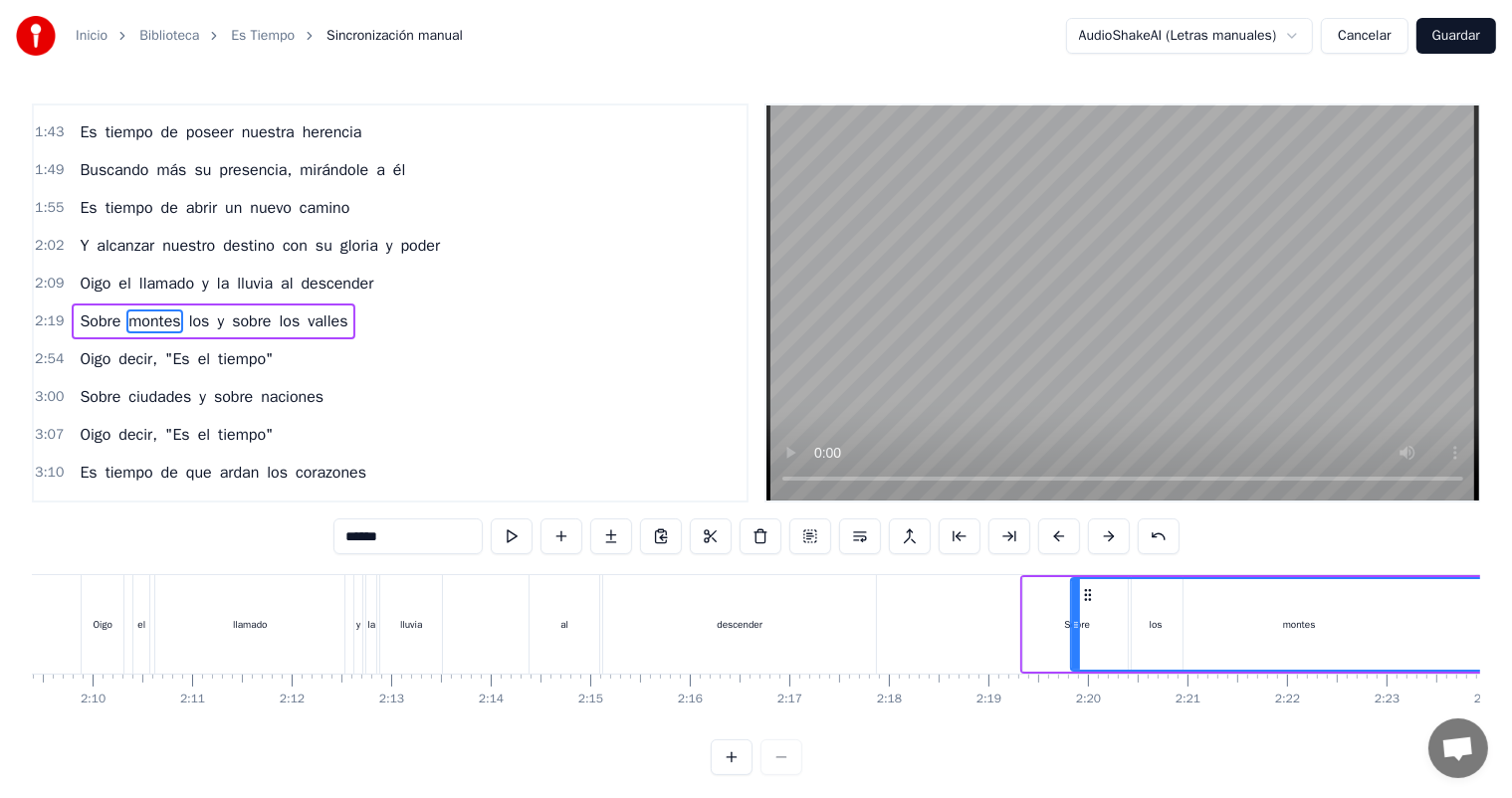 scroll, scrollTop: 0, scrollLeft: 13147, axis: horizontal 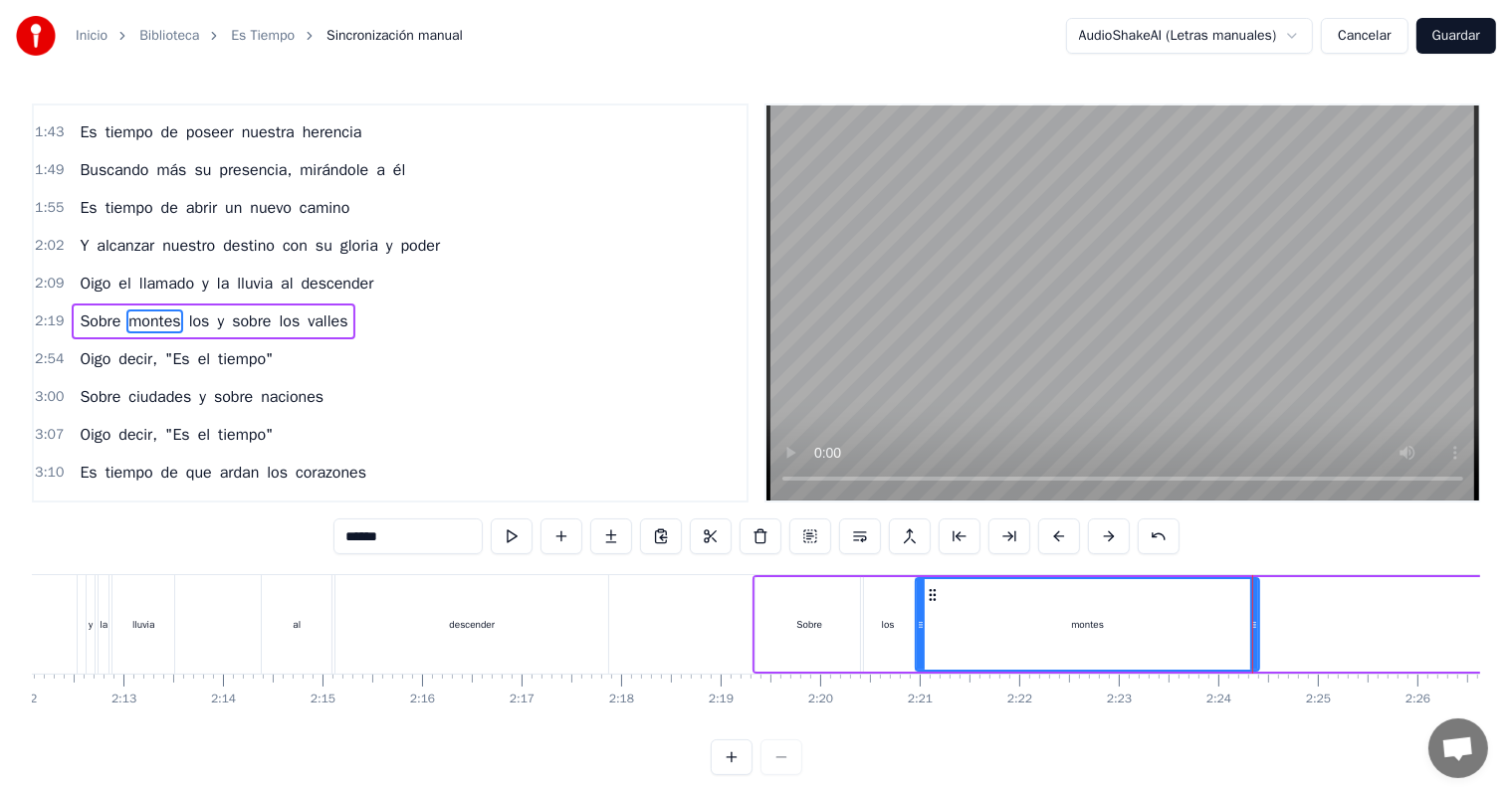 drag, startPoint x: 806, startPoint y: 616, endPoint x: 919, endPoint y: 619, distance: 113.03982 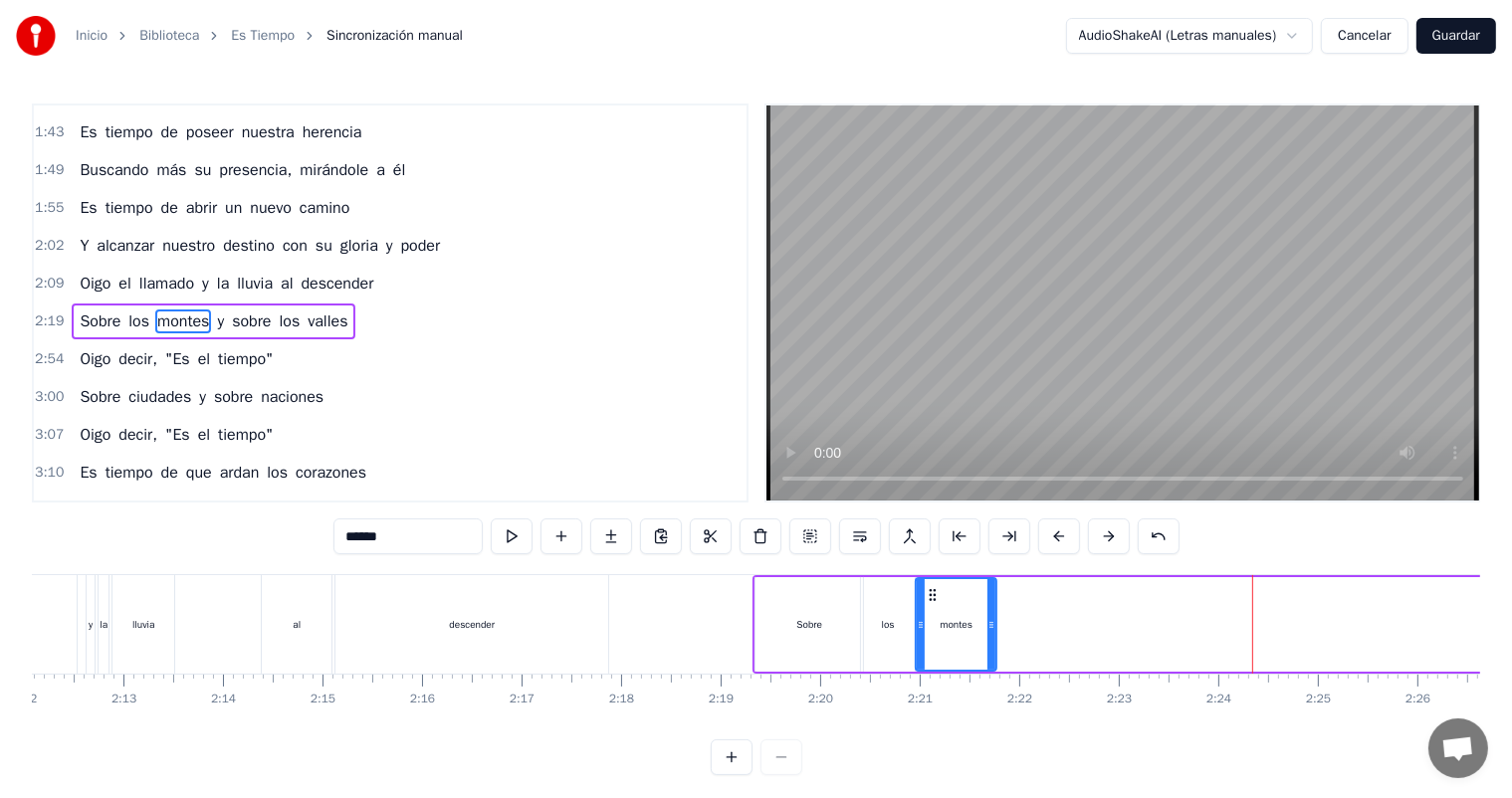 drag, startPoint x: 1255, startPoint y: 624, endPoint x: 992, endPoint y: 641, distance: 263.54886 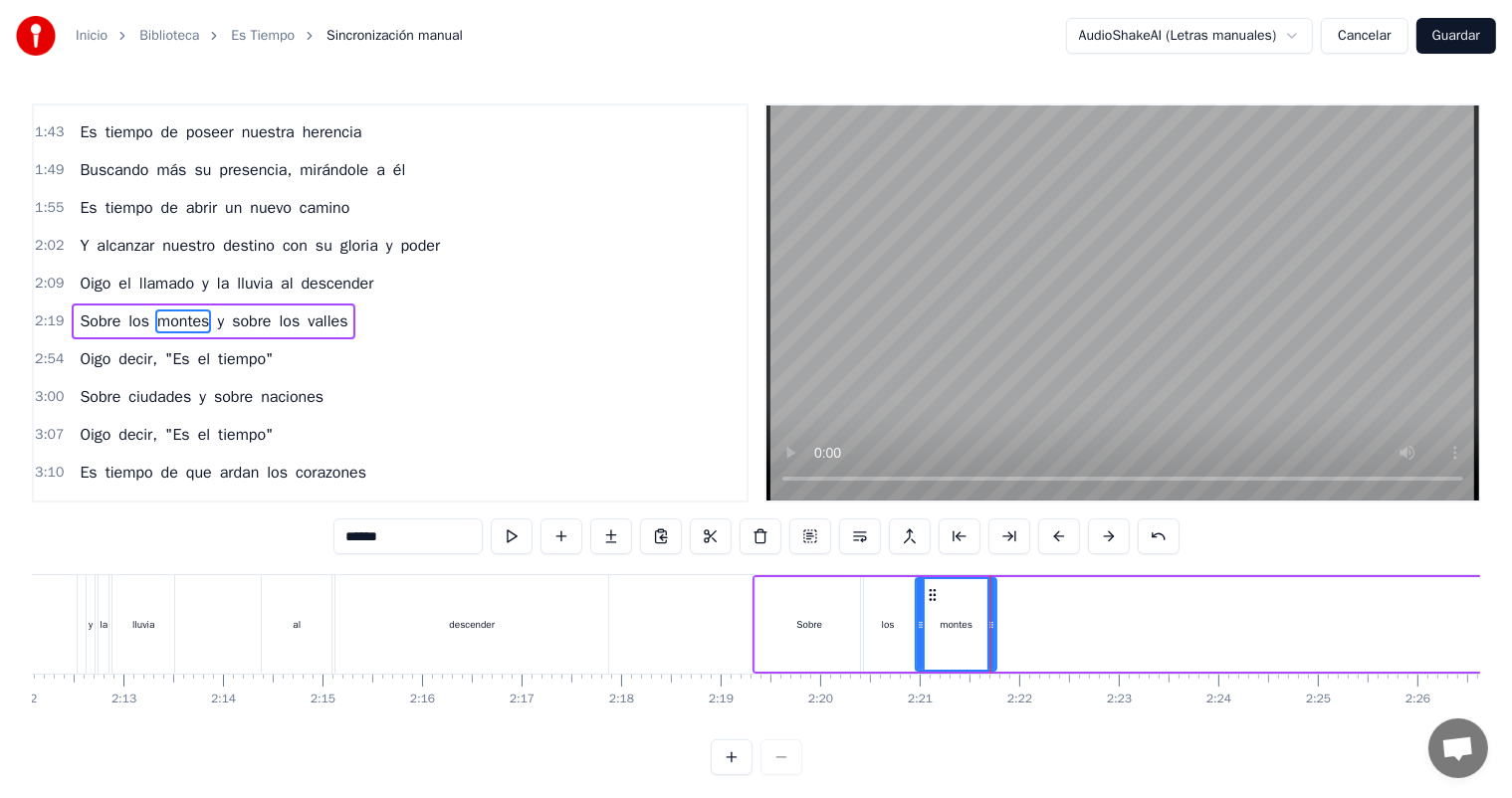 click on "Sobre los montes y sobre los valles" at bounding box center [2490, 624] 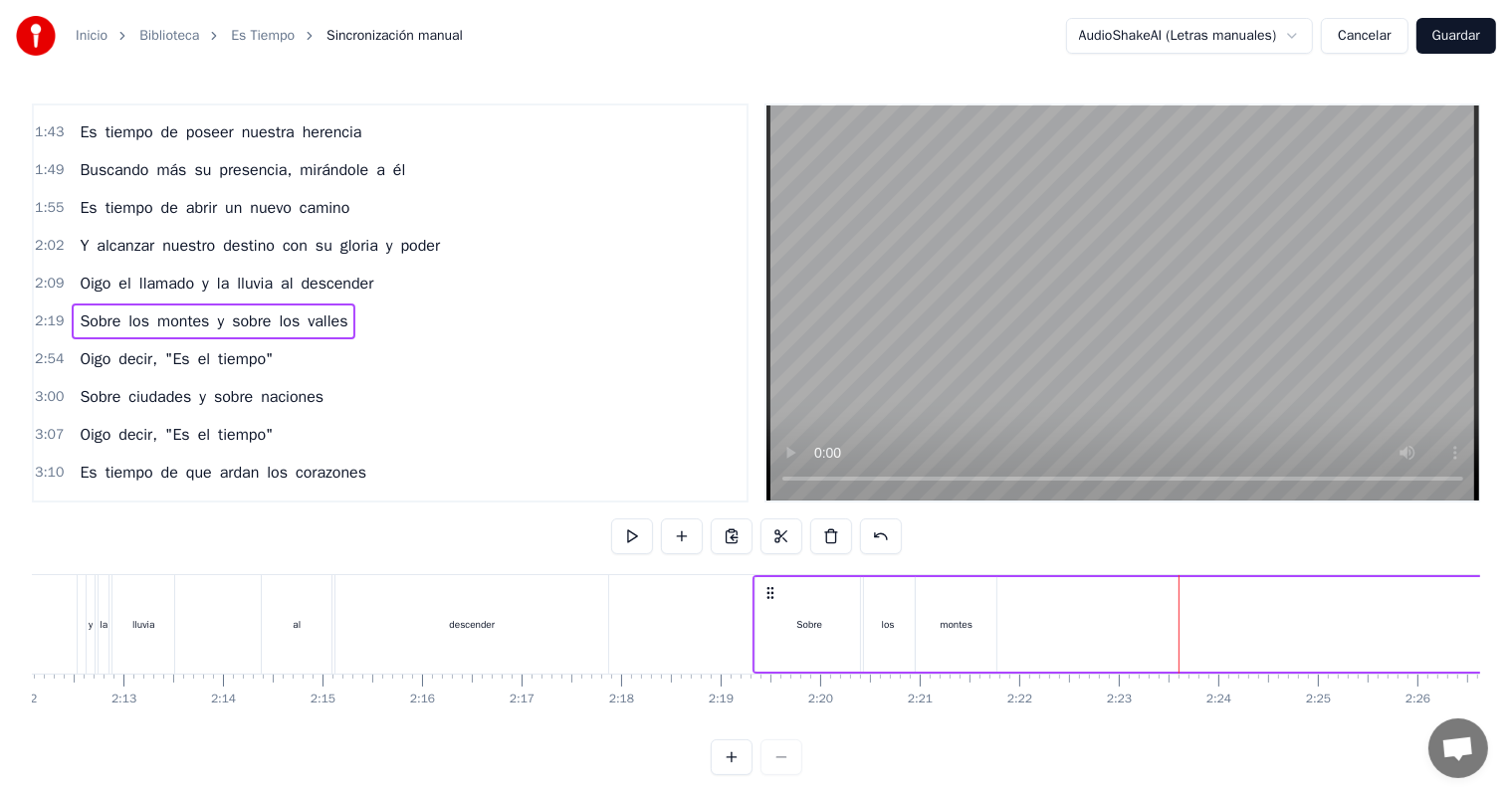 scroll, scrollTop: 0, scrollLeft: 12884, axis: horizontal 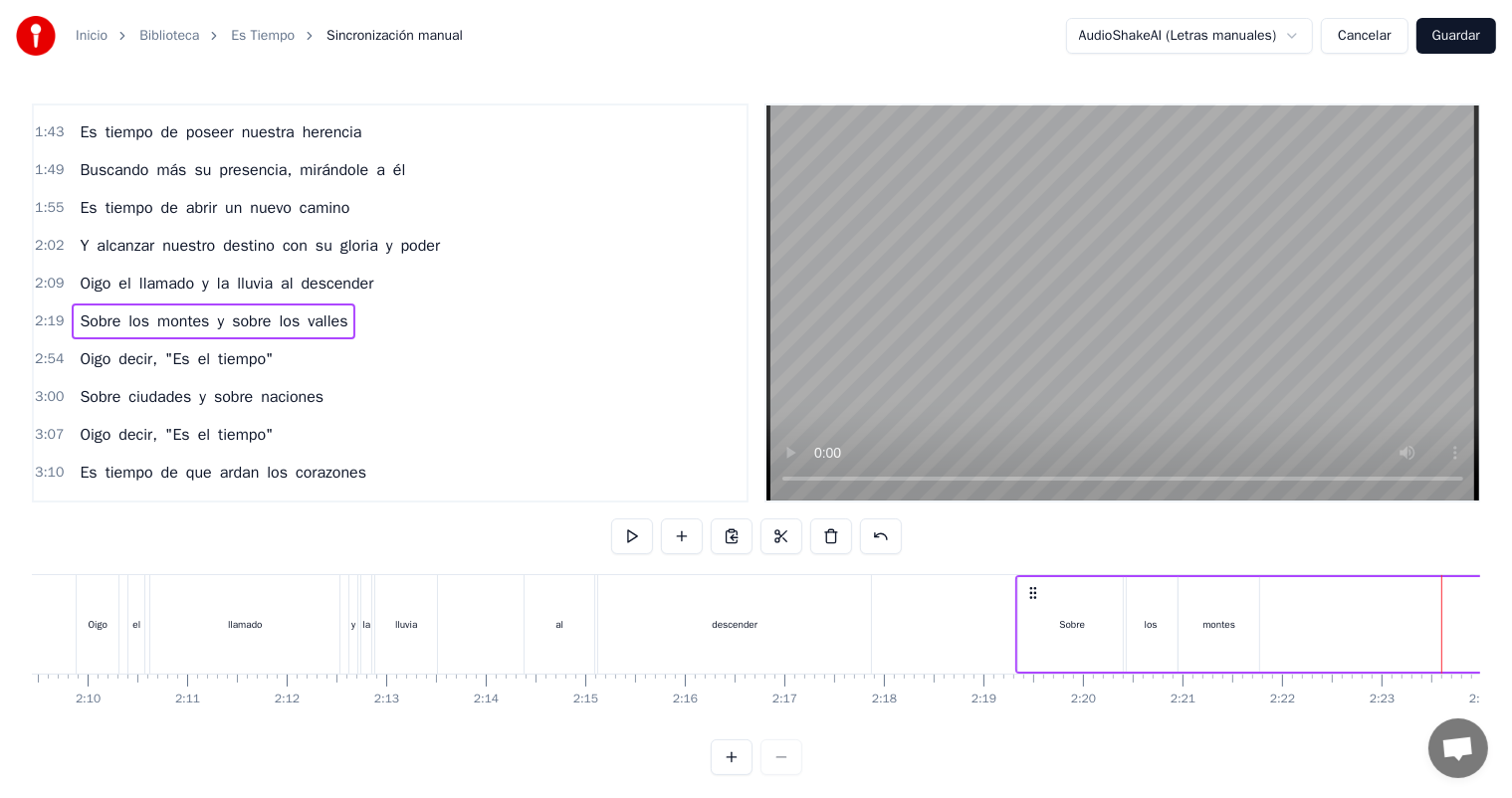 click on "Sobre los montes y sobre los valles" at bounding box center [2753, 624] 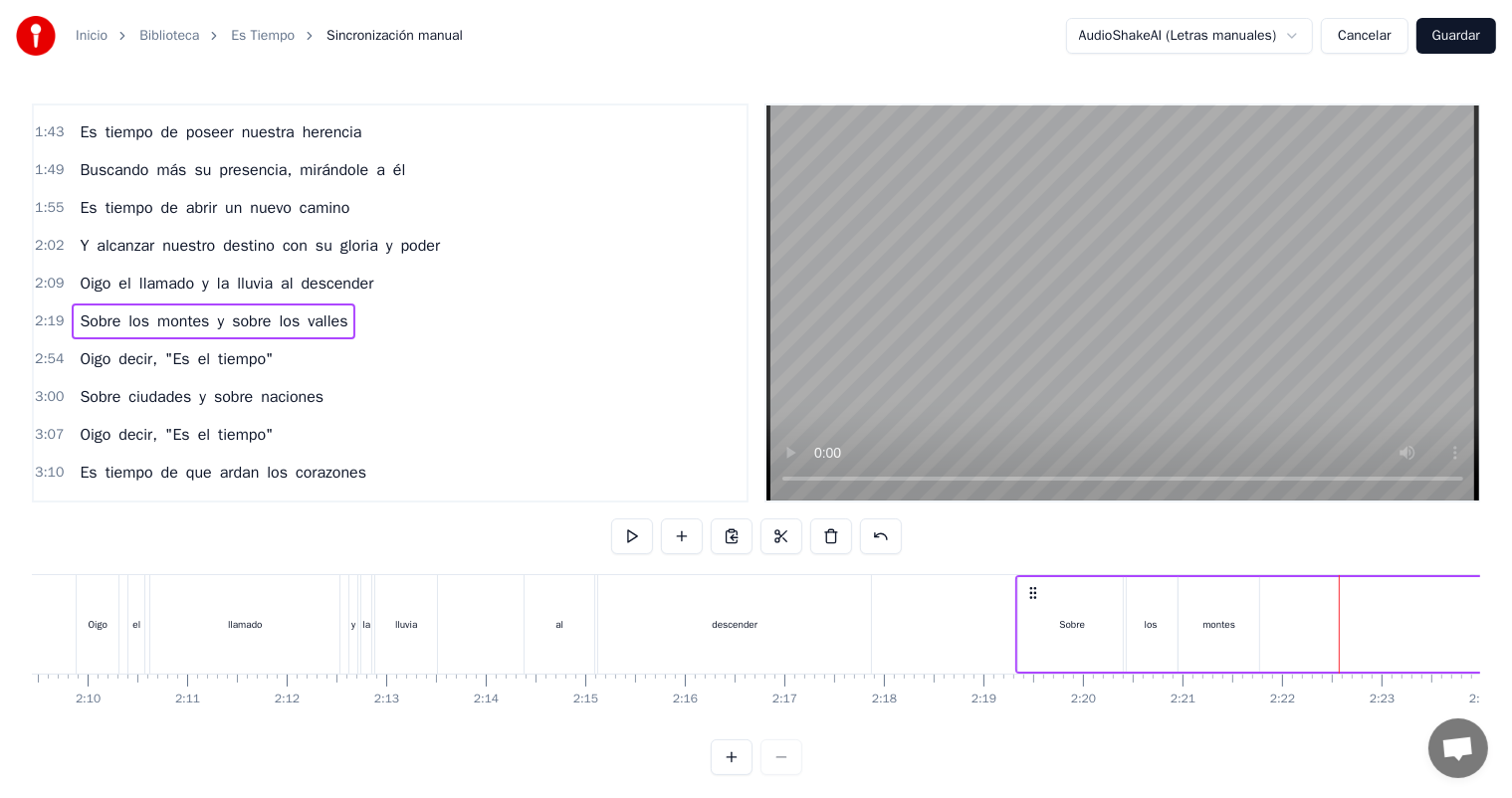 scroll, scrollTop: 0, scrollLeft: 14152, axis: horizontal 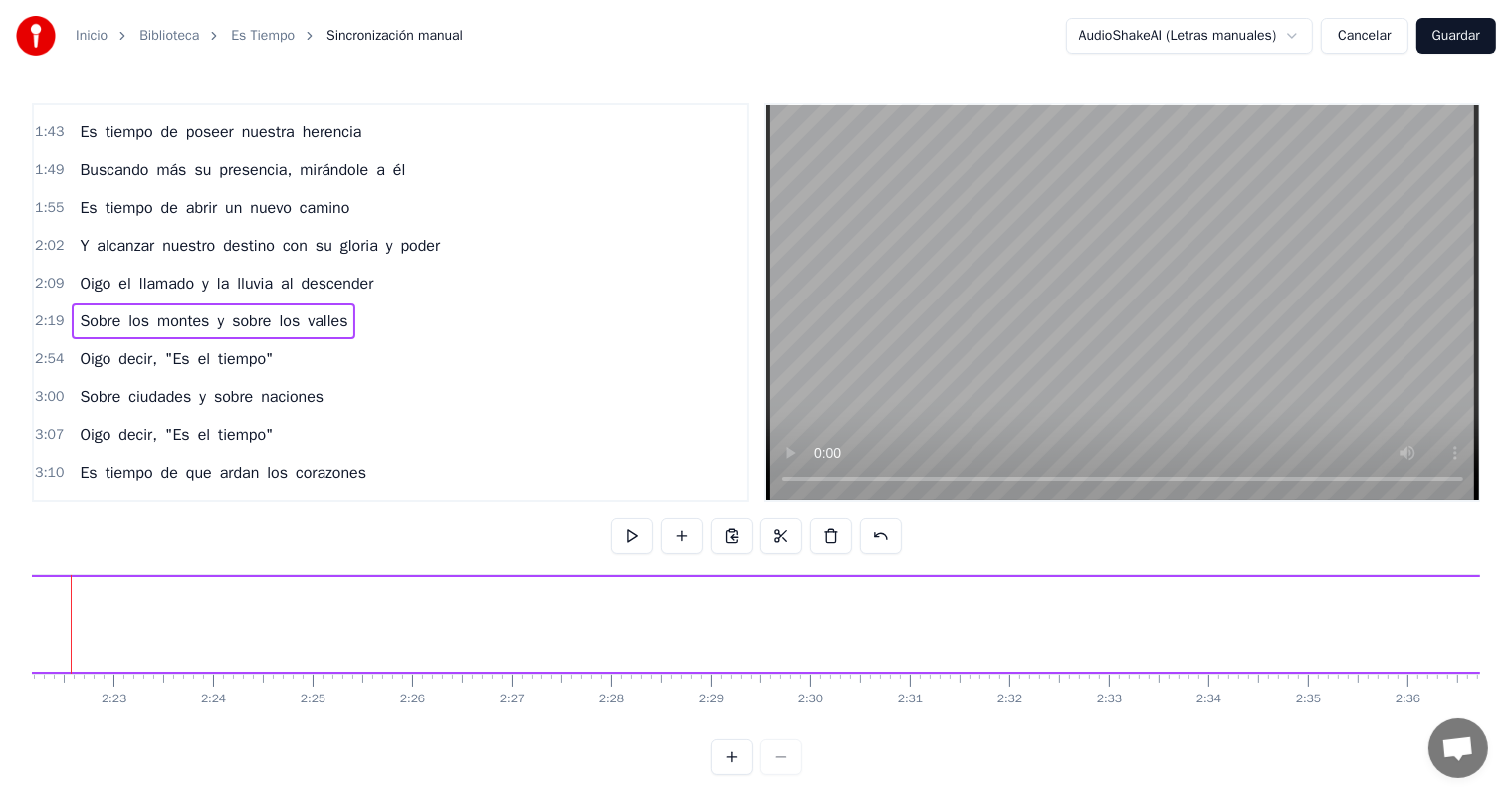 click on "Sobre los montes y sobre los valles" at bounding box center [1485, 624] 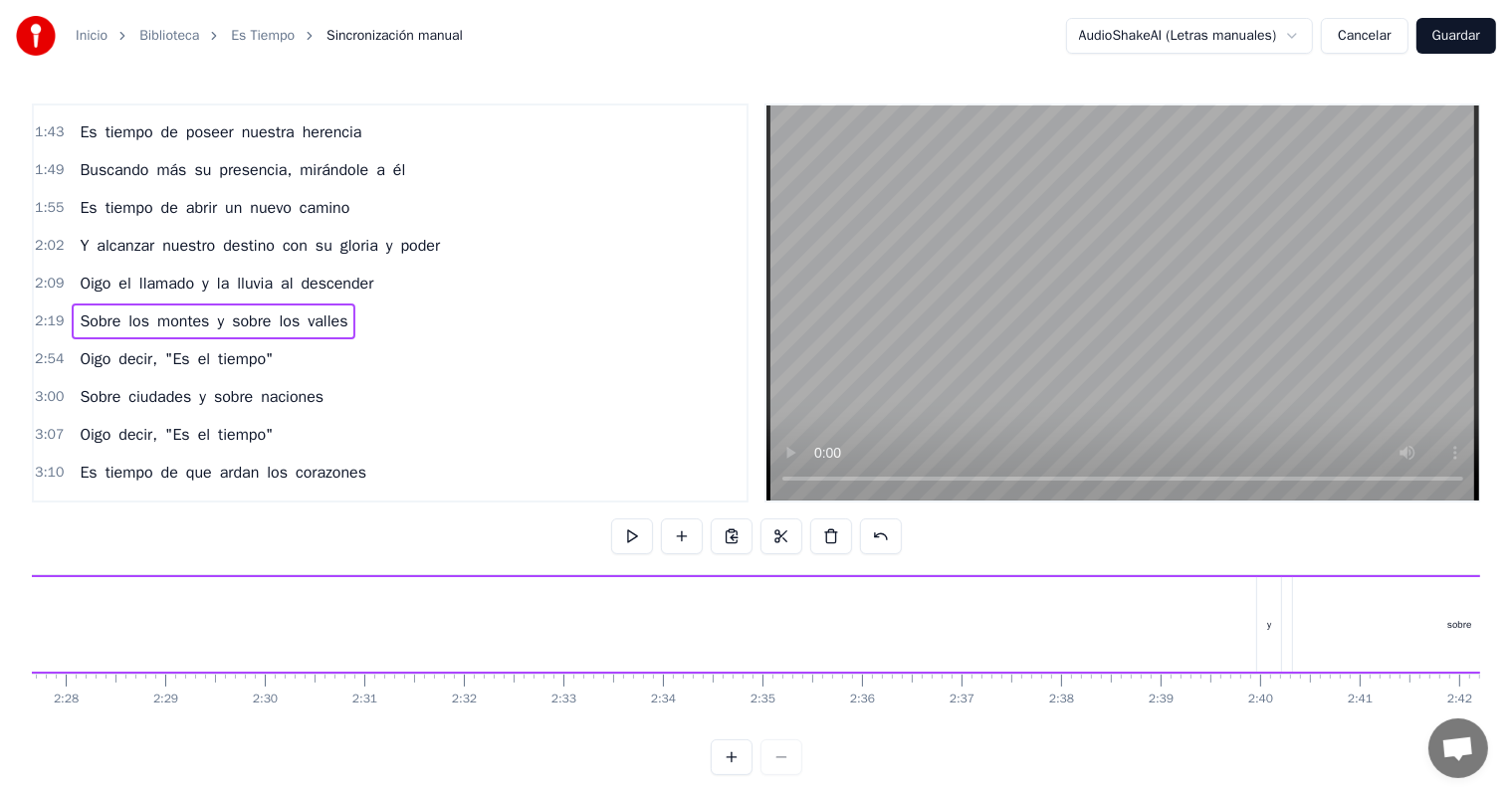 scroll, scrollTop: 0, scrollLeft: 14411, axis: horizontal 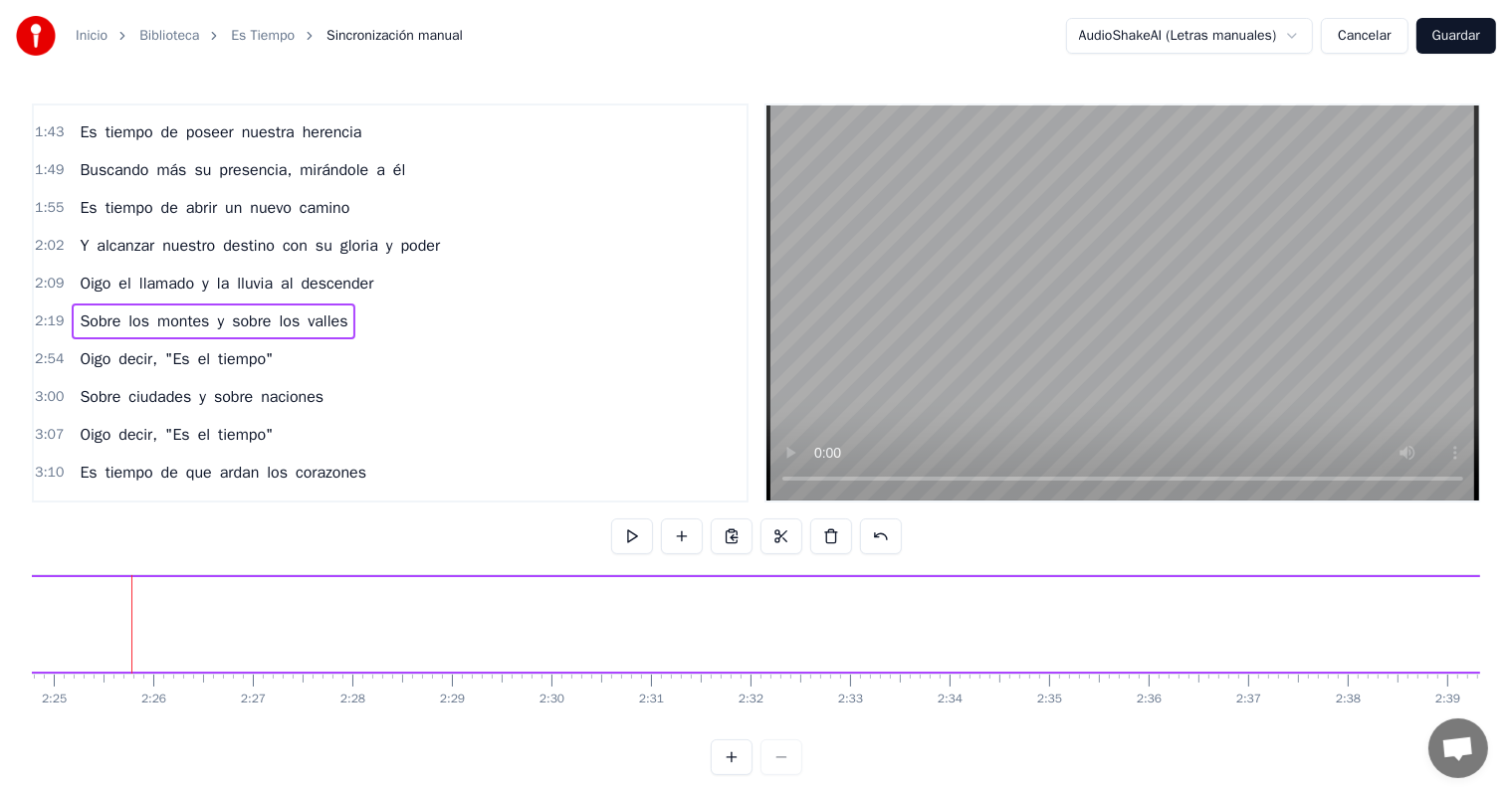 click on "Sobre los montes y sobre los valles" at bounding box center [1226, 624] 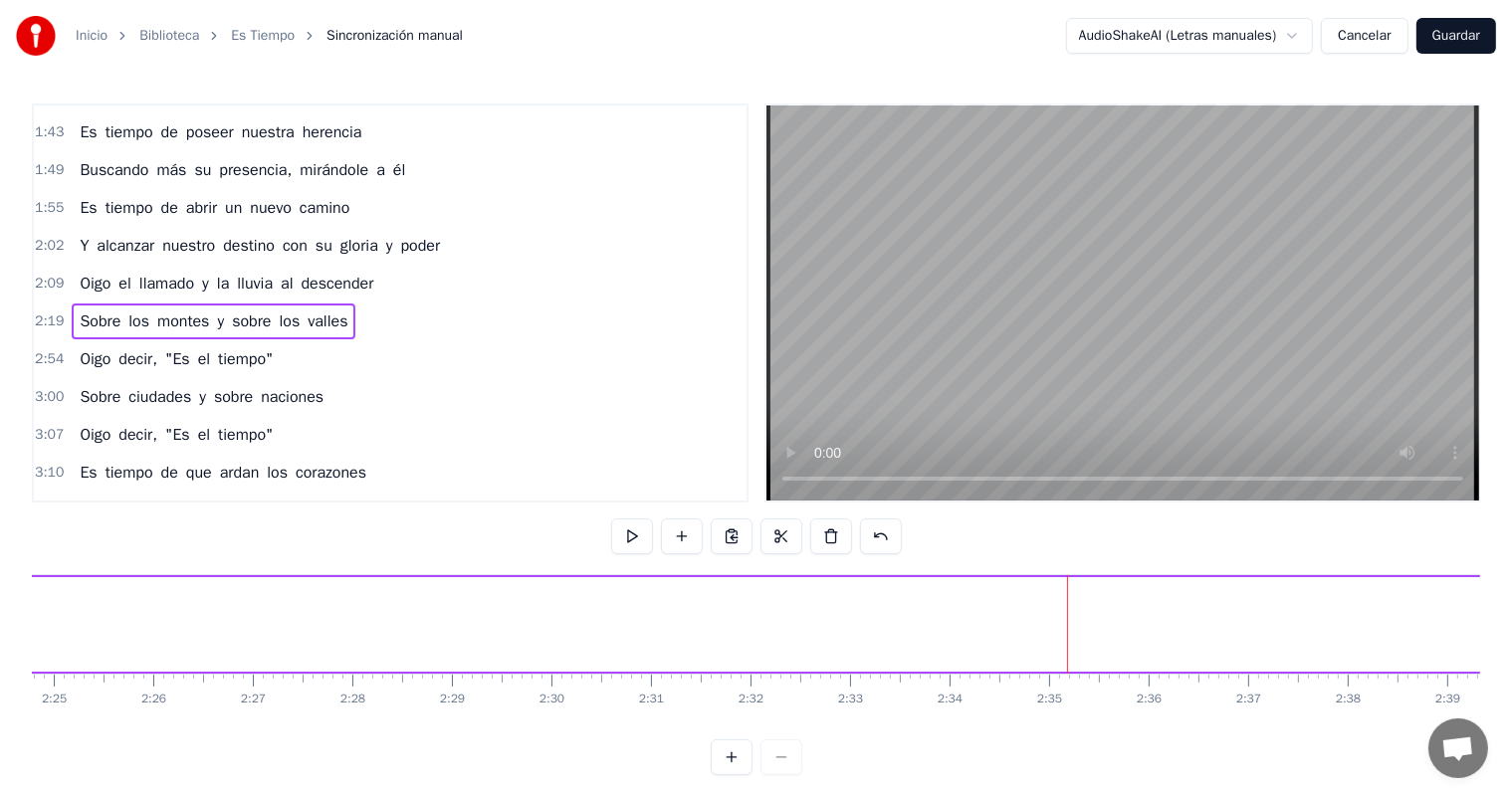 scroll, scrollTop: 0, scrollLeft: 15561, axis: horizontal 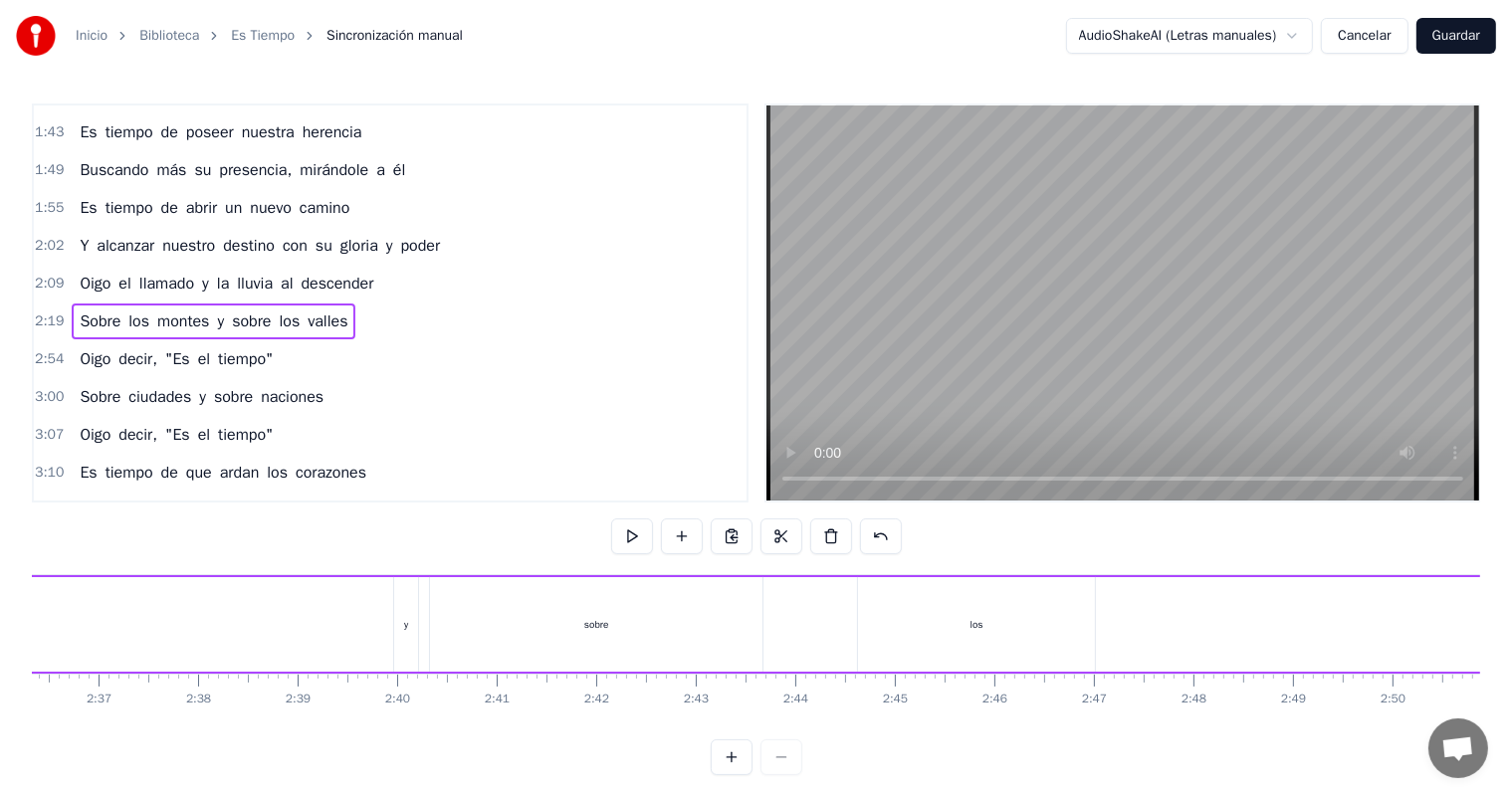 click on "sobre" at bounding box center [596, 624] 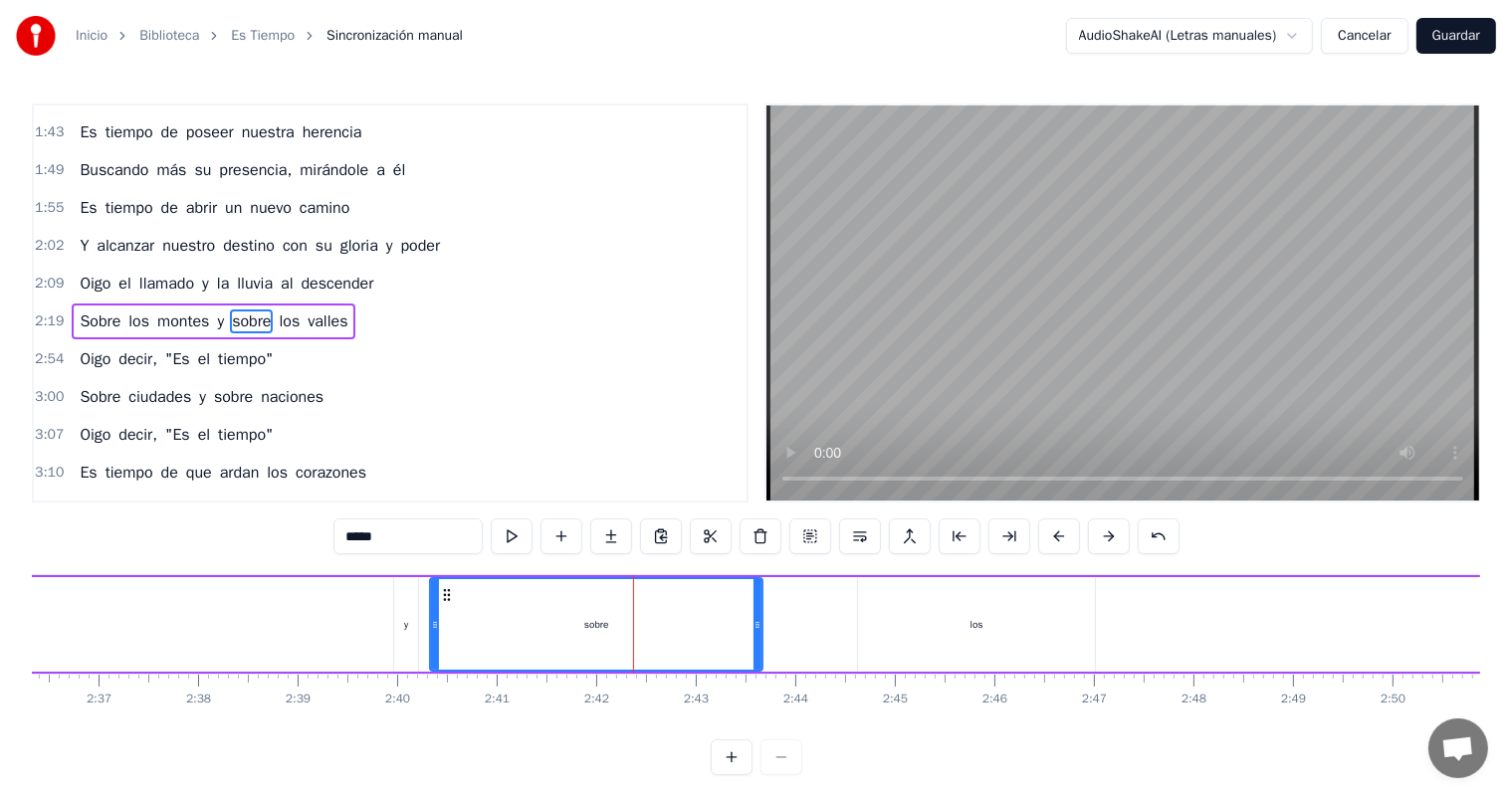 click on "Sobre los montes y sobre los valles" at bounding box center (77, 624) 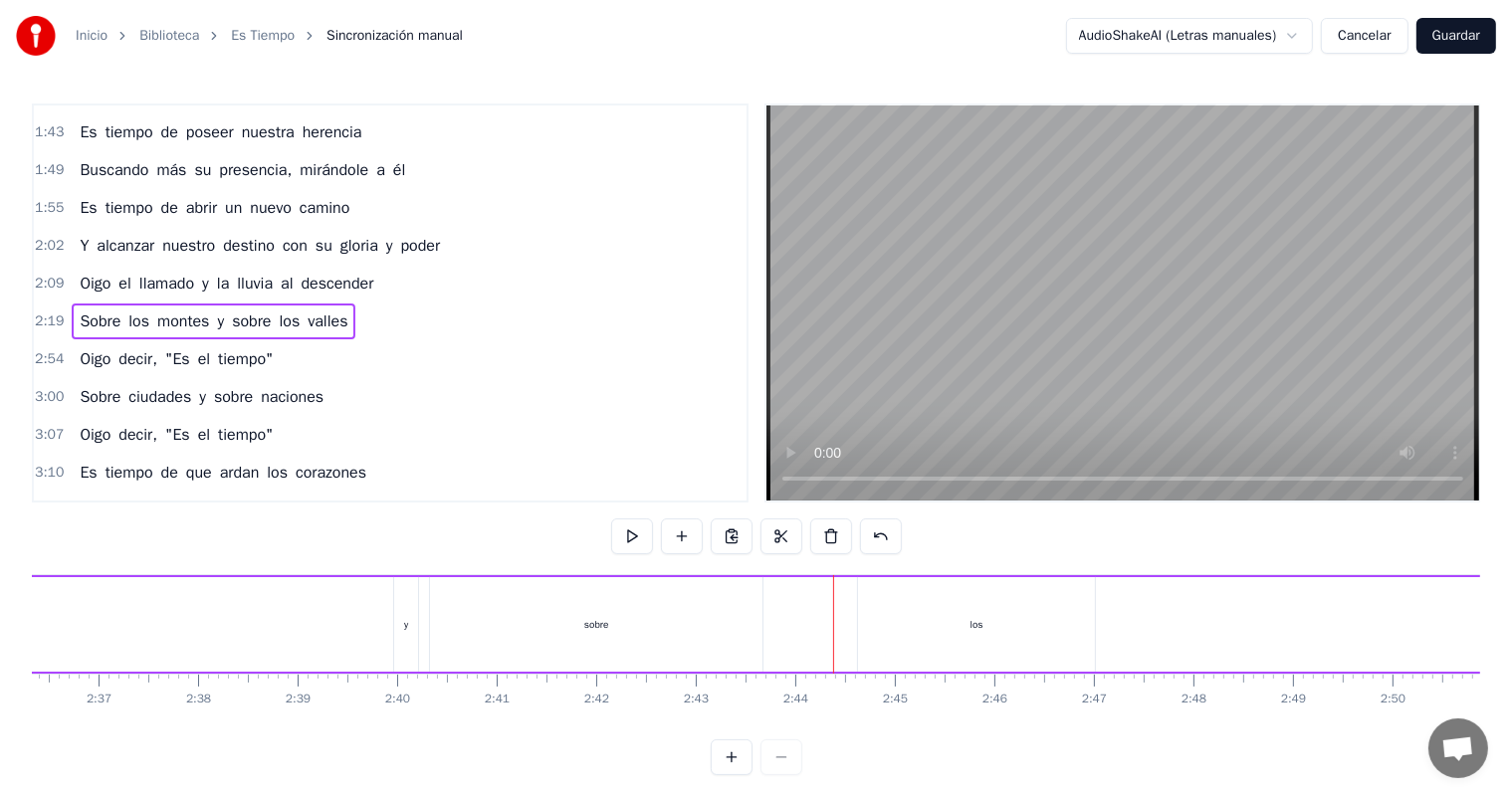 click on "sobre" at bounding box center (596, 624) 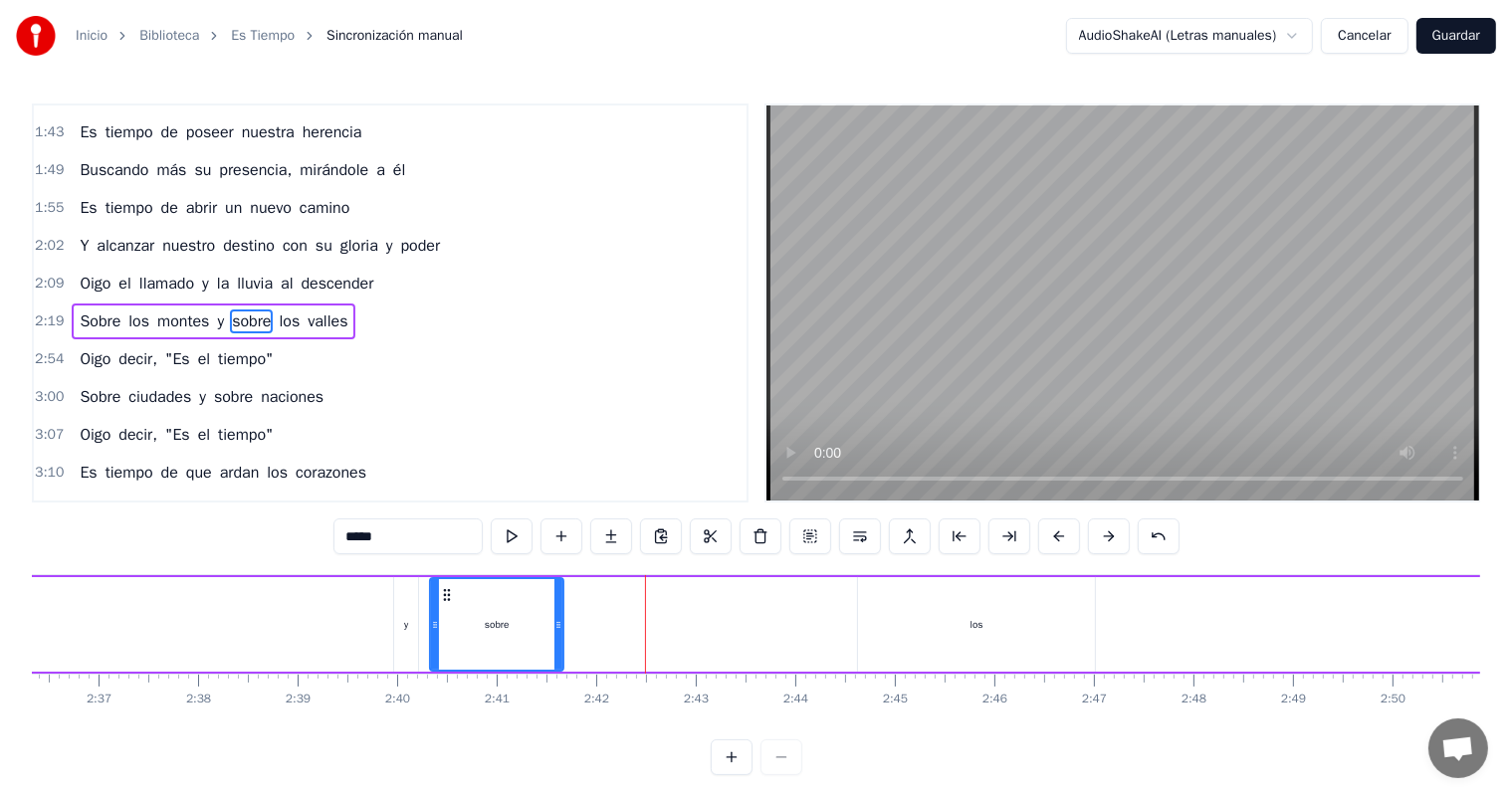 drag, startPoint x: 756, startPoint y: 625, endPoint x: 553, endPoint y: 624, distance: 203.00246 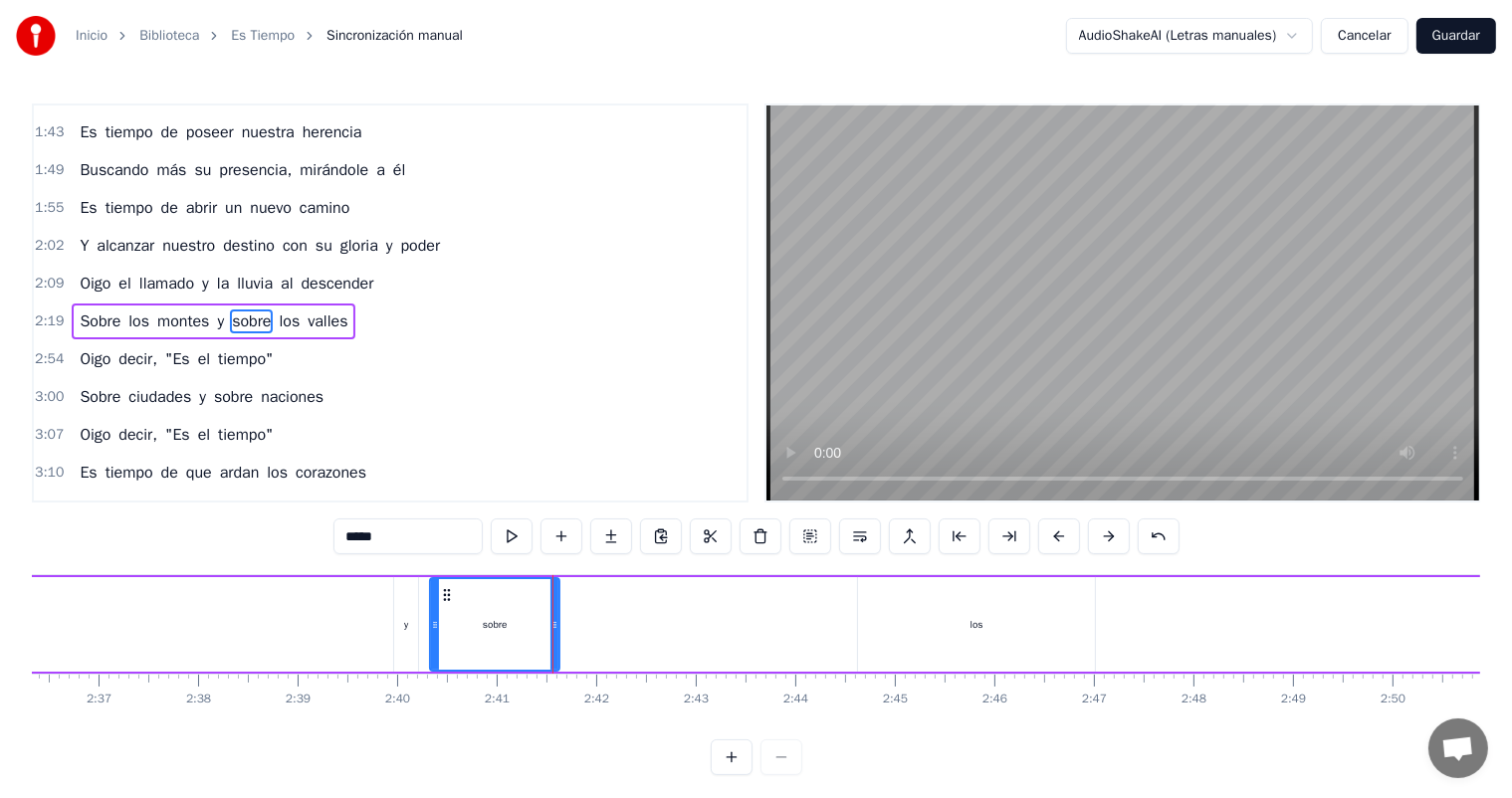 click on "Sobre los montes y sobre los valles" at bounding box center [77, 624] 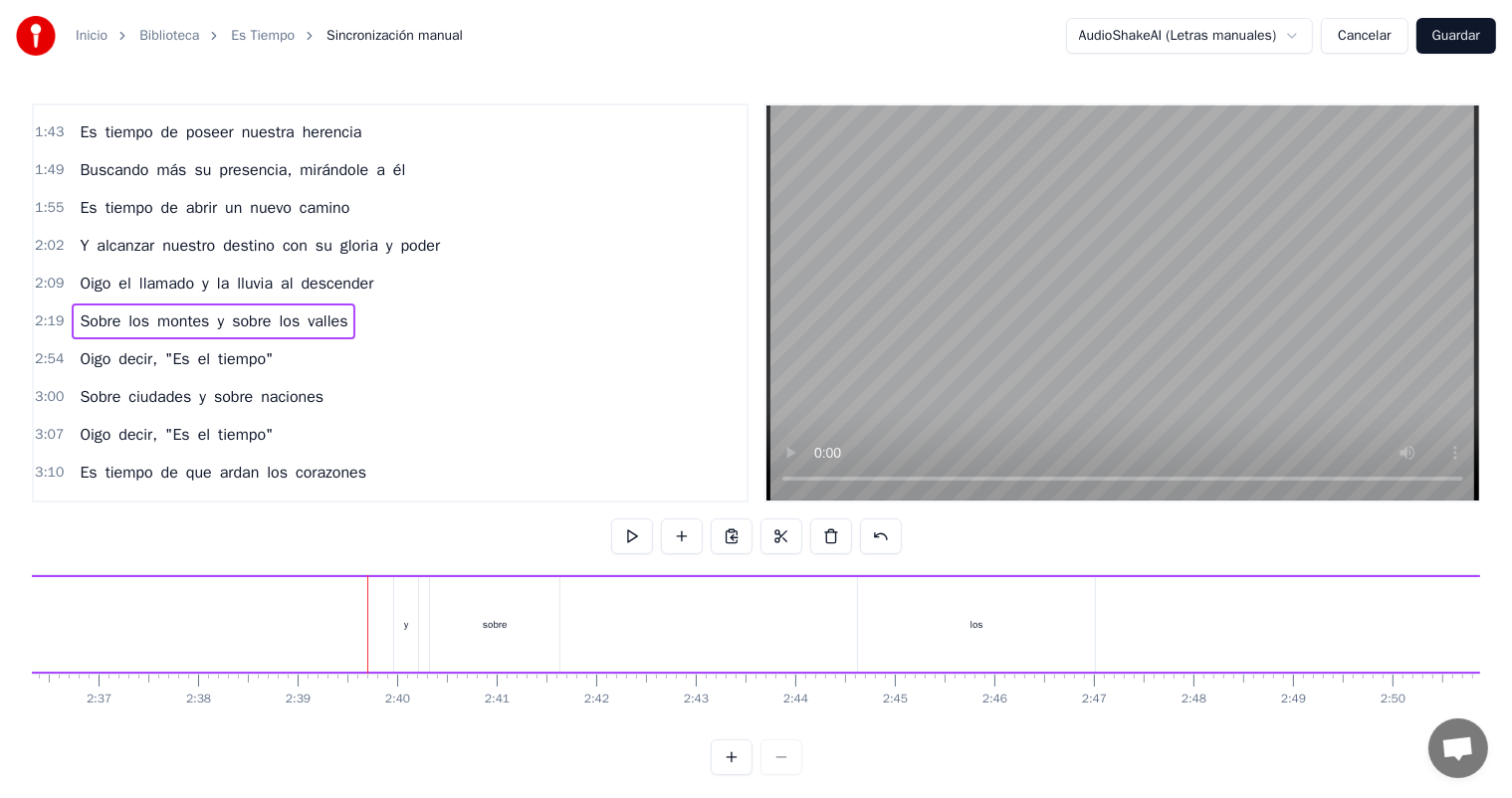 click on "los" at bounding box center (976, 624) 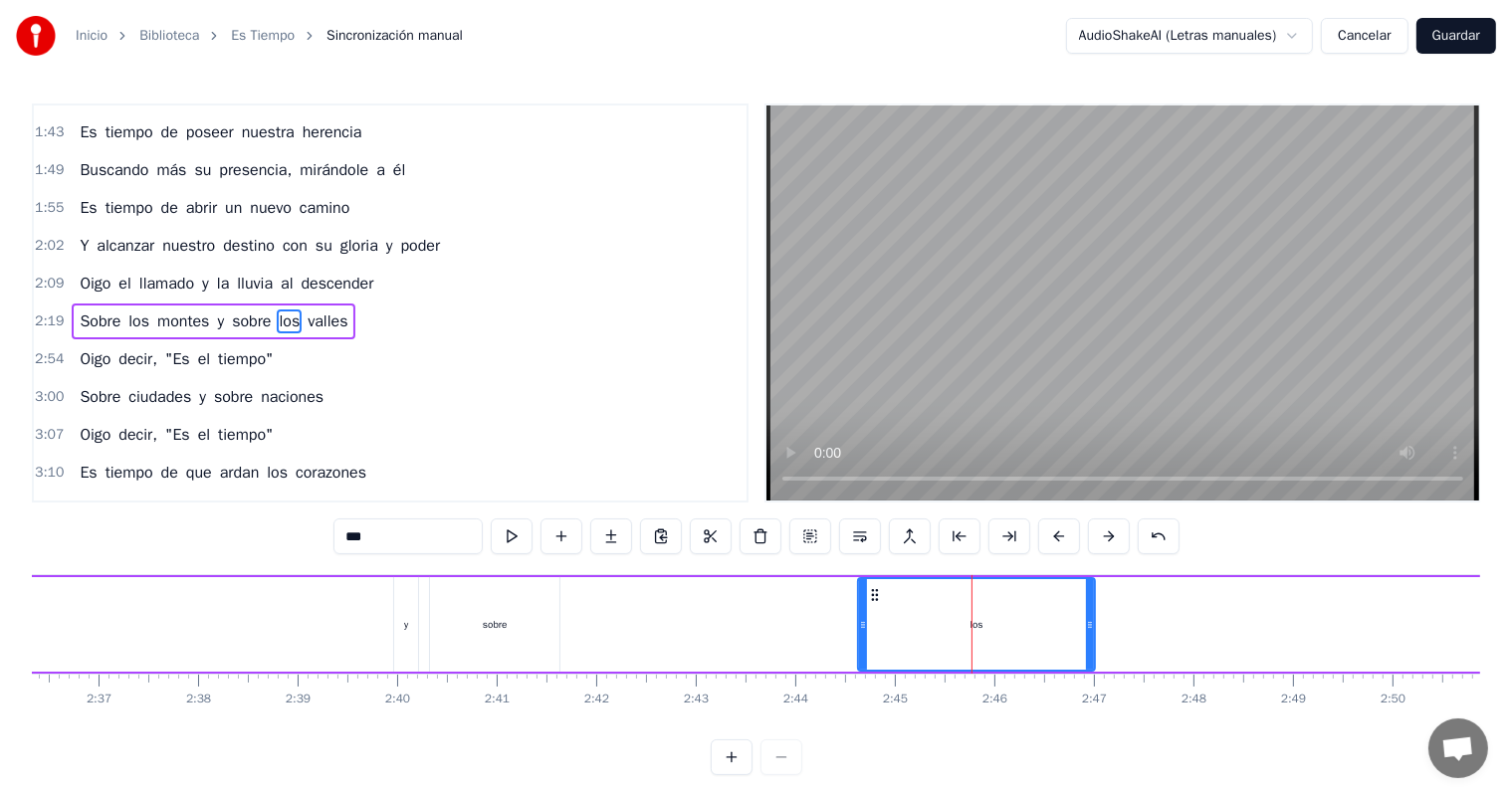 drag, startPoint x: 1088, startPoint y: 621, endPoint x: 970, endPoint y: 626, distance: 118.105885 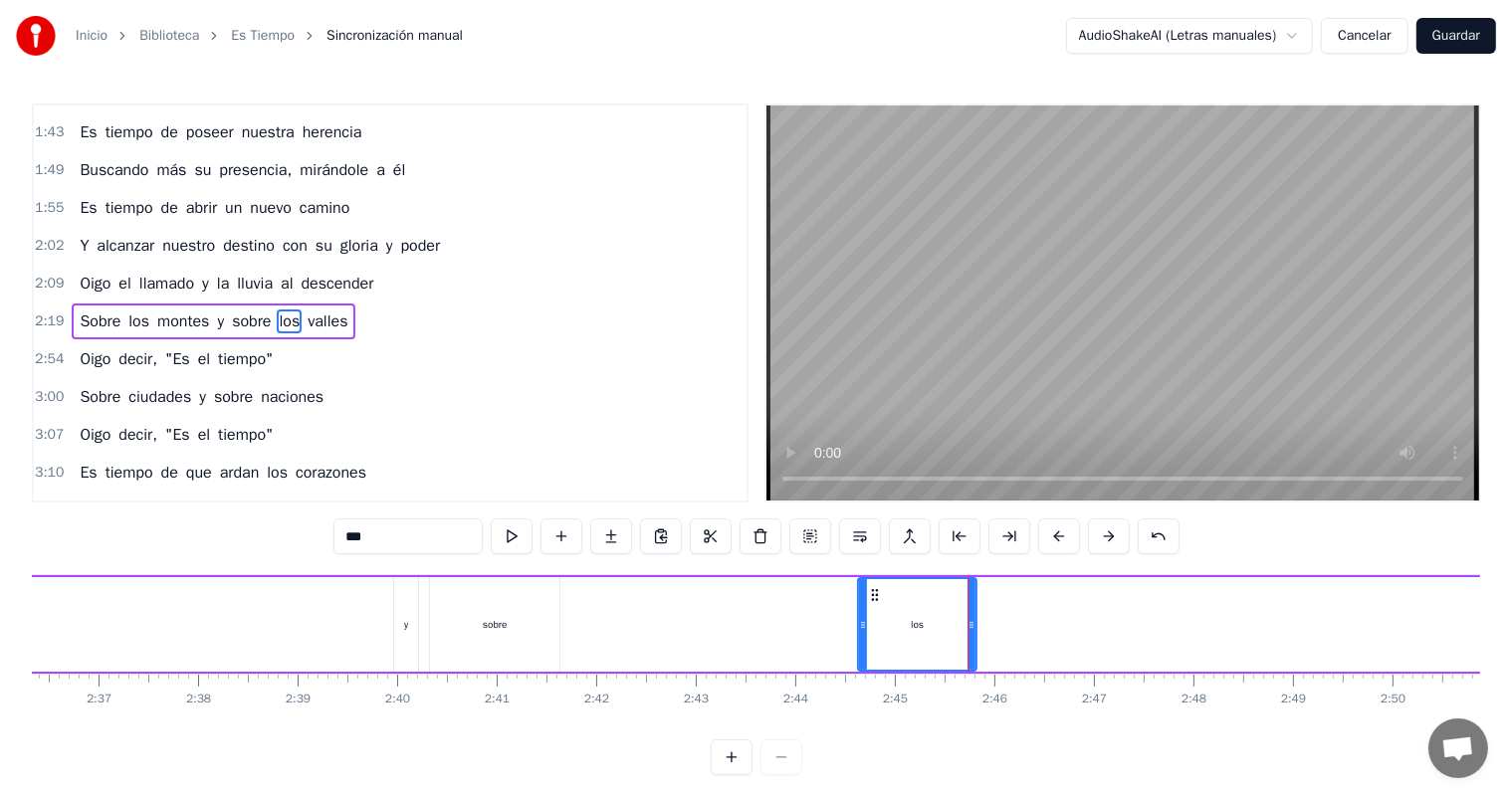 click on "Sobre los montes y sobre los valles" at bounding box center (77, 624) 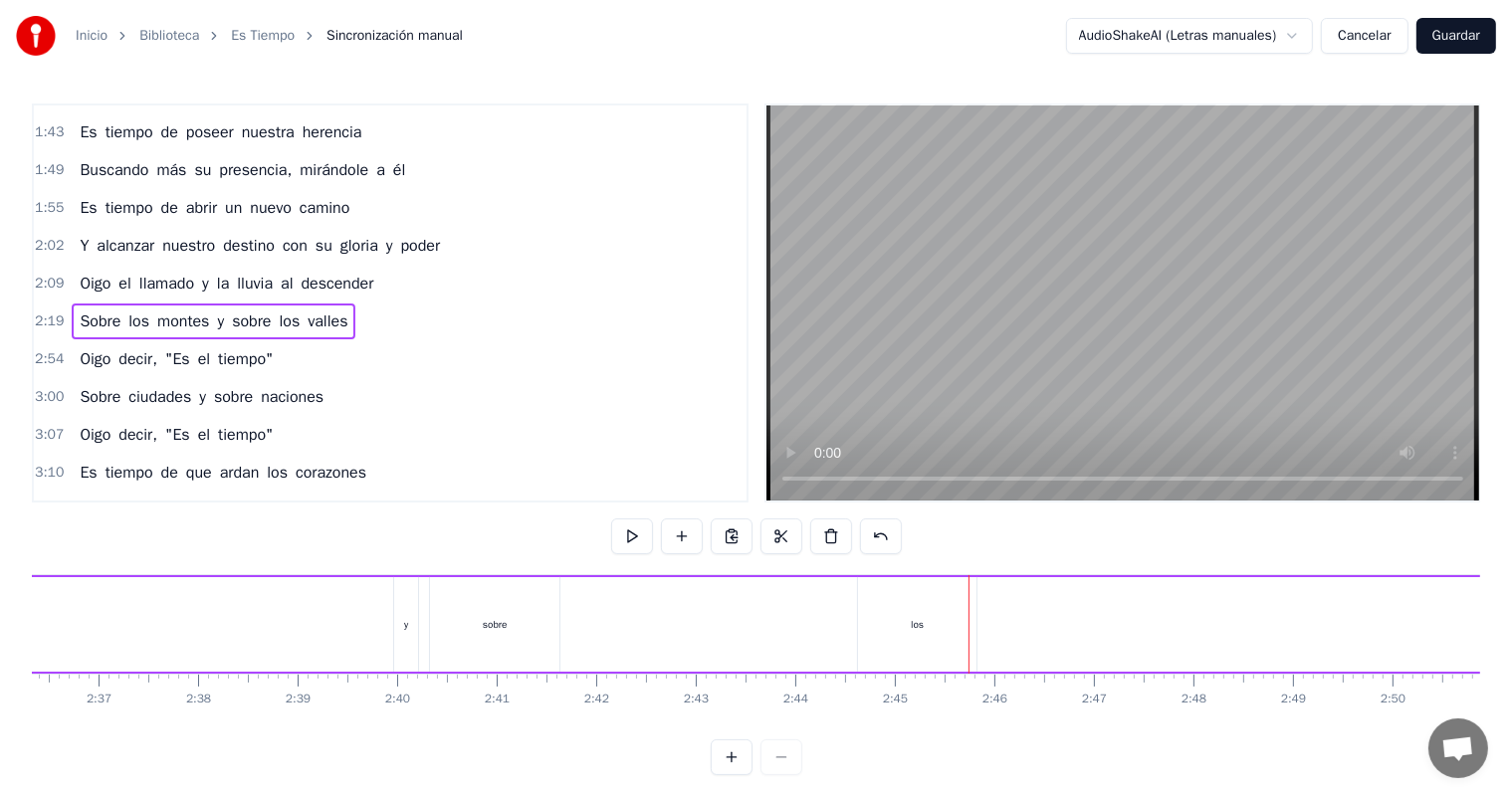 click on "Sobre los montes y sobre los valles" at bounding box center [77, 624] 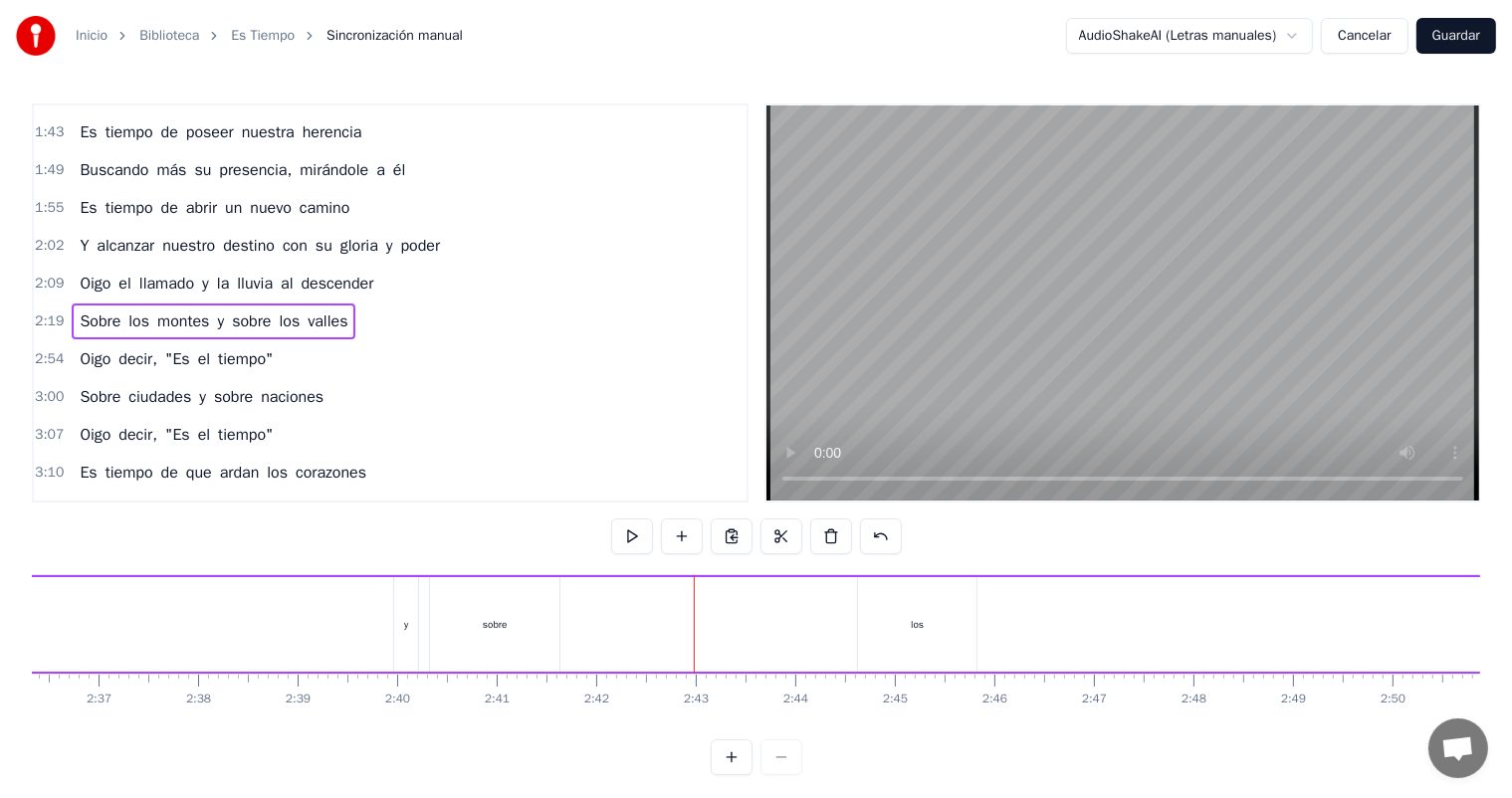 click on "Sobre los montes y sobre los valles" at bounding box center [77, 624] 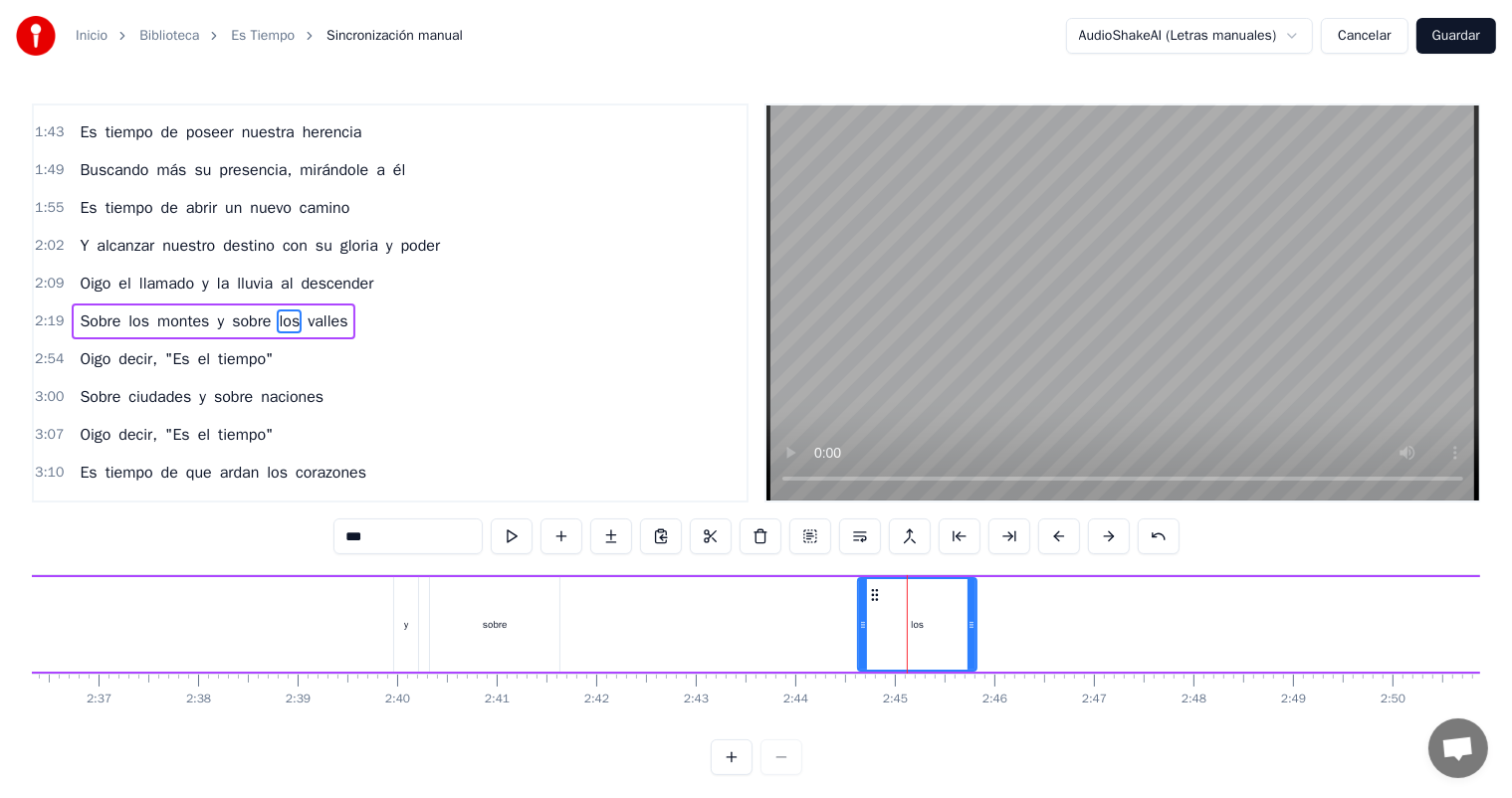 click on "Sobre los montes y sobre los valles" at bounding box center [77, 624] 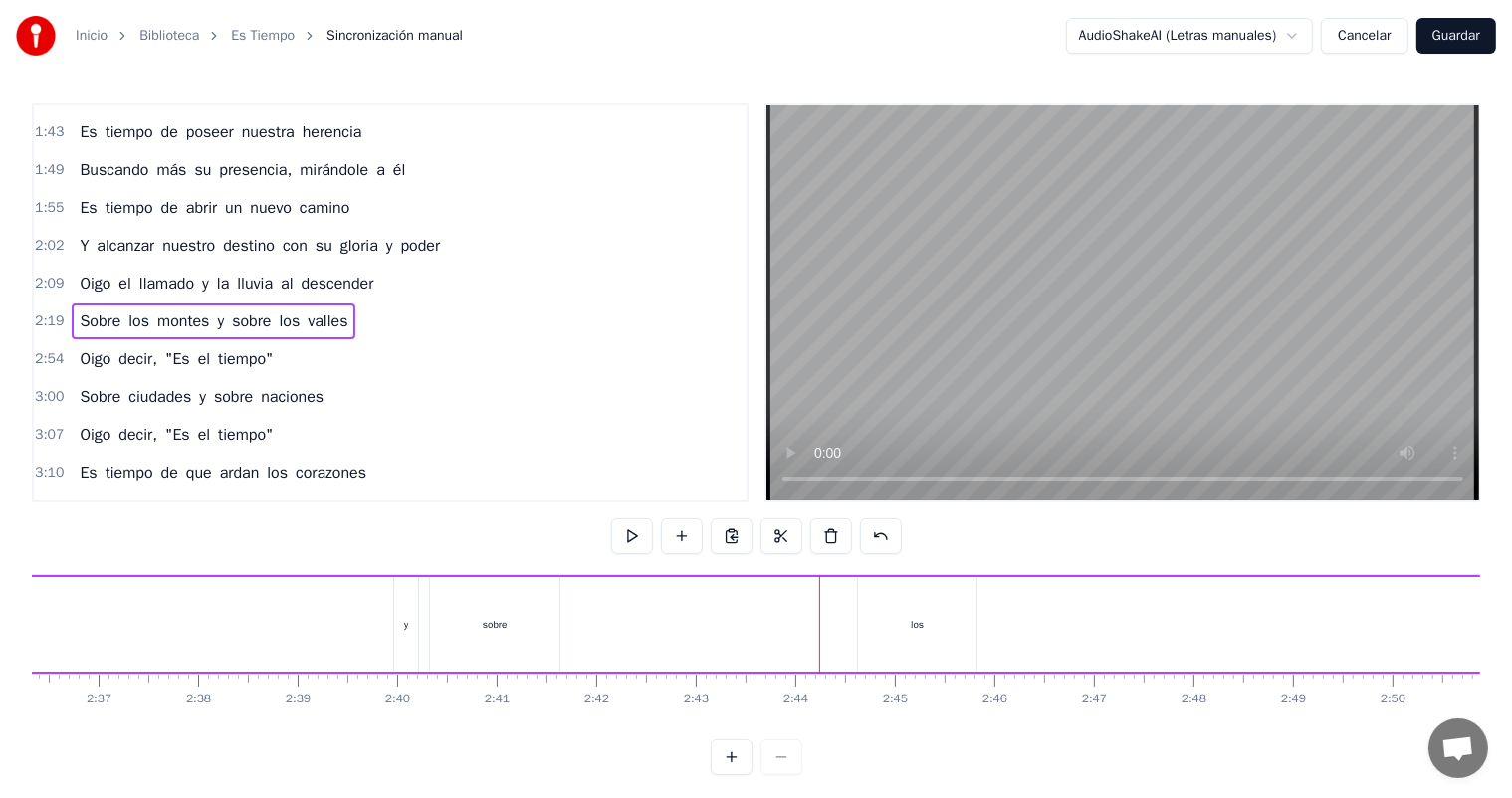 click on "Sobre los montes y sobre los valles" at bounding box center [77, 624] 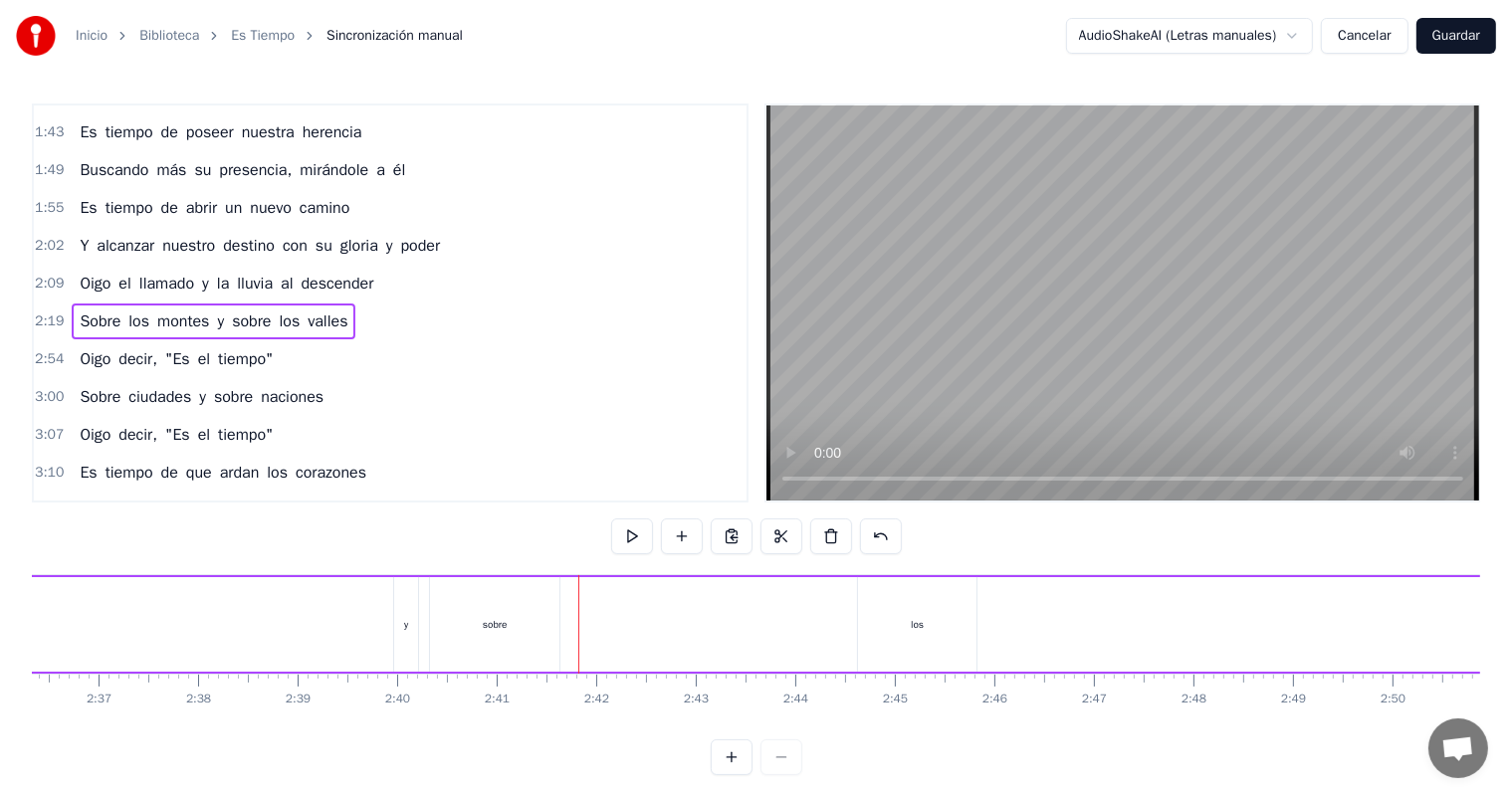 click on "Sobre los montes y sobre los valles" at bounding box center (77, 624) 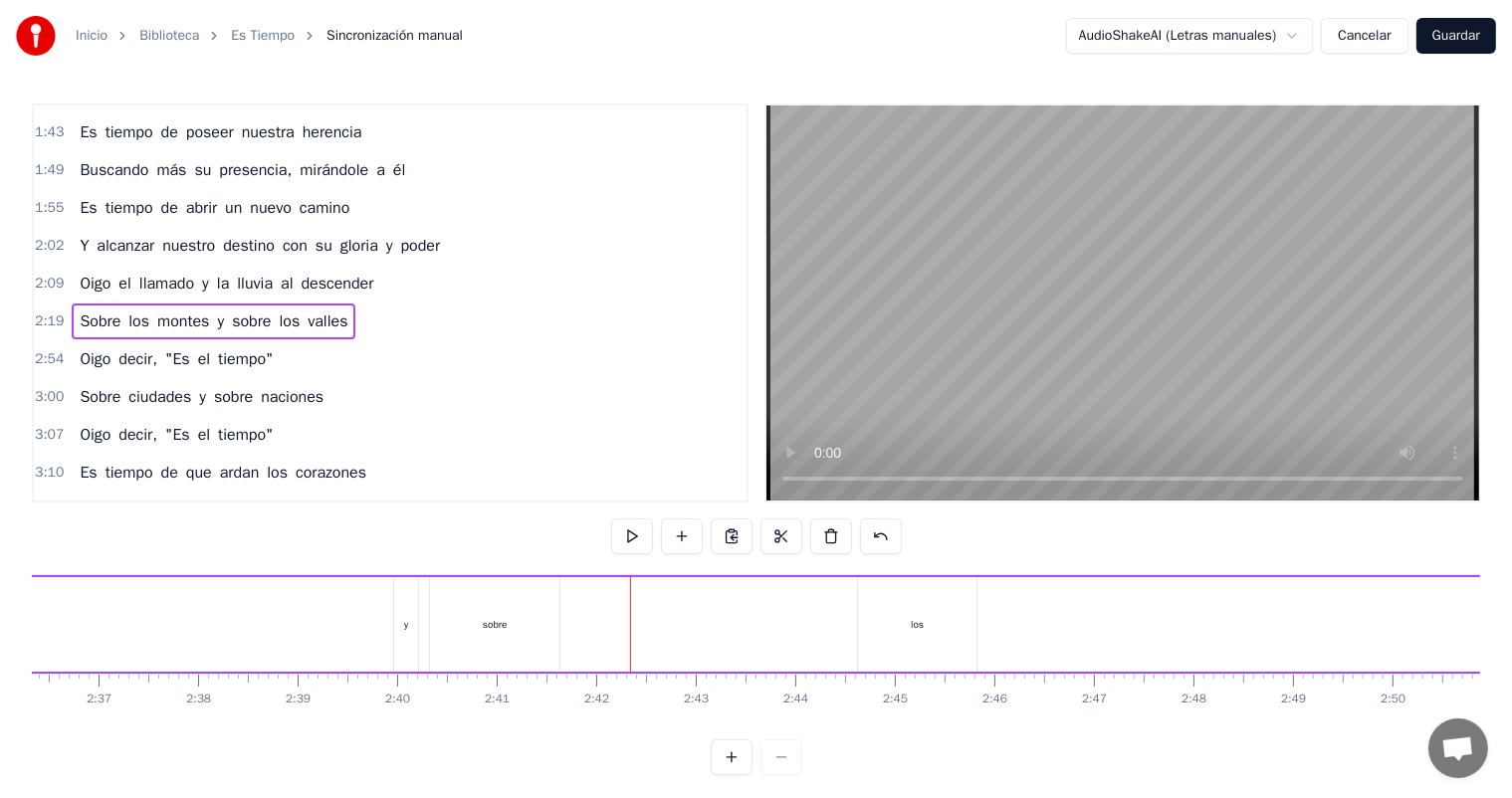 click on "Sobre los montes y sobre los valles" at bounding box center [77, 624] 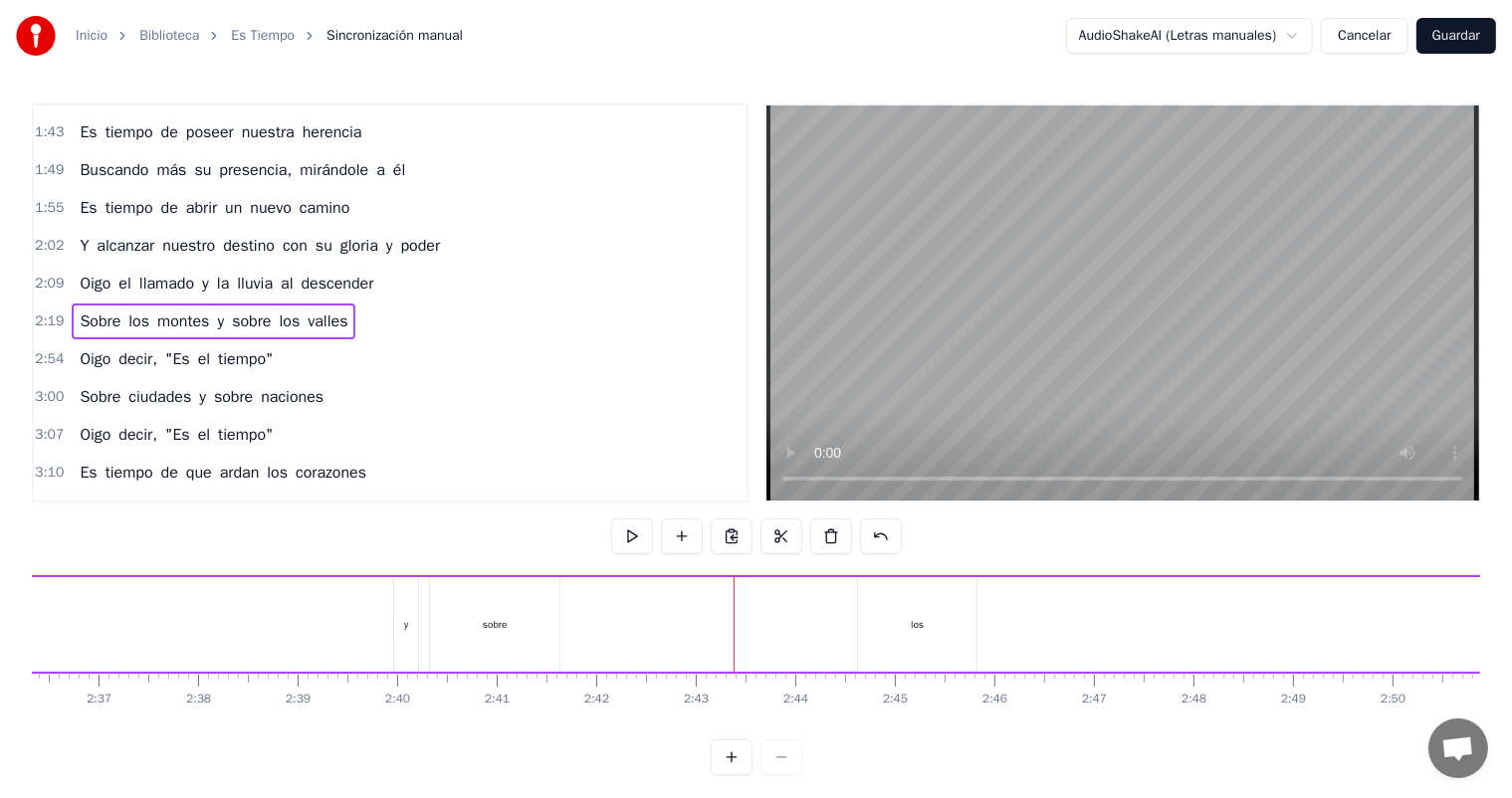 click on "los" at bounding box center [917, 624] 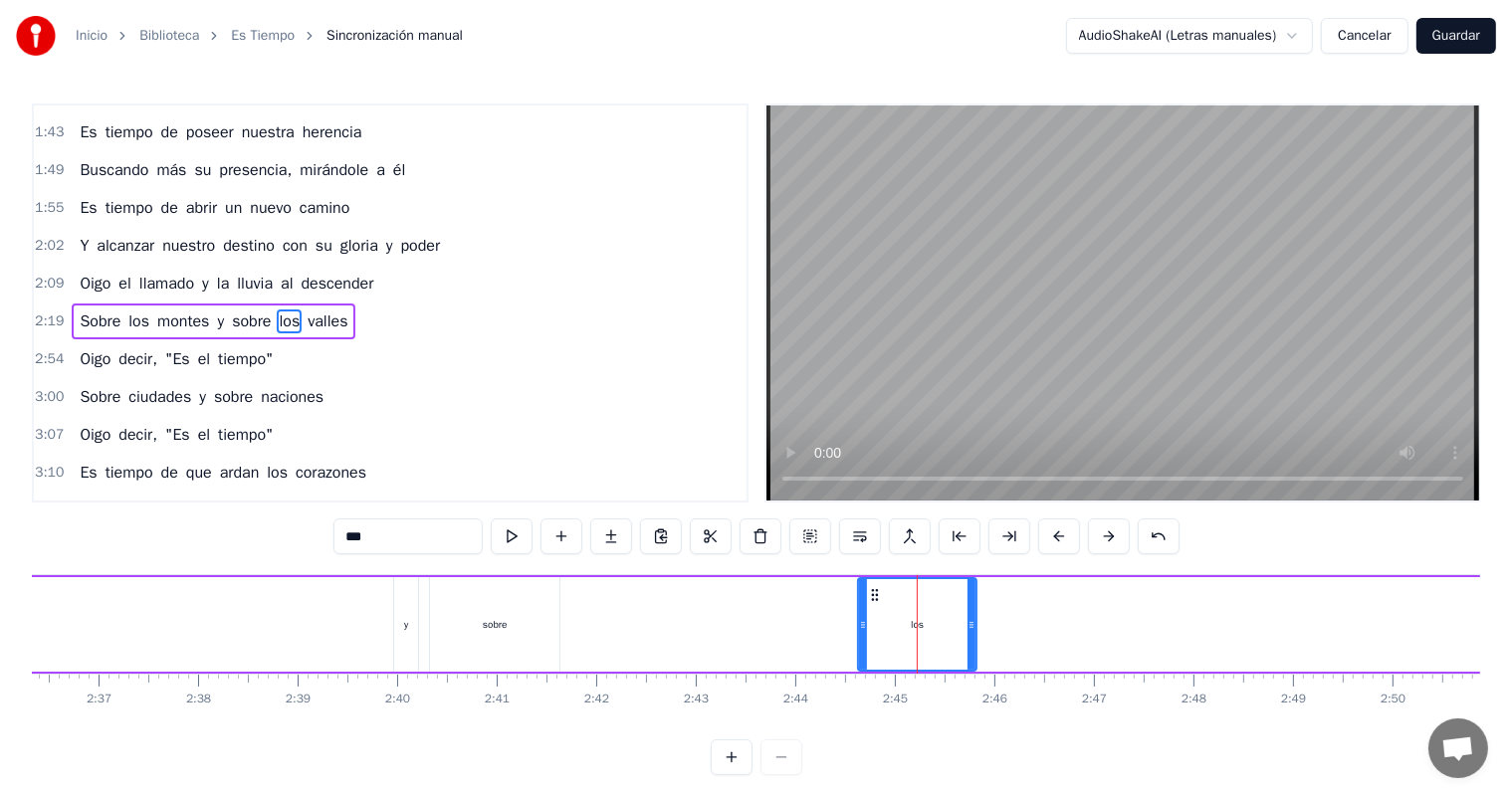 click on "Sobre los montes y sobre los valles" at bounding box center (77, 624) 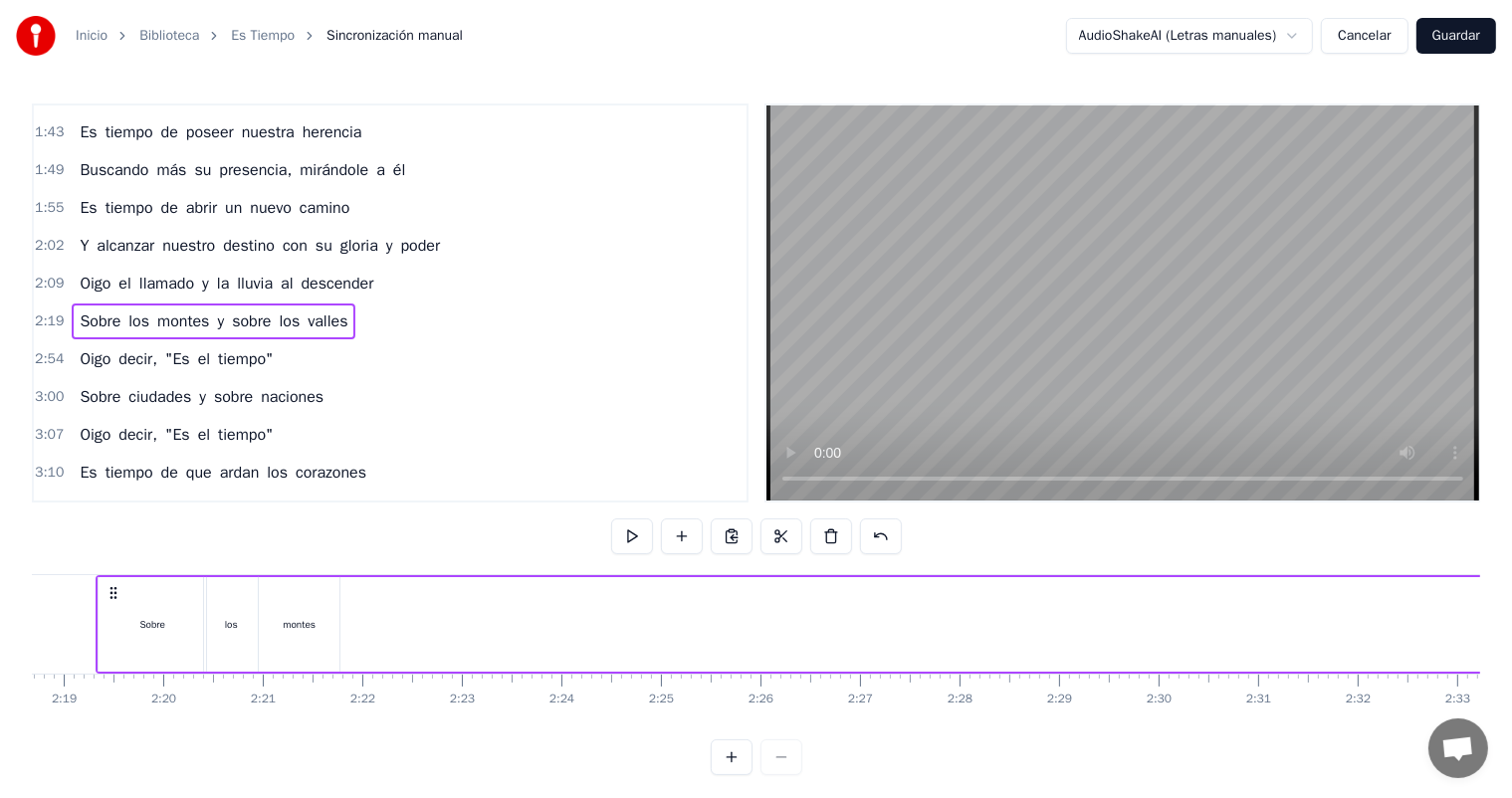 scroll, scrollTop: 0, scrollLeft: 13887, axis: horizontal 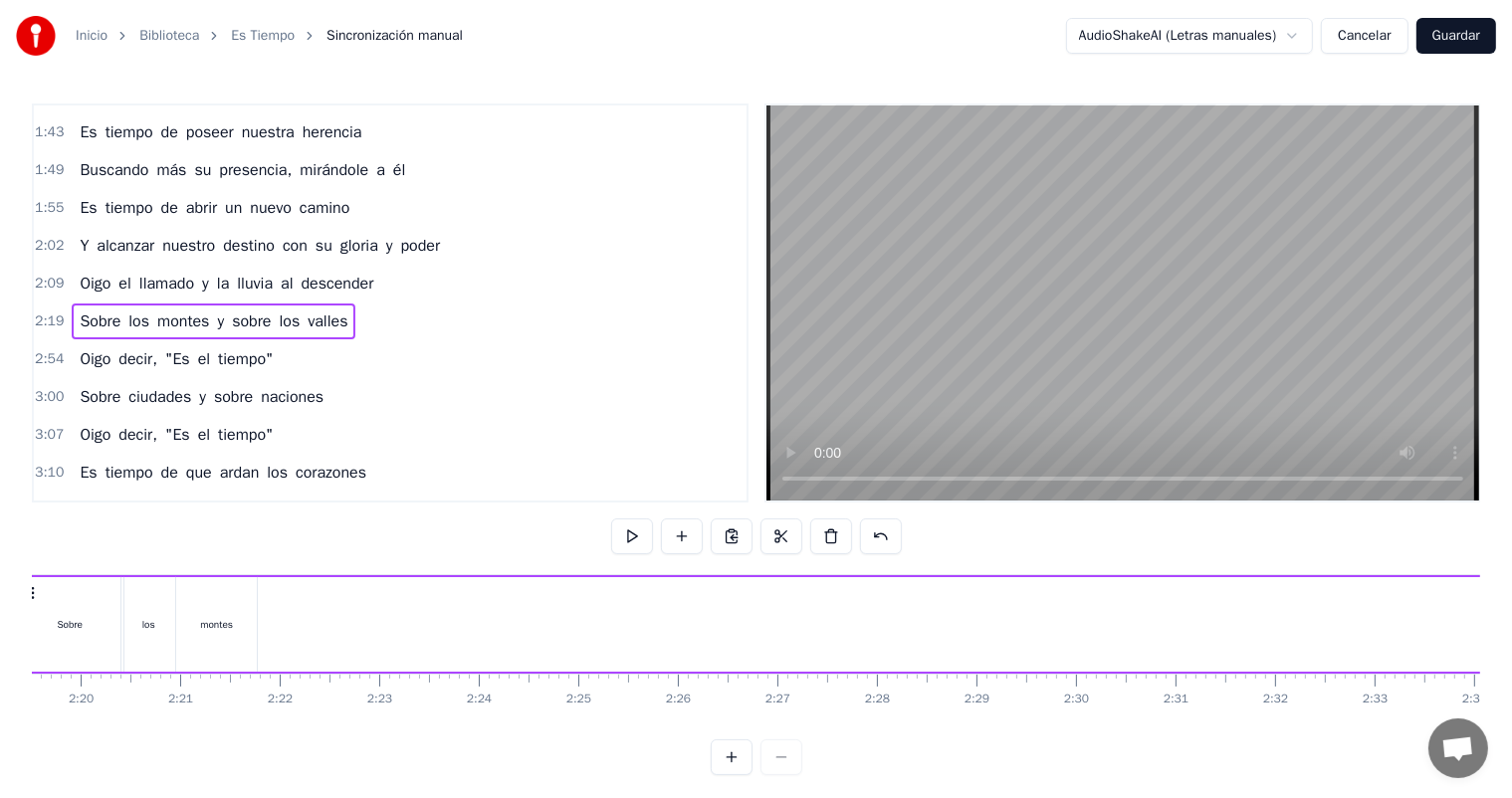 click on "Sobre los montes y sobre los valles" at bounding box center (1751, 624) 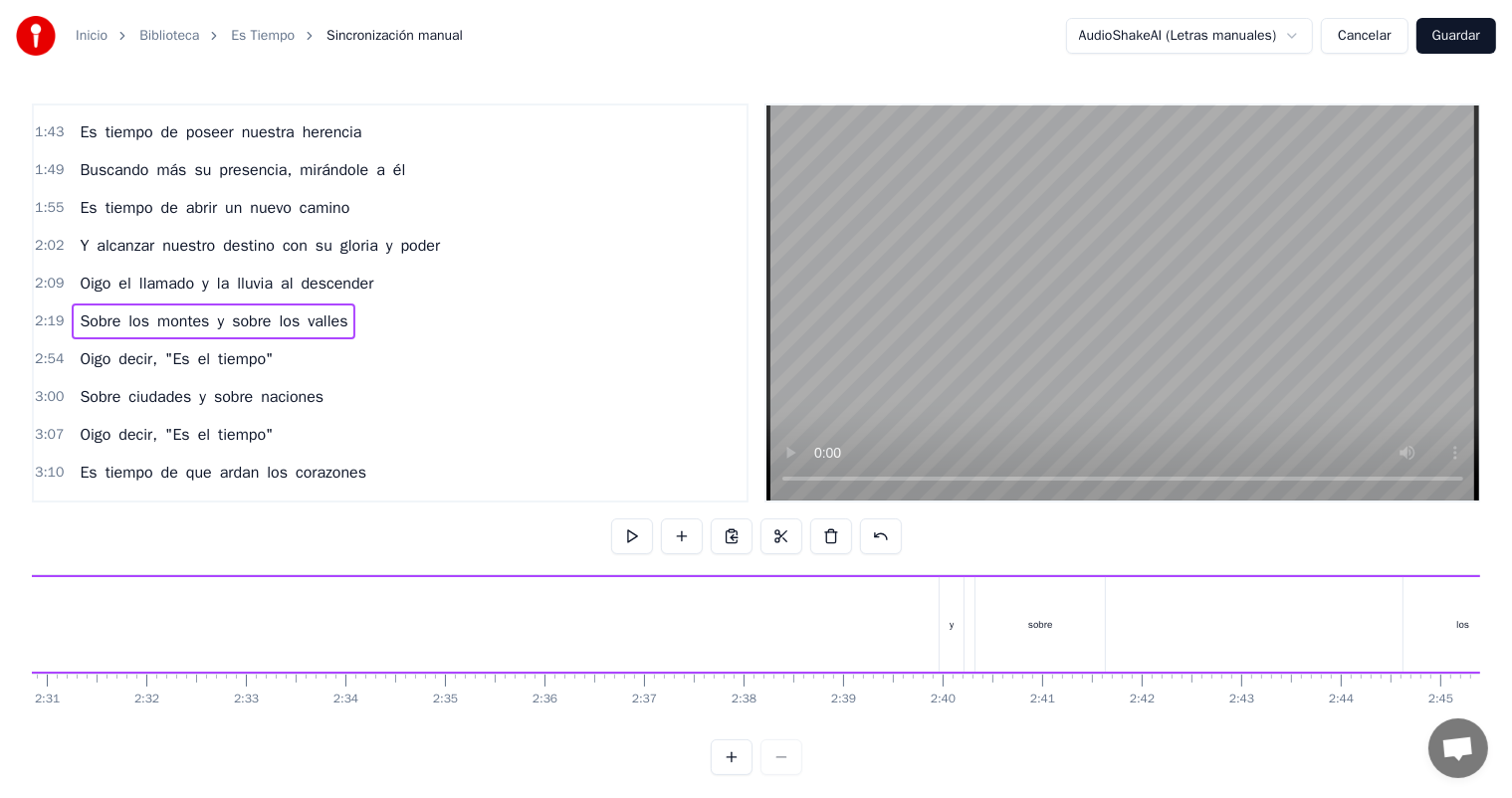 scroll, scrollTop: 0, scrollLeft: 15242, axis: horizontal 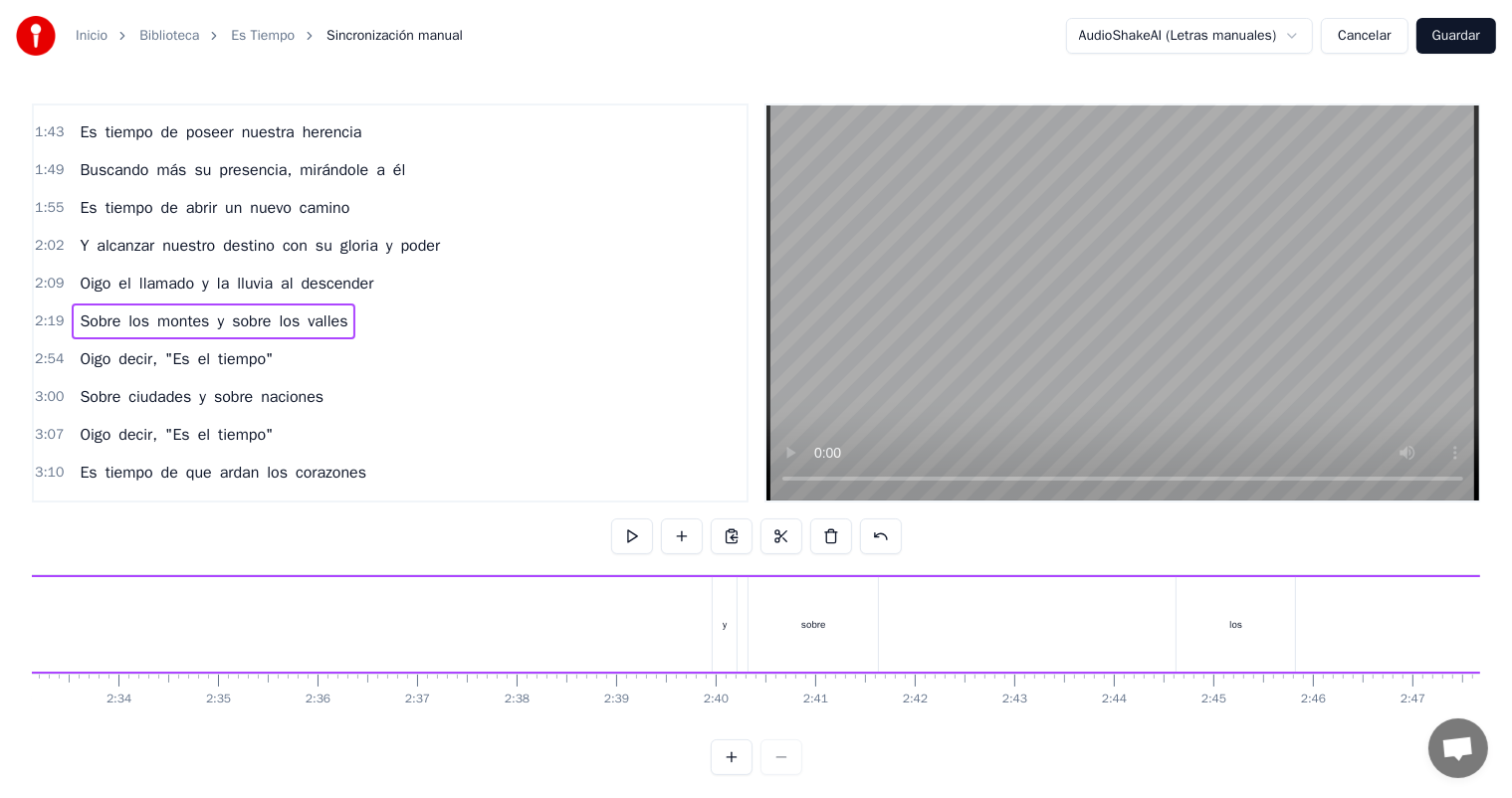 click on "Sobre los montes y sobre los valles" at bounding box center [395, 624] 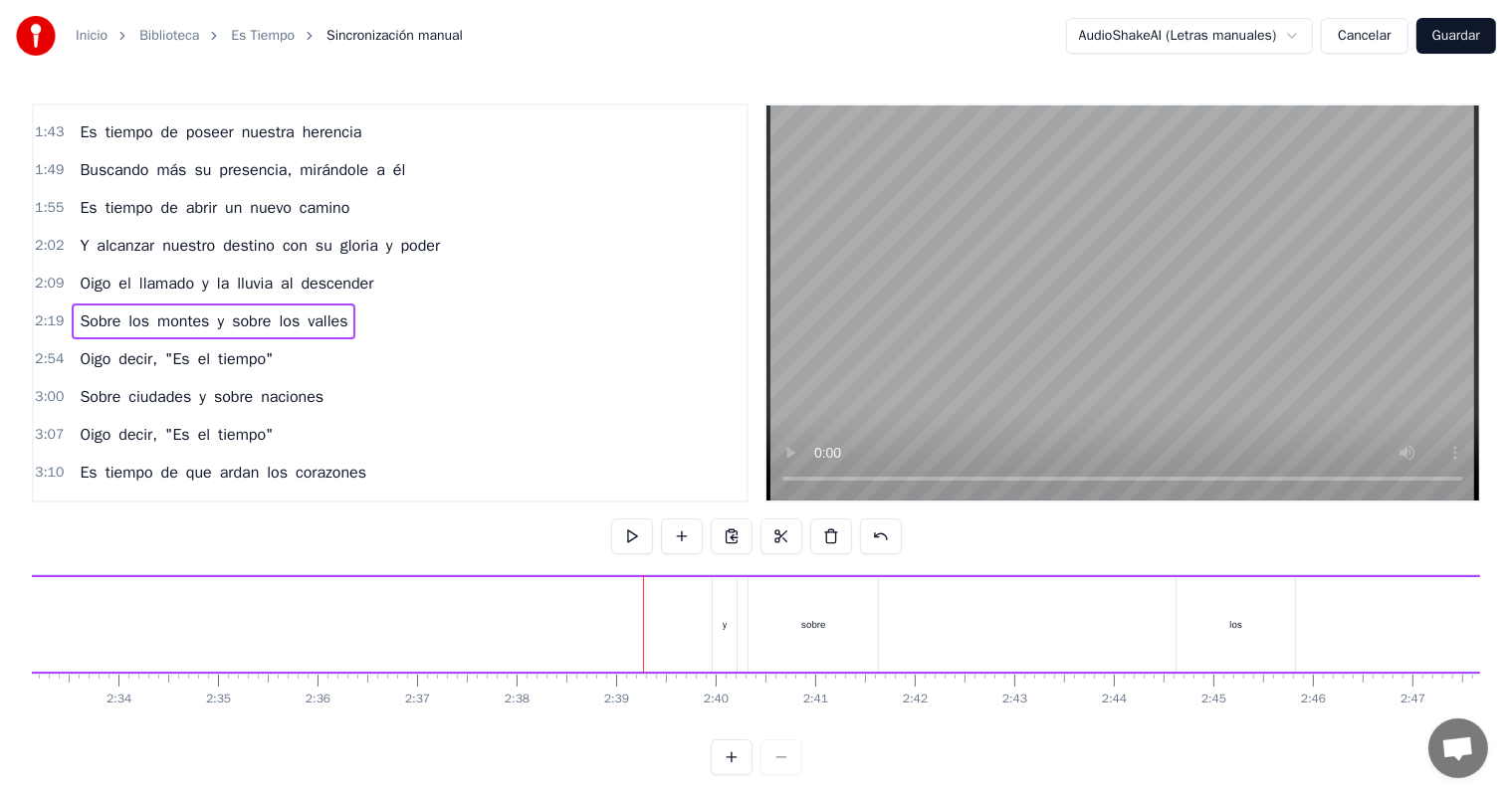 click on "Sobre los montes y sobre los valles" at bounding box center (395, 624) 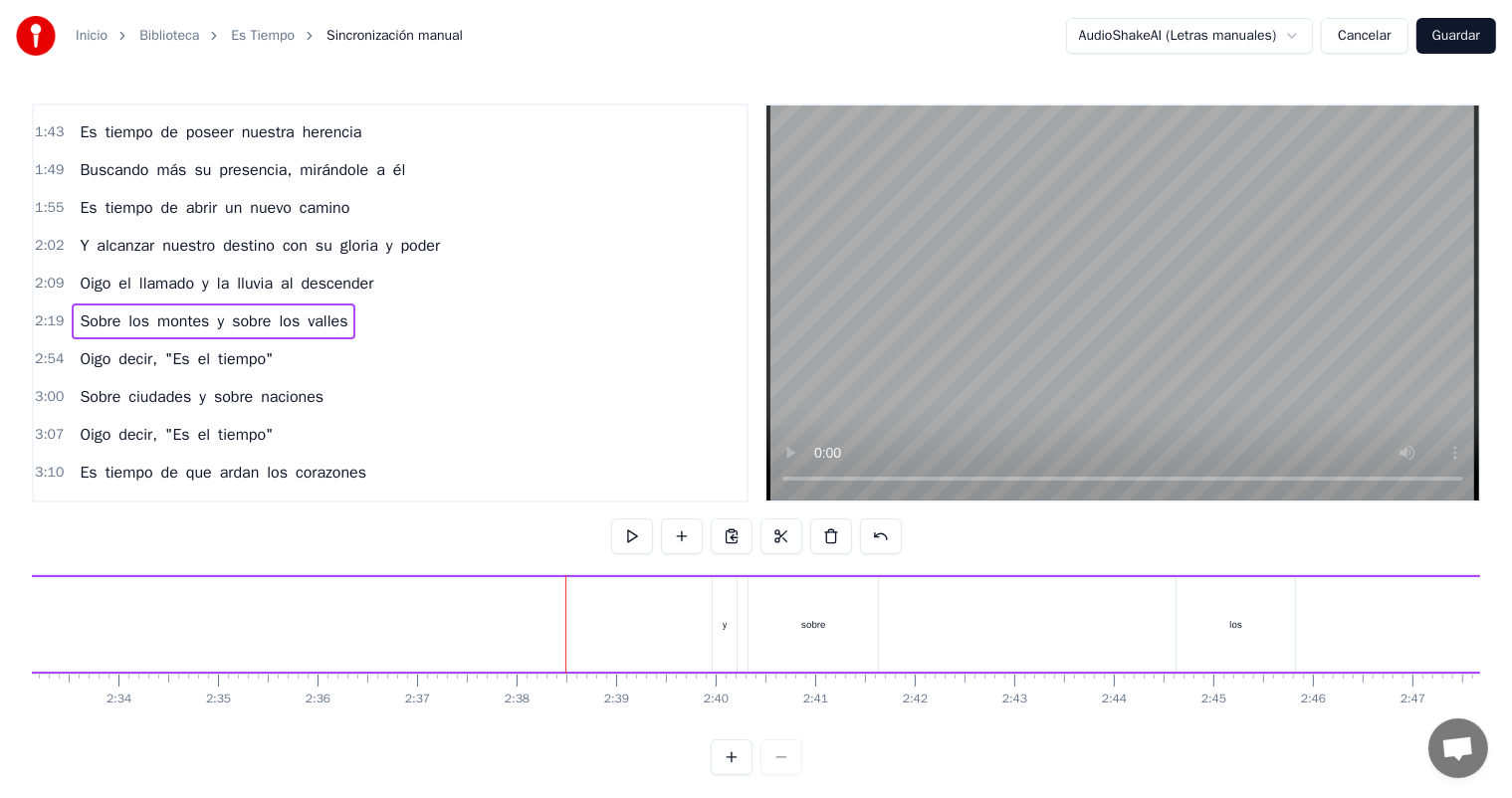 drag, startPoint x: 716, startPoint y: 664, endPoint x: 516, endPoint y: 658, distance: 200.08998 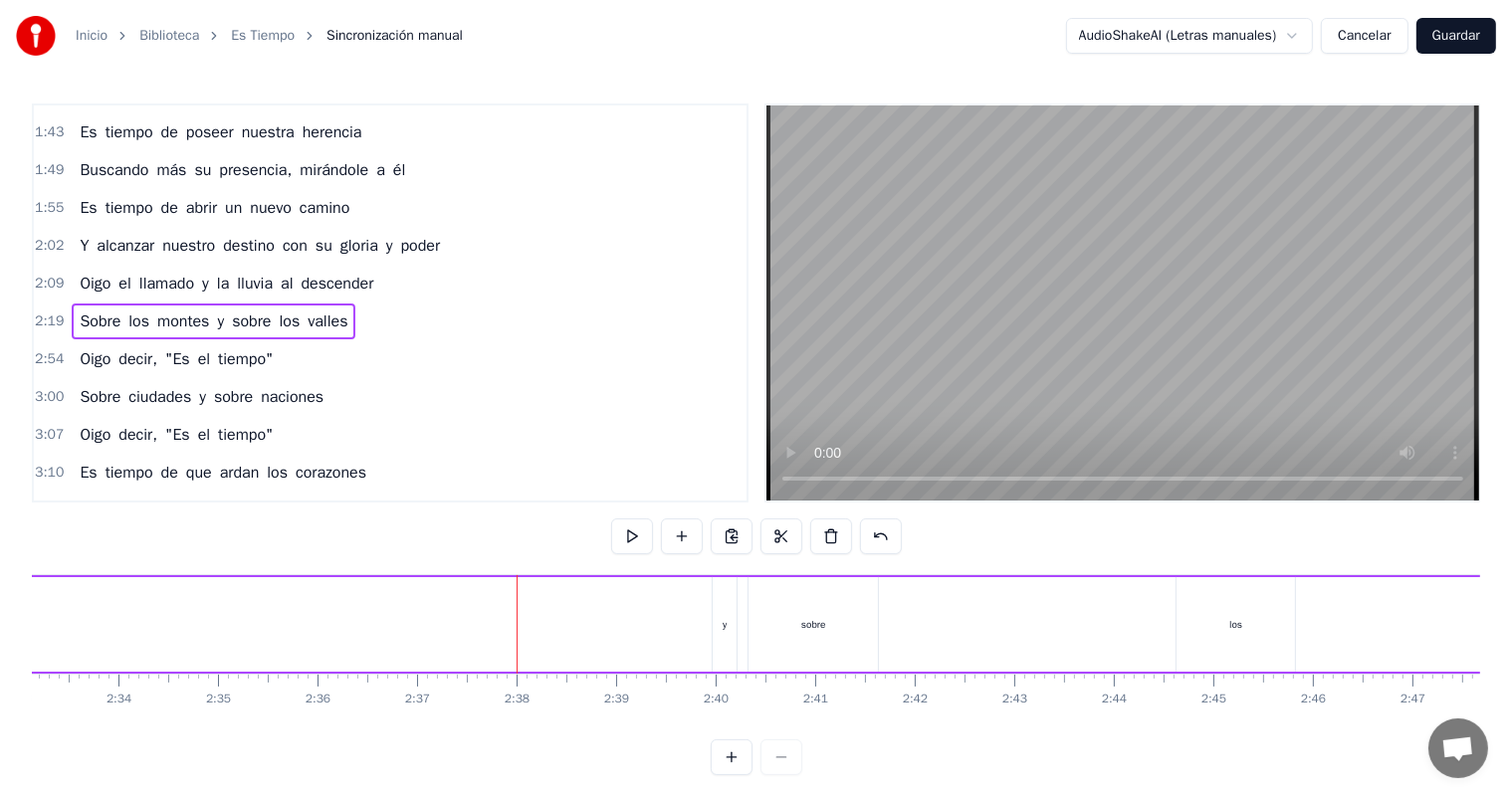 click on "y" at bounding box center (725, 624) 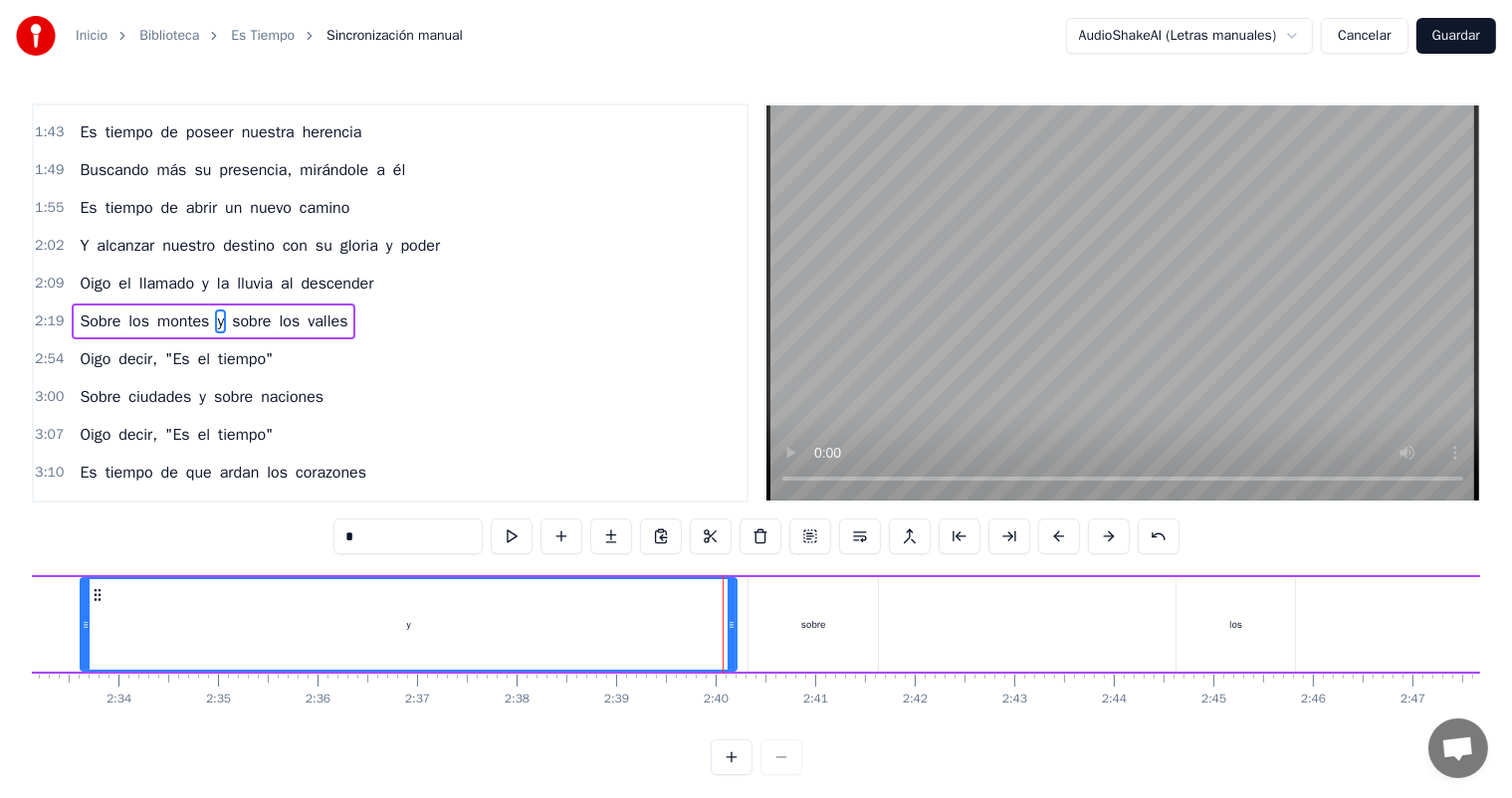drag, startPoint x: 716, startPoint y: 627, endPoint x: 80, endPoint y: 613, distance: 636.1541 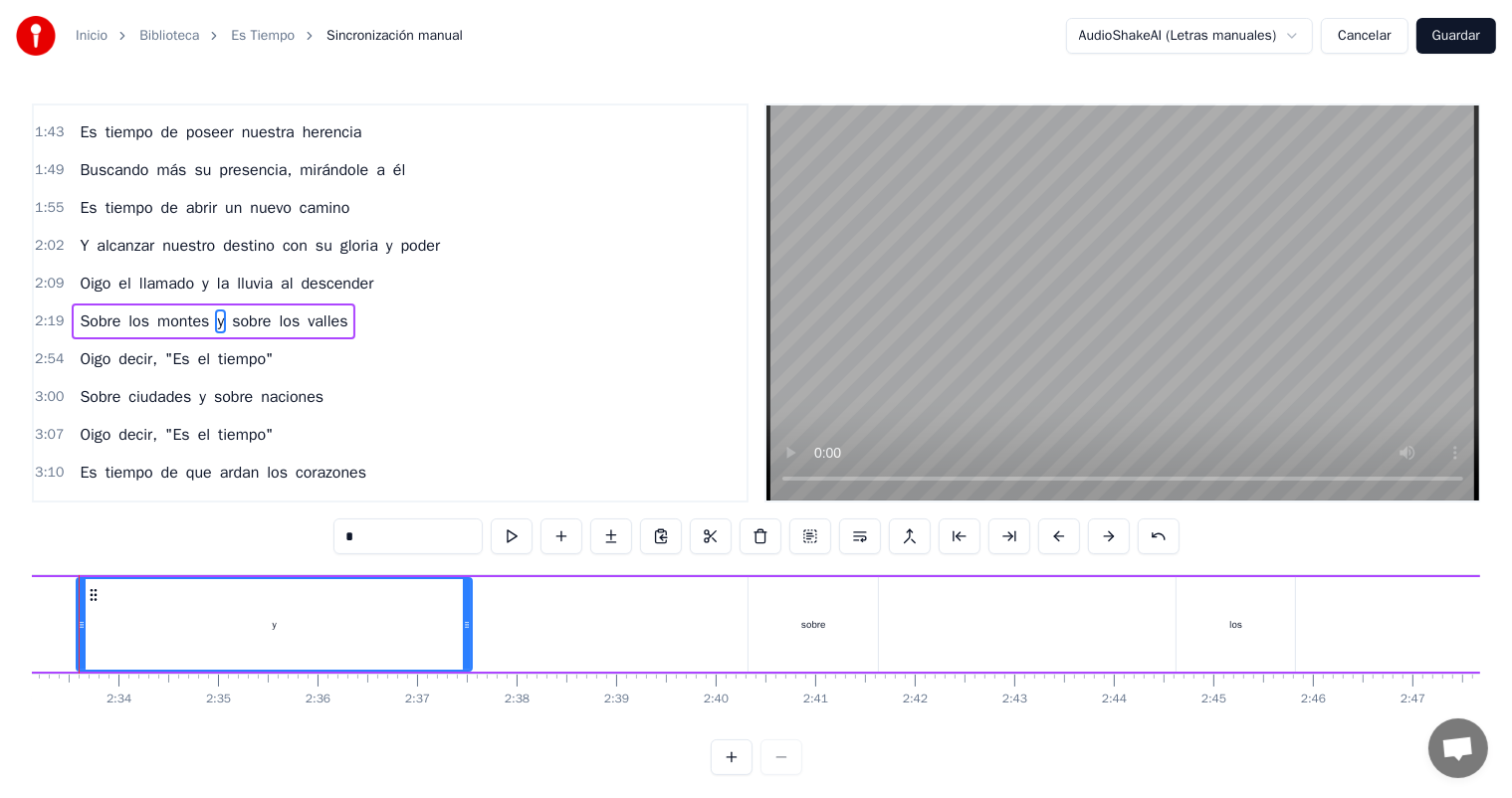 drag, startPoint x: 727, startPoint y: 623, endPoint x: 655, endPoint y: 618, distance: 72.1734 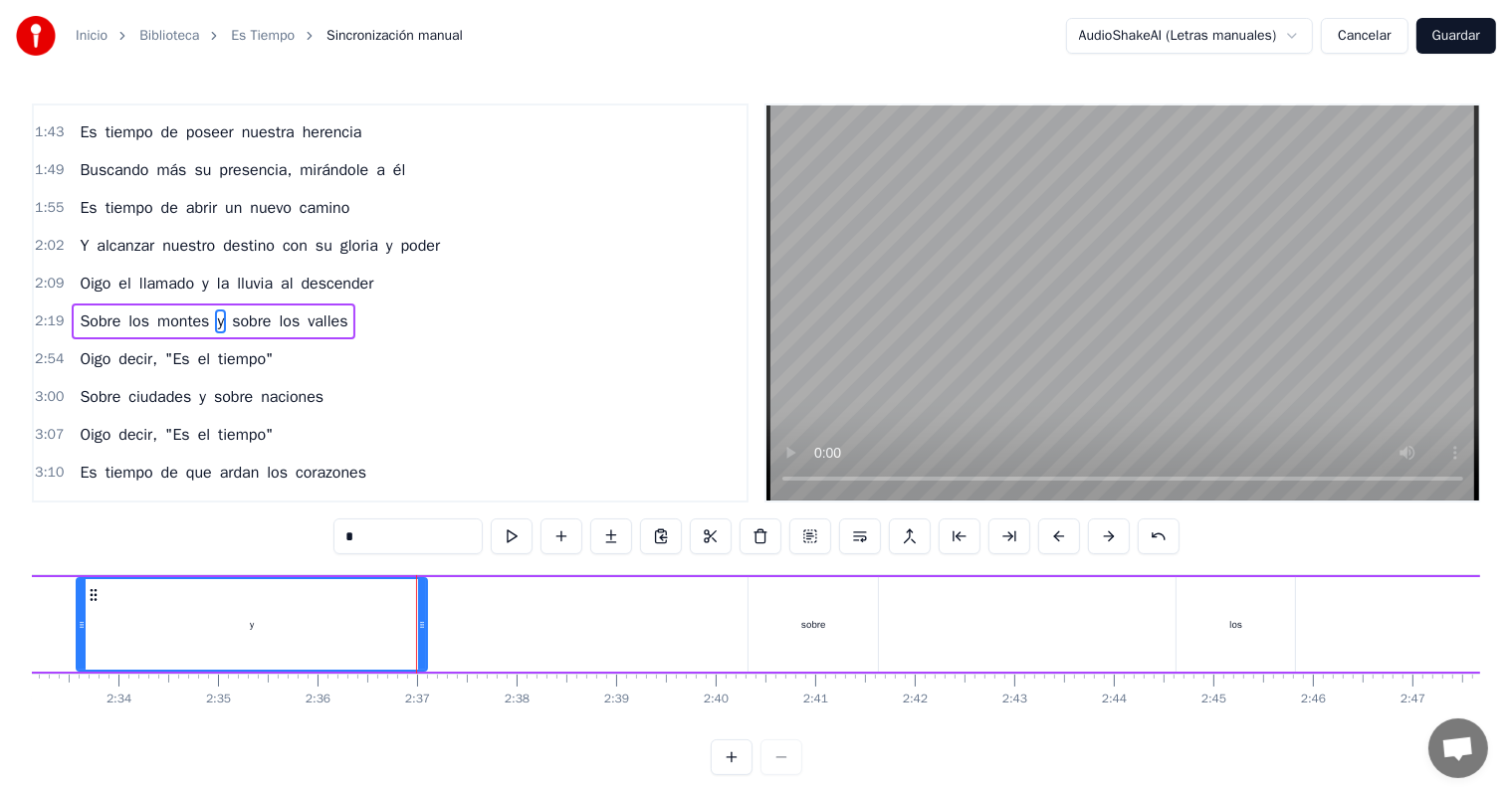 drag, startPoint x: 422, startPoint y: 625, endPoint x: 177, endPoint y: 623, distance: 245.00816 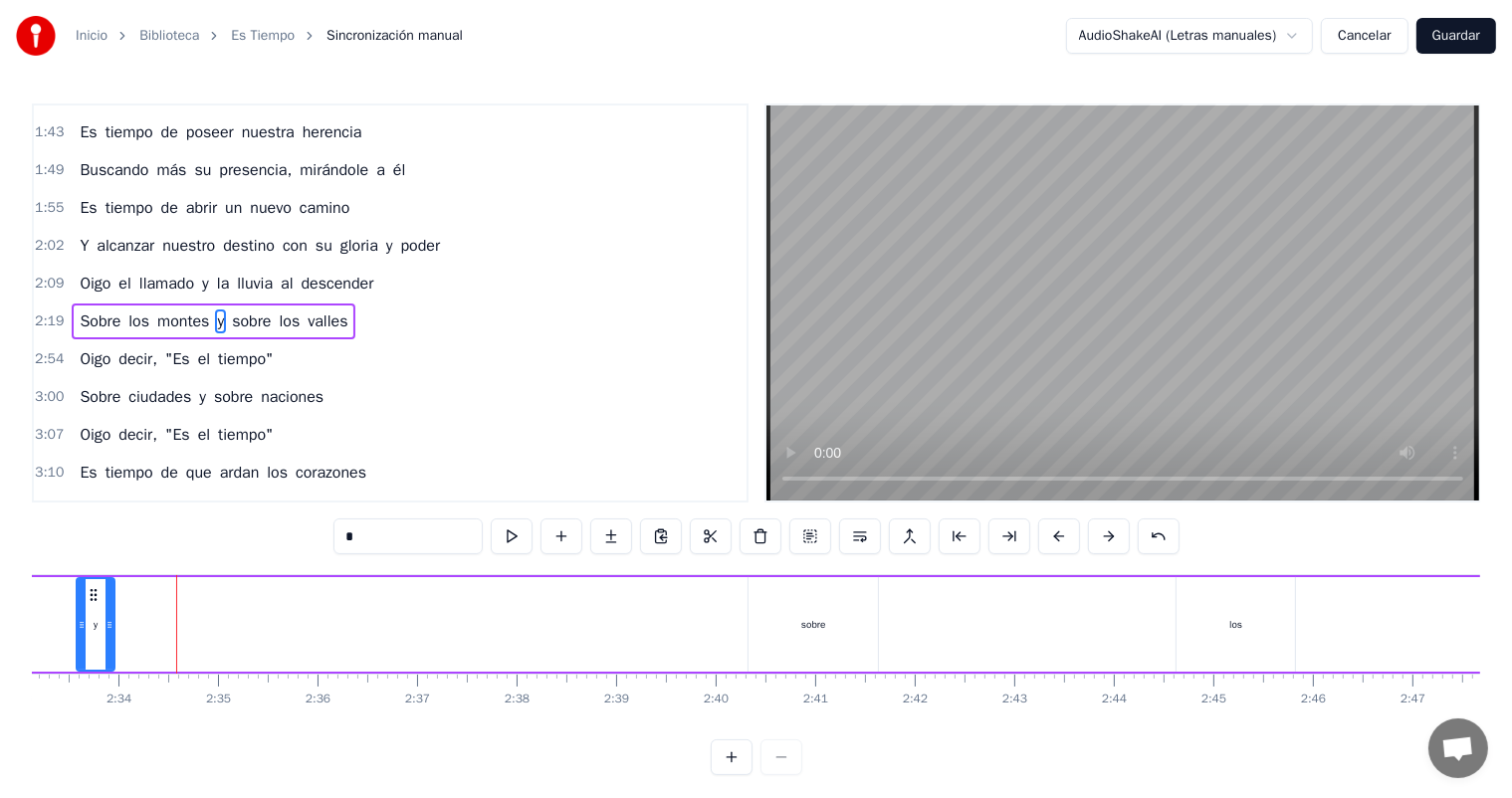 drag, startPoint x: 179, startPoint y: 625, endPoint x: 111, endPoint y: 627, distance: 68.0294 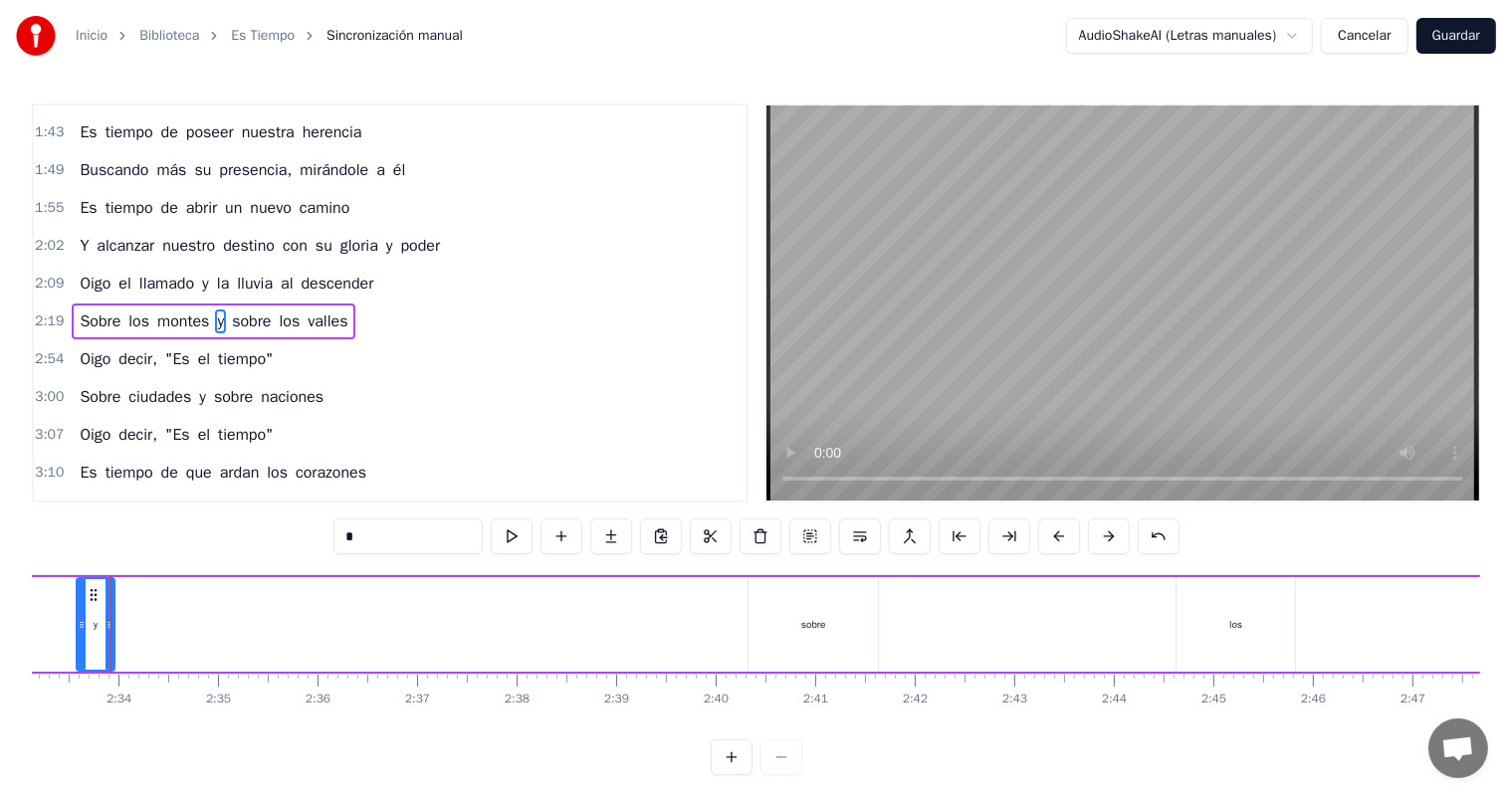 scroll, scrollTop: 0, scrollLeft: 15222, axis: horizontal 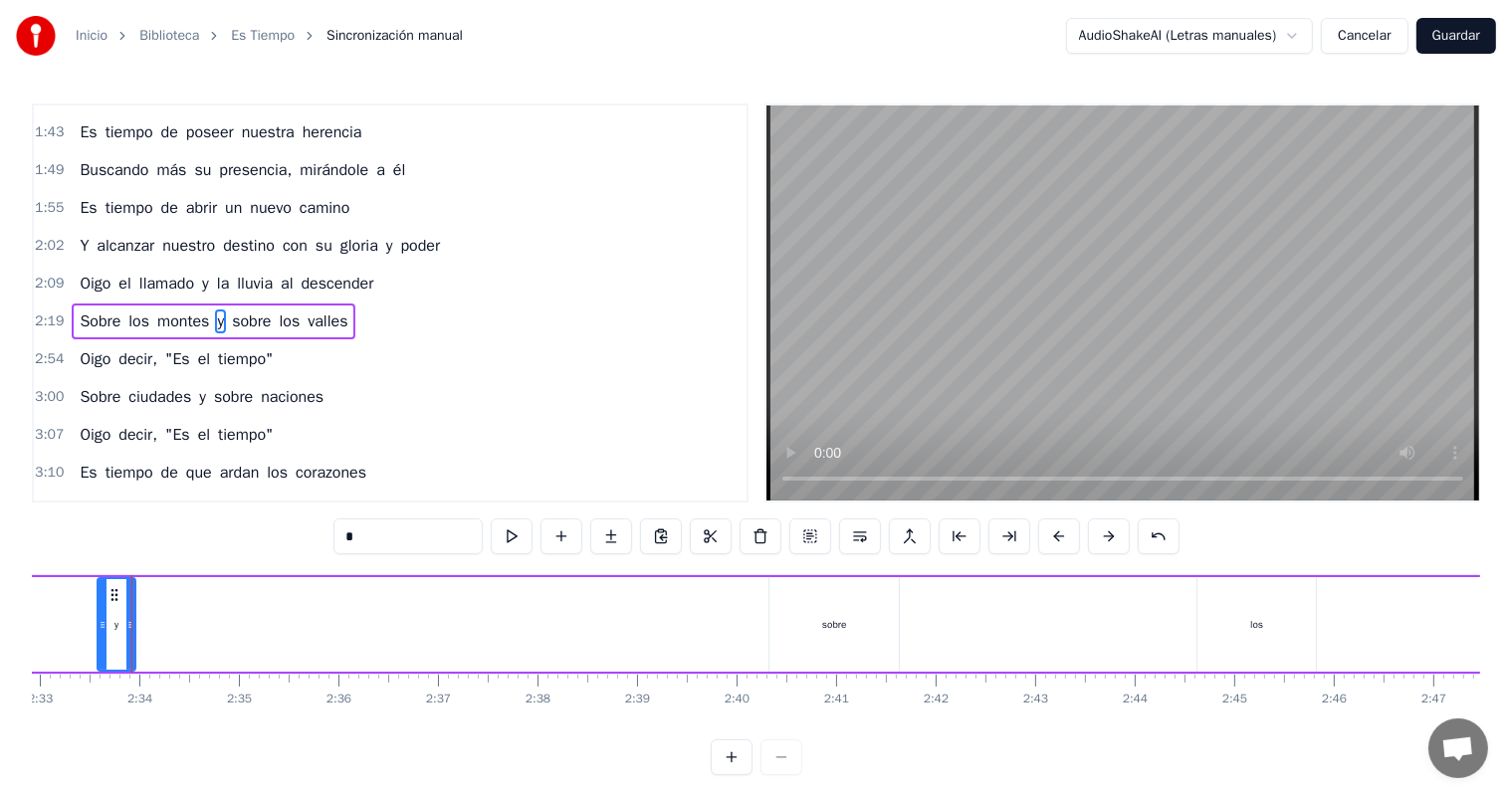 click on "sobre" at bounding box center [834, 624] 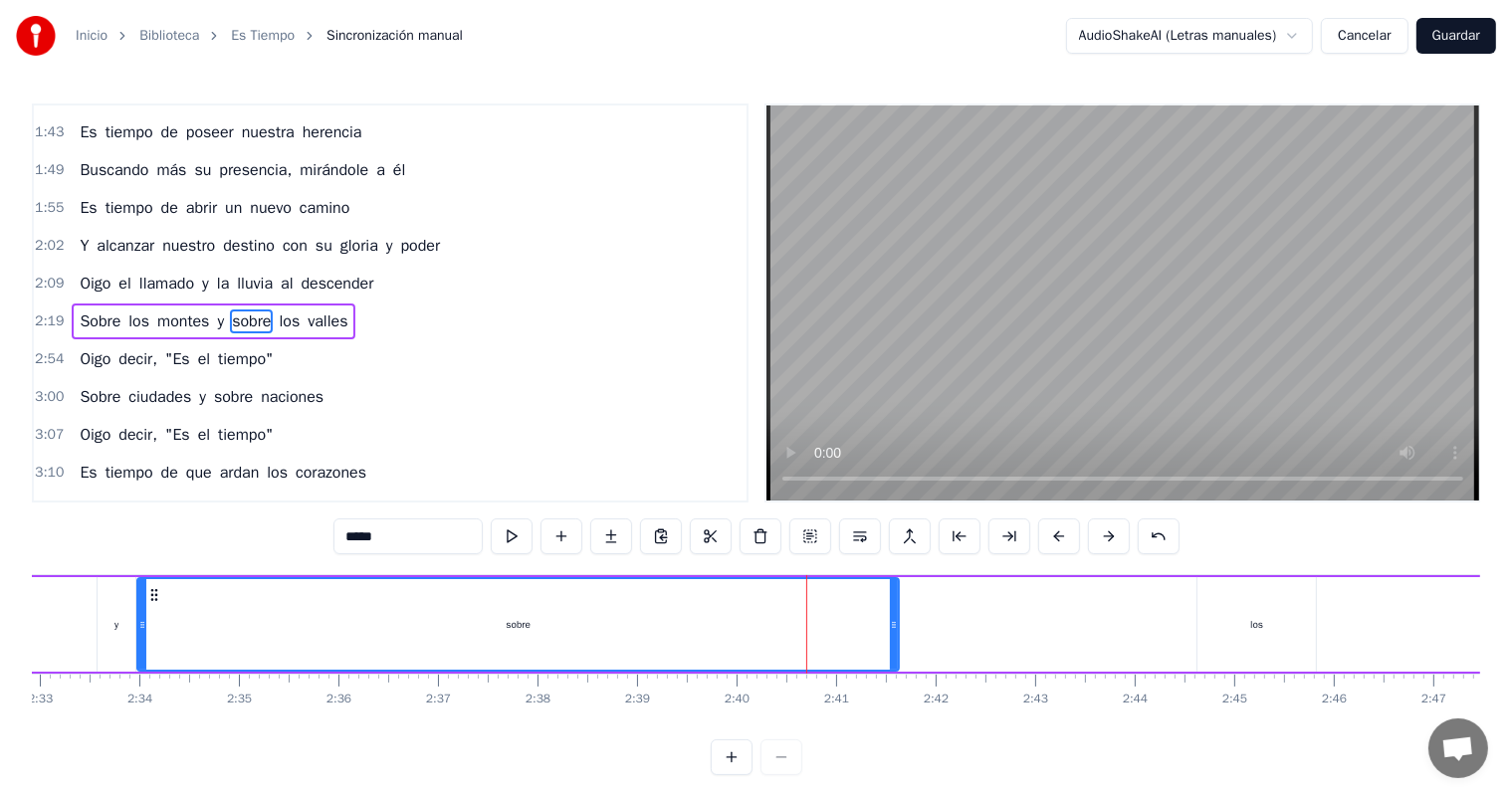drag, startPoint x: 771, startPoint y: 628, endPoint x: 139, endPoint y: 638, distance: 632.07911 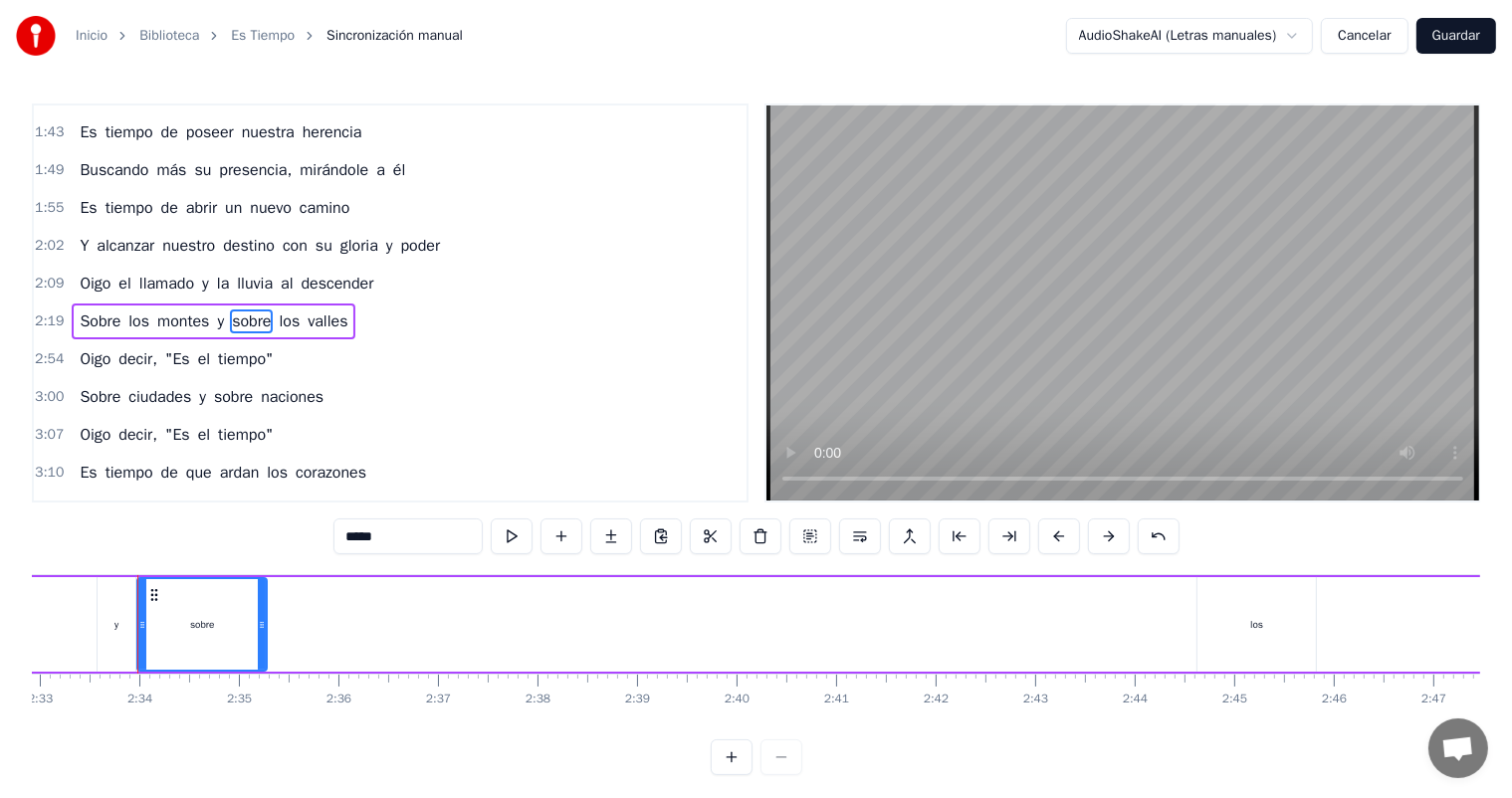 drag, startPoint x: 896, startPoint y: 624, endPoint x: 540, endPoint y: 645, distance: 356.6188 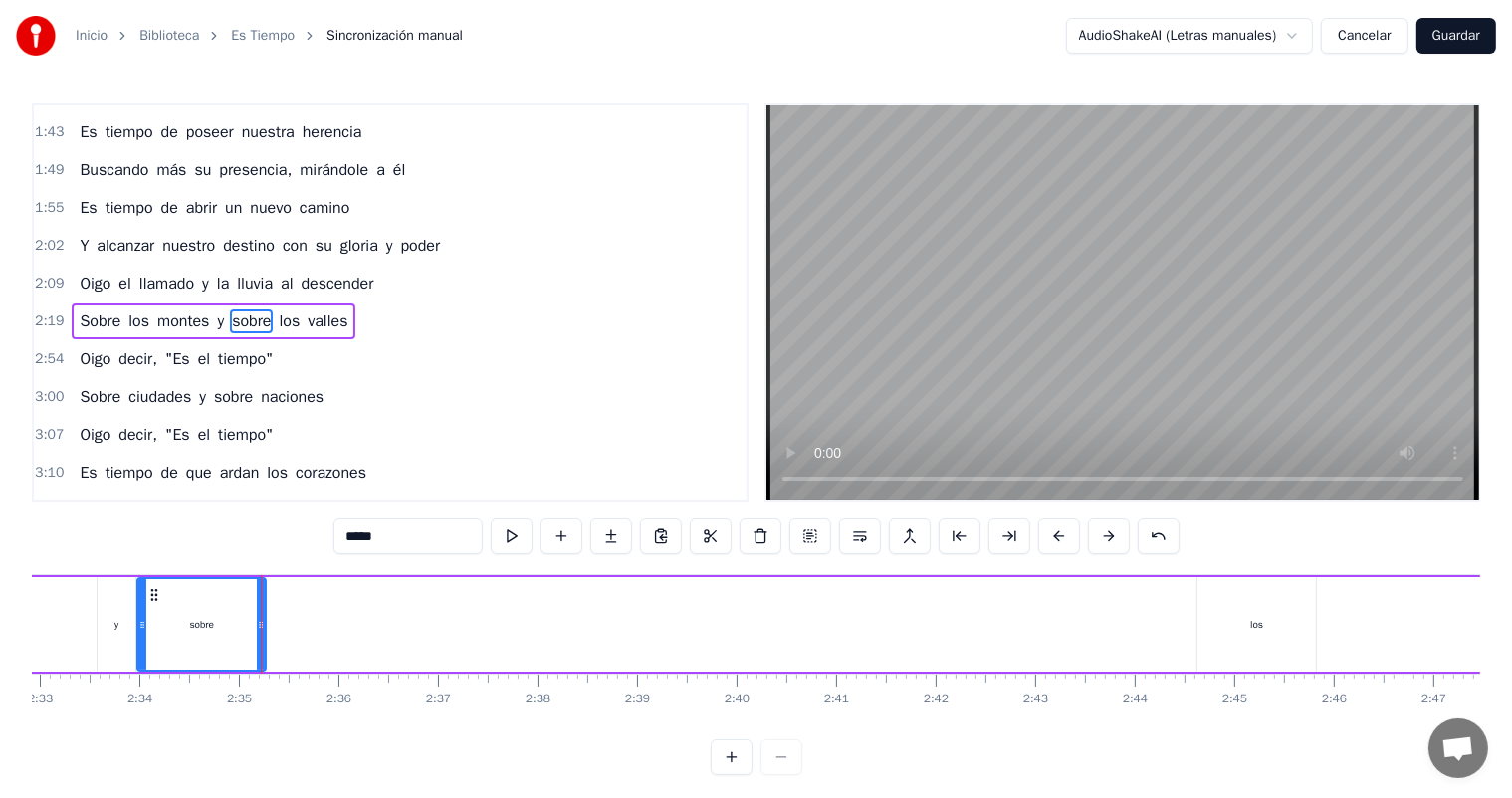 click on "los" at bounding box center [1256, 624] 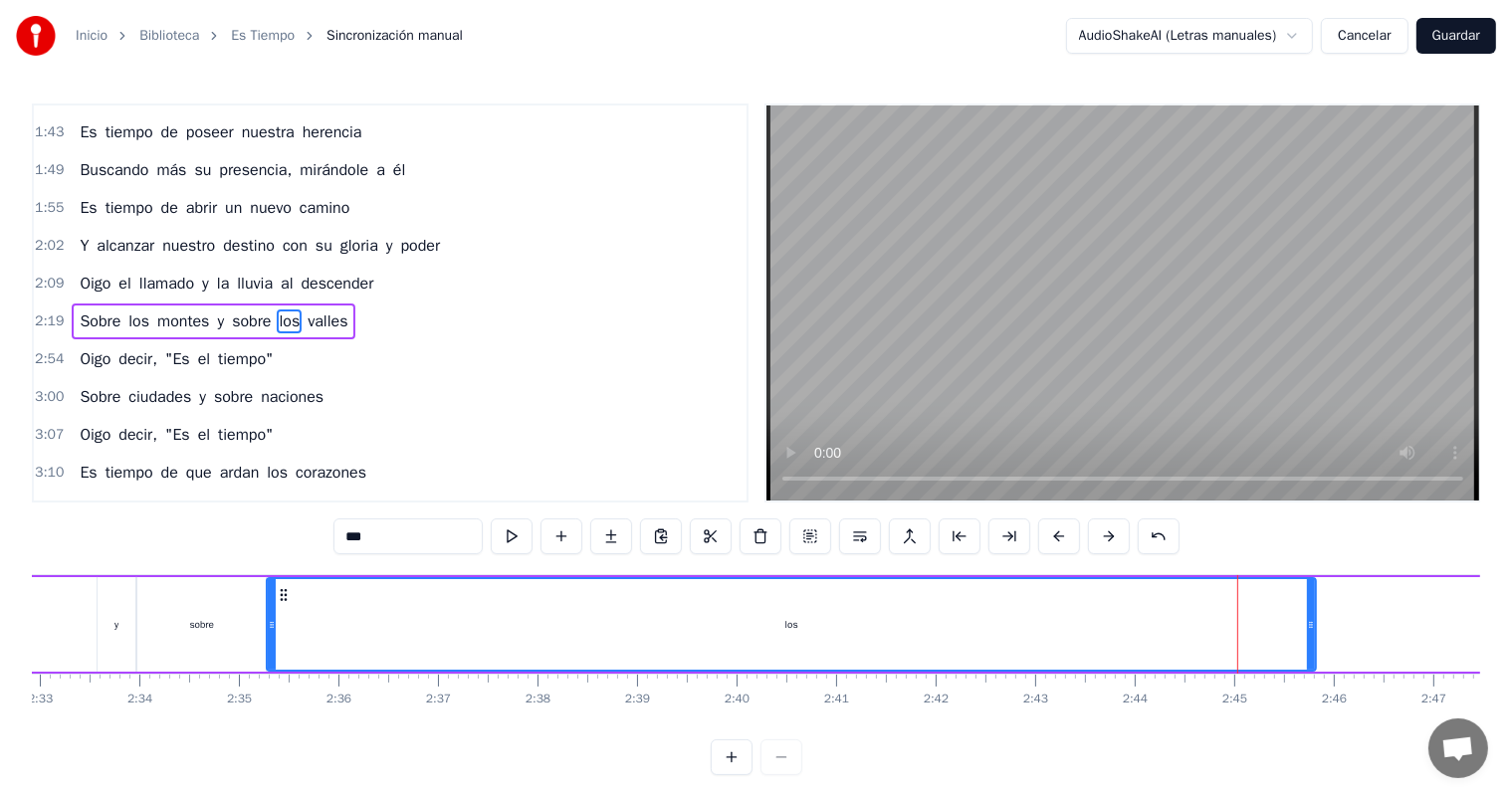 drag, startPoint x: 1199, startPoint y: 625, endPoint x: 443, endPoint y: 640, distance: 756.149 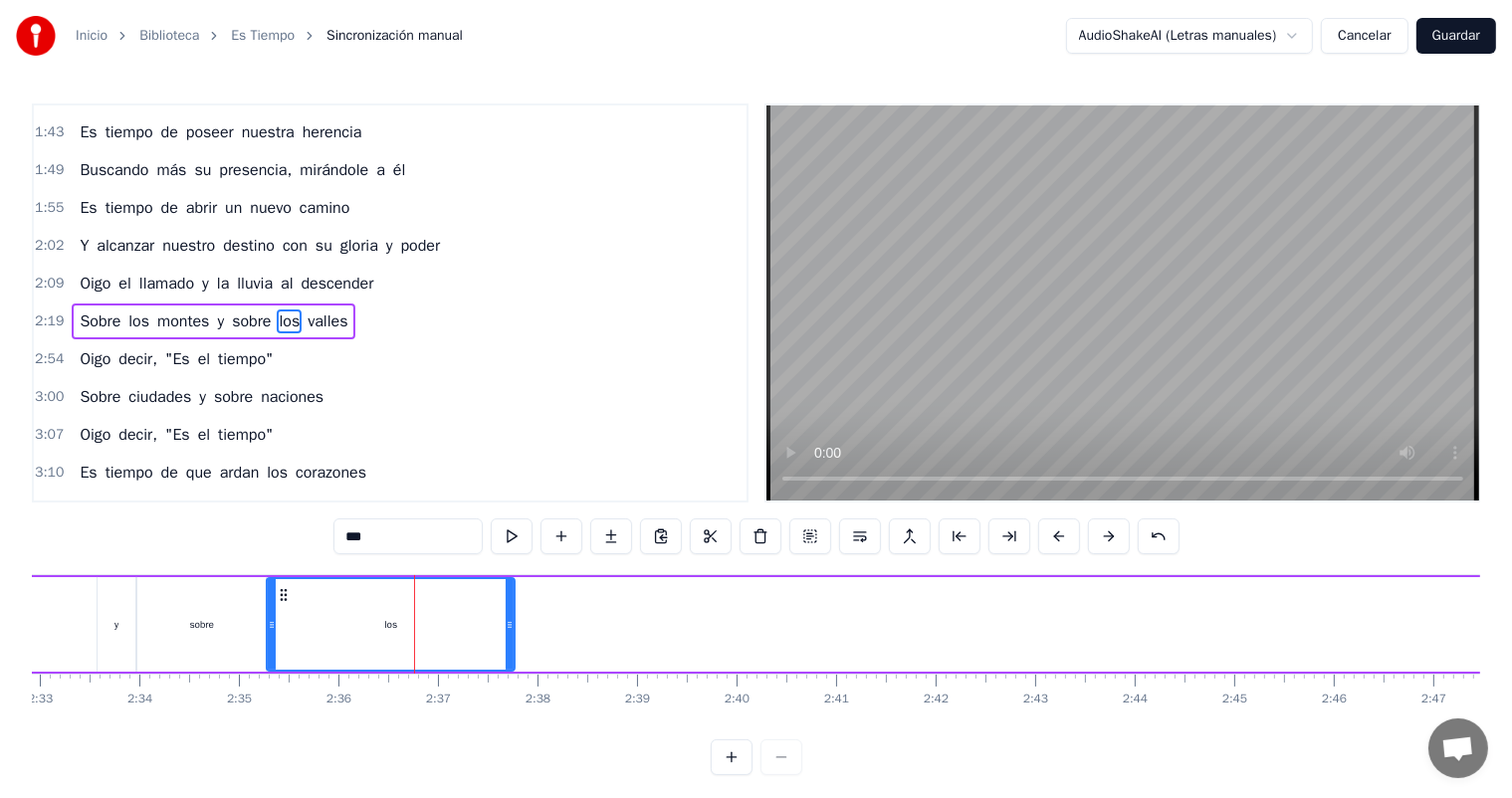 drag, startPoint x: 1311, startPoint y: 626, endPoint x: 510, endPoint y: 632, distance: 801.02247 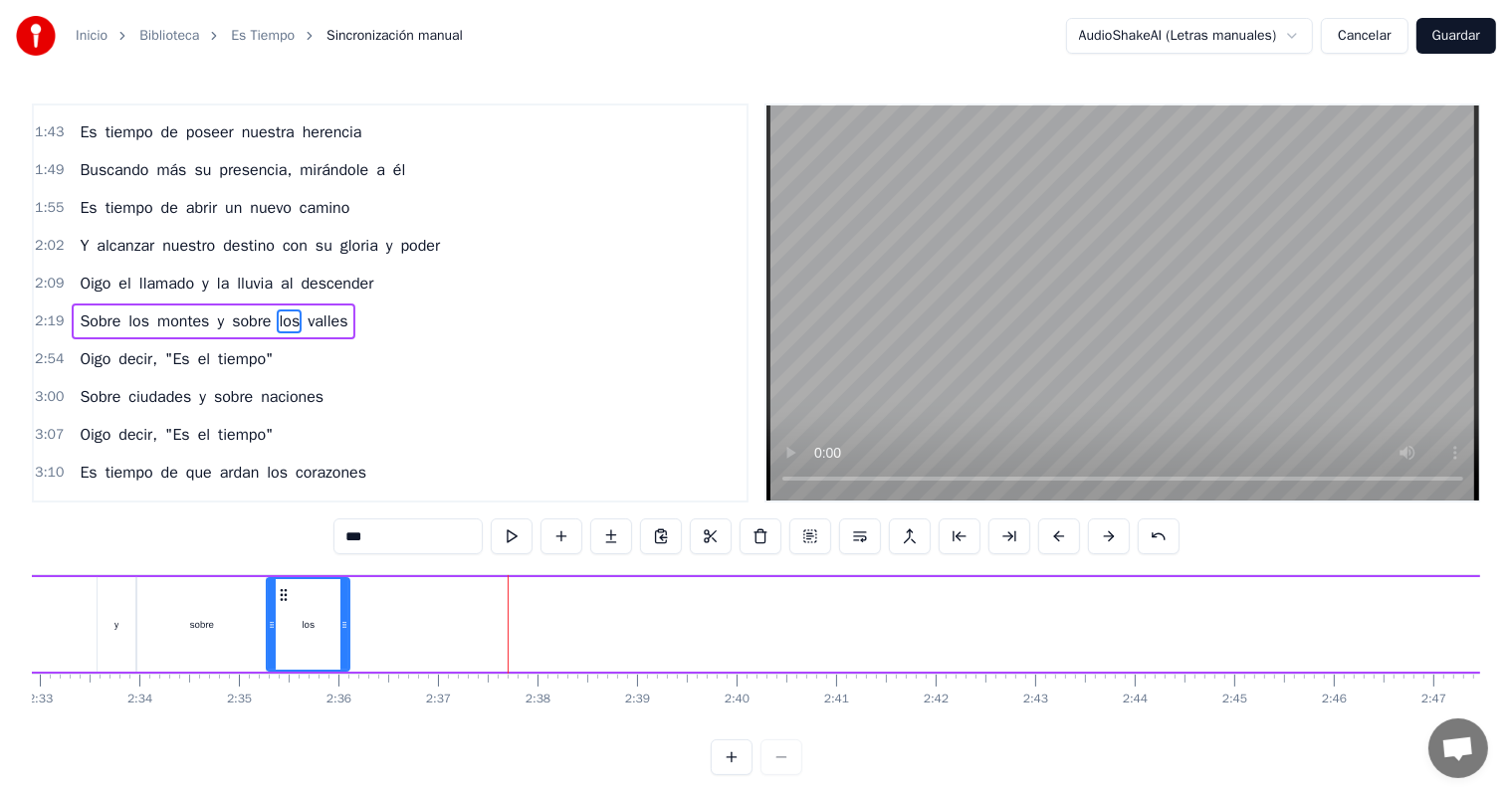 drag, startPoint x: 510, startPoint y: 621, endPoint x: 344, endPoint y: 645, distance: 167.72597 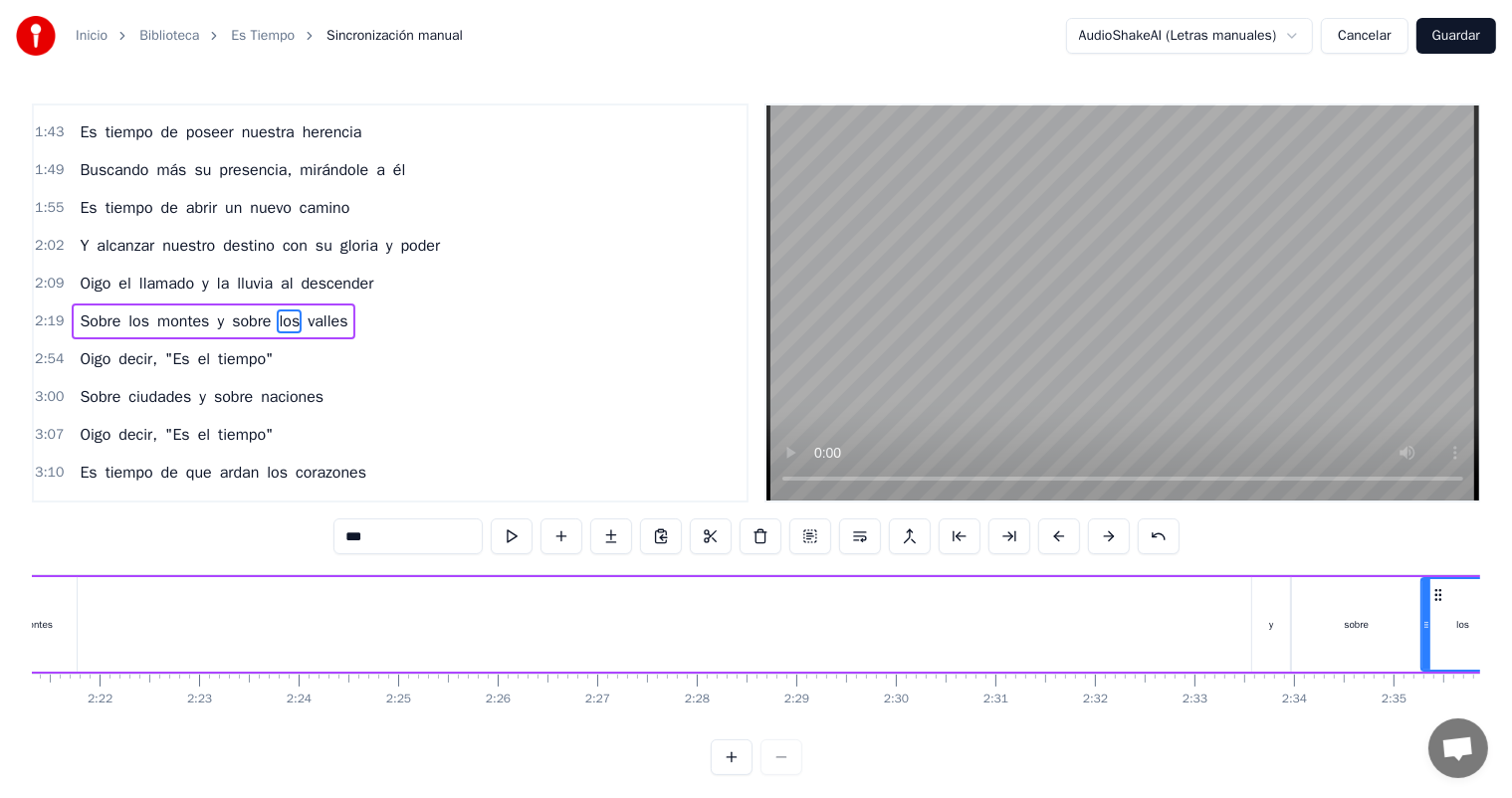 scroll, scrollTop: 0, scrollLeft: 14027, axis: horizontal 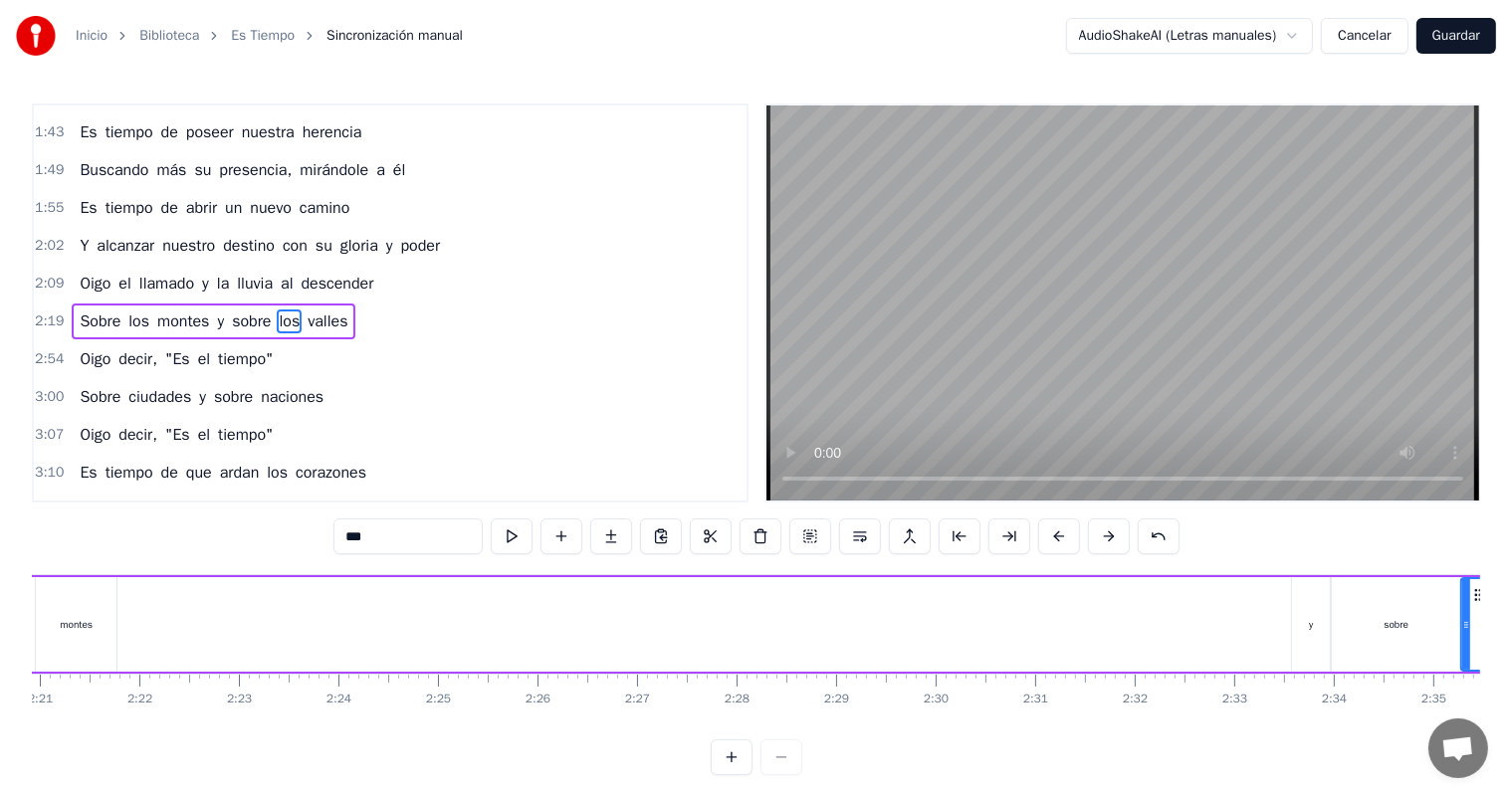 click on "y" at bounding box center [1311, 624] 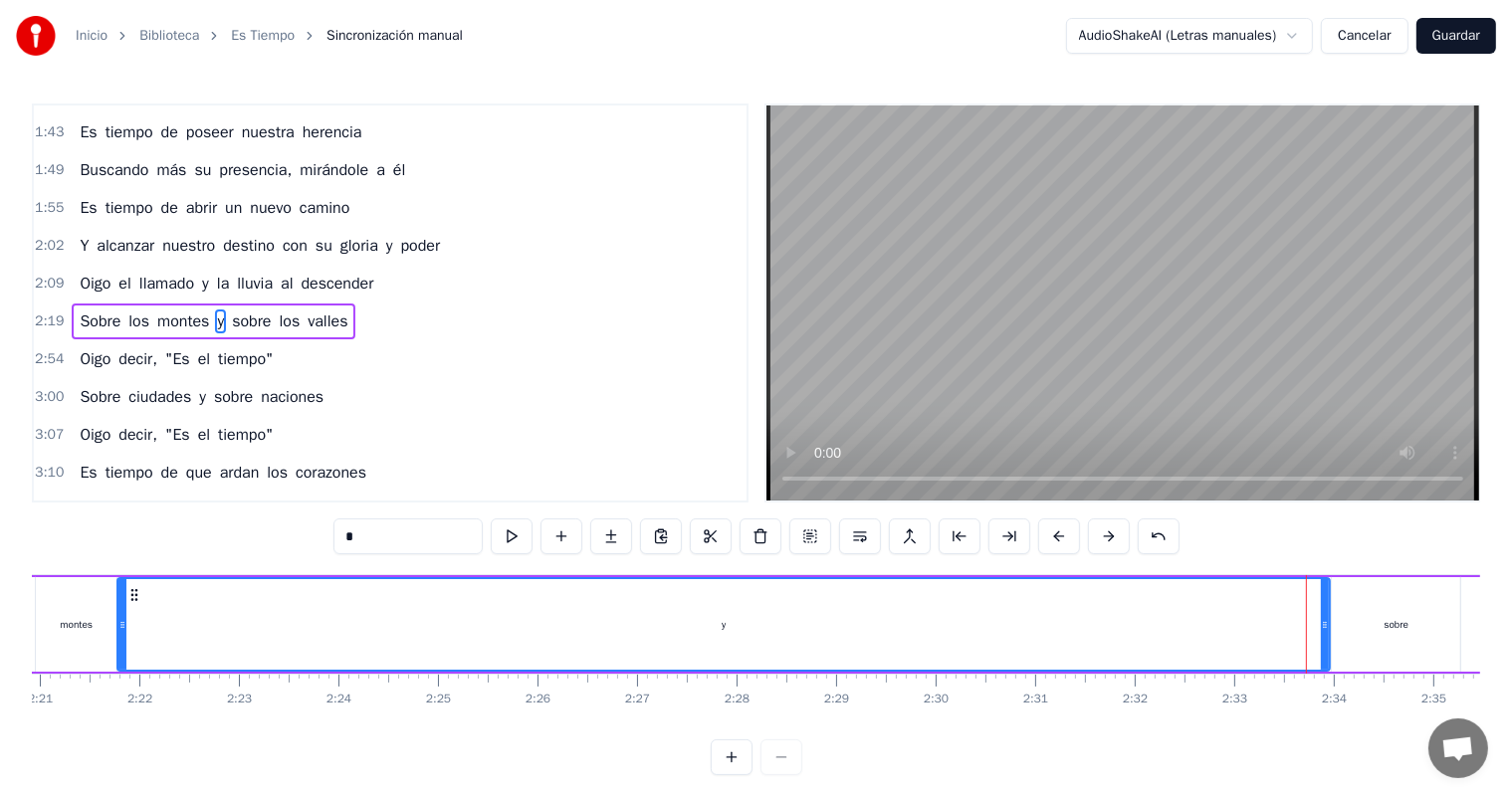 drag, startPoint x: 1294, startPoint y: 628, endPoint x: 338, endPoint y: 654, distance: 956.353 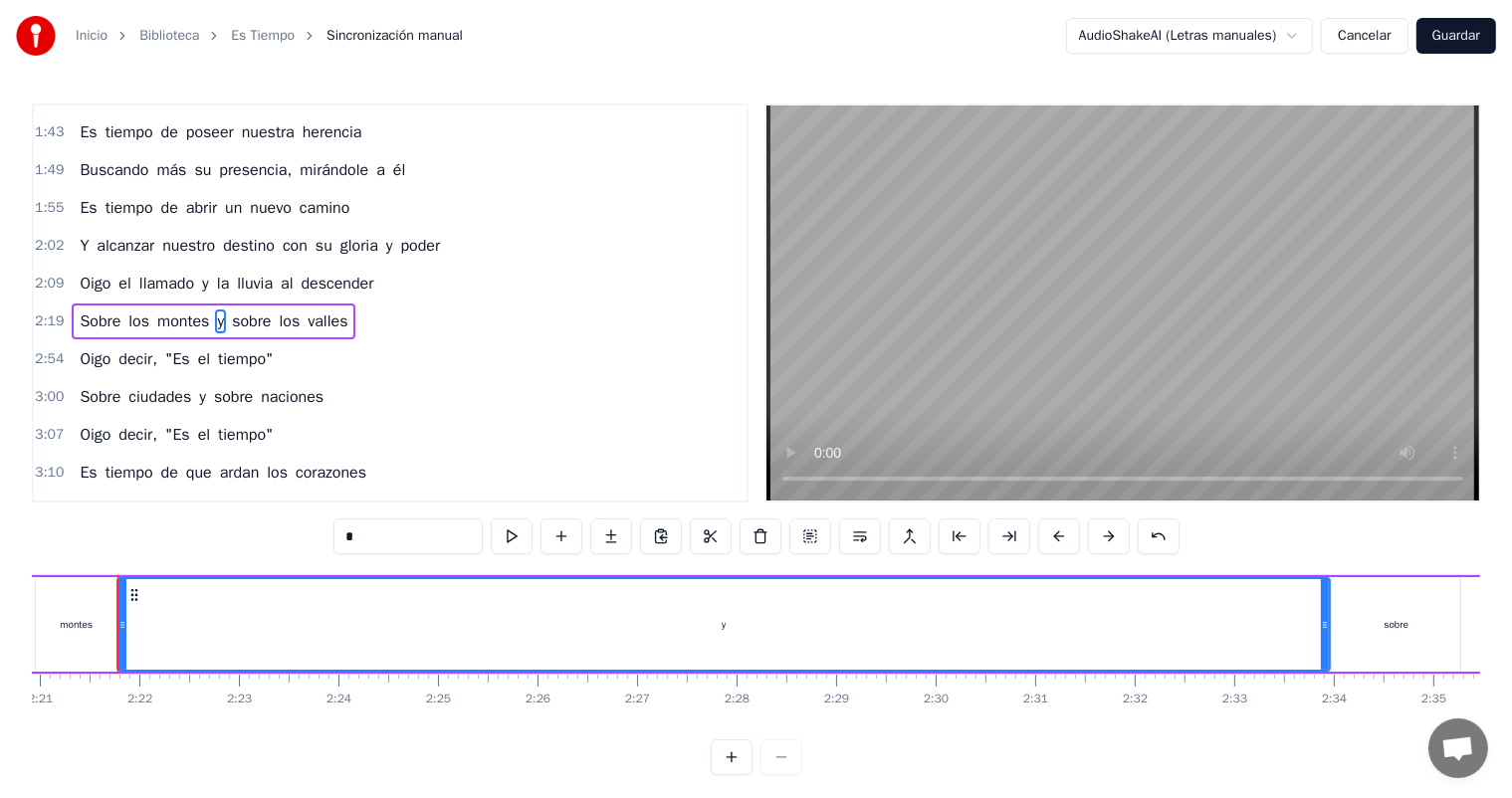 scroll, scrollTop: 0, scrollLeft: 14013, axis: horizontal 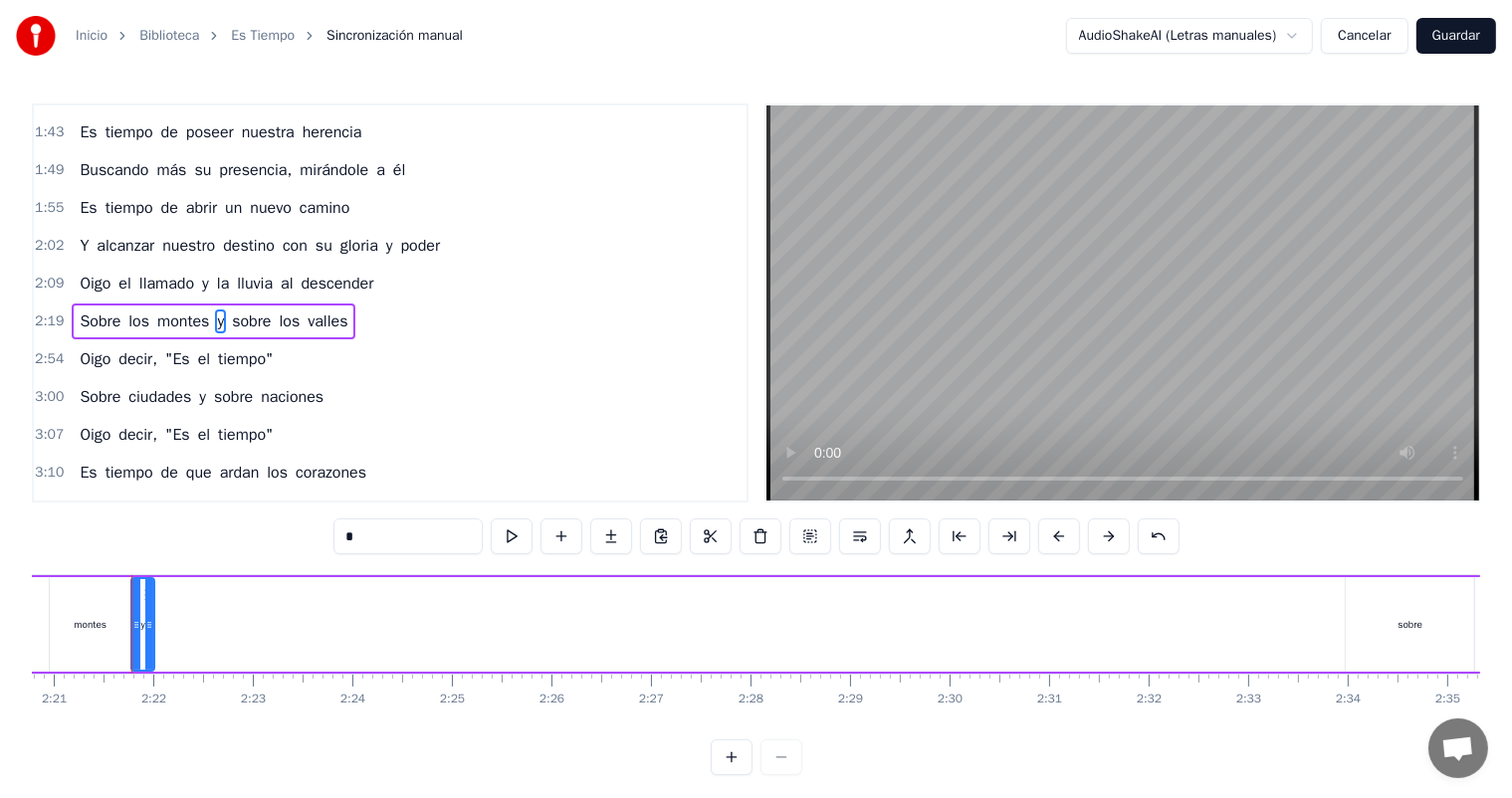 drag, startPoint x: 1337, startPoint y: 624, endPoint x: 147, endPoint y: 635, distance: 1190.0508 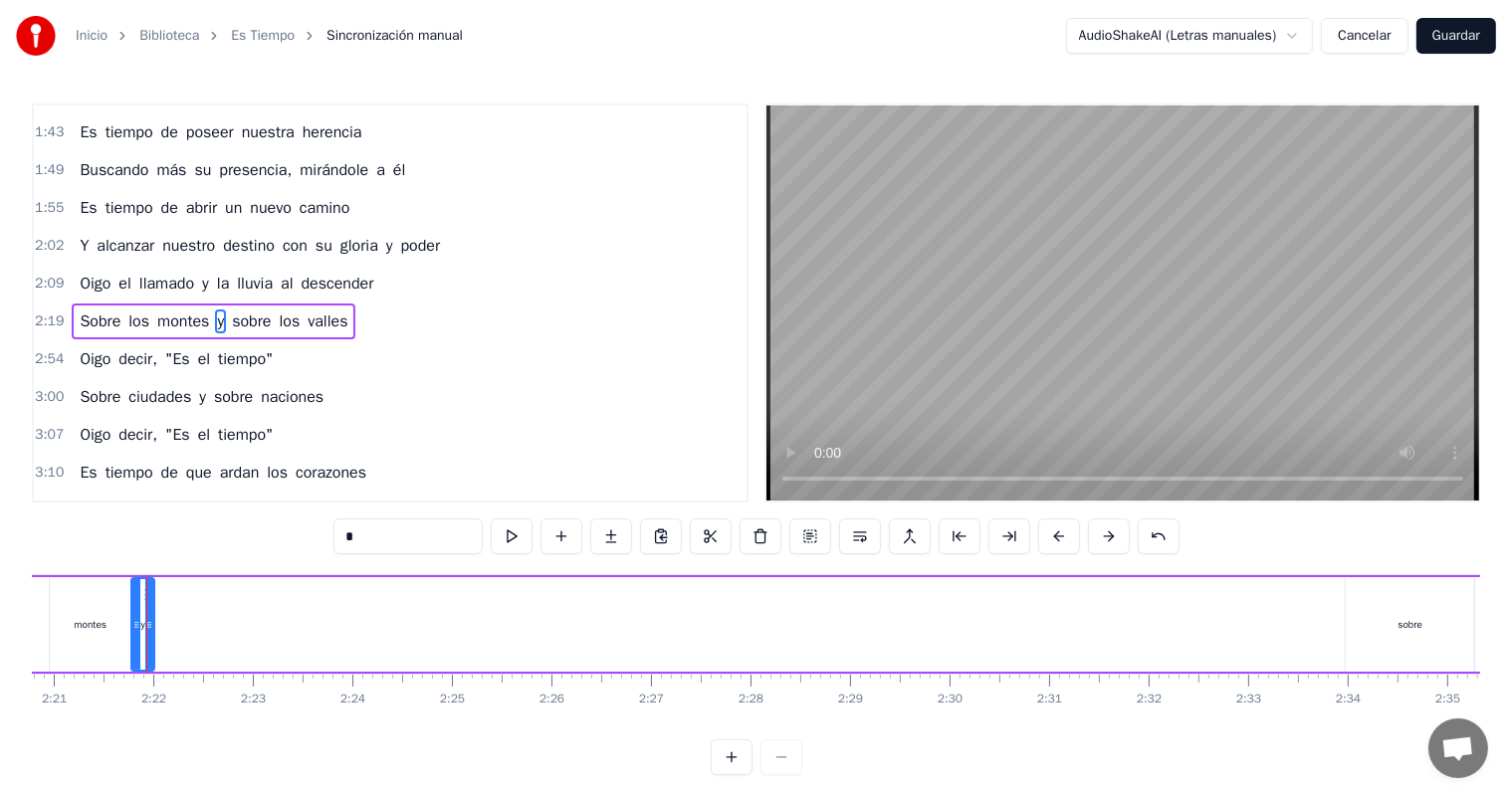 click on "sobre" at bounding box center [1409, 624] 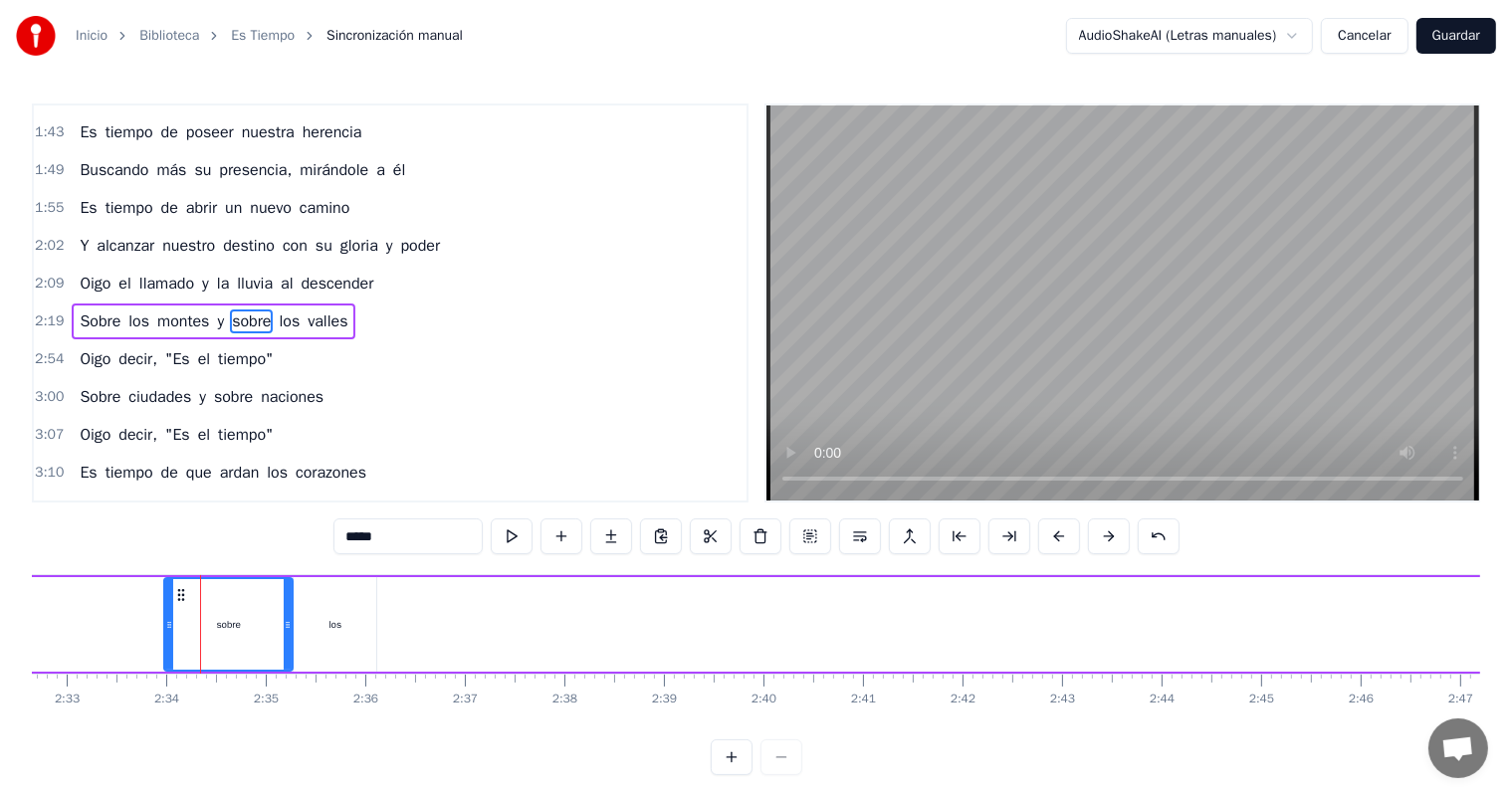 scroll, scrollTop: 0, scrollLeft: 15262, axis: horizontal 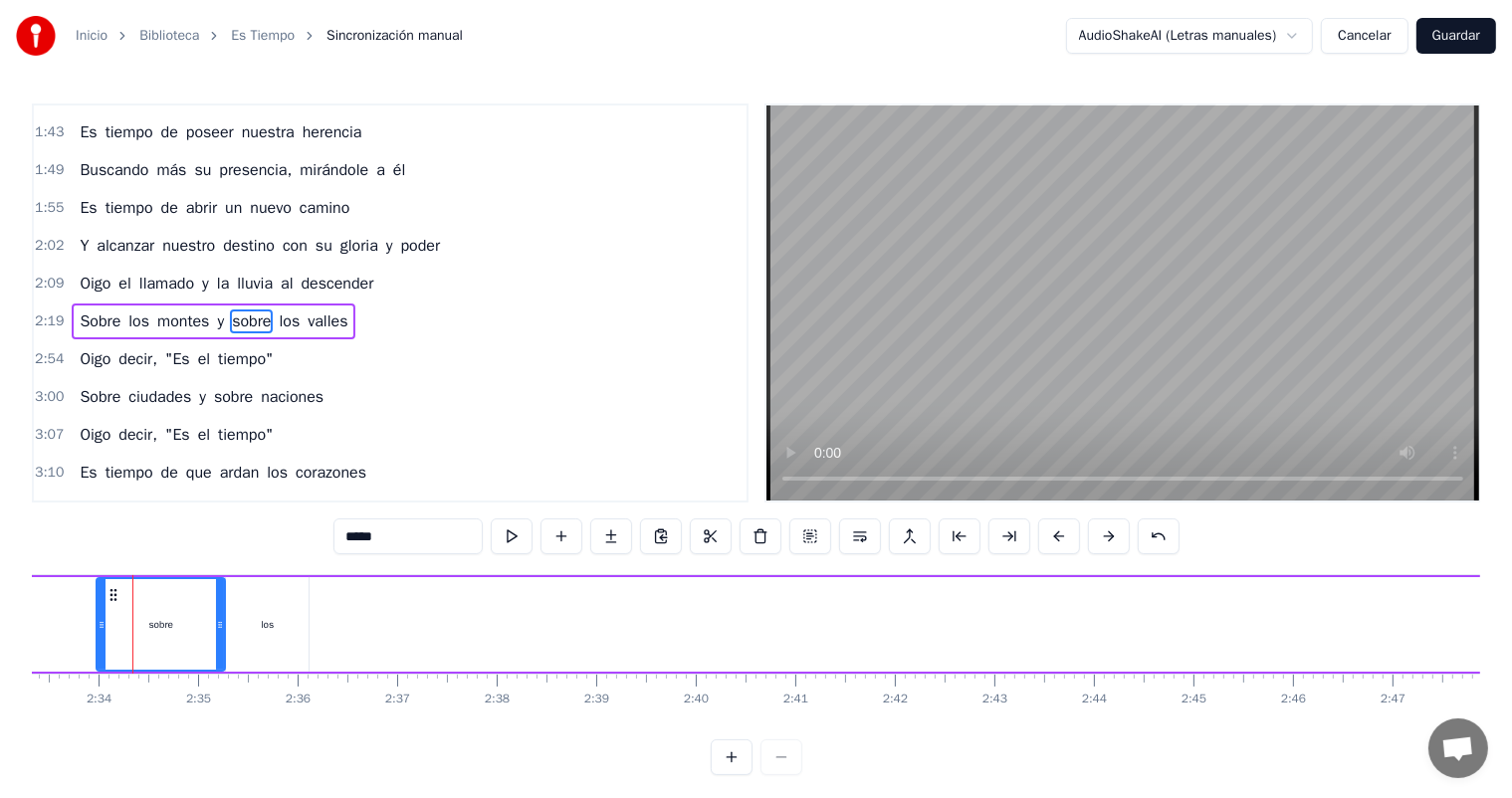 drag, startPoint x: 100, startPoint y: 628, endPoint x: 0, endPoint y: 627, distance: 100.005 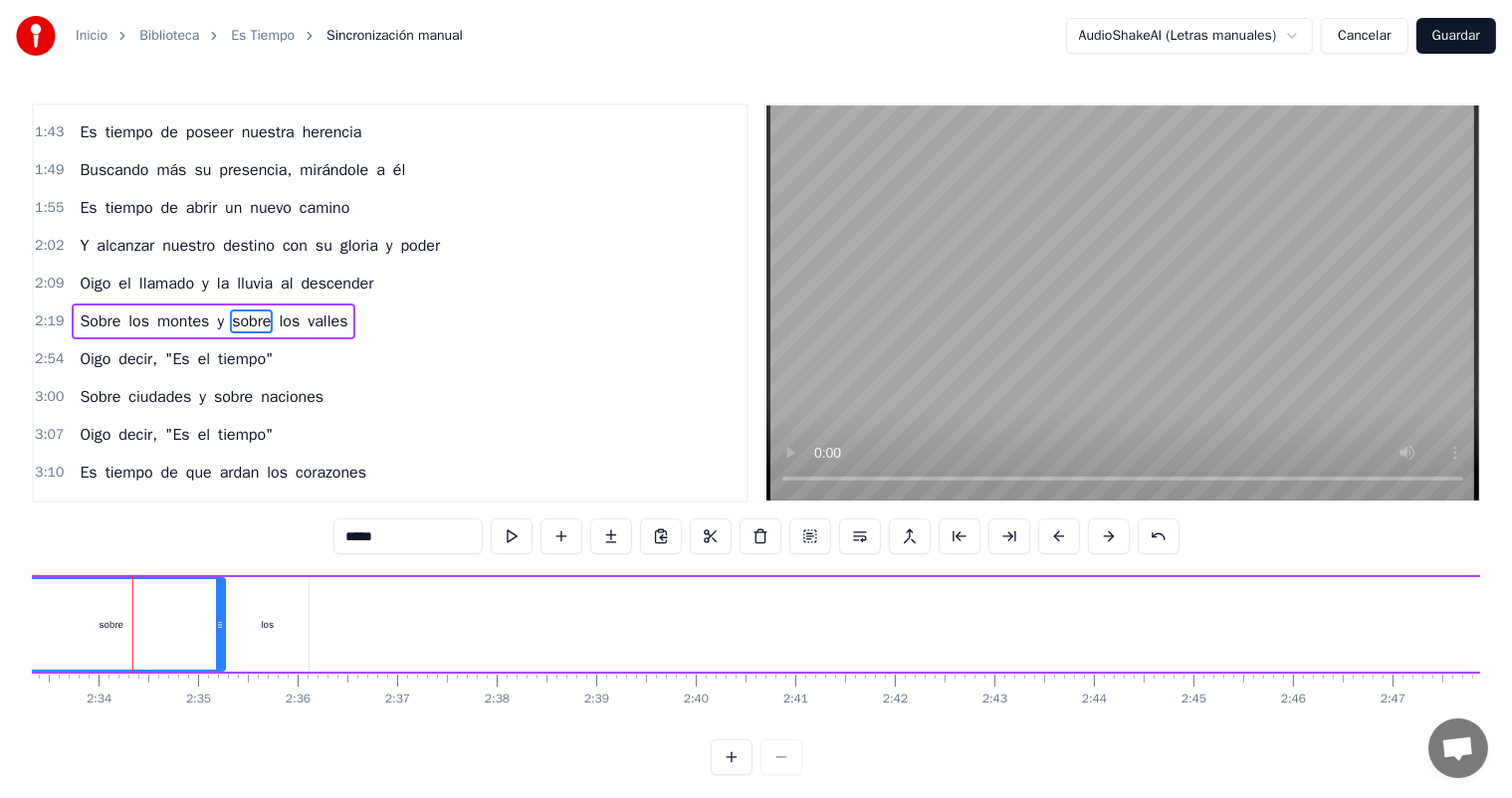 click on "Inicio Biblioteca Es Tiempo Sincronización manual AudioShakeAI (Letras manuales) Cancelar Guardar 0:34 Es tiempo para que los muertos vivan 0:40 Y los quebrantados rían con el gozo de Dios 0:46 Es tiempo de renovar al cansado 0:52 Y librar al angustiado con el río de Dios 1:00 Oigo el llamado y la lluvia al descender 1:09 Sobre los montes y sobre los valles 1:18 Oigo decir, "Es el tiempo" 1:26 Sobre ciudades y sobre naciones 1:35 Oigo decir, "Es el tiempo" 1:43 Es tiempo de poseer nuestra herencia 1:49 Buscando más su presencia, mirándole a él 1:55 Es tiempo de abrir un nuevo camino 2:02 Y alcanzar nuestro destino con su gloria y poder 2:09 Oigo el llamado y la lluvia al descender 2:19 Sobre los montes y sobre los valles 2:54 Oigo decir, "Es el tiempo" 3:00 Sobre ciudades y sobre naciones 3:07 Oigo decir, "Es el tiempo" 3:10 Es tiempo de que ardan los corazones 3:15 Se enciendan las emociones con divina pasión 3:21 Es tiempo de pagar el sacrificio 3:28 Imitando lo que él hizo por nuestra generación y" at bounding box center (756, 387) 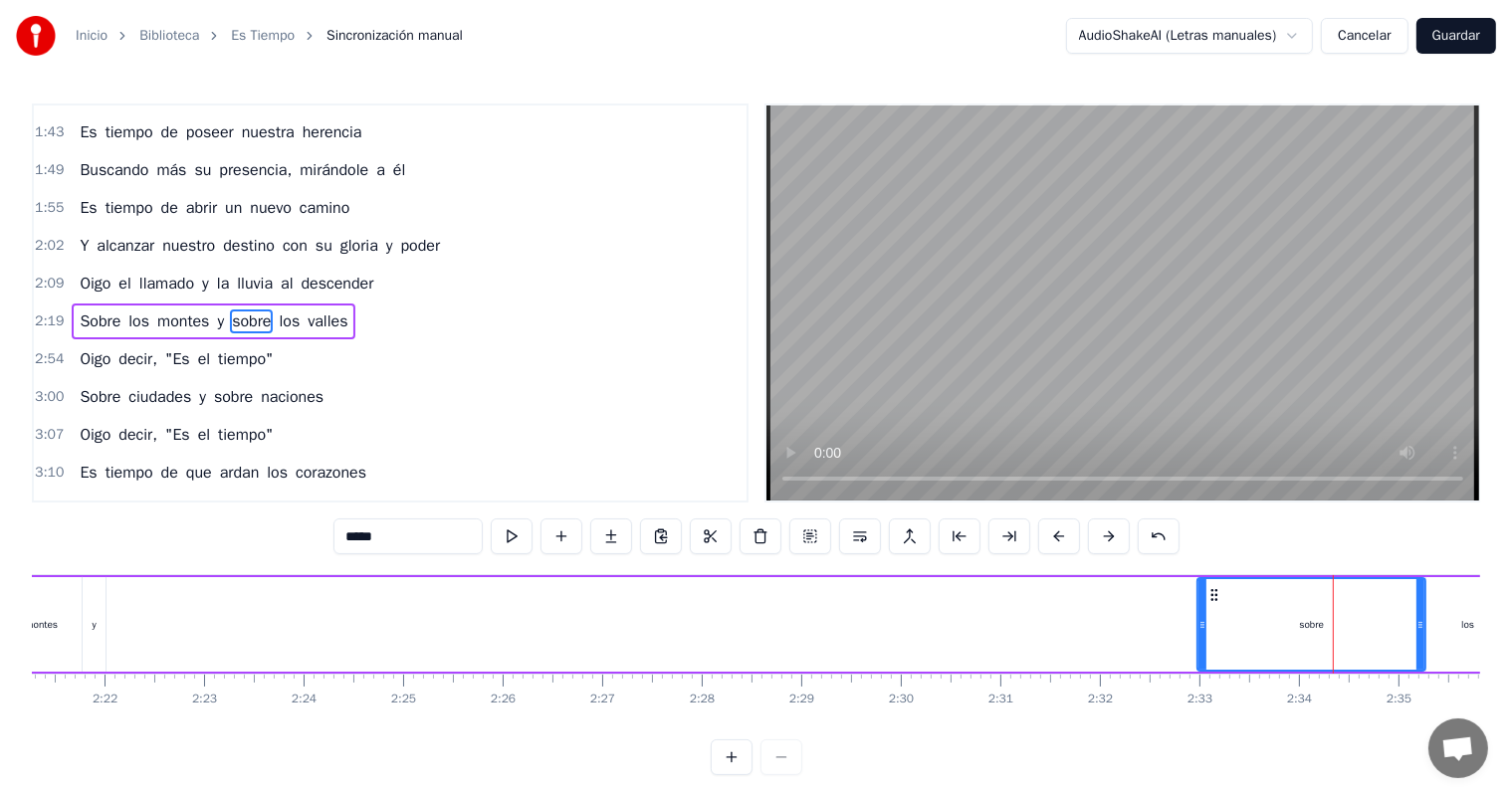 scroll, scrollTop: 0, scrollLeft: 14028, axis: horizontal 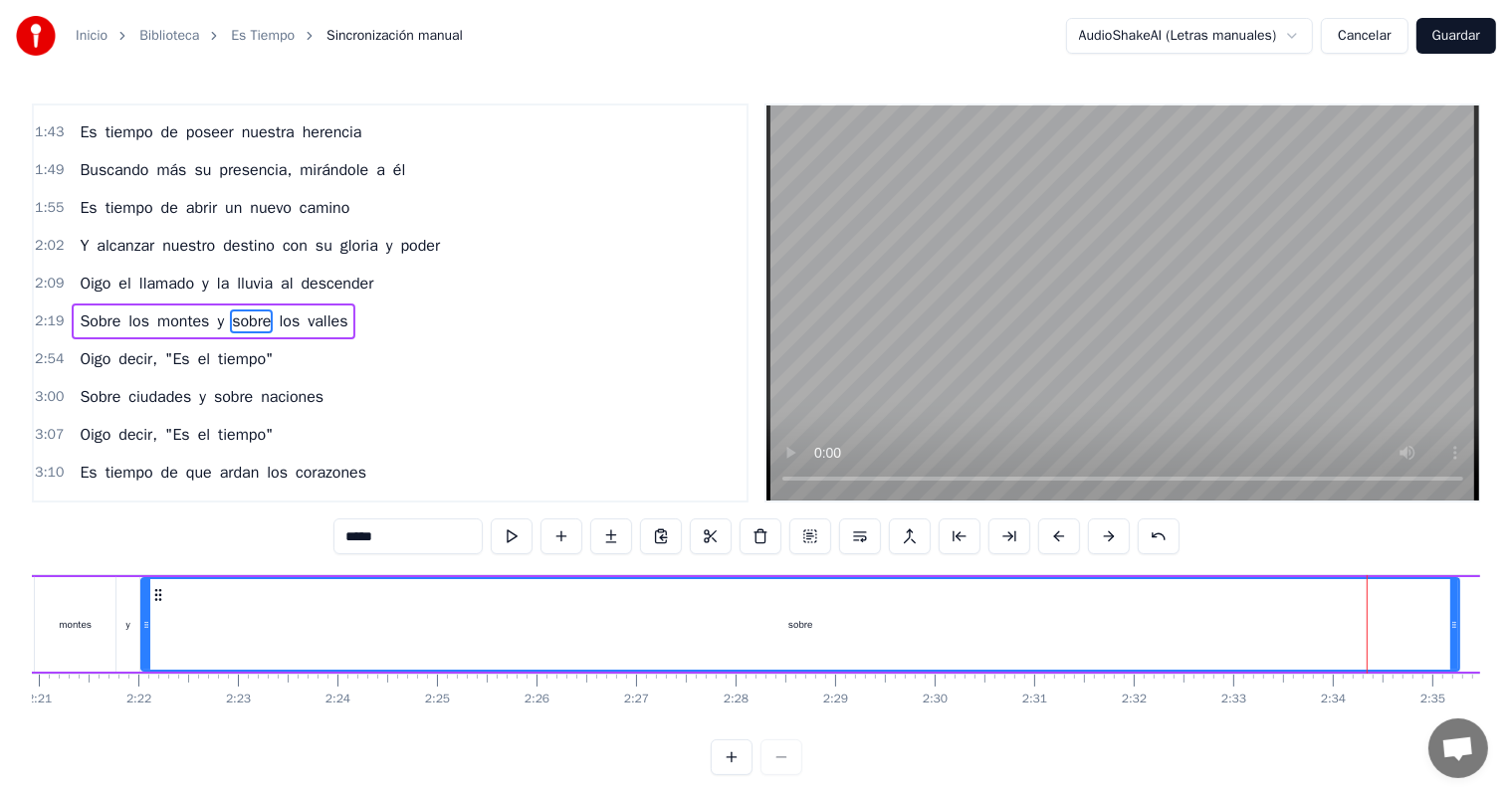 drag, startPoint x: 1234, startPoint y: 628, endPoint x: 144, endPoint y: 625, distance: 1090.0041 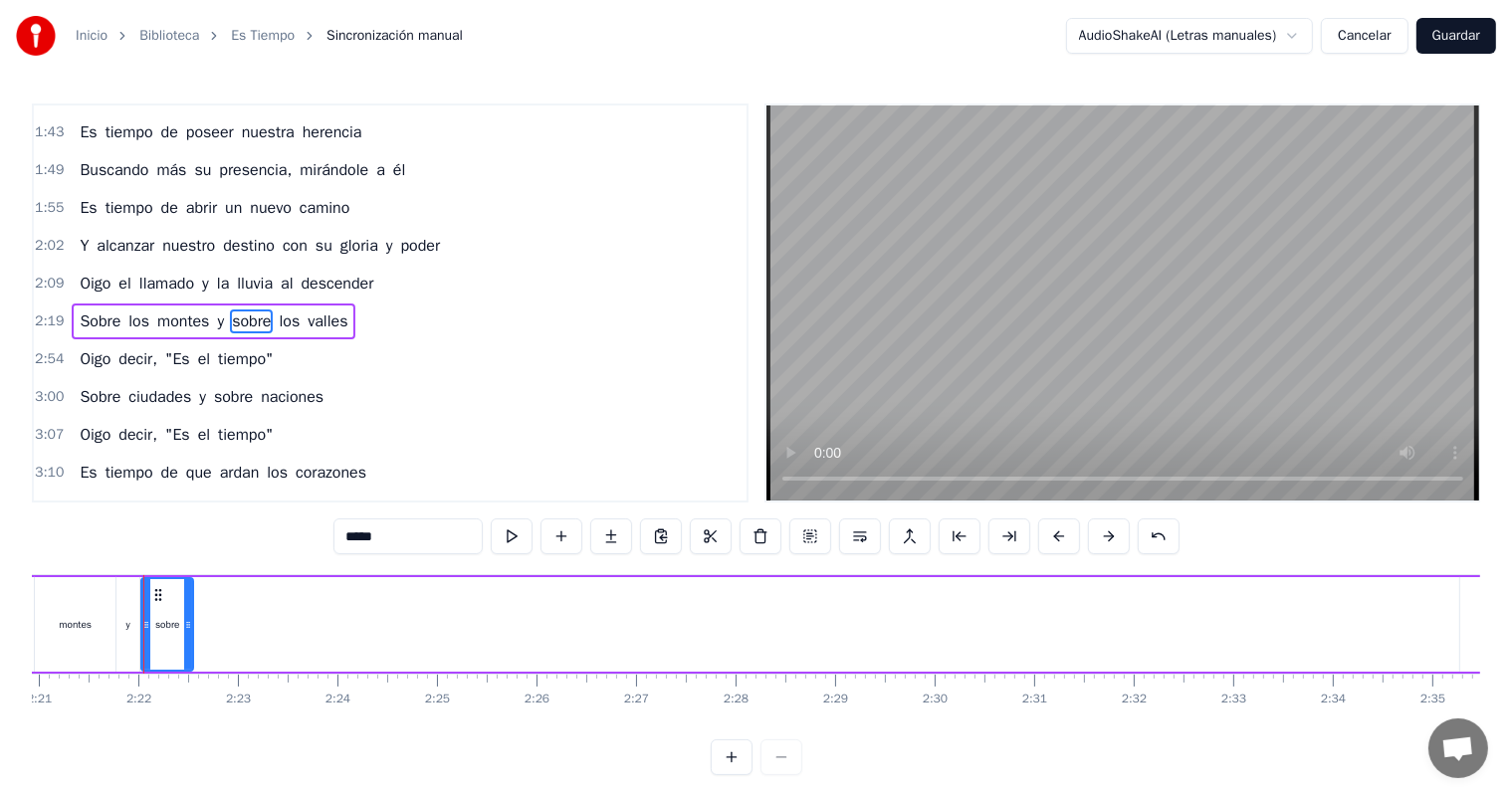 drag, startPoint x: 1454, startPoint y: 625, endPoint x: 188, endPoint y: 645, distance: 1266.158 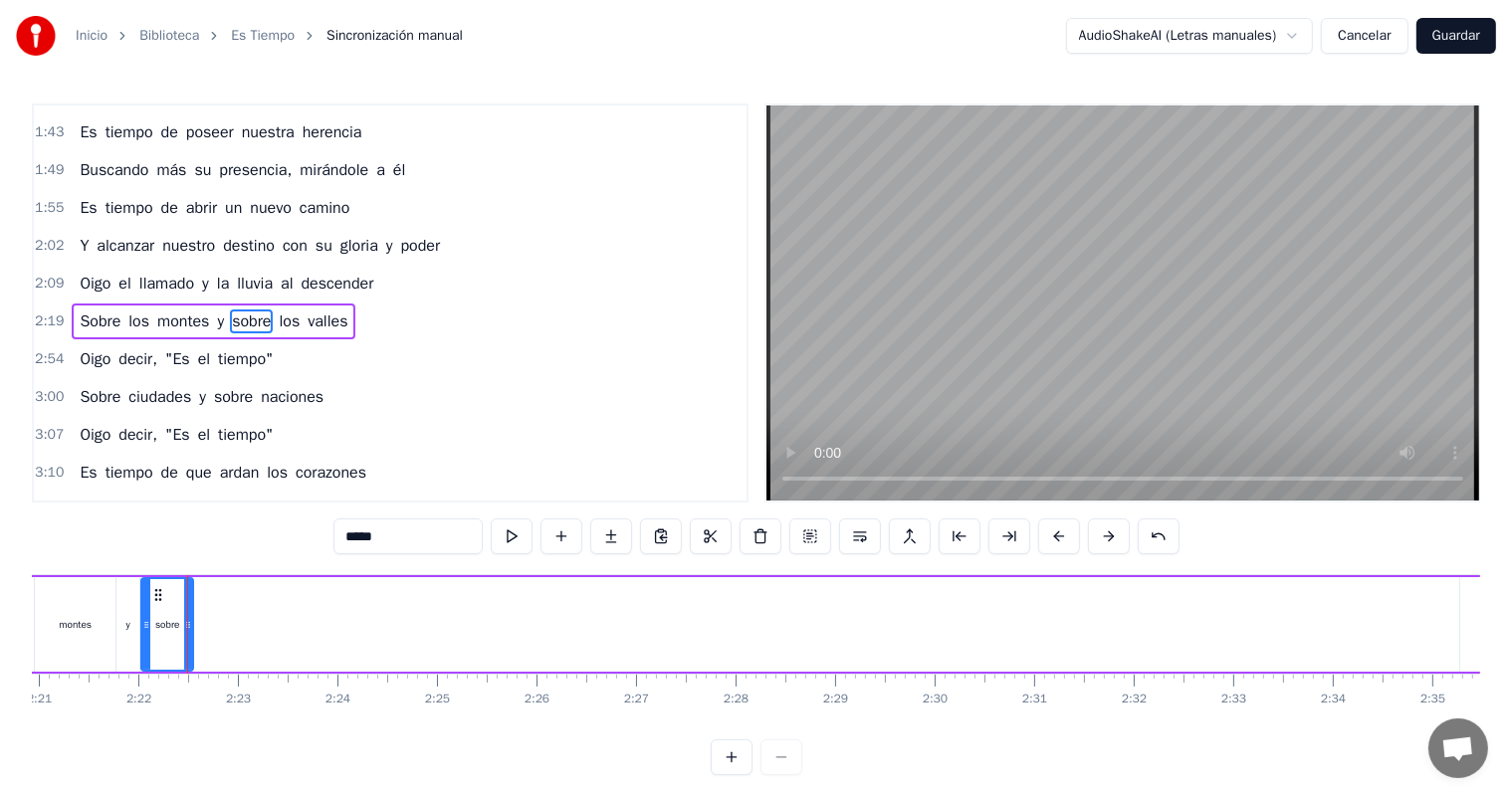 click on "los" at bounding box center (1501, 624) 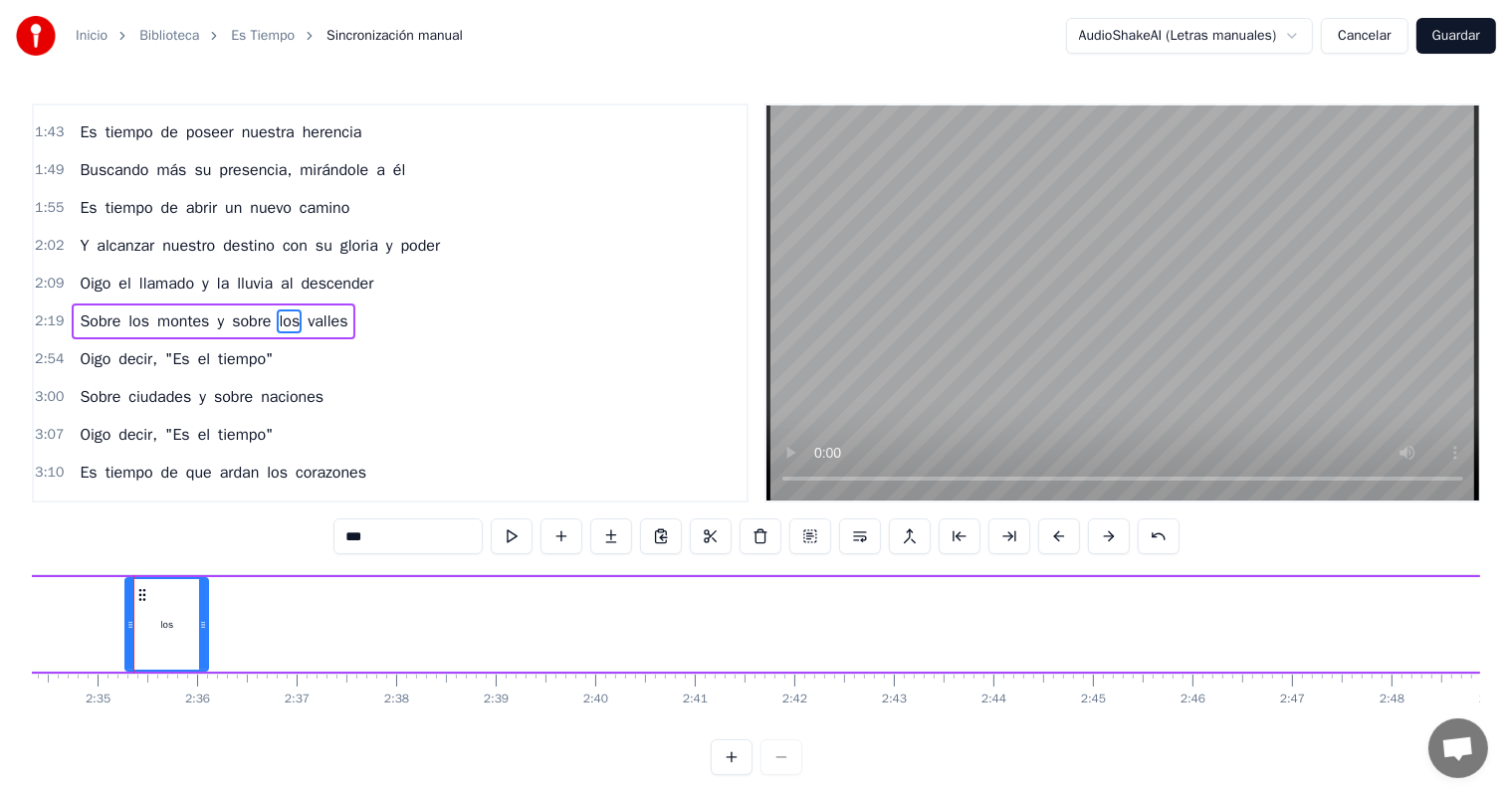 scroll, scrollTop: 0, scrollLeft: 15365, axis: horizontal 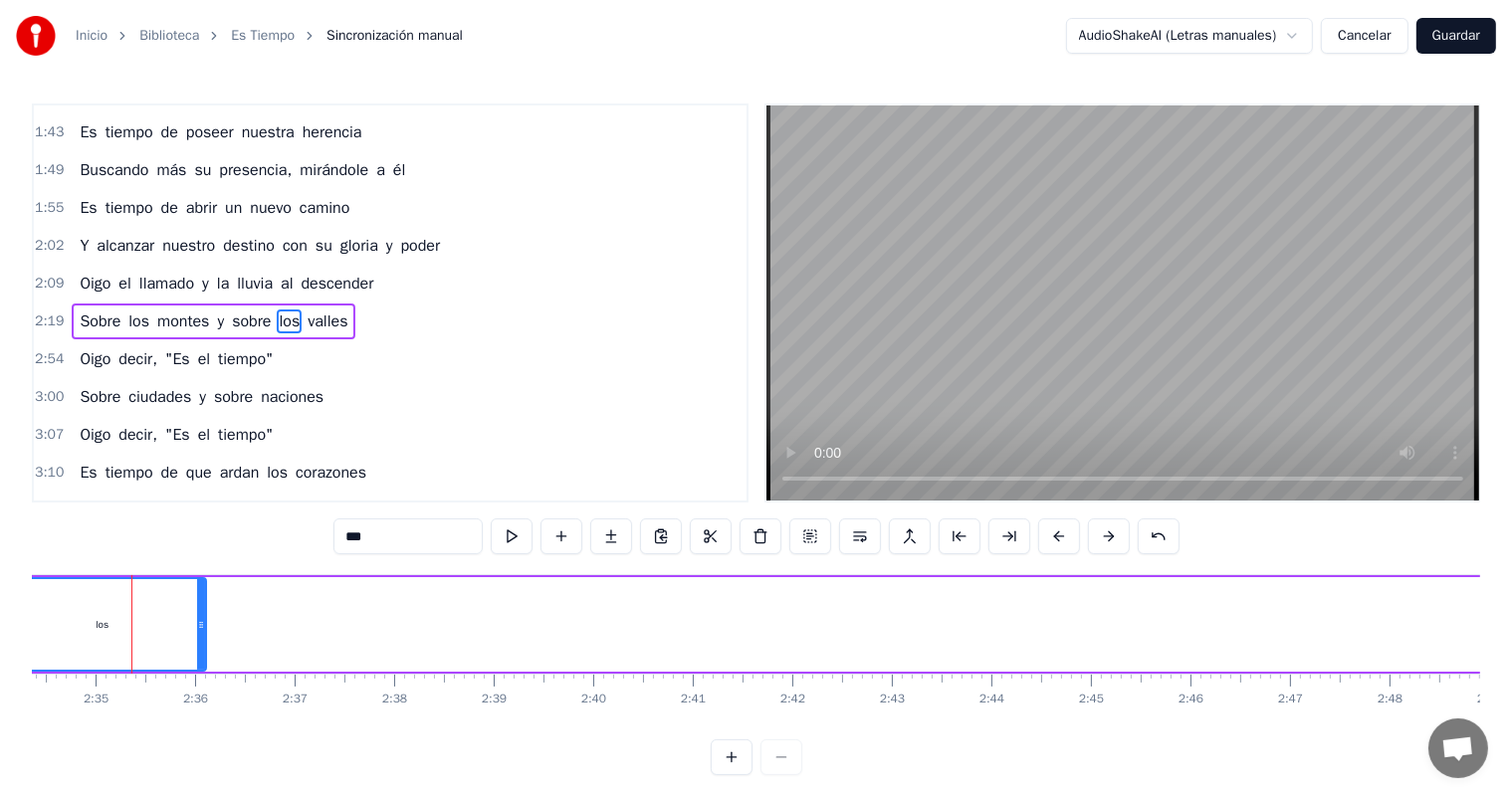 drag, startPoint x: 125, startPoint y: 625, endPoint x: 0, endPoint y: 653, distance: 128.09762 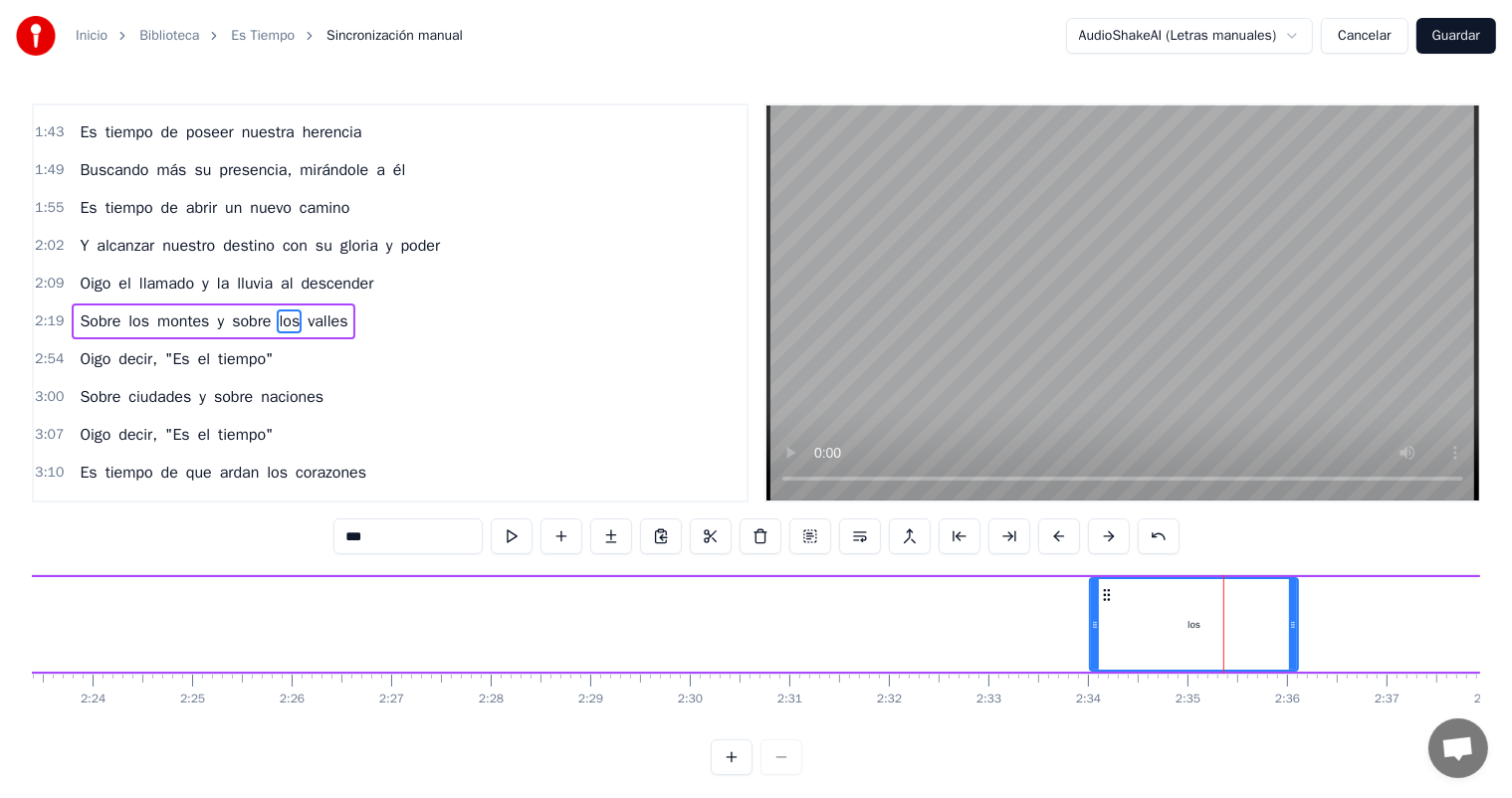 scroll, scrollTop: 0, scrollLeft: 14250, axis: horizontal 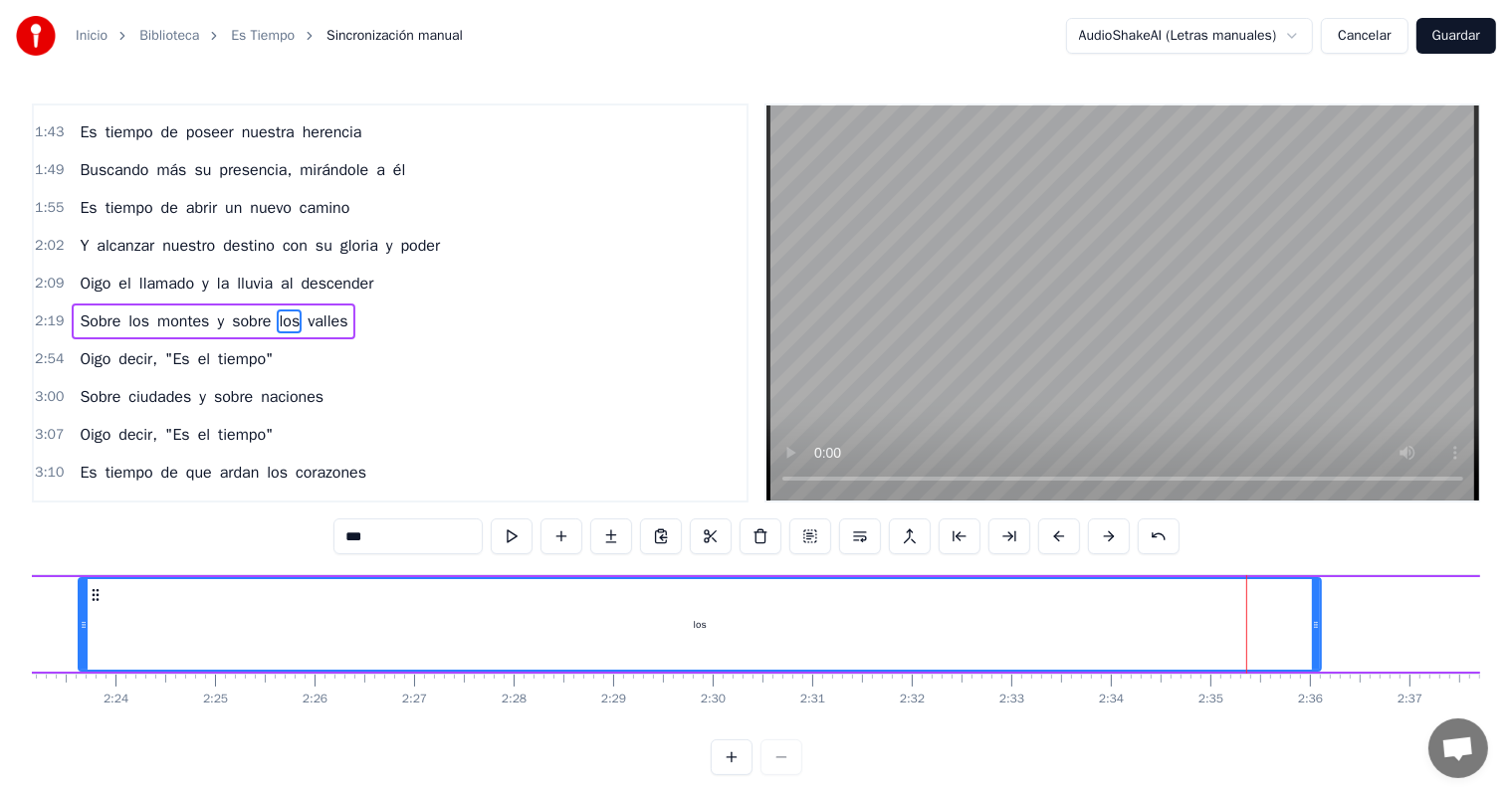 drag, startPoint x: 1119, startPoint y: 617, endPoint x: 85, endPoint y: 640, distance: 1034.2558 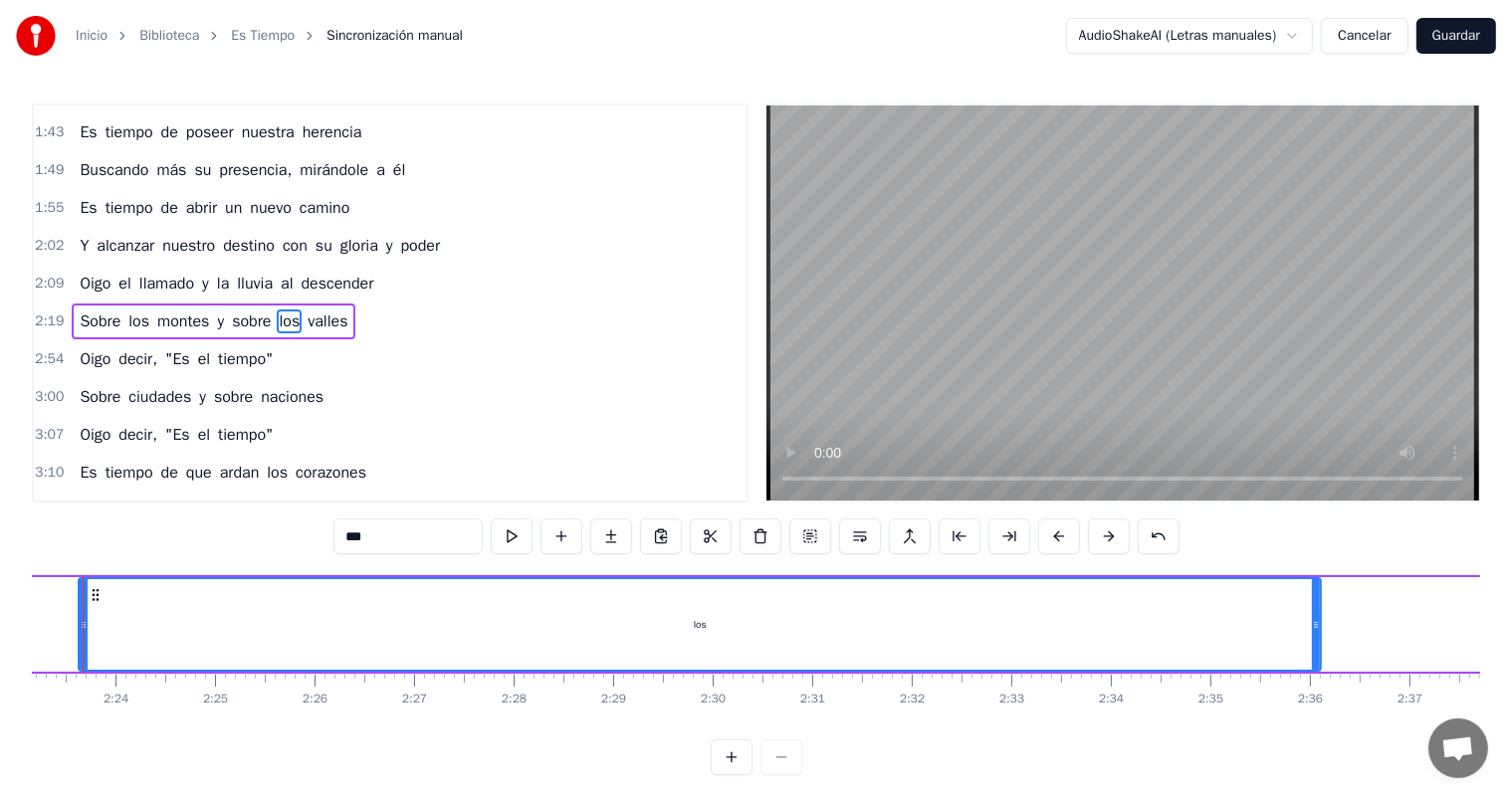 scroll, scrollTop: 0, scrollLeft: 14201, axis: horizontal 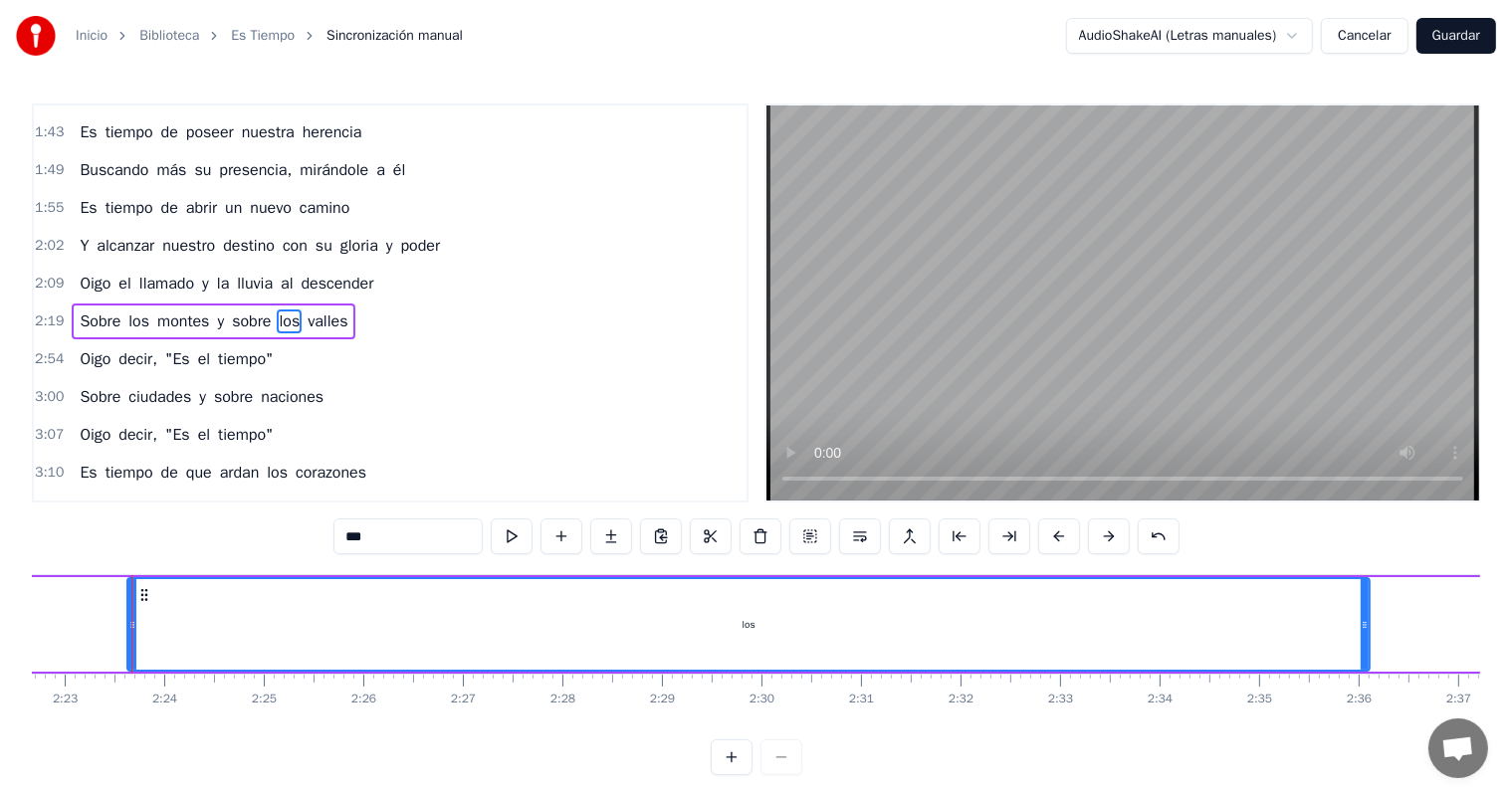 drag, startPoint x: 1365, startPoint y: 625, endPoint x: 805, endPoint y: 644, distance: 560.3222 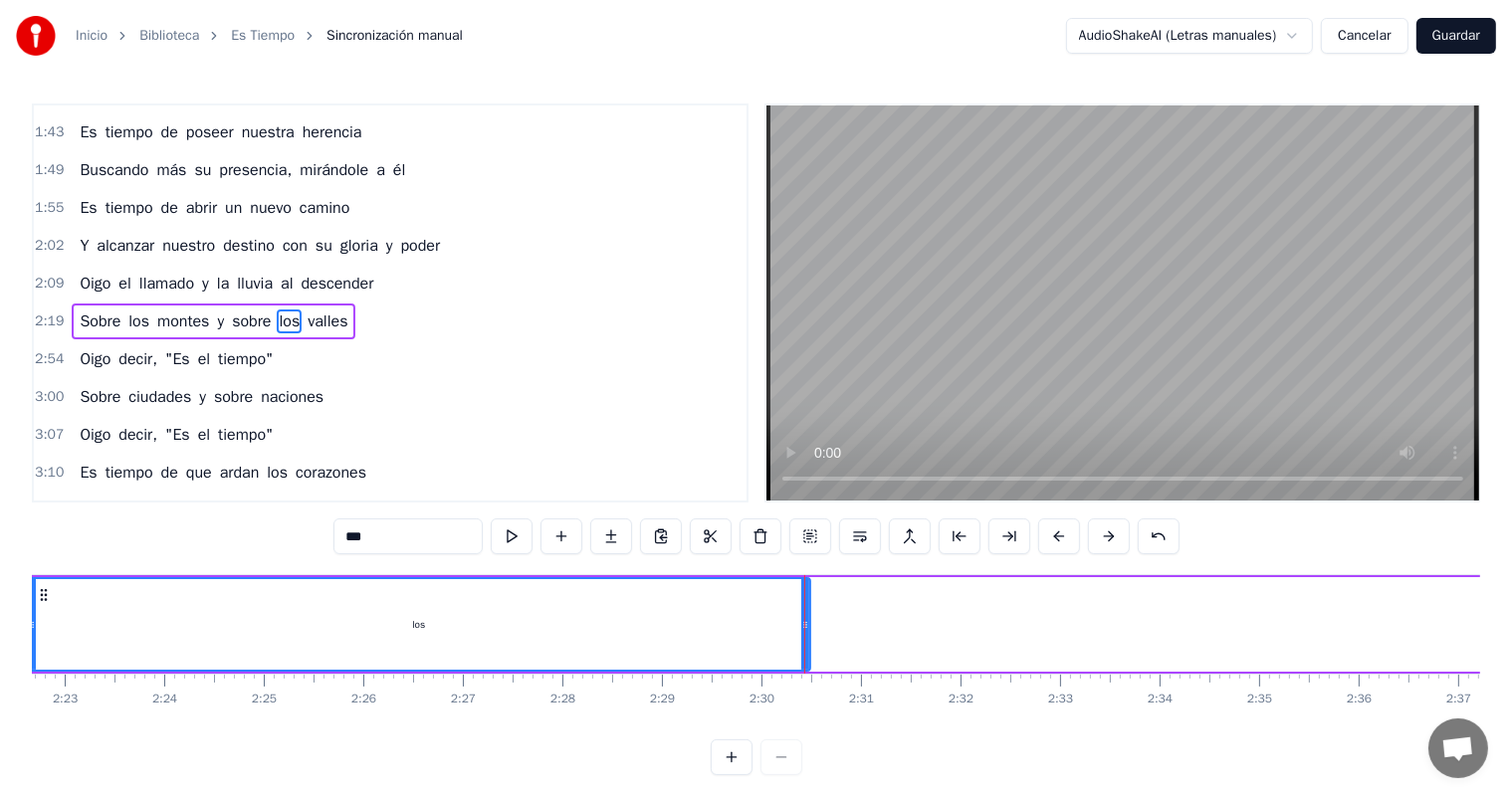 drag, startPoint x: 132, startPoint y: 629, endPoint x: 32, endPoint y: 630, distance: 100.005 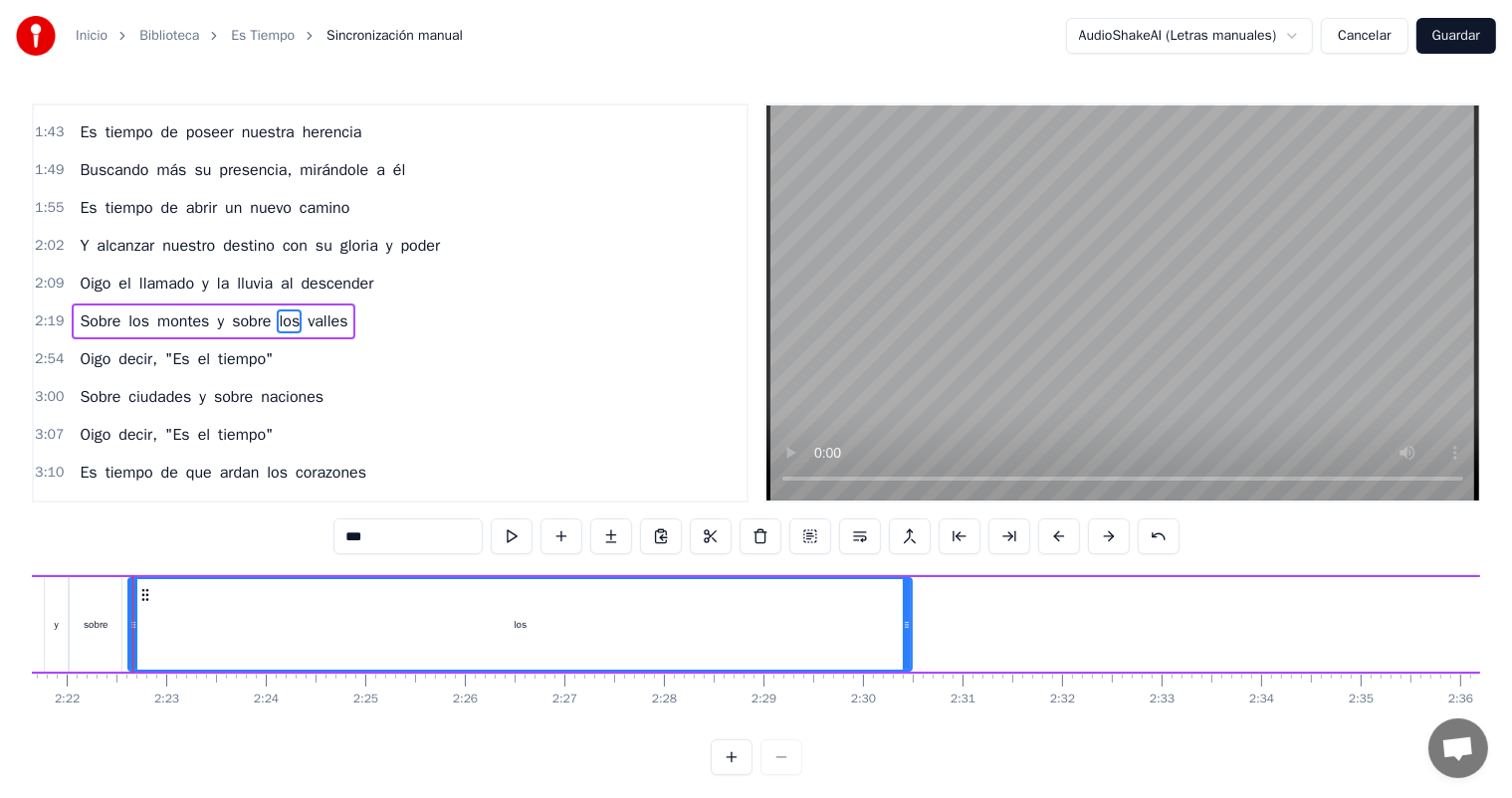 scroll, scrollTop: 0, scrollLeft: 14060, axis: horizontal 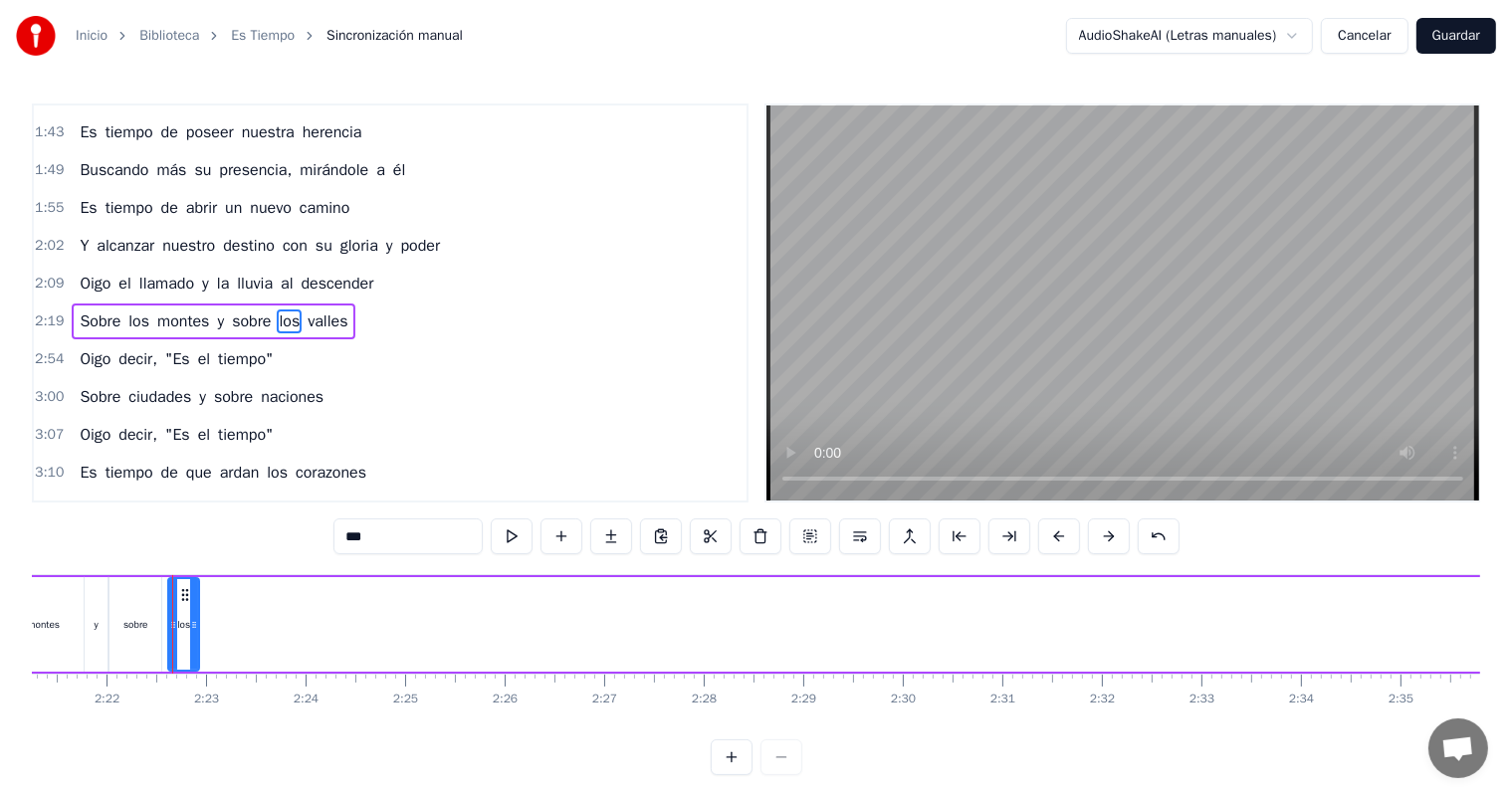 drag, startPoint x: 949, startPoint y: 625, endPoint x: 198, endPoint y: 631, distance: 751.02397 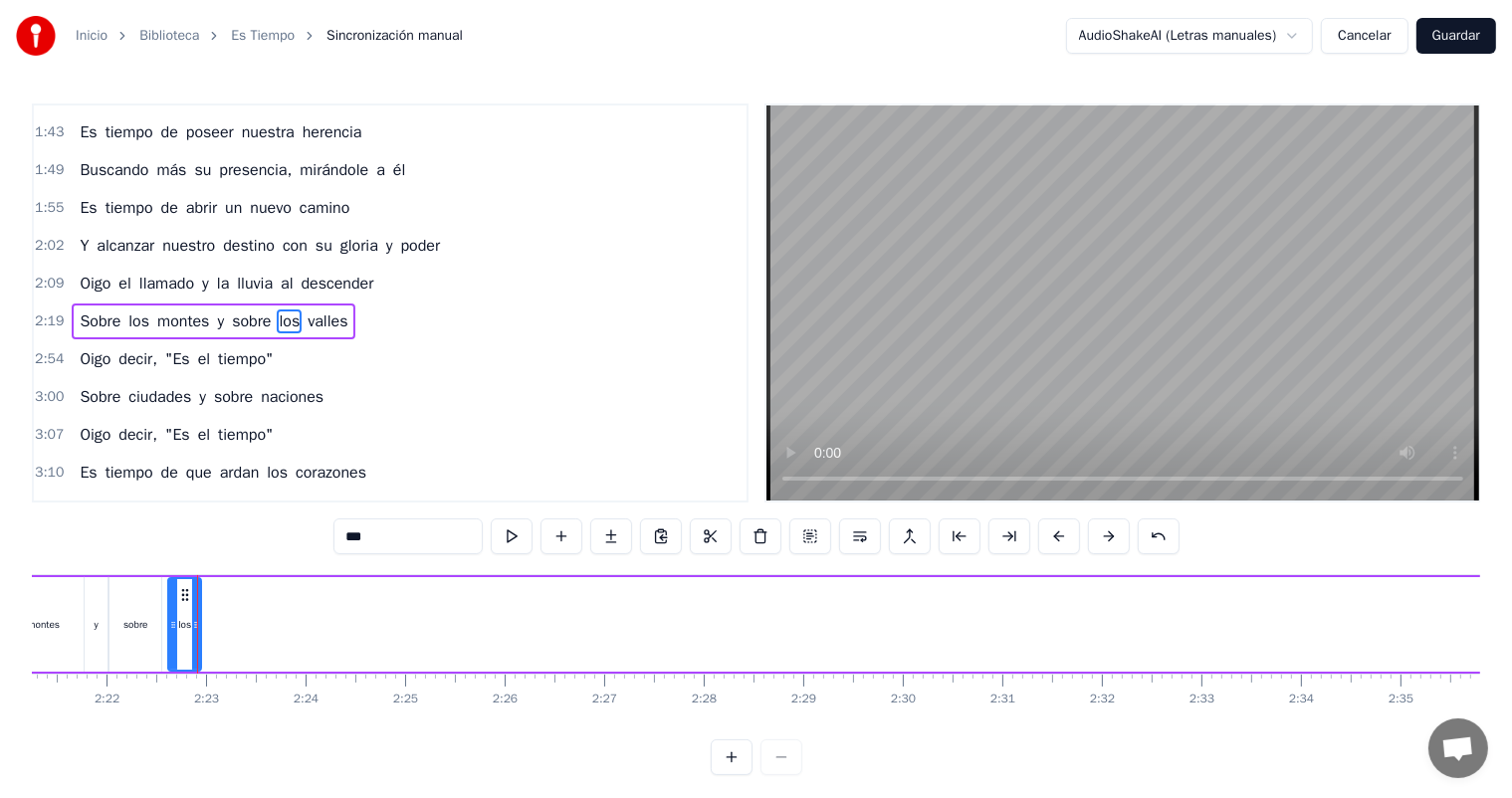 click on "Sobre los montes y sobre los valles" at bounding box center [1578, 624] 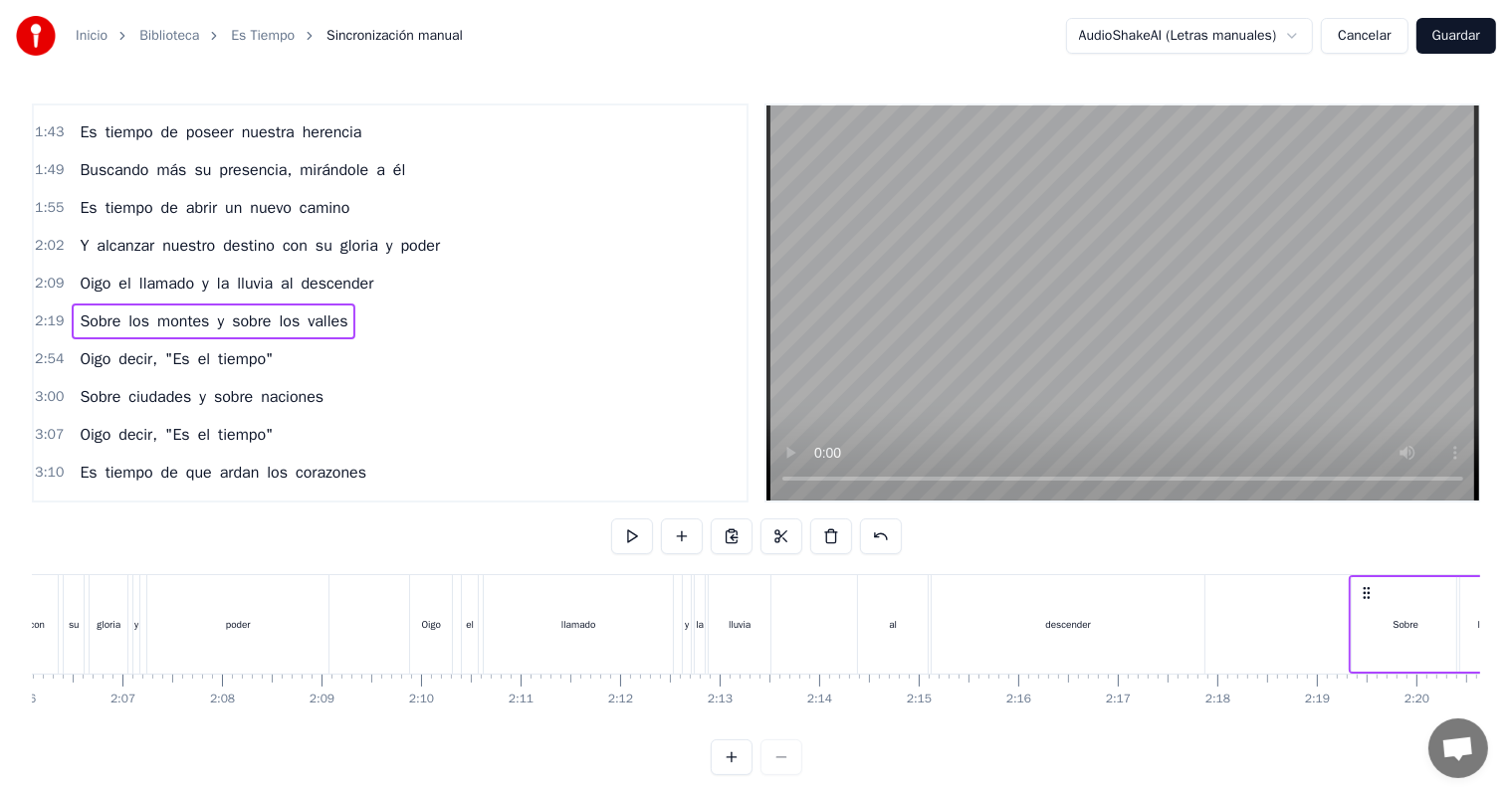 scroll, scrollTop: 0, scrollLeft: 12510, axis: horizontal 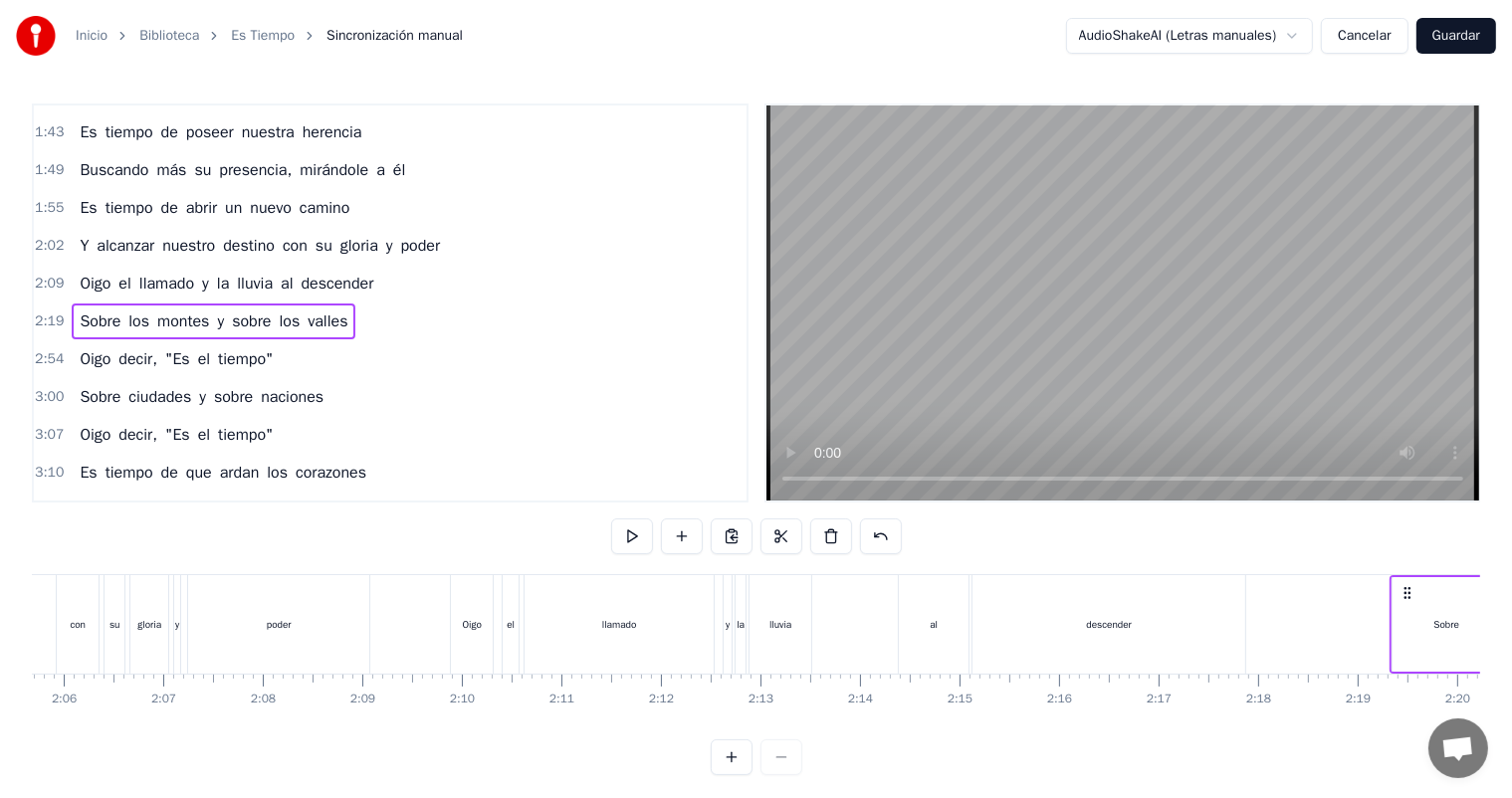 click on "Oigo" at bounding box center [472, 624] 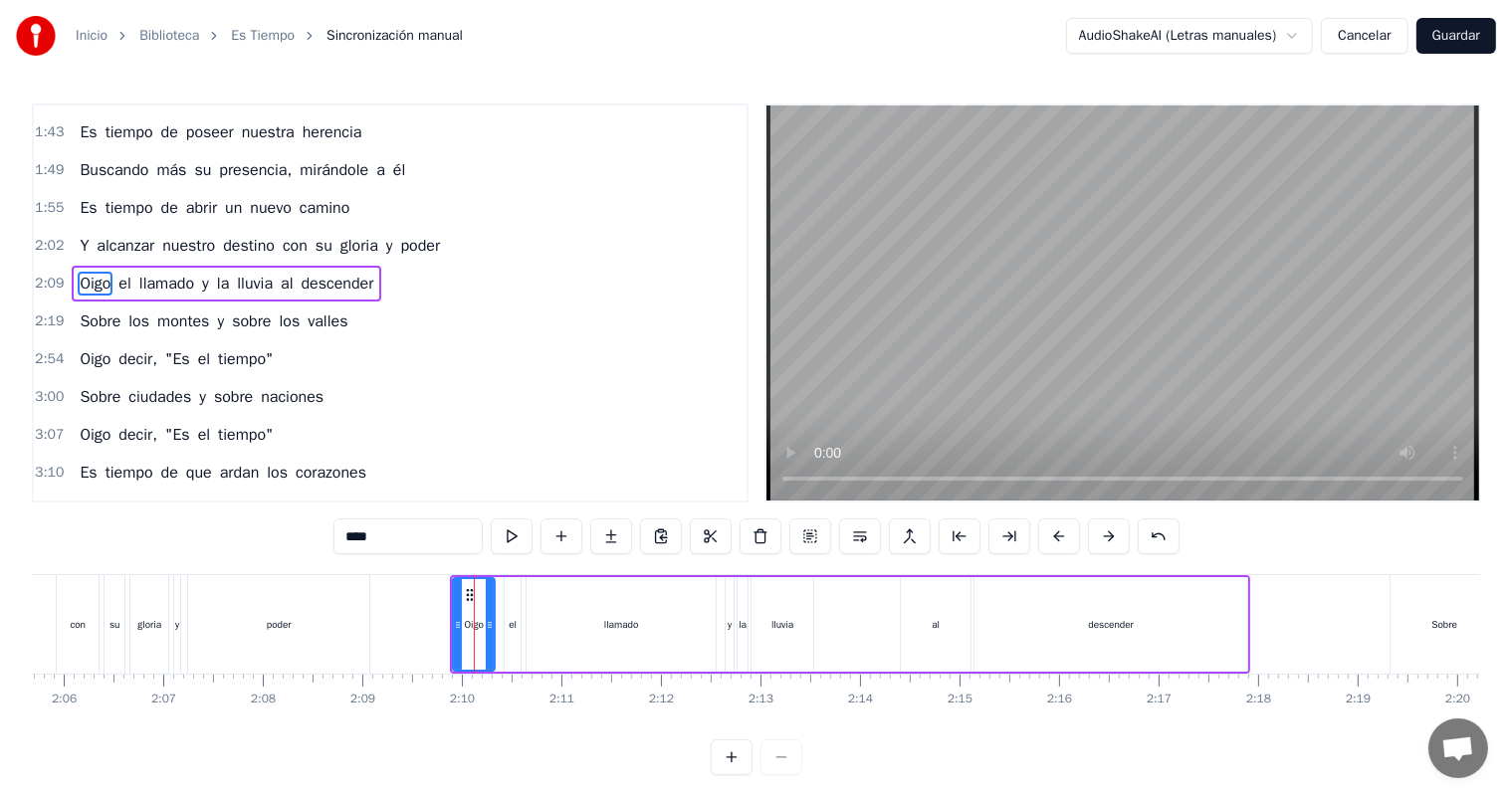 scroll, scrollTop: 296, scrollLeft: 0, axis: vertical 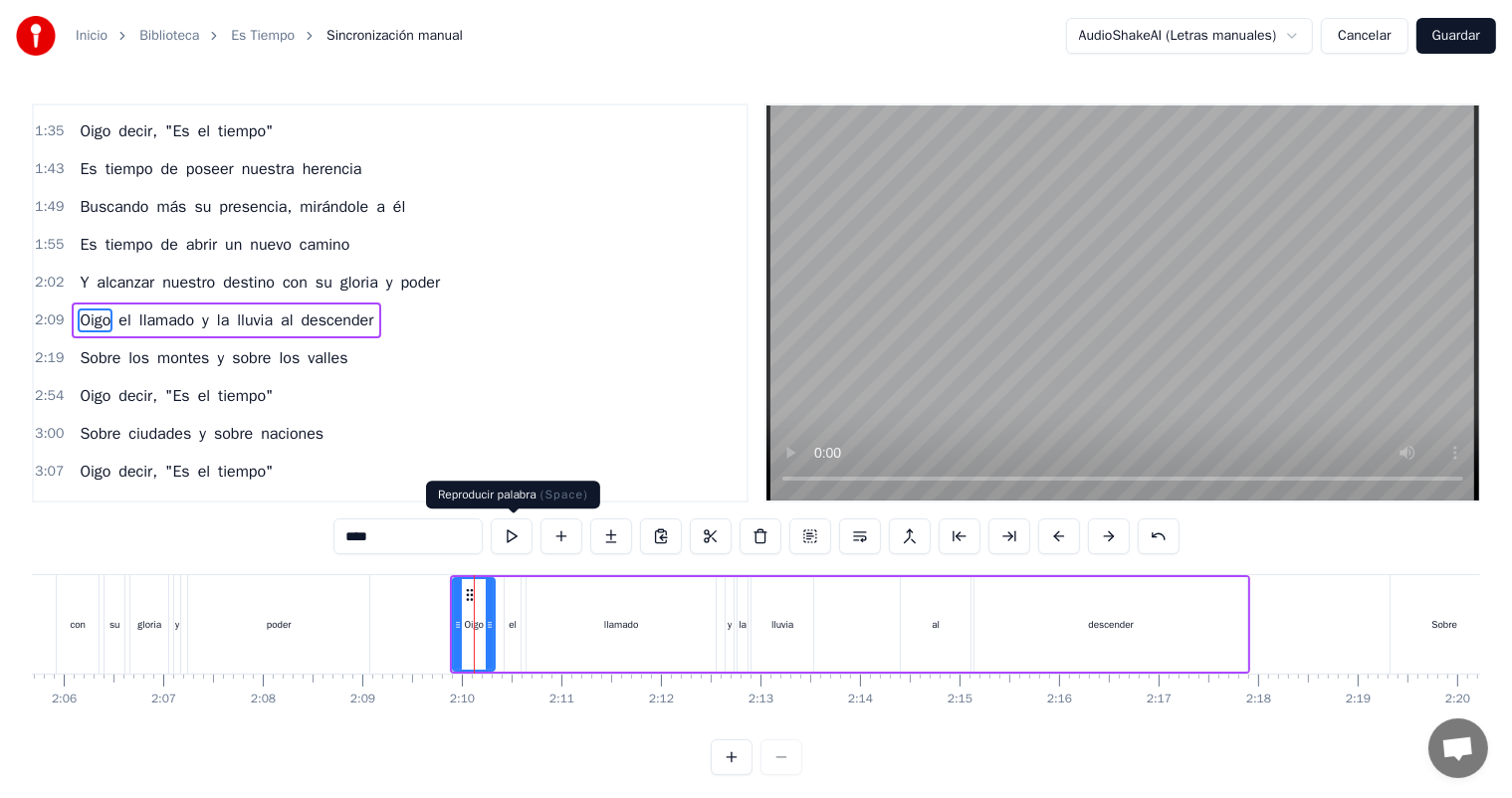 click at bounding box center [512, 536] 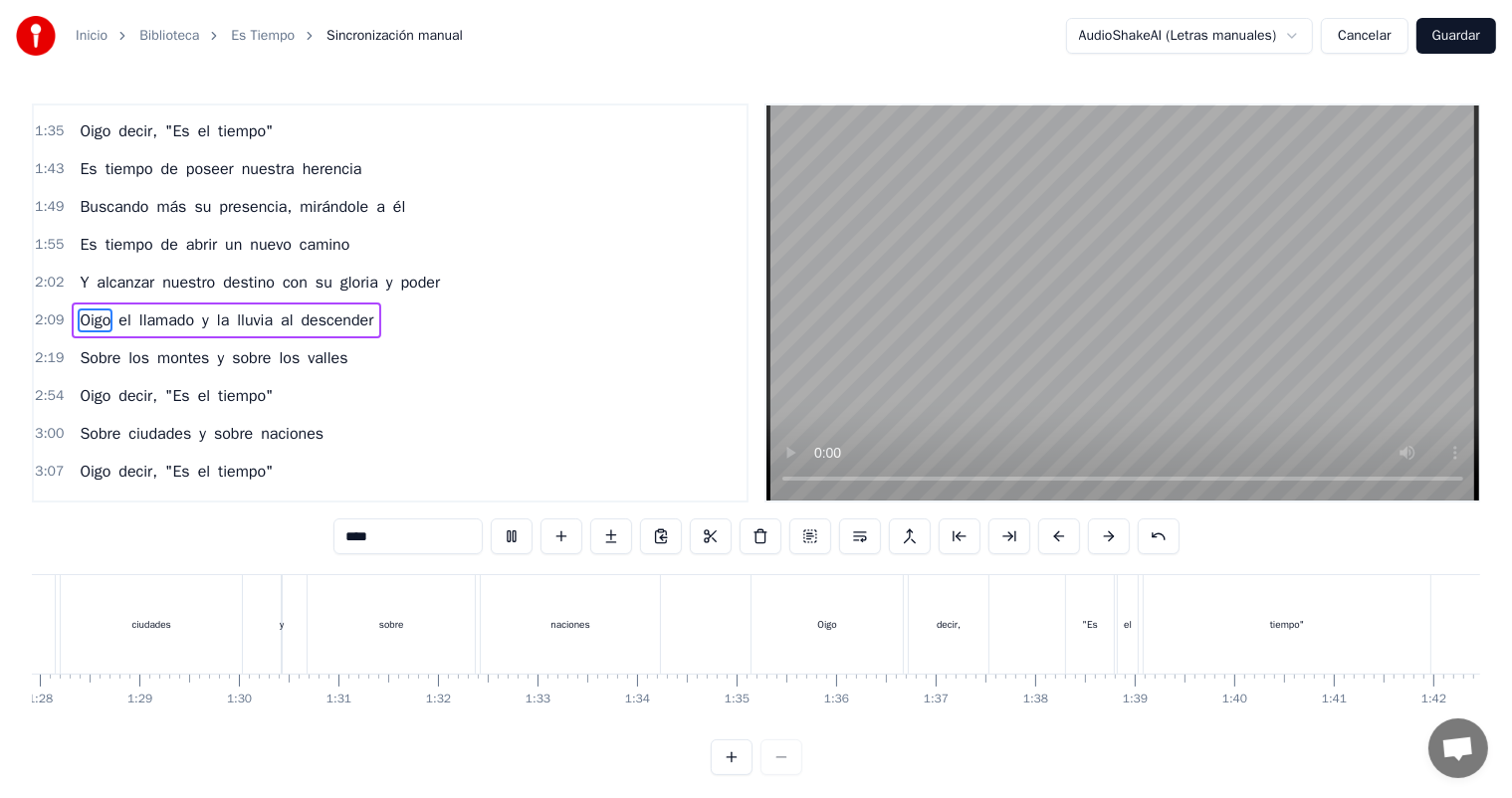 scroll, scrollTop: 0, scrollLeft: 0, axis: both 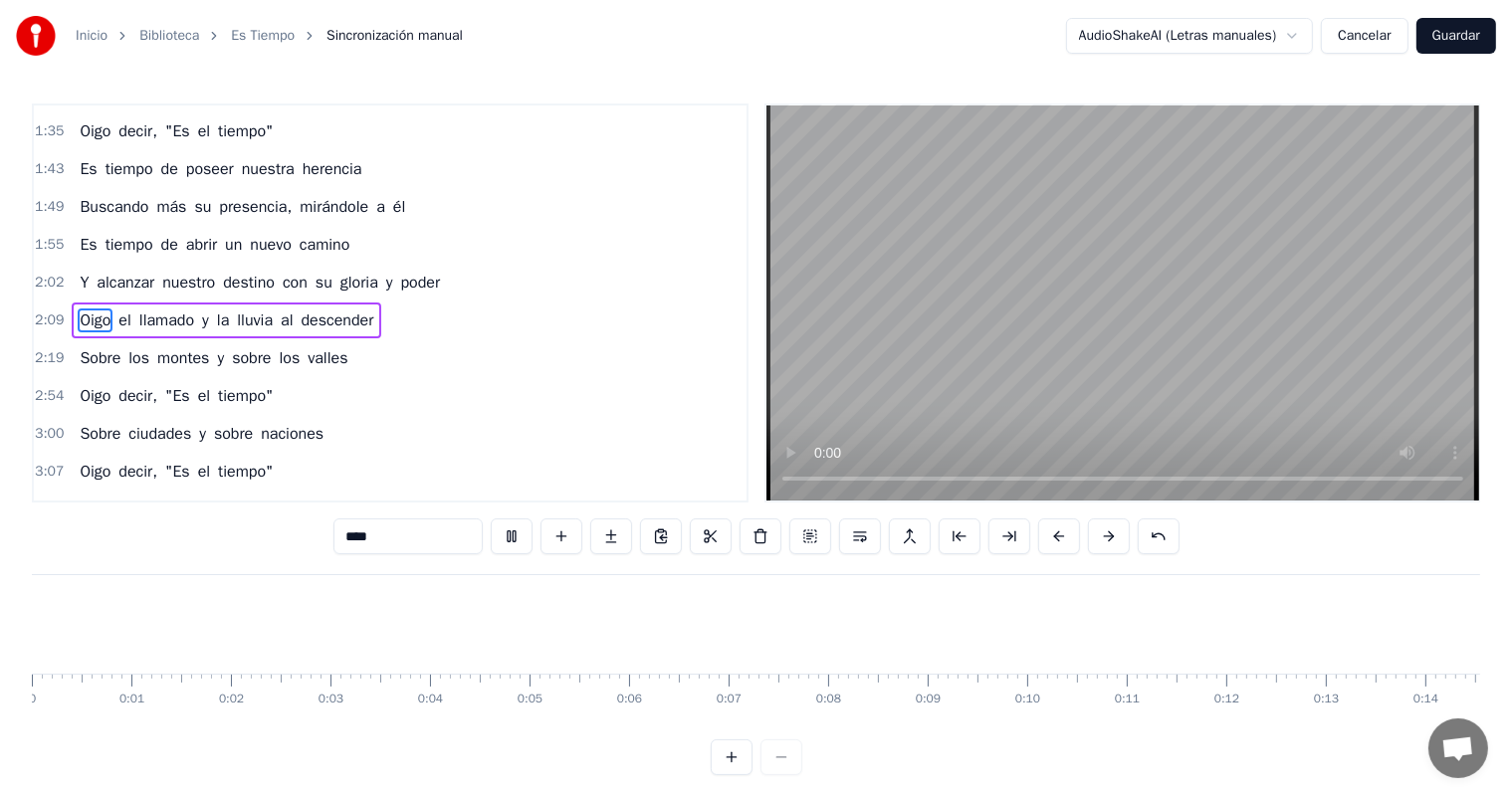 click at bounding box center (18288, 624) 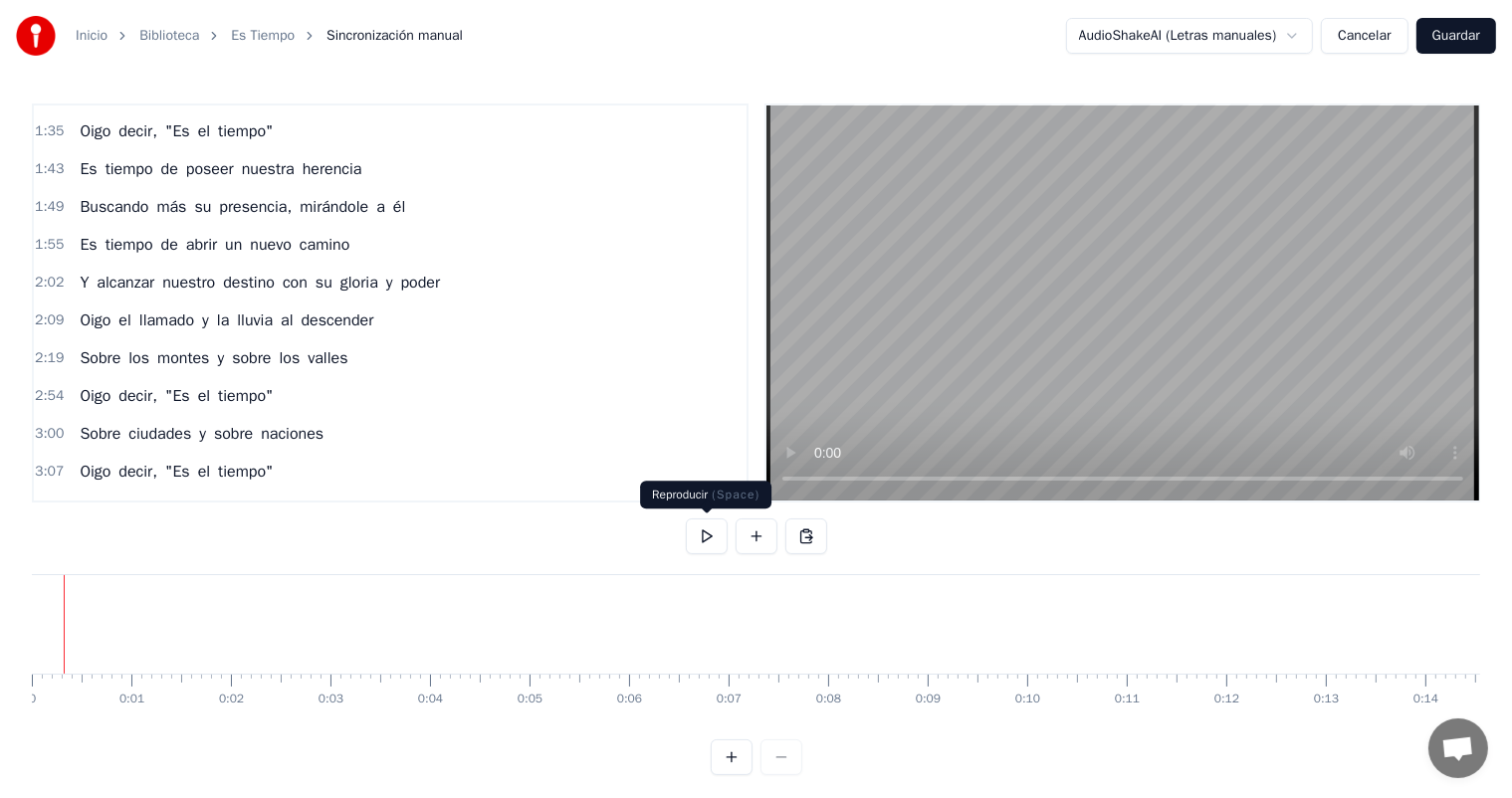 click at bounding box center (707, 536) 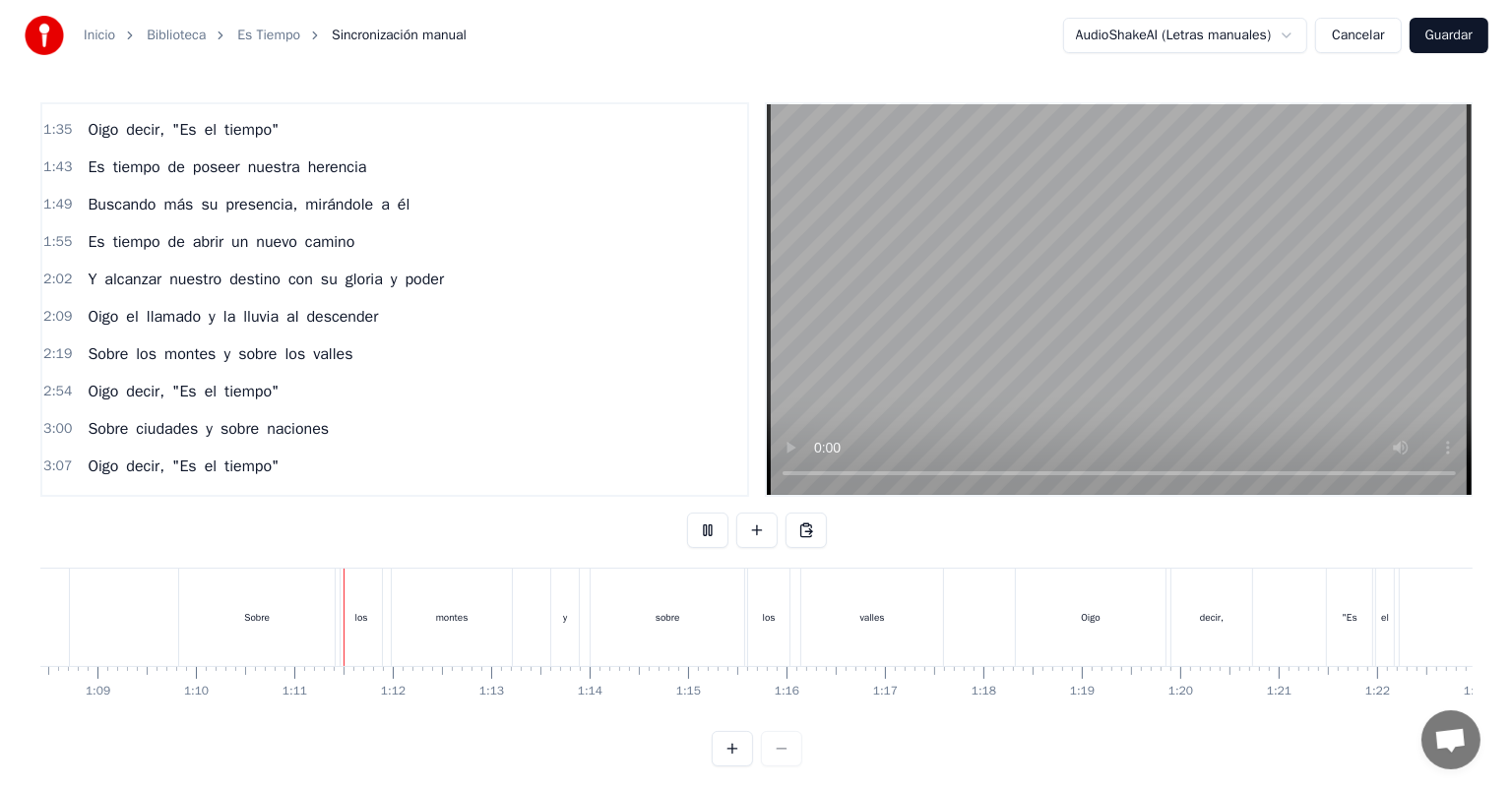 scroll, scrollTop: 0, scrollLeft: 6871, axis: horizontal 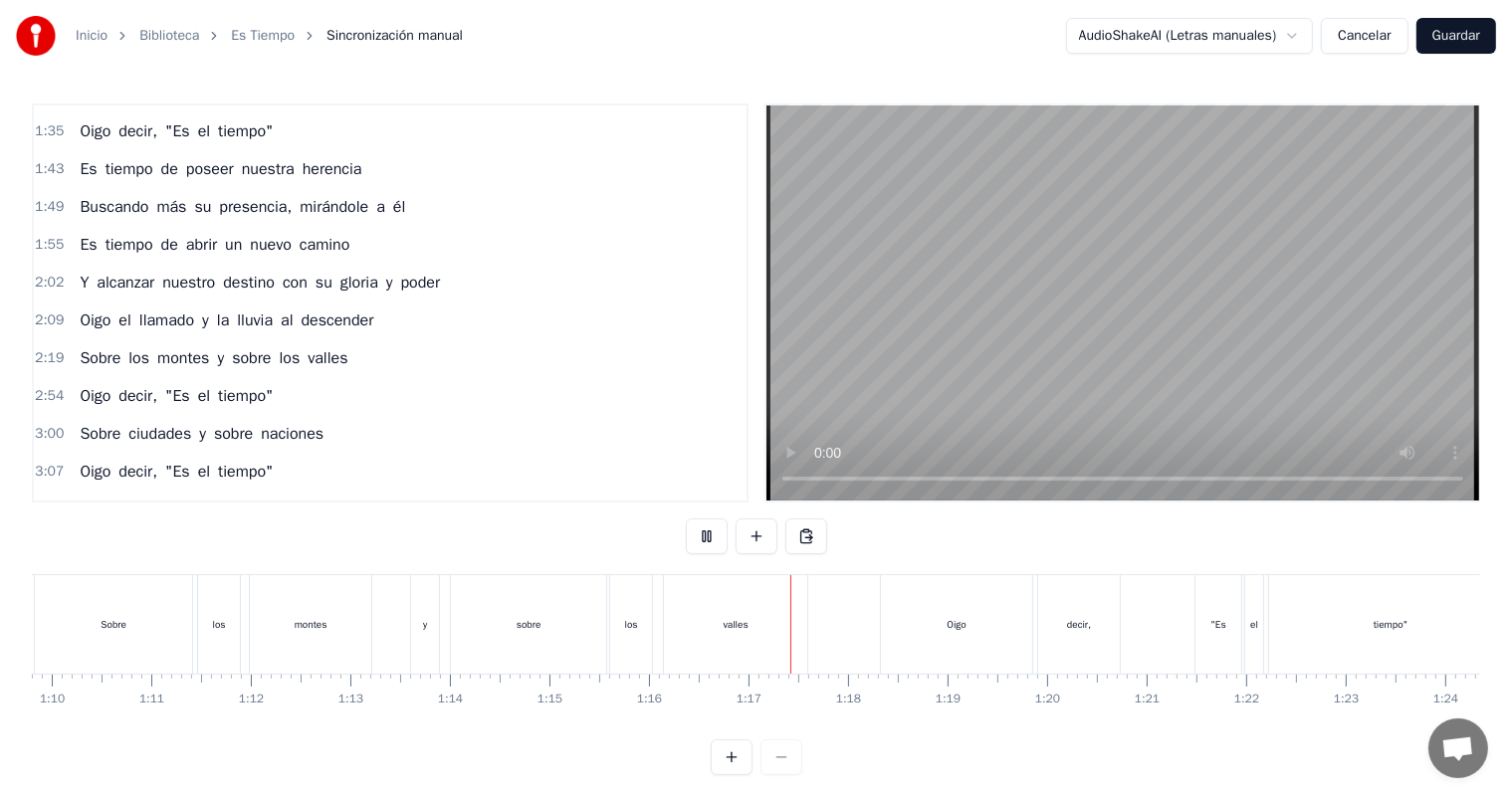 click on "Cancelar" at bounding box center [1364, 36] 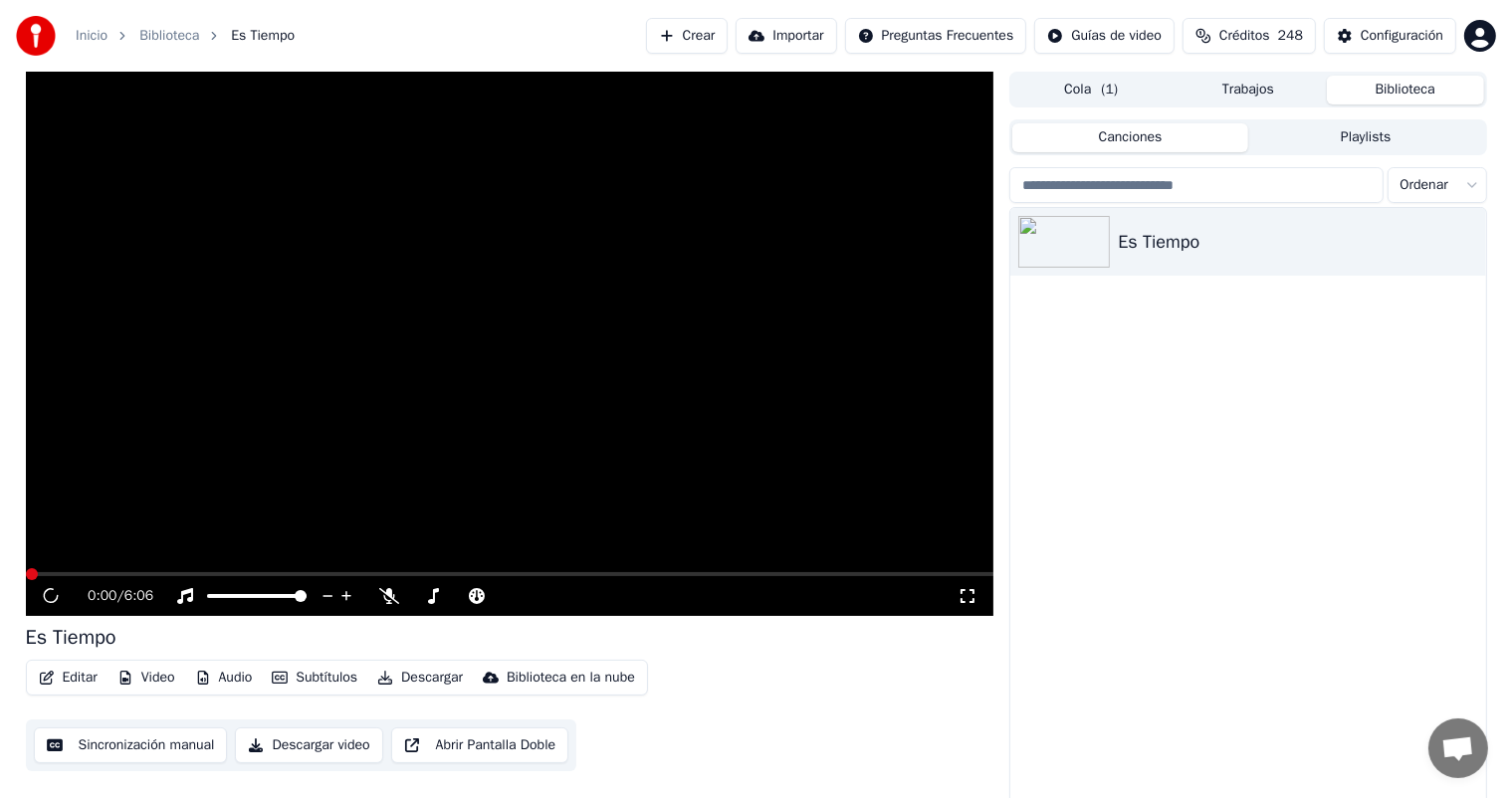click on "Es Tiempo" at bounding box center [1247, 506] 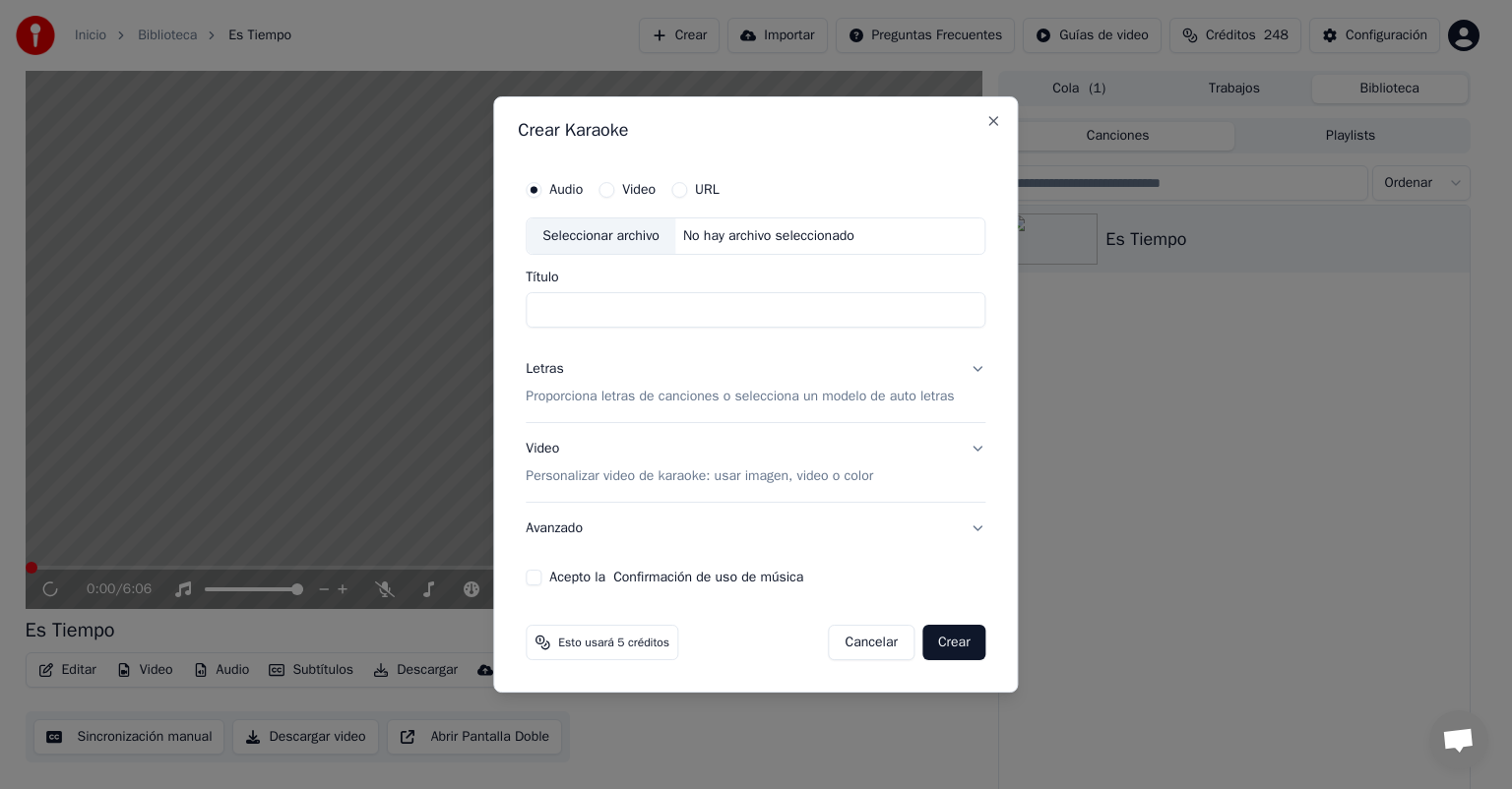 click on "Seleccionar archivo" at bounding box center [600, 236] 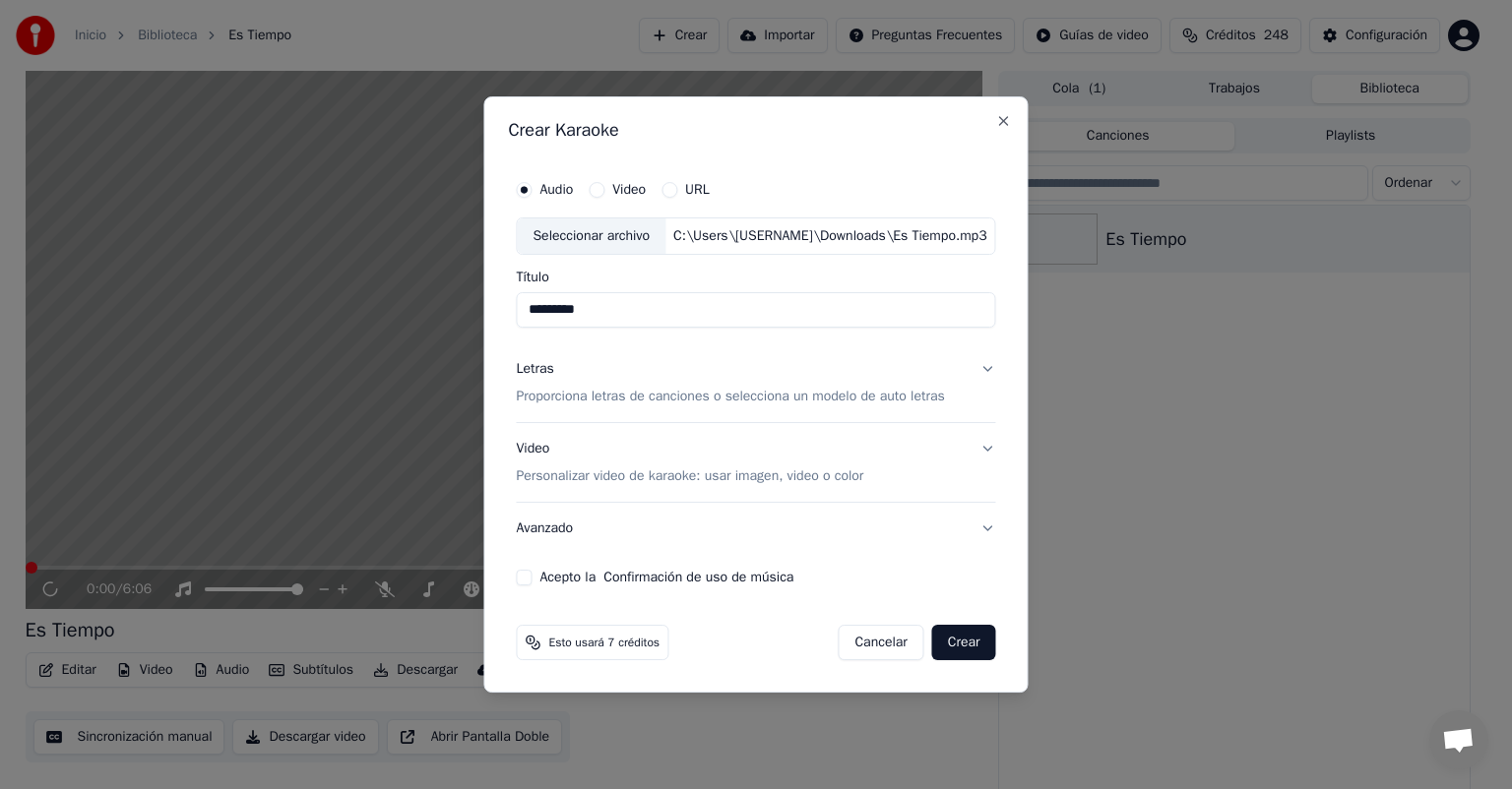 click on "*********" at bounding box center [755, 310] 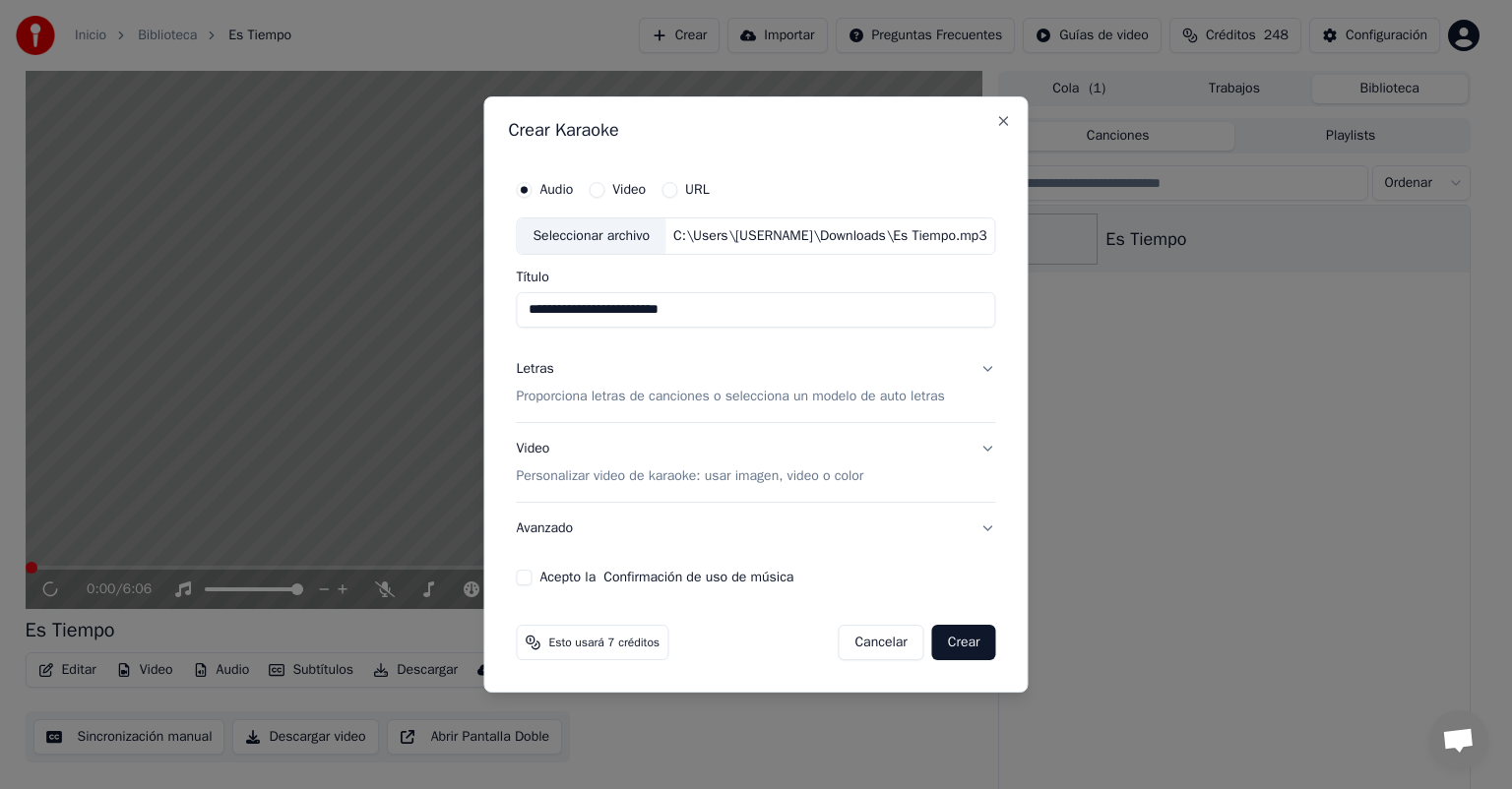 type on "**********" 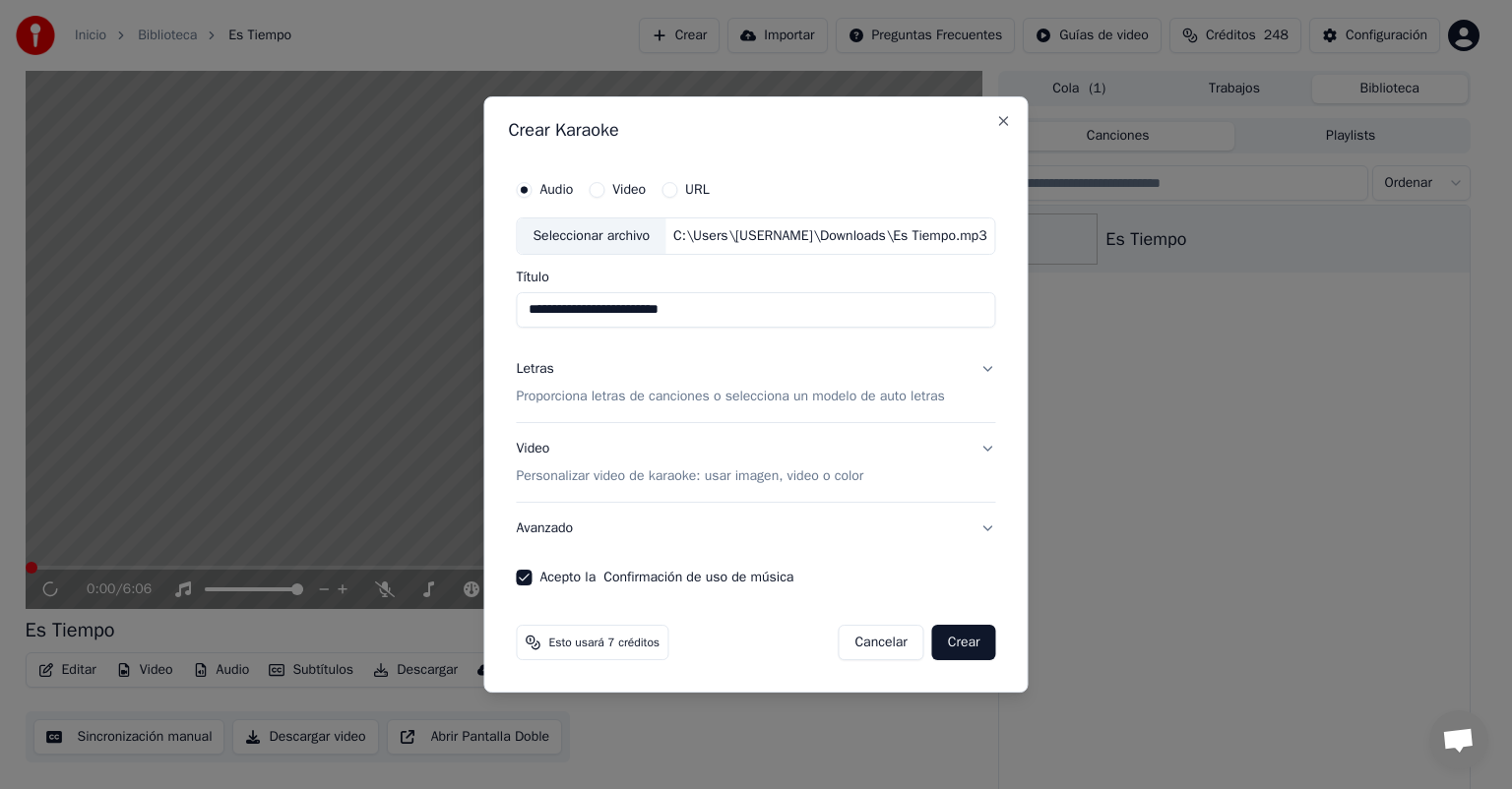 click on "Letras Proporciona letras de canciones o selecciona un modelo de auto letras" at bounding box center [755, 383] 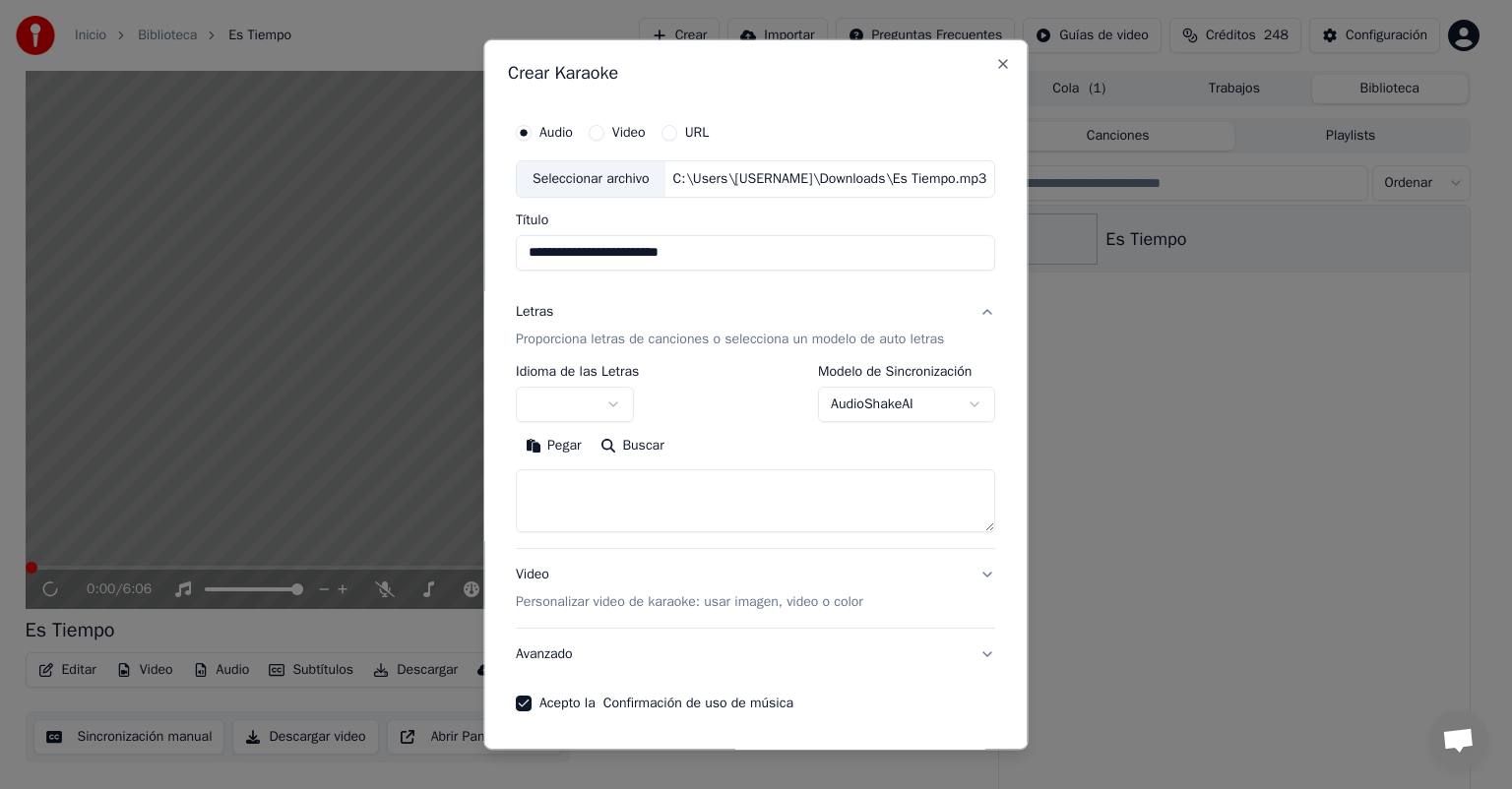 click on "**********" at bounding box center (747, 394) 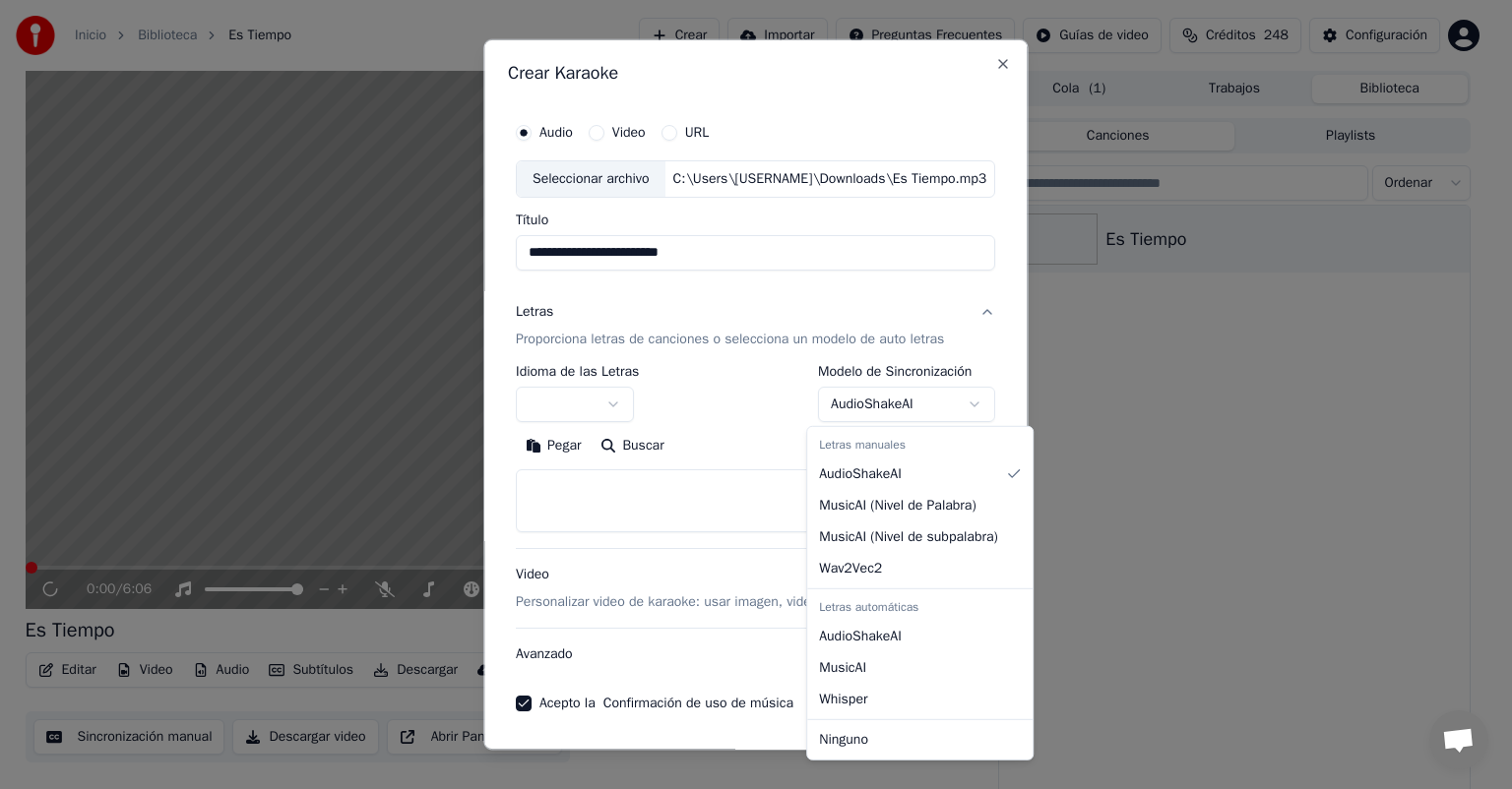 select on "**********" 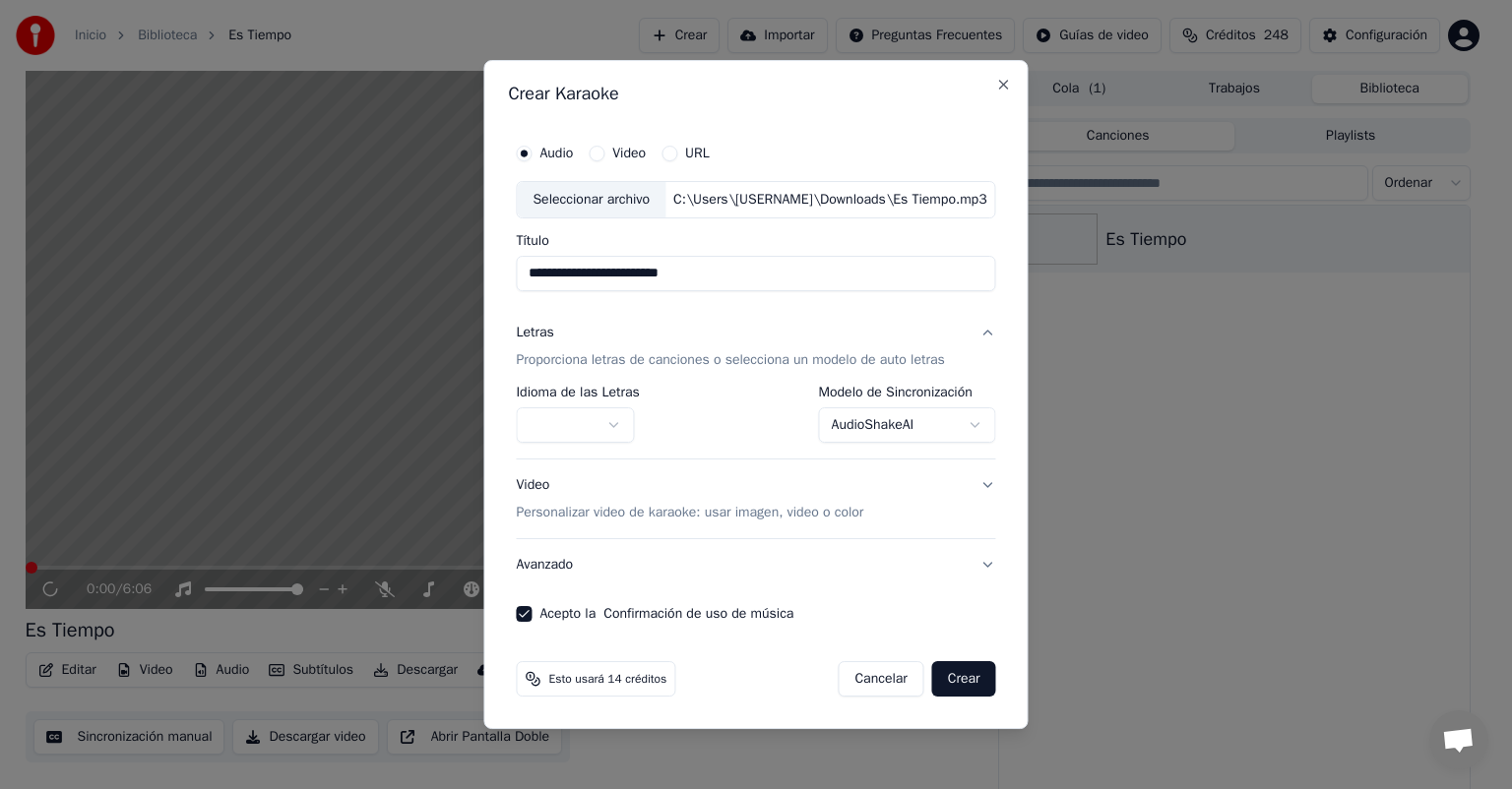 click at bounding box center (575, 425) 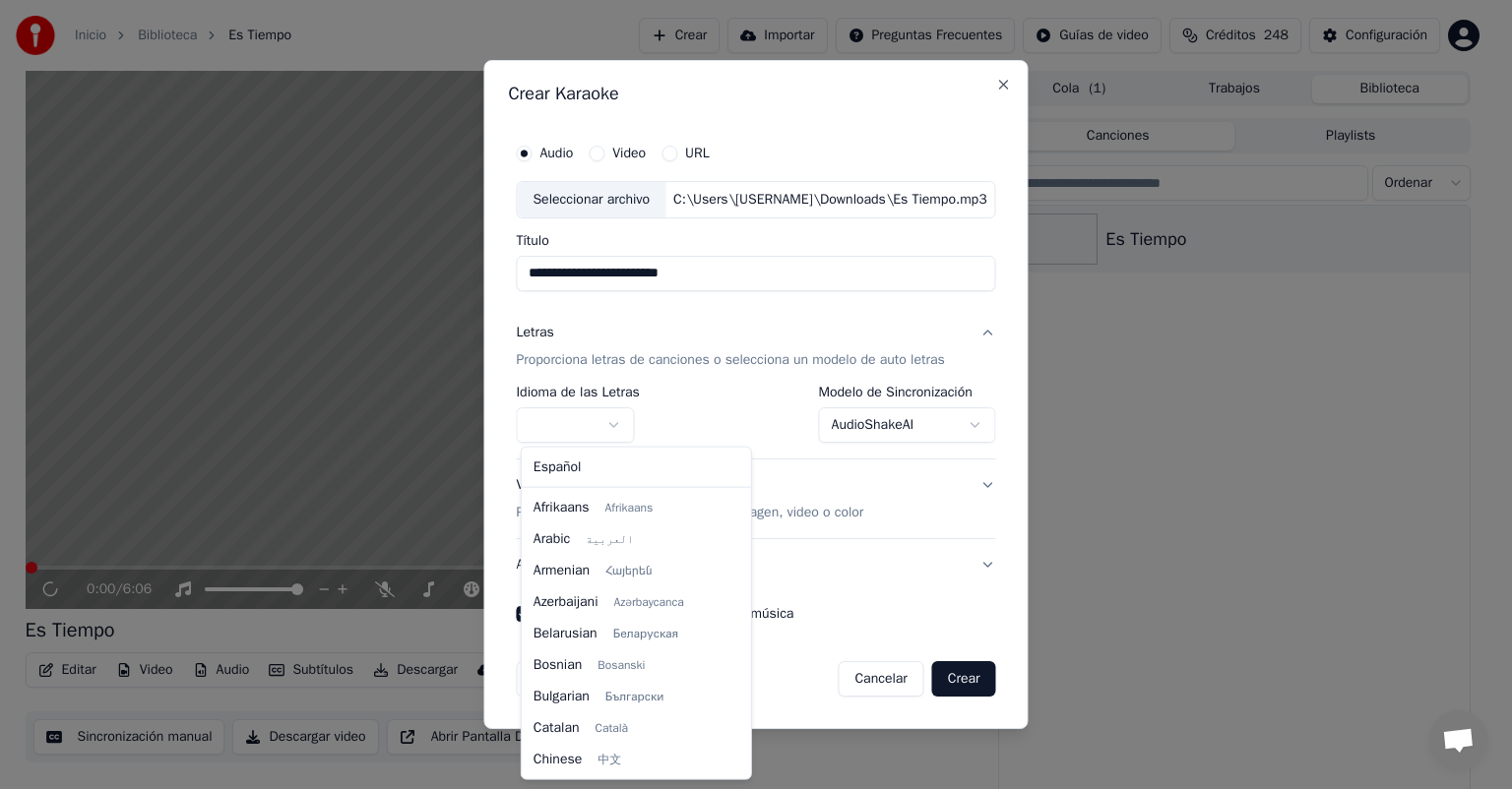 select on "**" 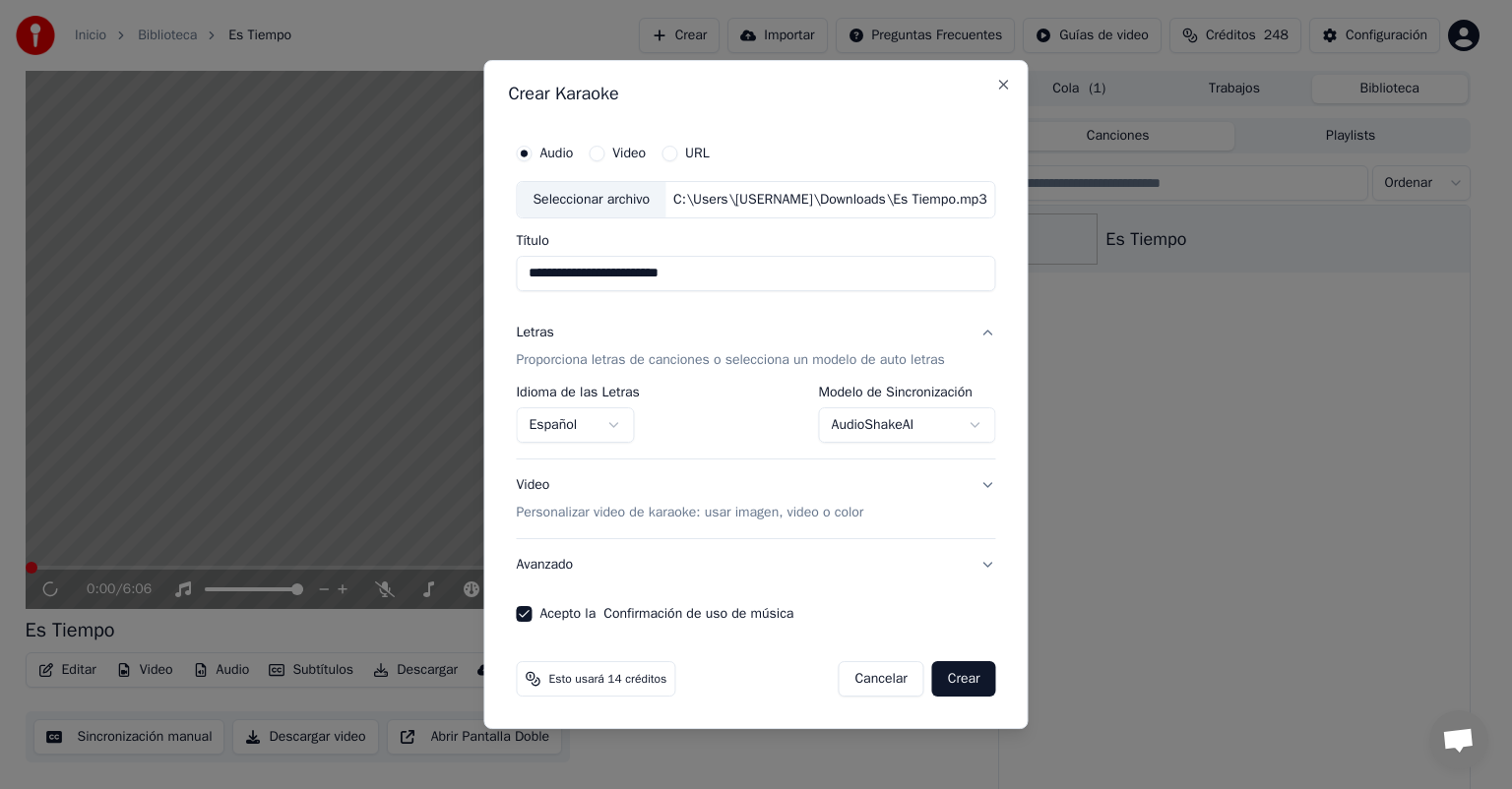 click on "Video Personalizar video de karaoke: usar imagen, video o color" at bounding box center [755, 499] 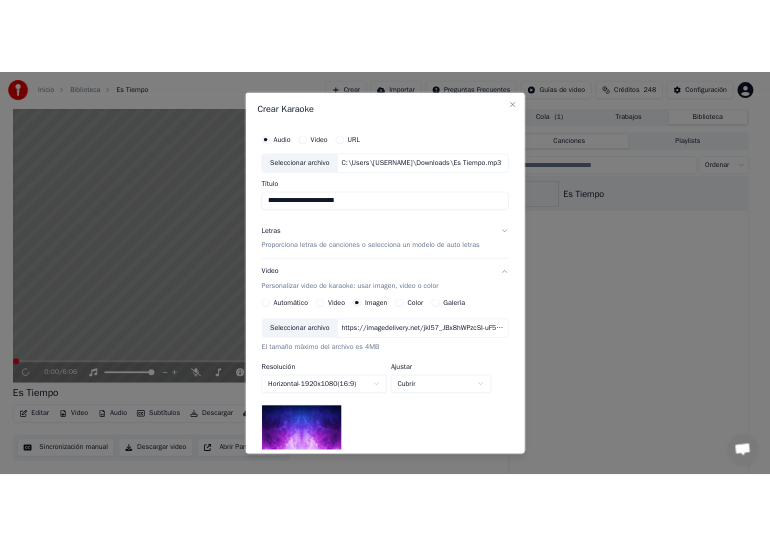 scroll, scrollTop: 276, scrollLeft: 0, axis: vertical 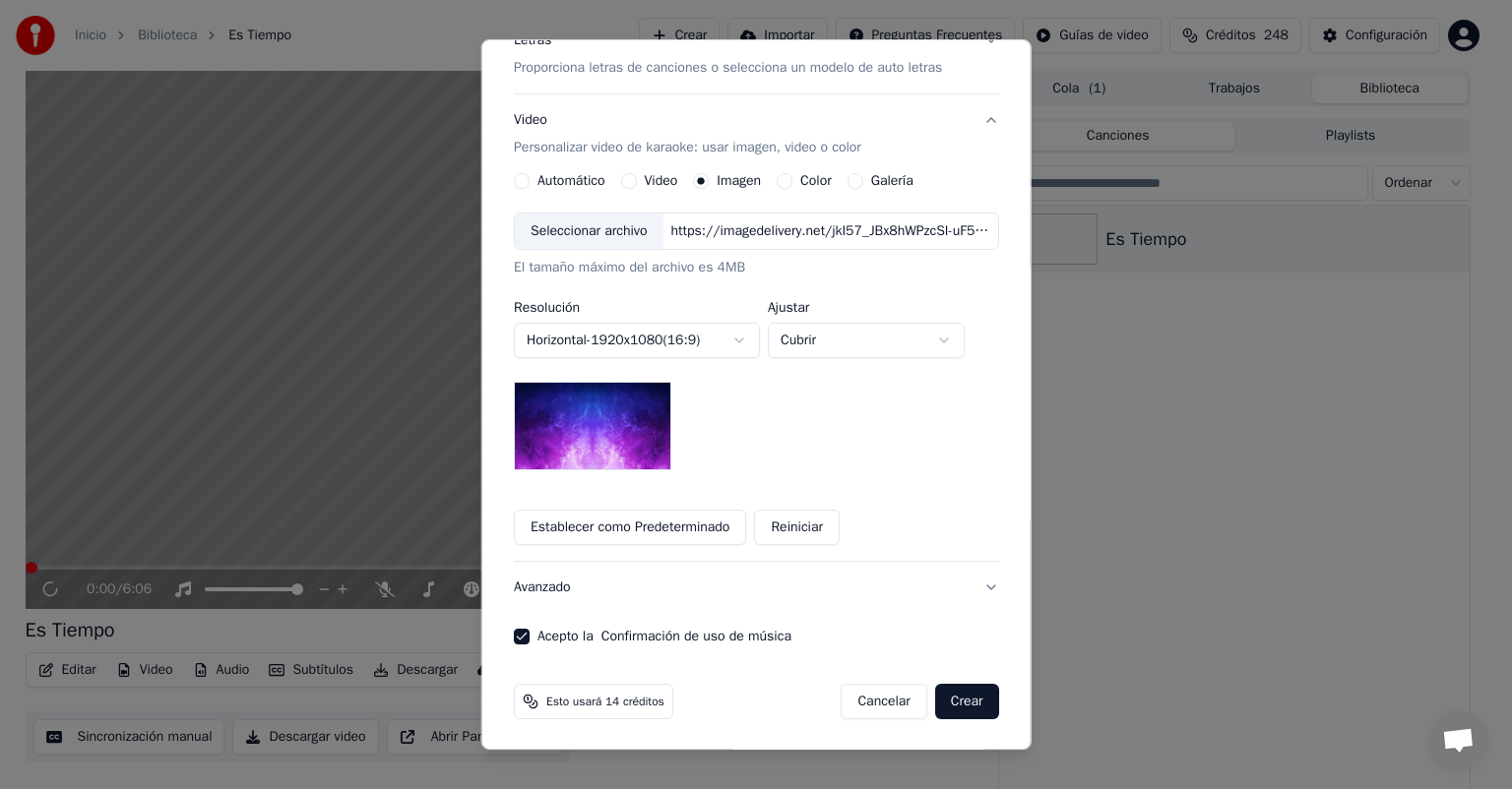 click on "Horizontal  -  1920 x 1080  ( 16 : 9 )" at bounding box center (637, 340) 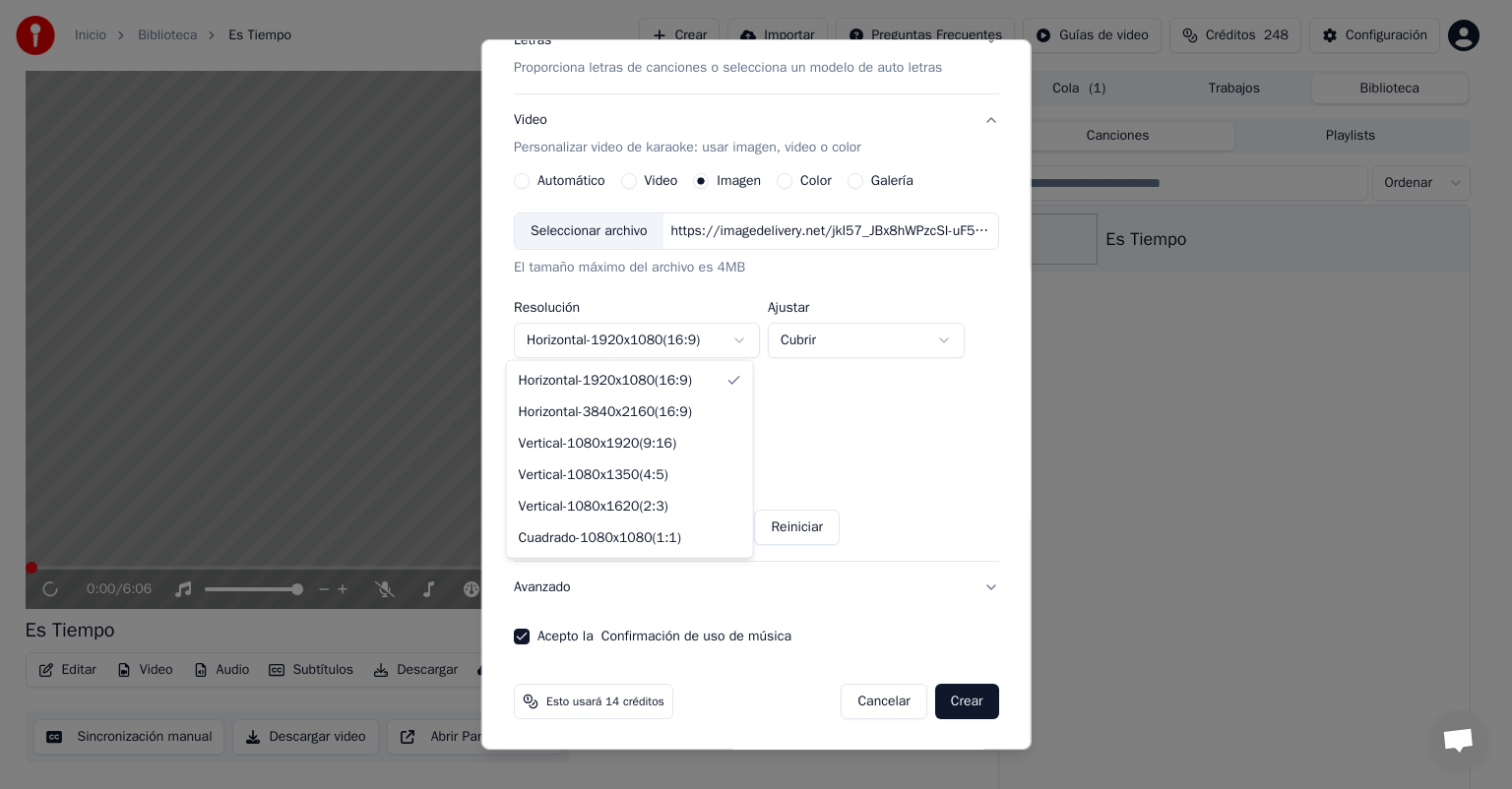 click on "**********" at bounding box center [747, 394] 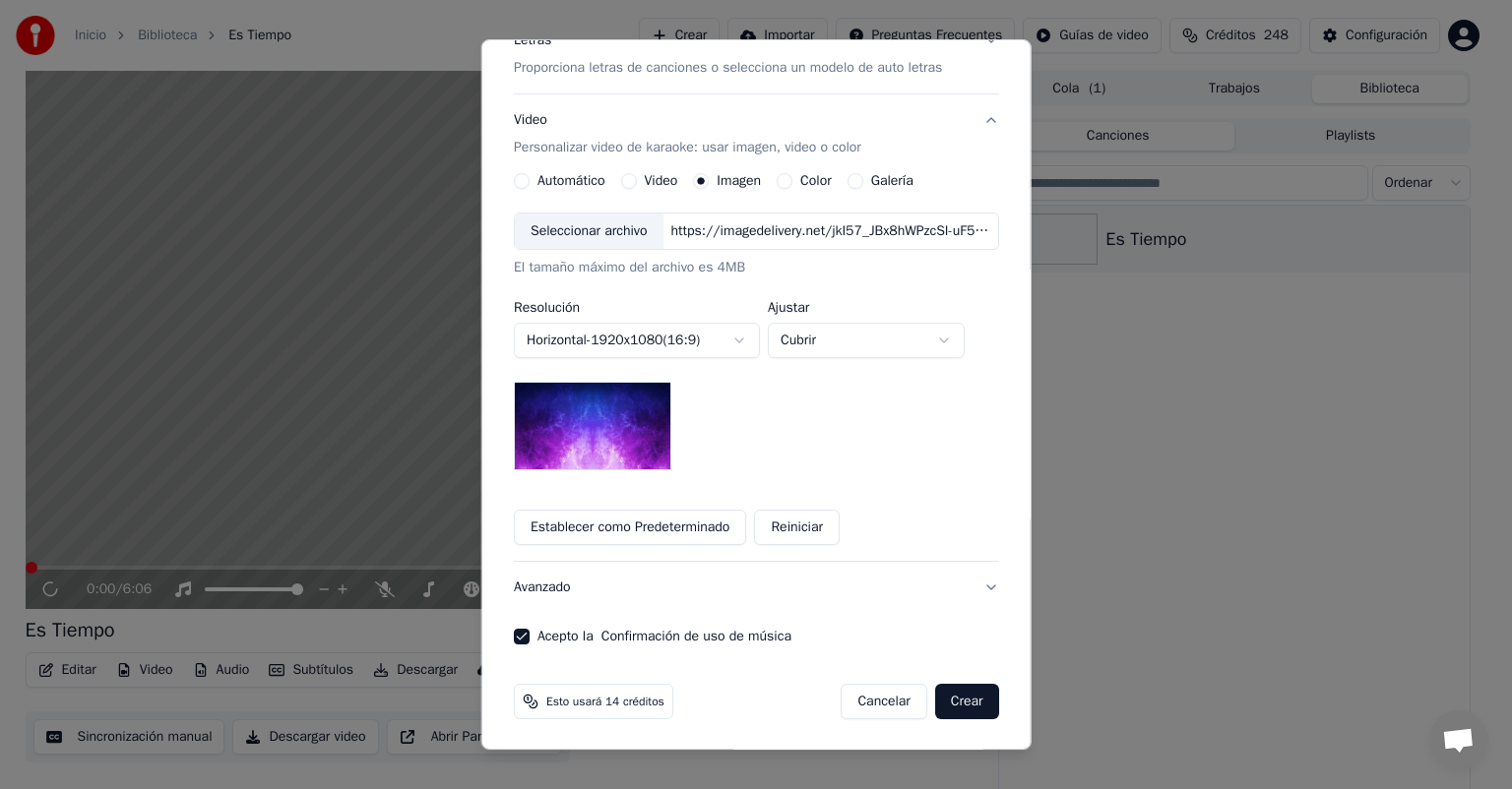 click at bounding box center (593, 426) 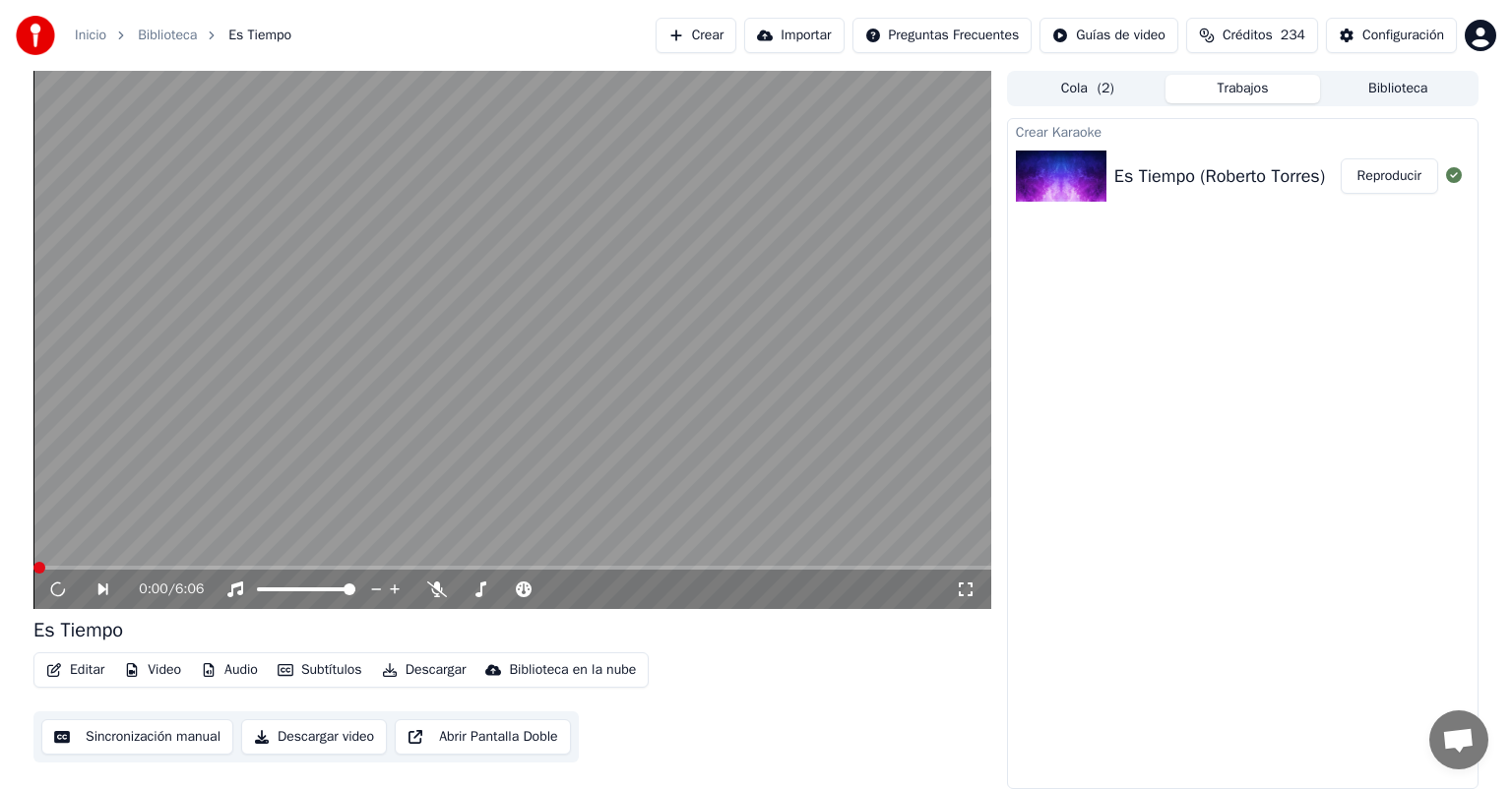 click on "Reproducir" at bounding box center [1389, 176] 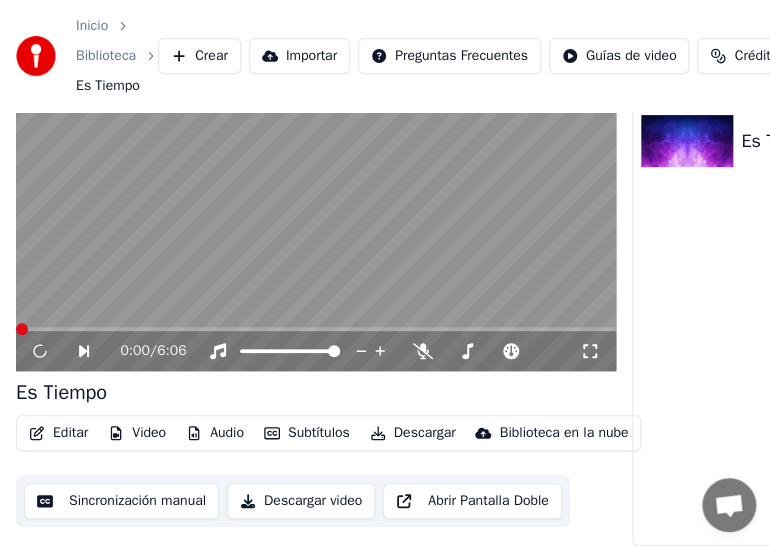 scroll, scrollTop: 0, scrollLeft: 0, axis: both 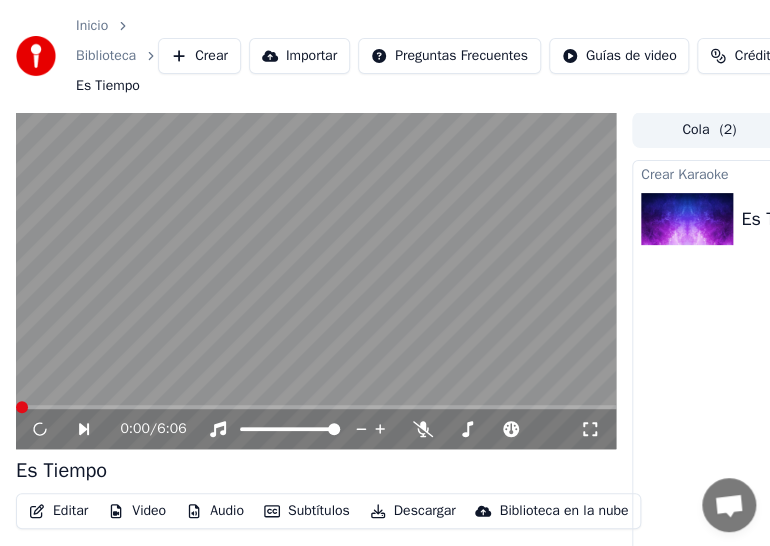 click 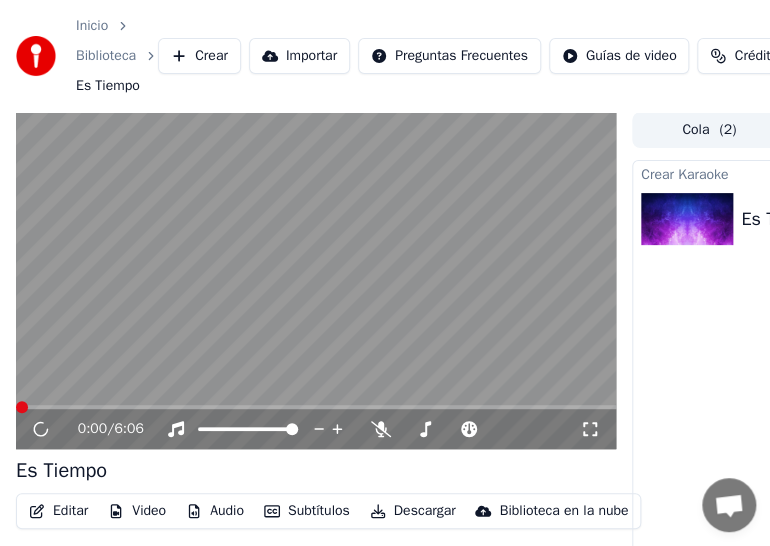 click 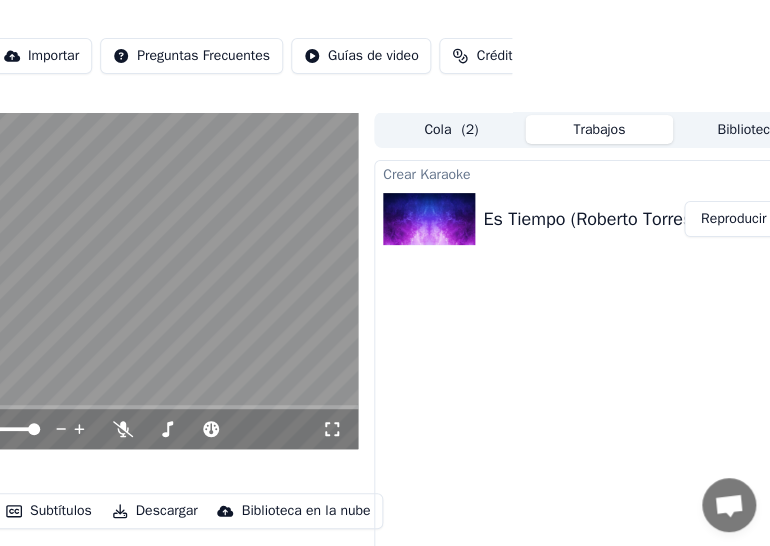 scroll, scrollTop: 0, scrollLeft: 312, axis: horizontal 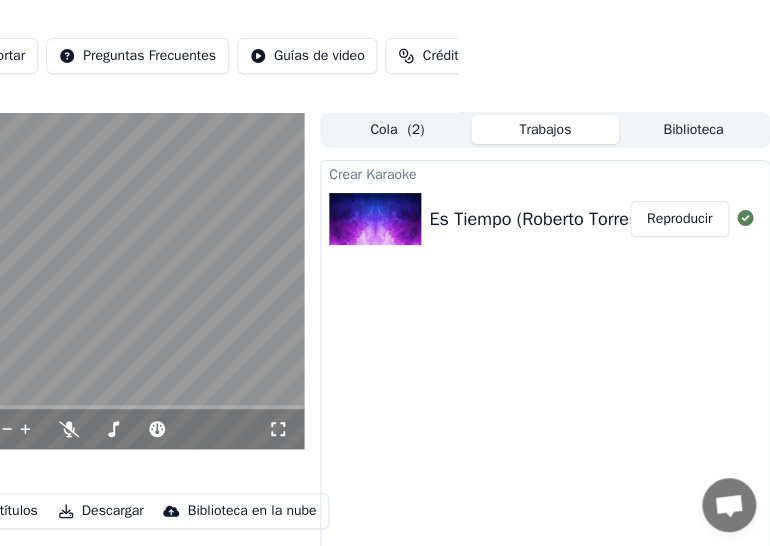 click on "Reproducir" at bounding box center [679, 219] 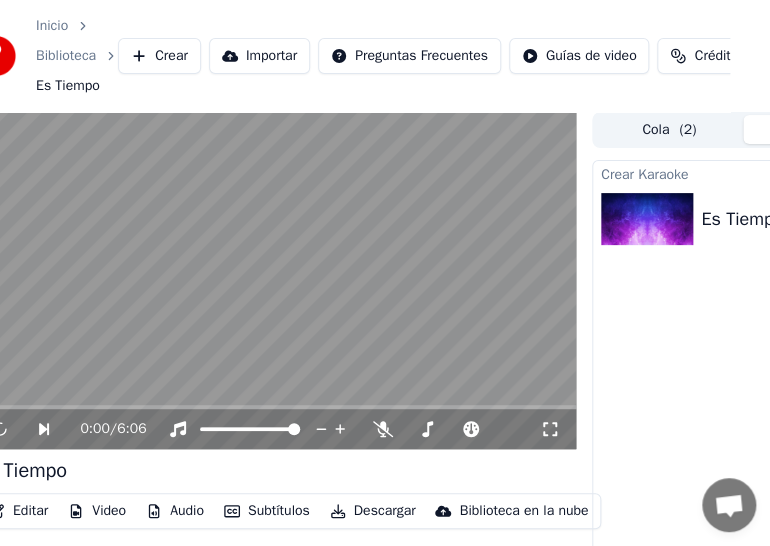 scroll, scrollTop: 0, scrollLeft: 0, axis: both 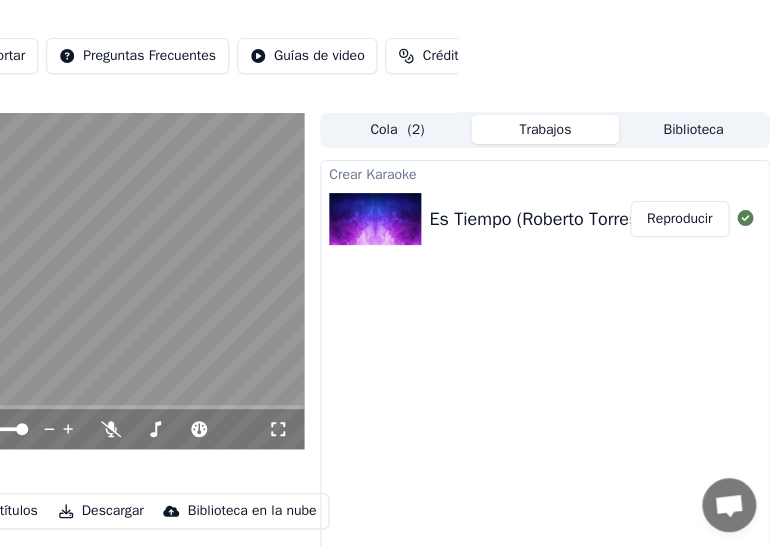 click on "Reproducir" at bounding box center (679, 219) 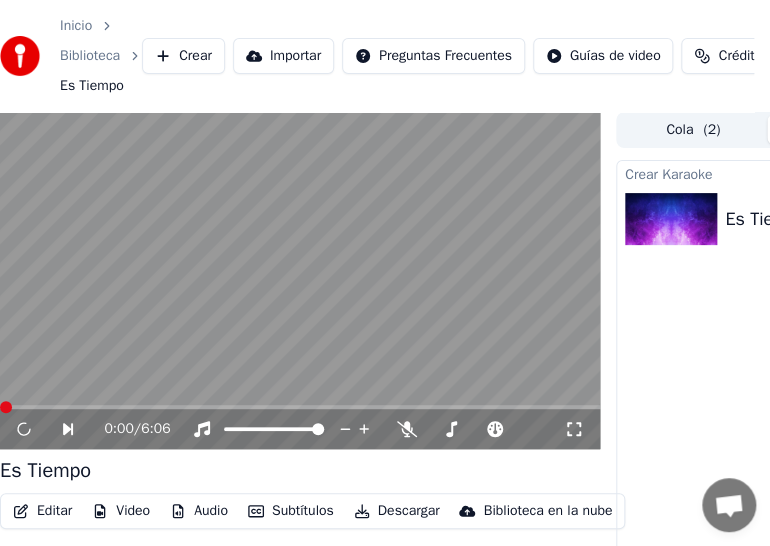 scroll, scrollTop: 0, scrollLeft: 0, axis: both 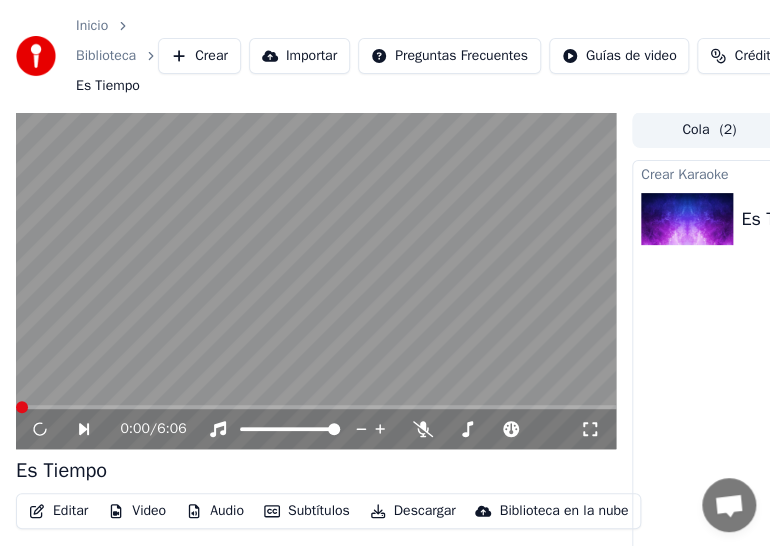 drag, startPoint x: 363, startPoint y: 0, endPoint x: 506, endPoint y: 16, distance: 143.89232 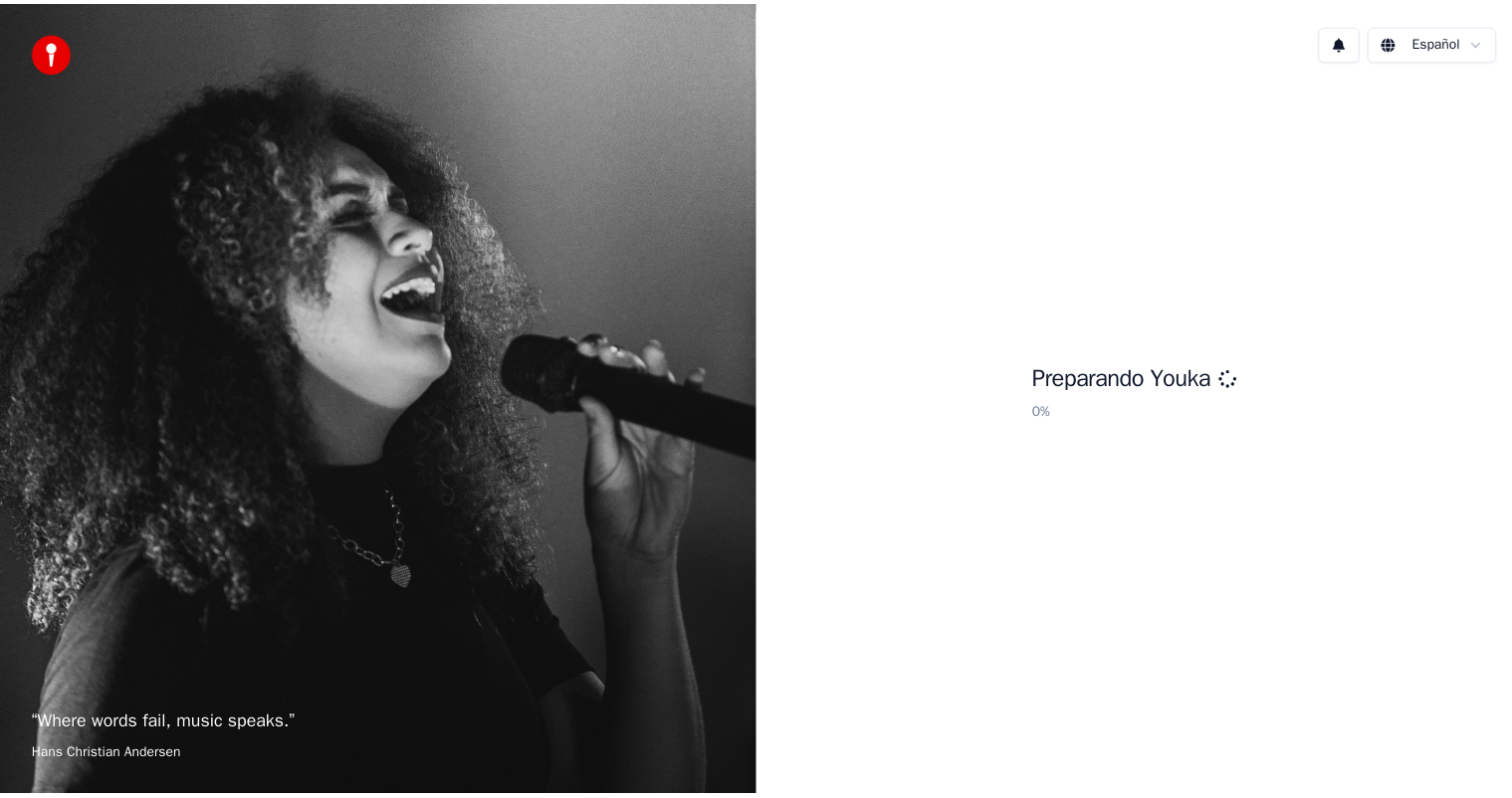 scroll, scrollTop: 0, scrollLeft: 0, axis: both 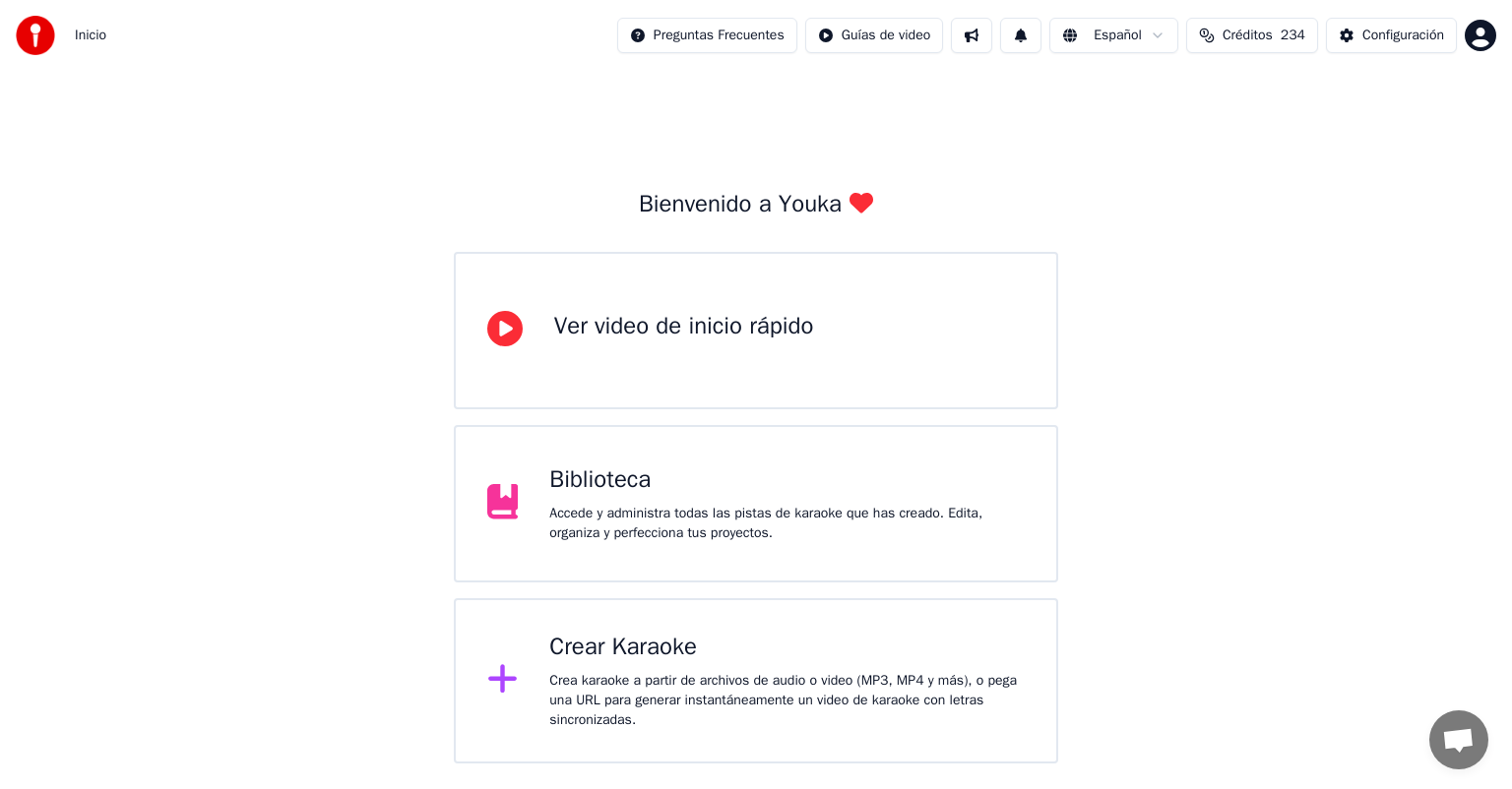 click on "Biblioteca" at bounding box center (787, 480) 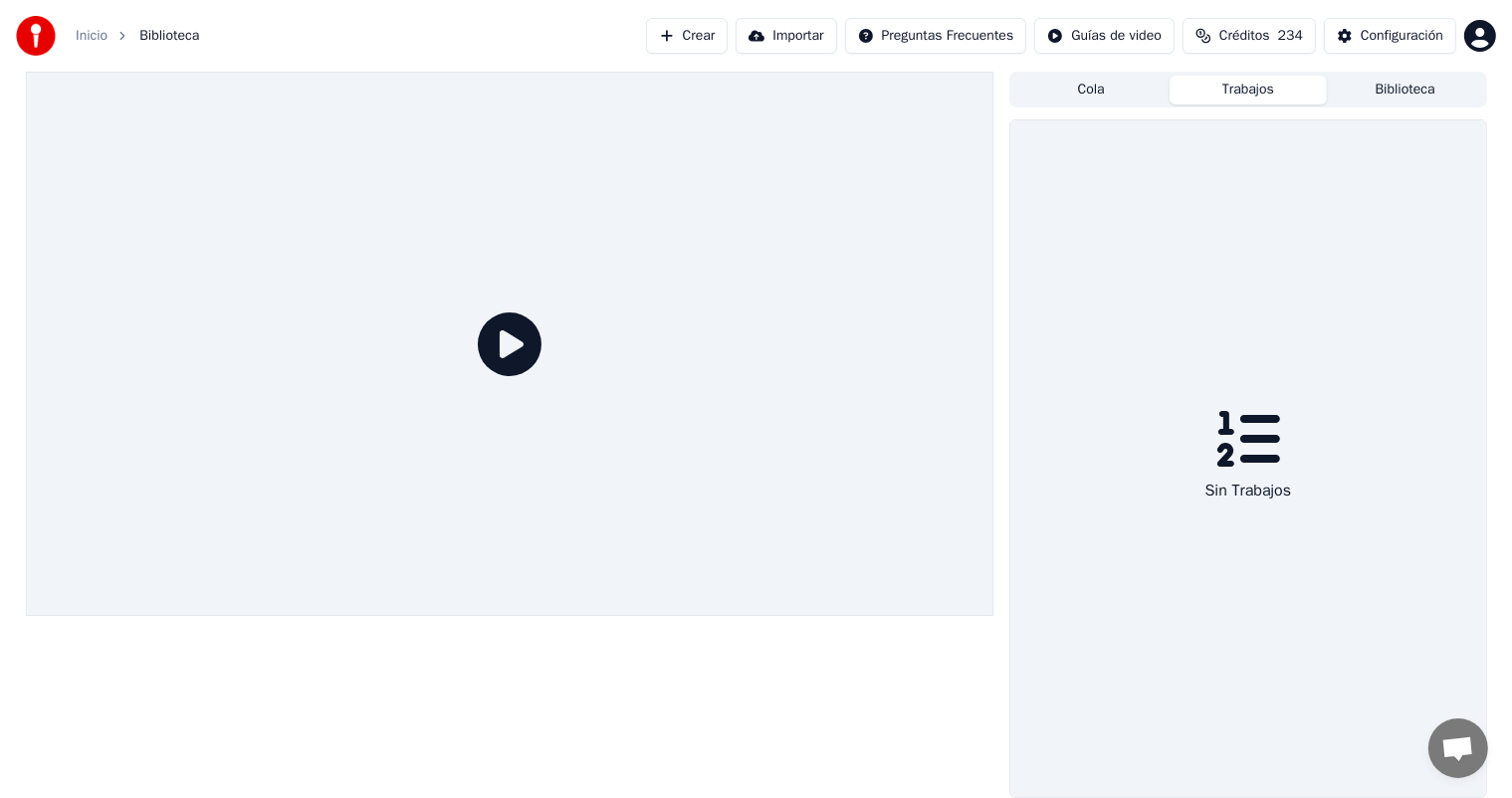 click on "Trabajos" at bounding box center (1248, 90) 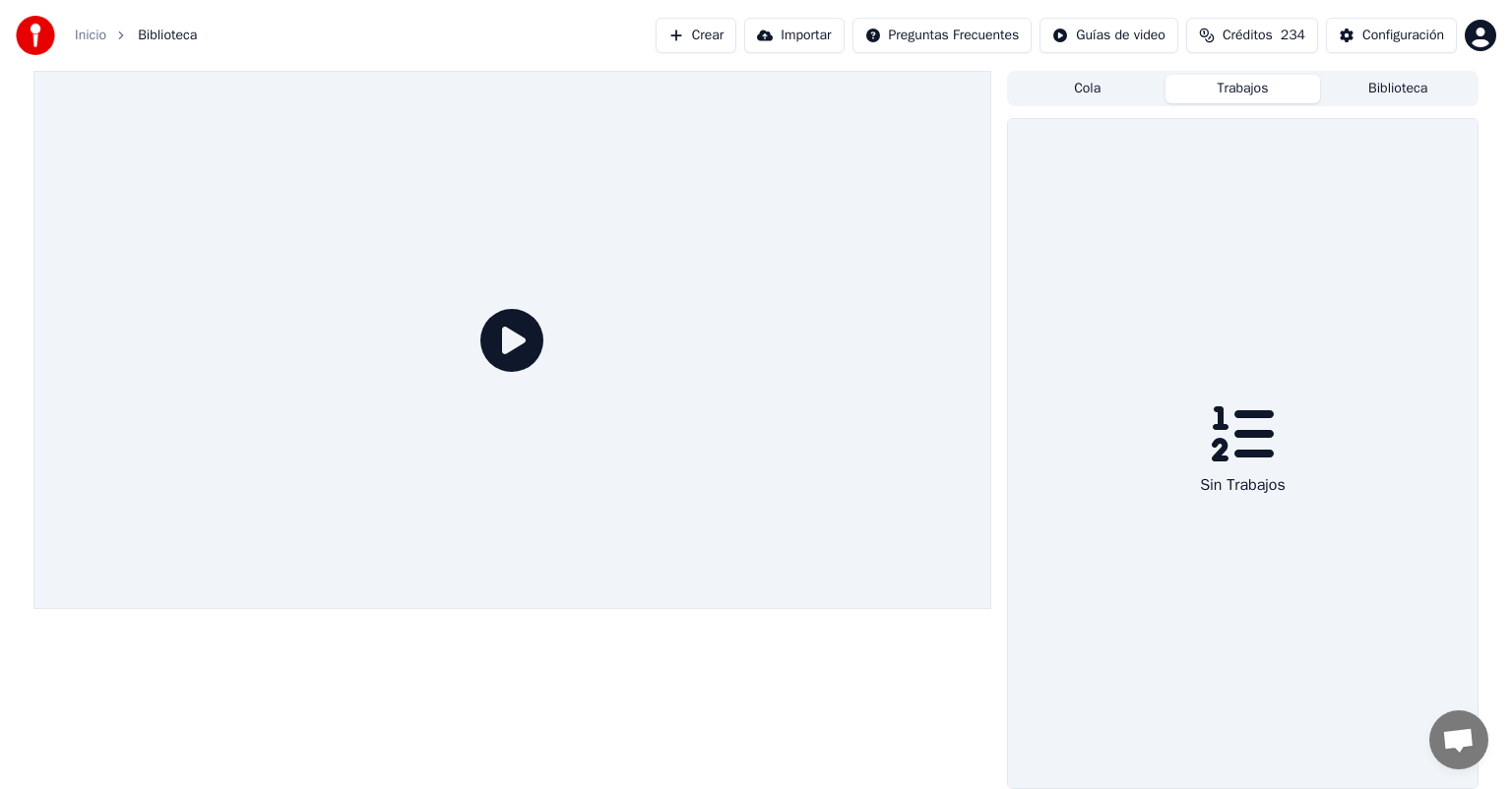 click on "Cola" at bounding box center (1088, 89) 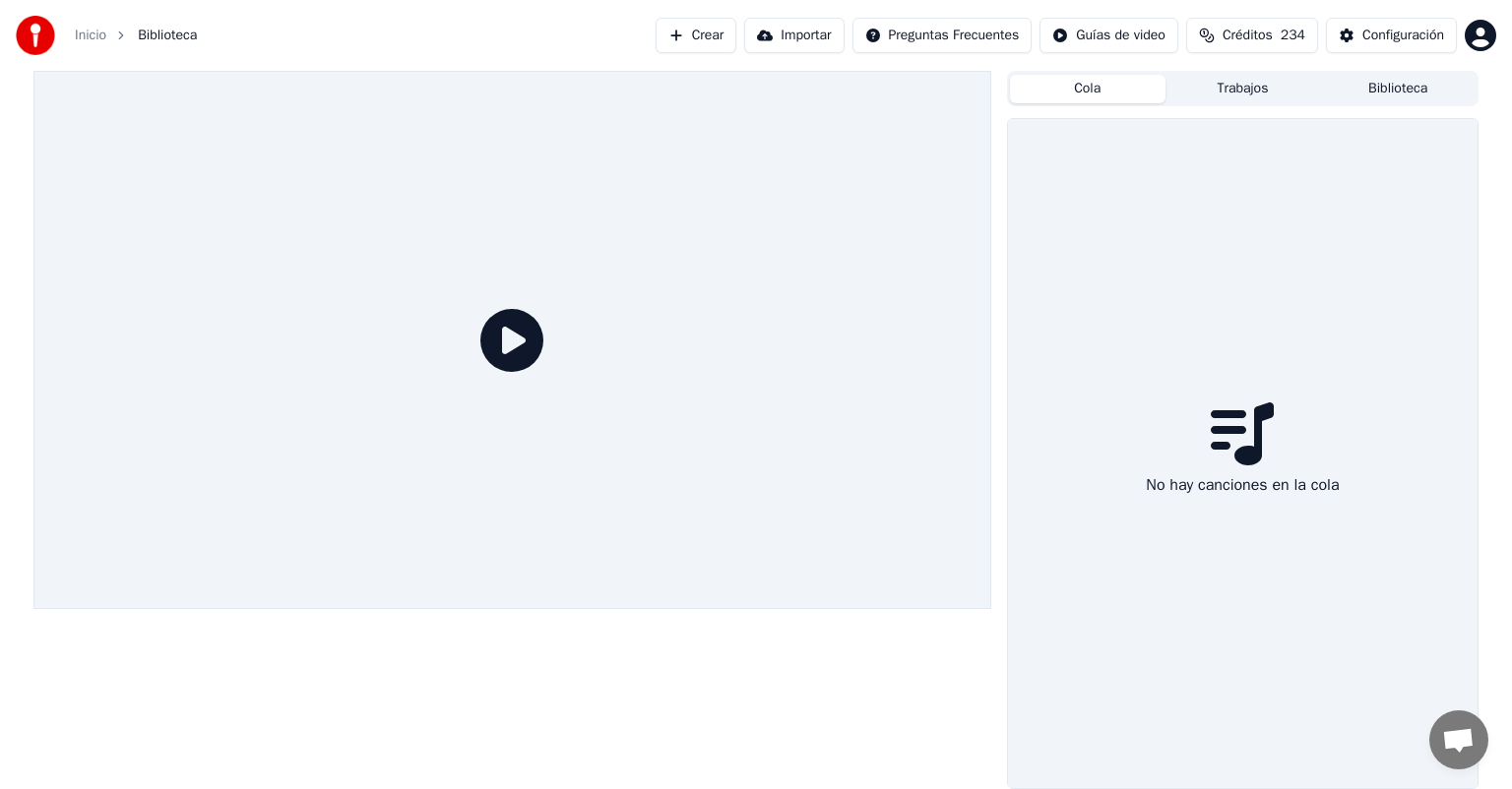 click on "Trabajos" at bounding box center [1243, 89] 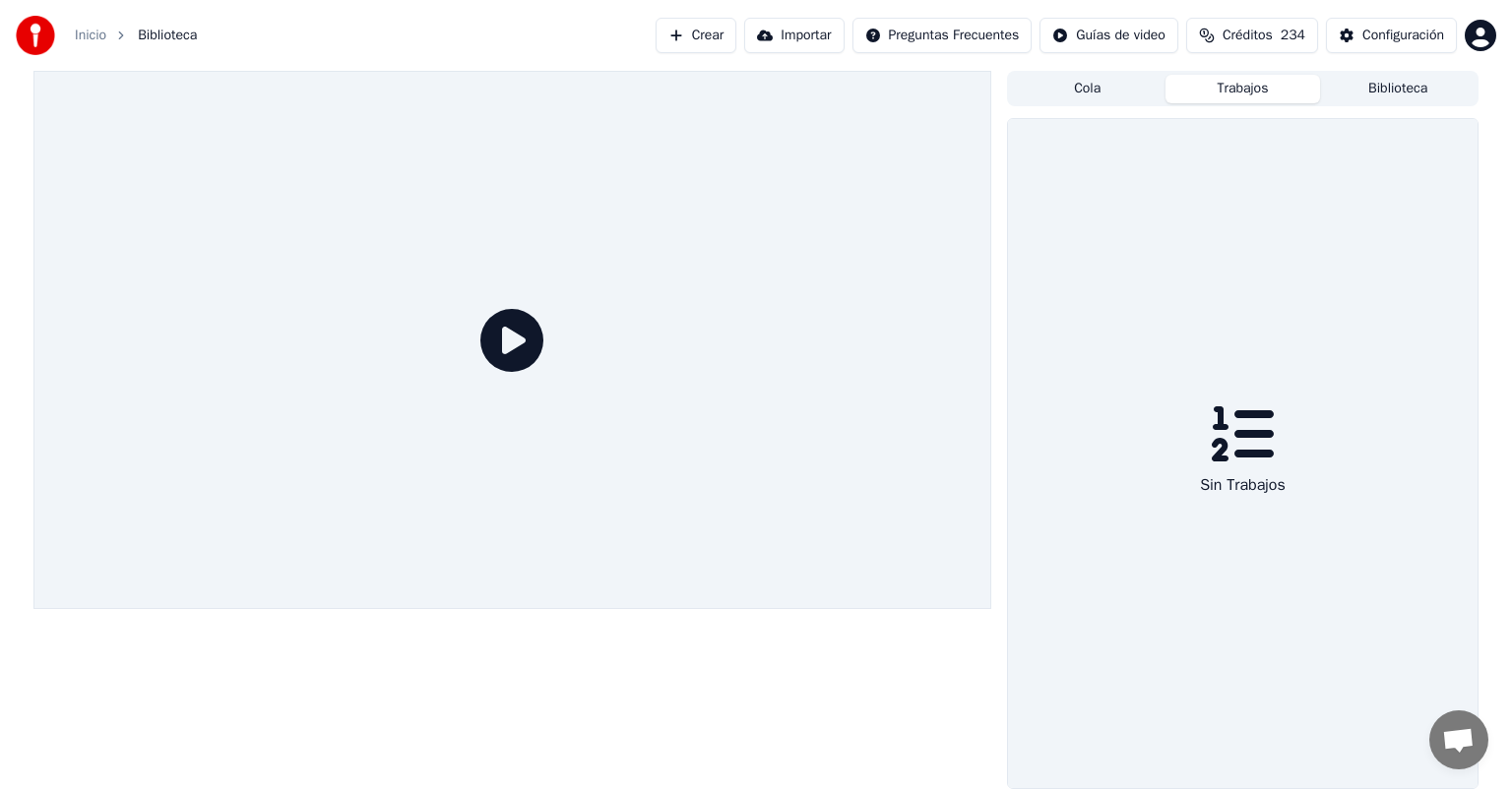 click on "Biblioteca" at bounding box center (1398, 89) 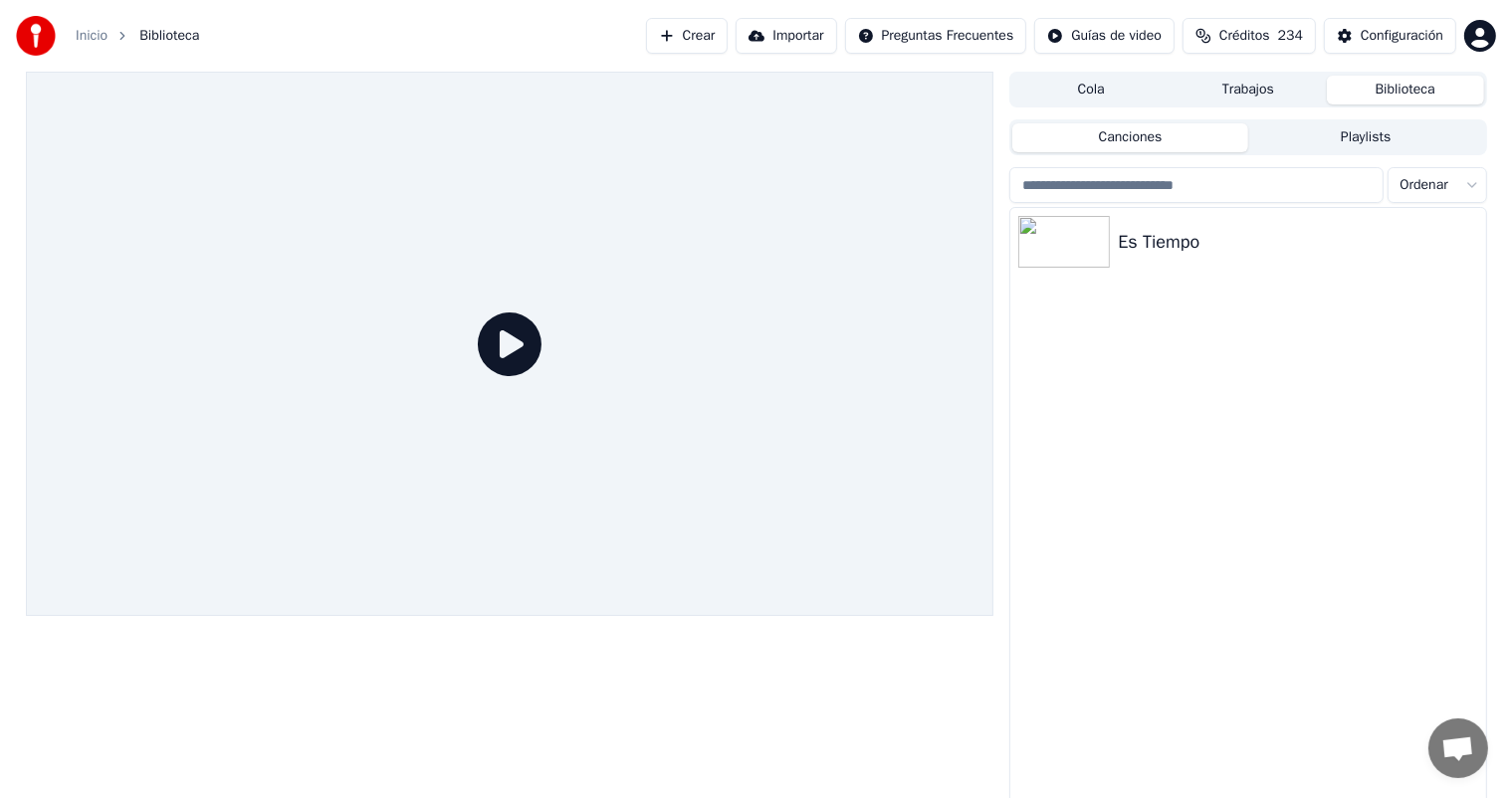 click on "Es Tiempo" at bounding box center (1297, 242) 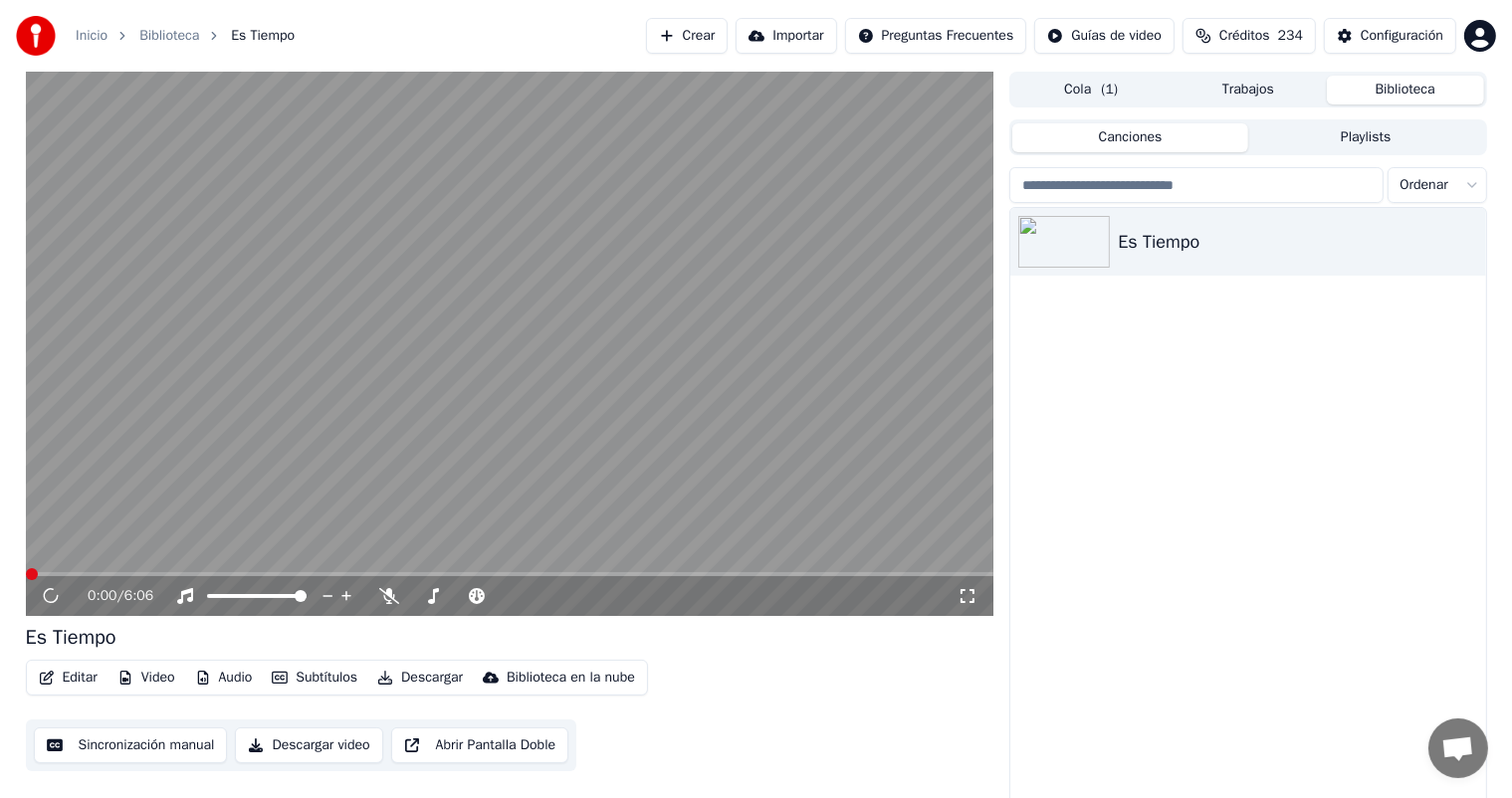 click on "Cola ( 1 )" at bounding box center (1091, 90) 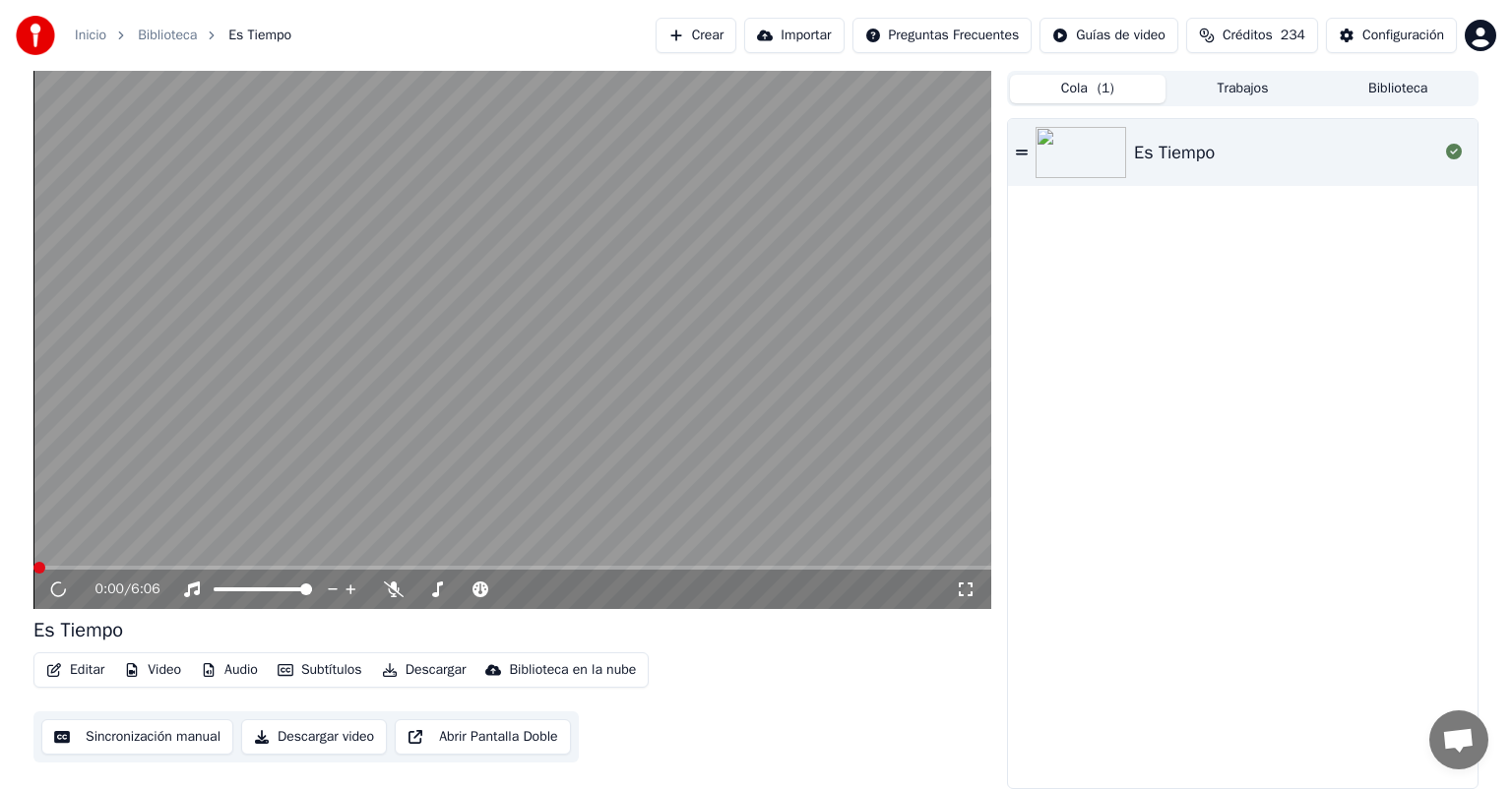 click on "Es Tiempo" at bounding box center [1242, 454] 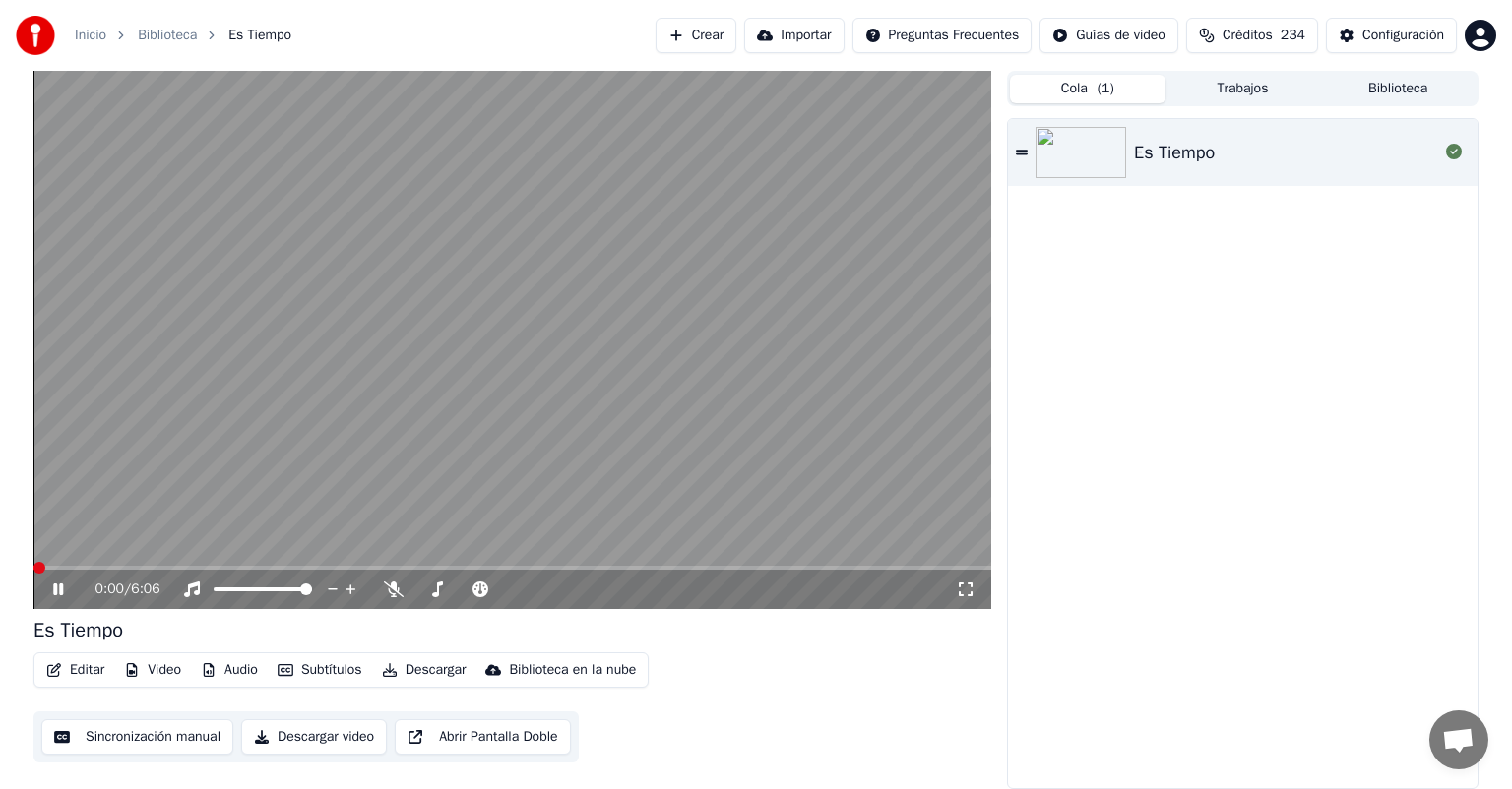 click on "Trabajos" at bounding box center (1243, 89) 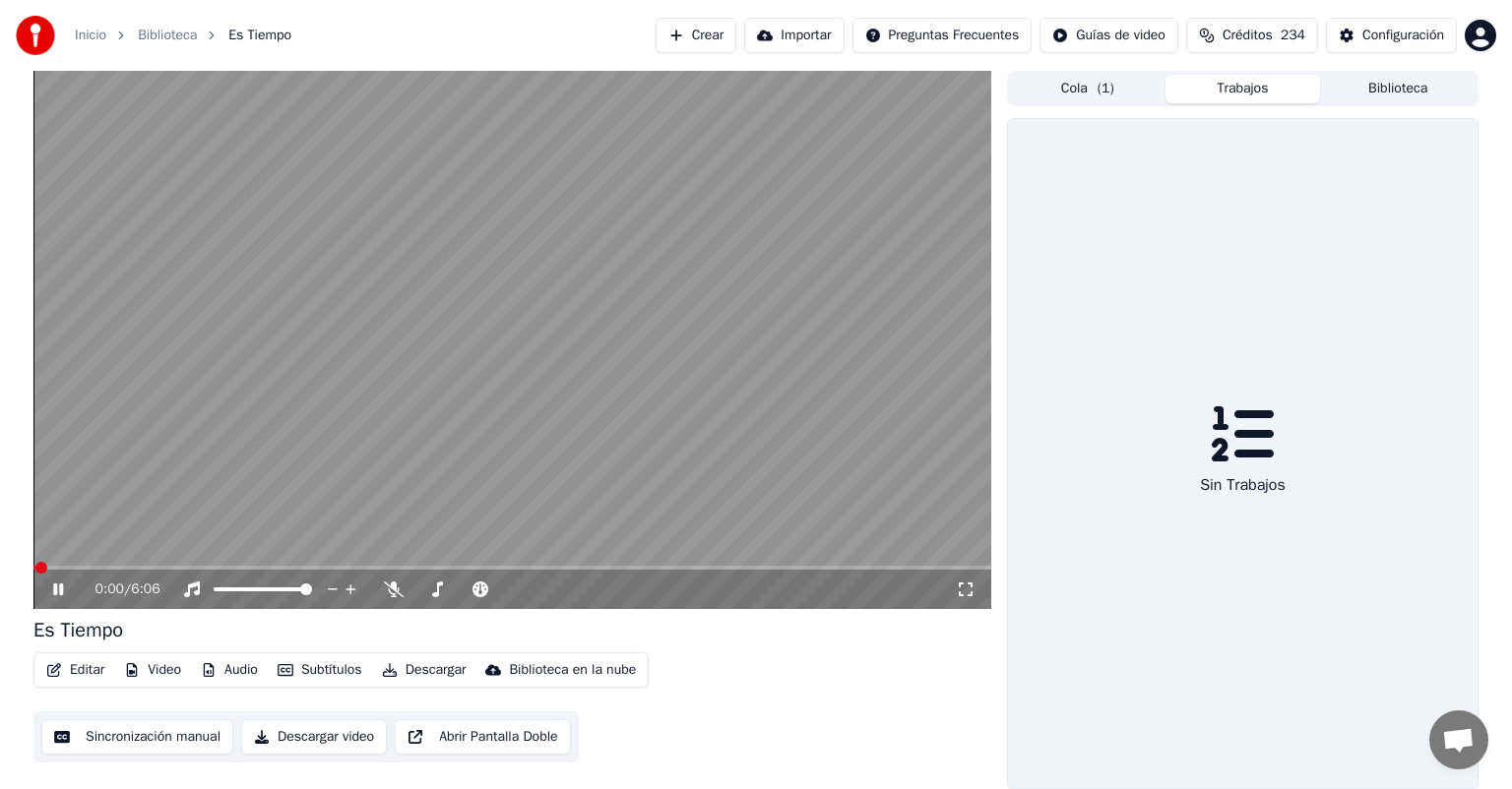 click on "Biblioteca" at bounding box center (1398, 89) 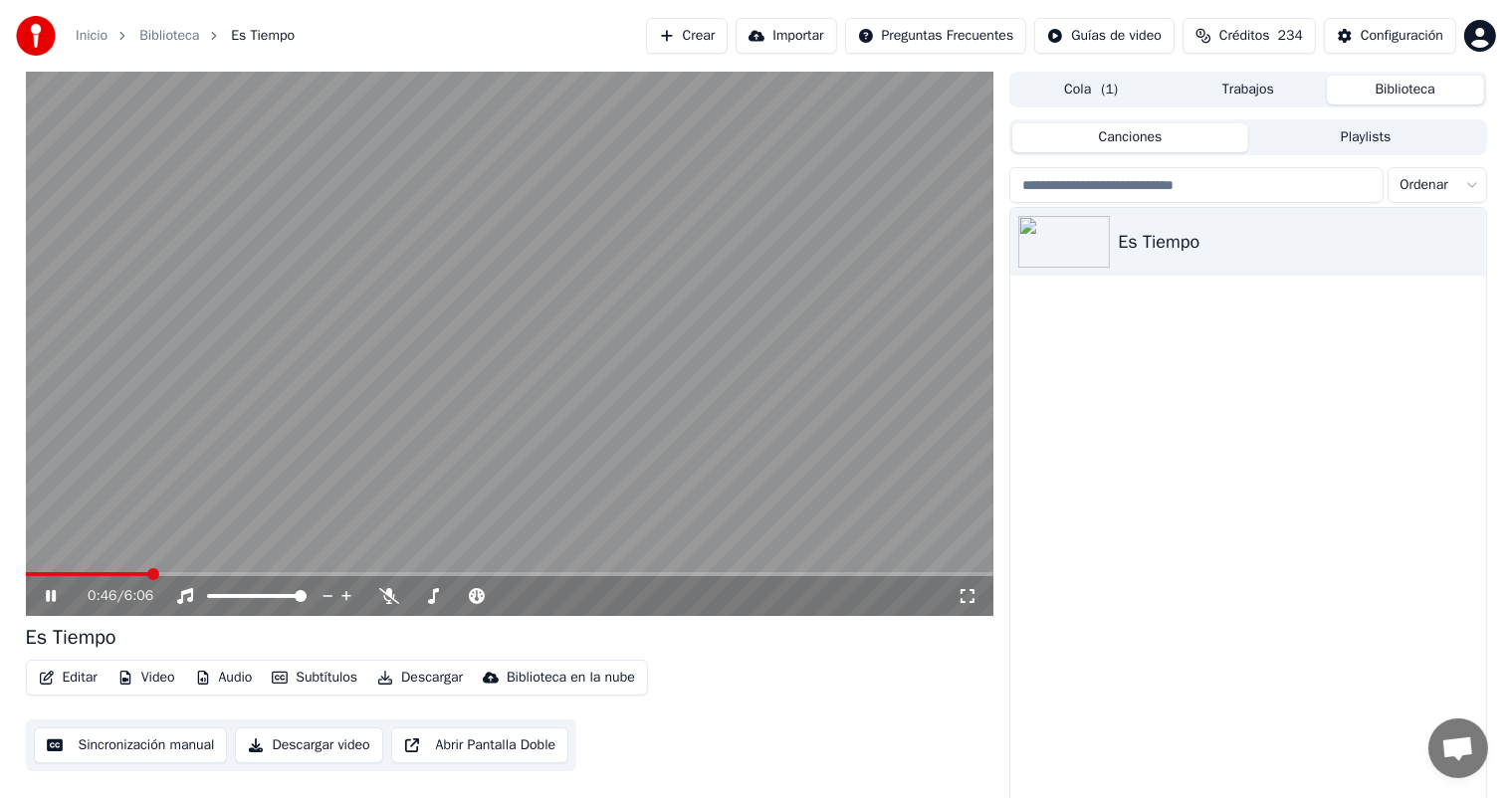 click on "Editar" at bounding box center [68, 678] 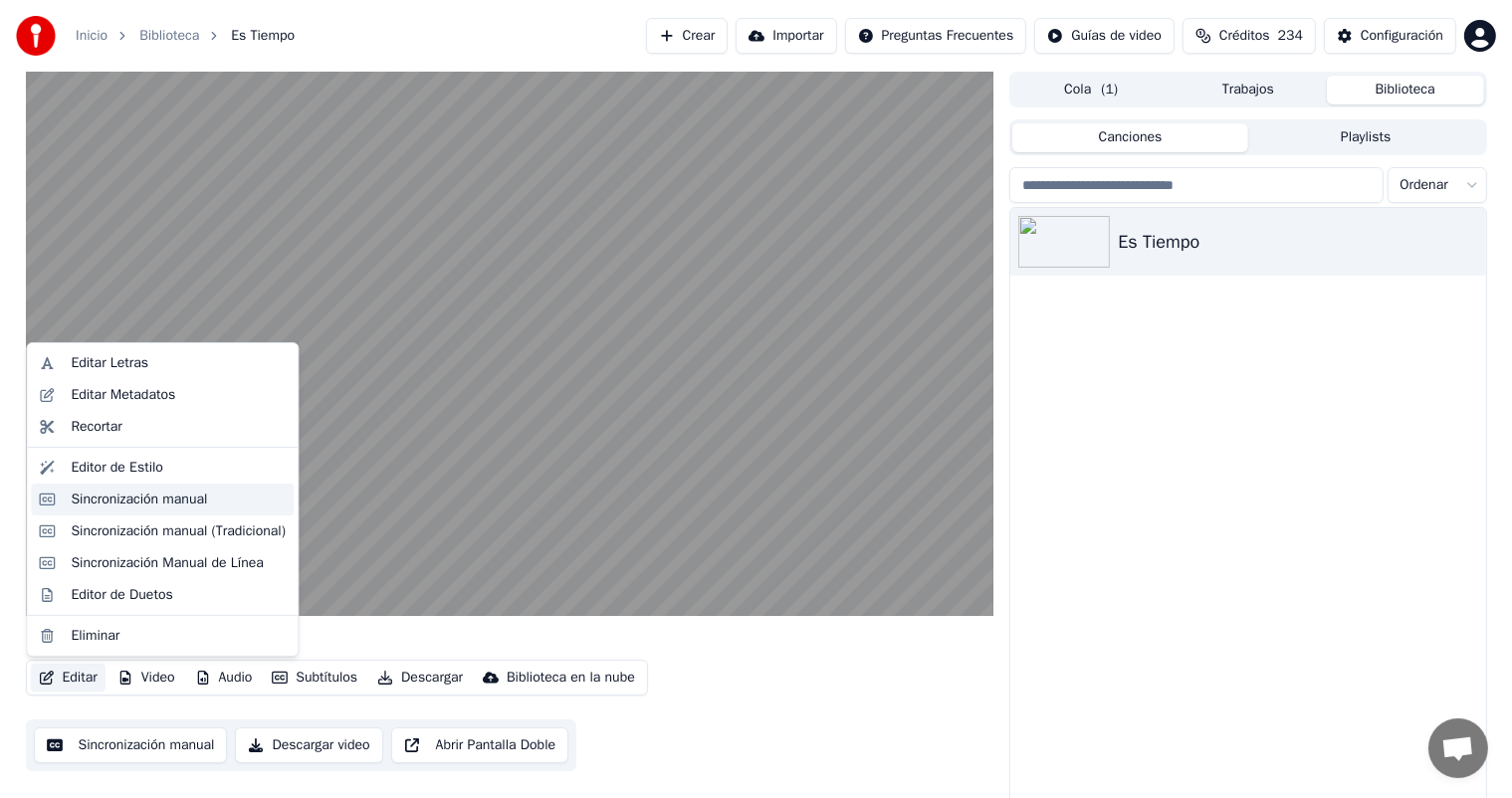 click on "Sincronización manual" at bounding box center [138, 499] 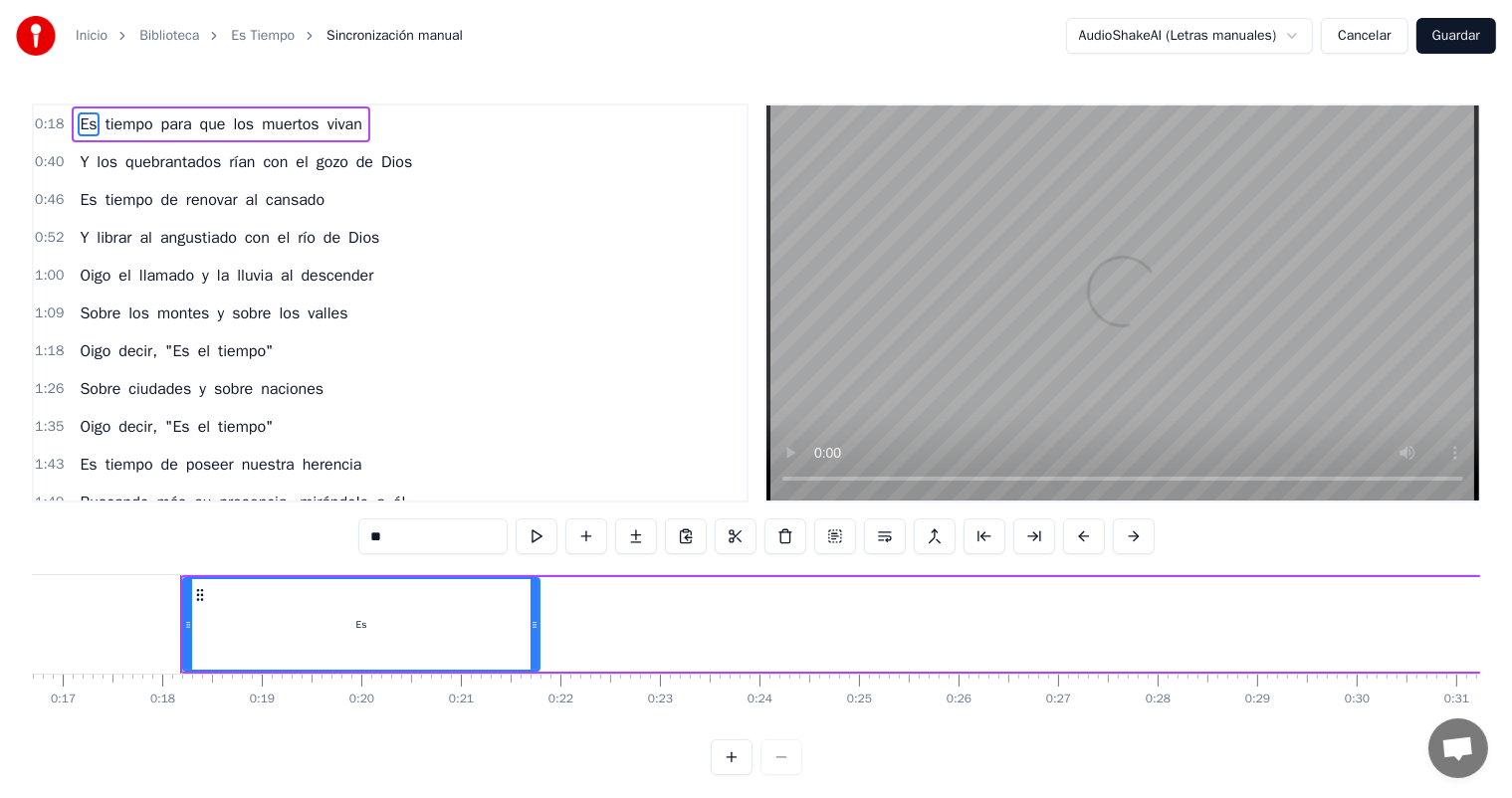 scroll, scrollTop: 0, scrollLeft: 1709, axis: horizontal 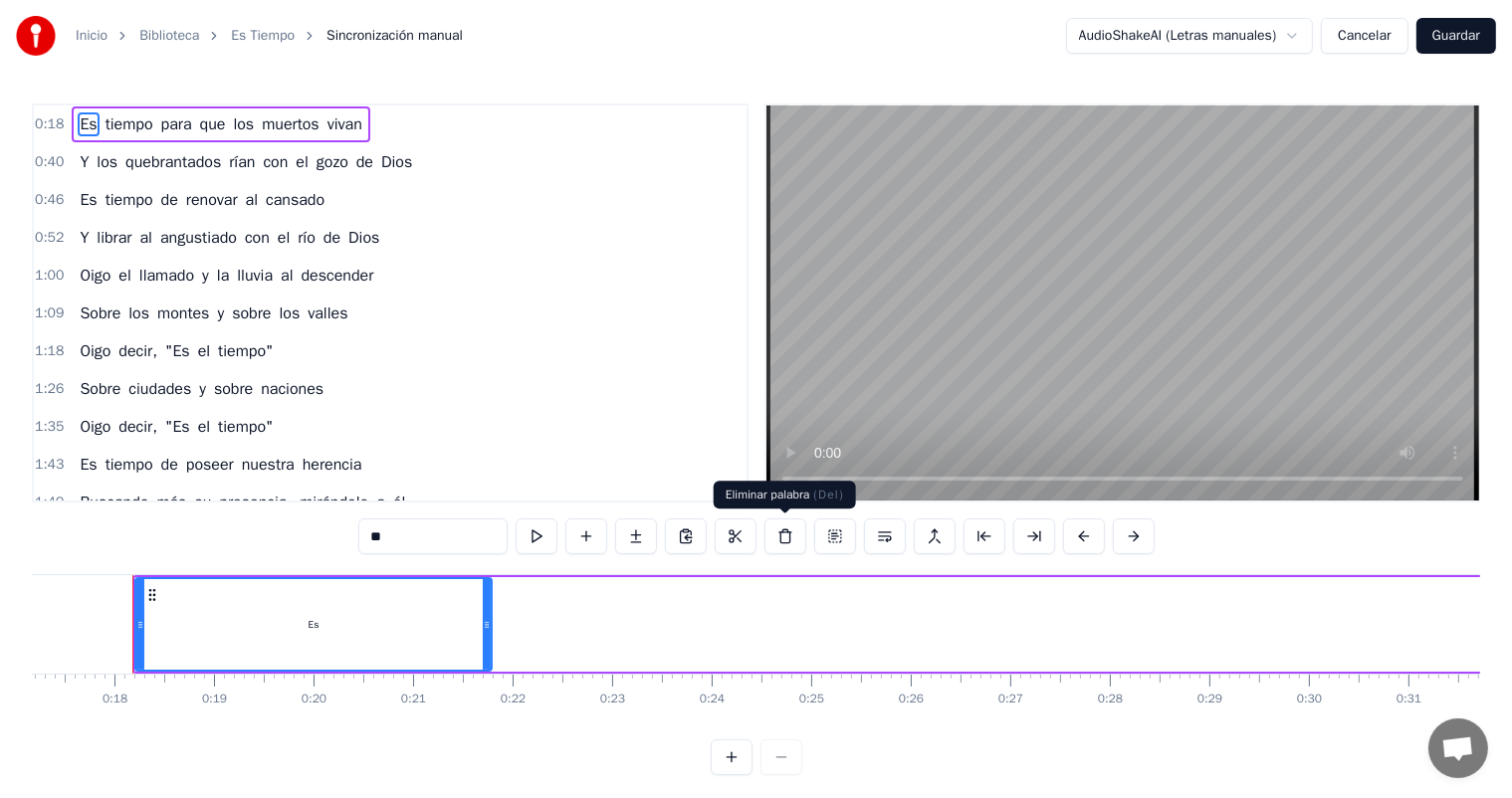click at bounding box center [785, 536] 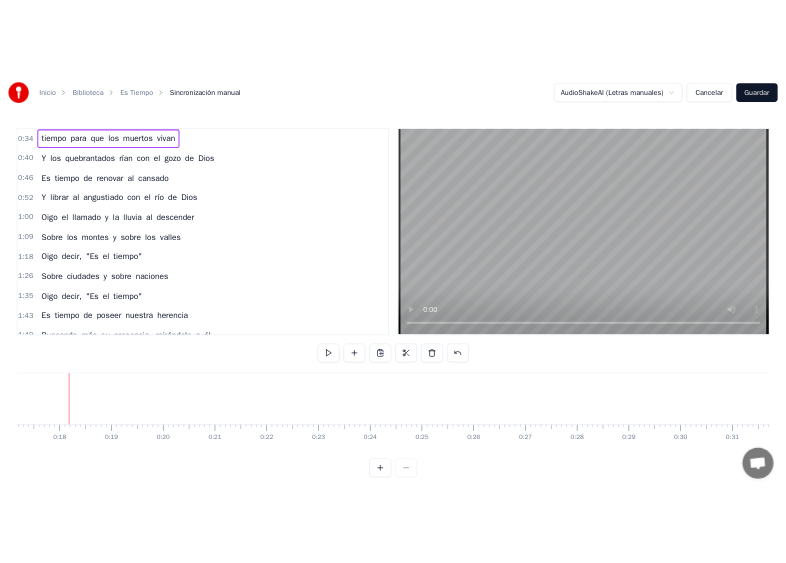 scroll, scrollTop: 0, scrollLeft: 2991, axis: horizontal 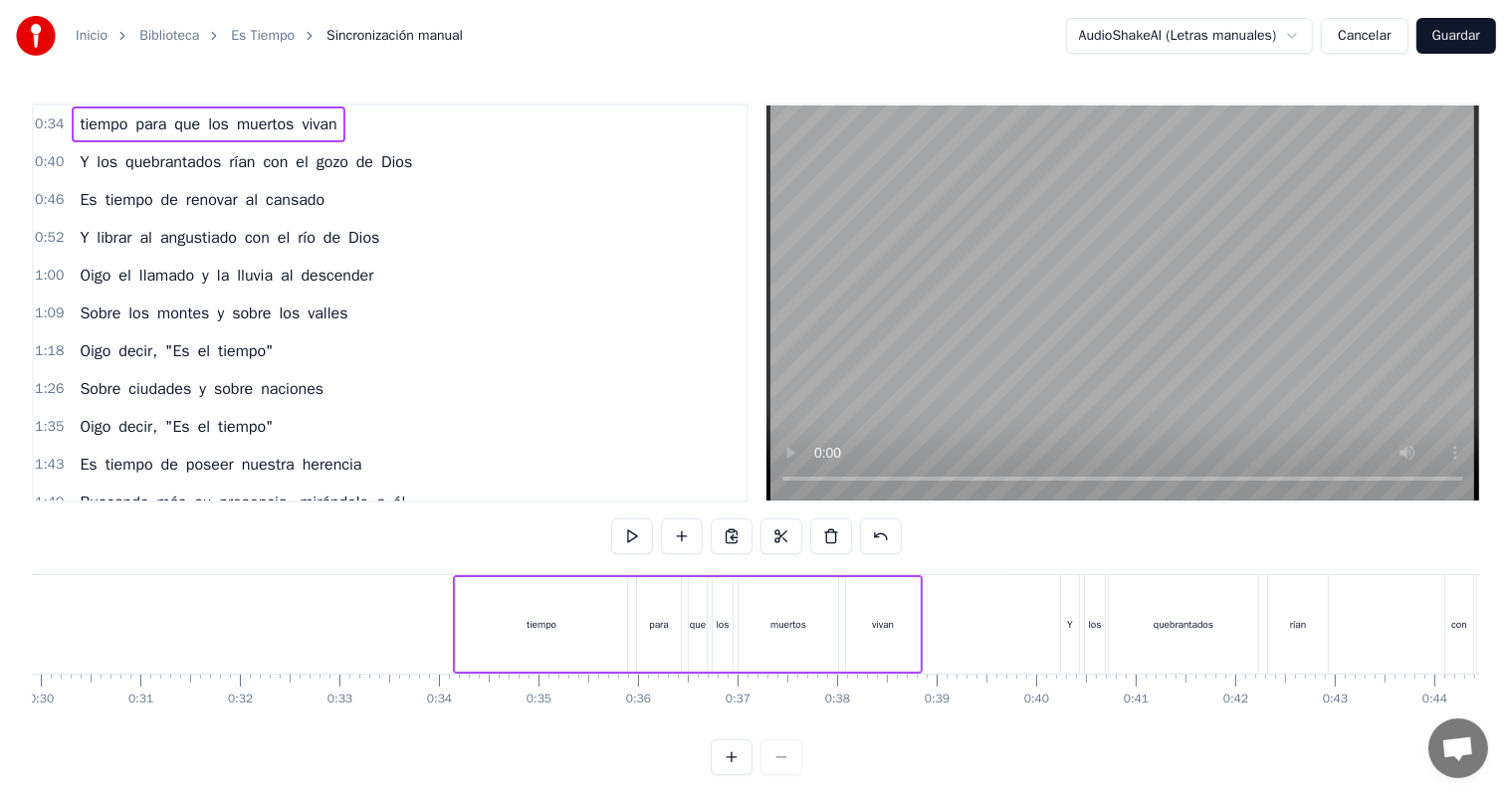 click on "tiempo" at bounding box center [541, 624] 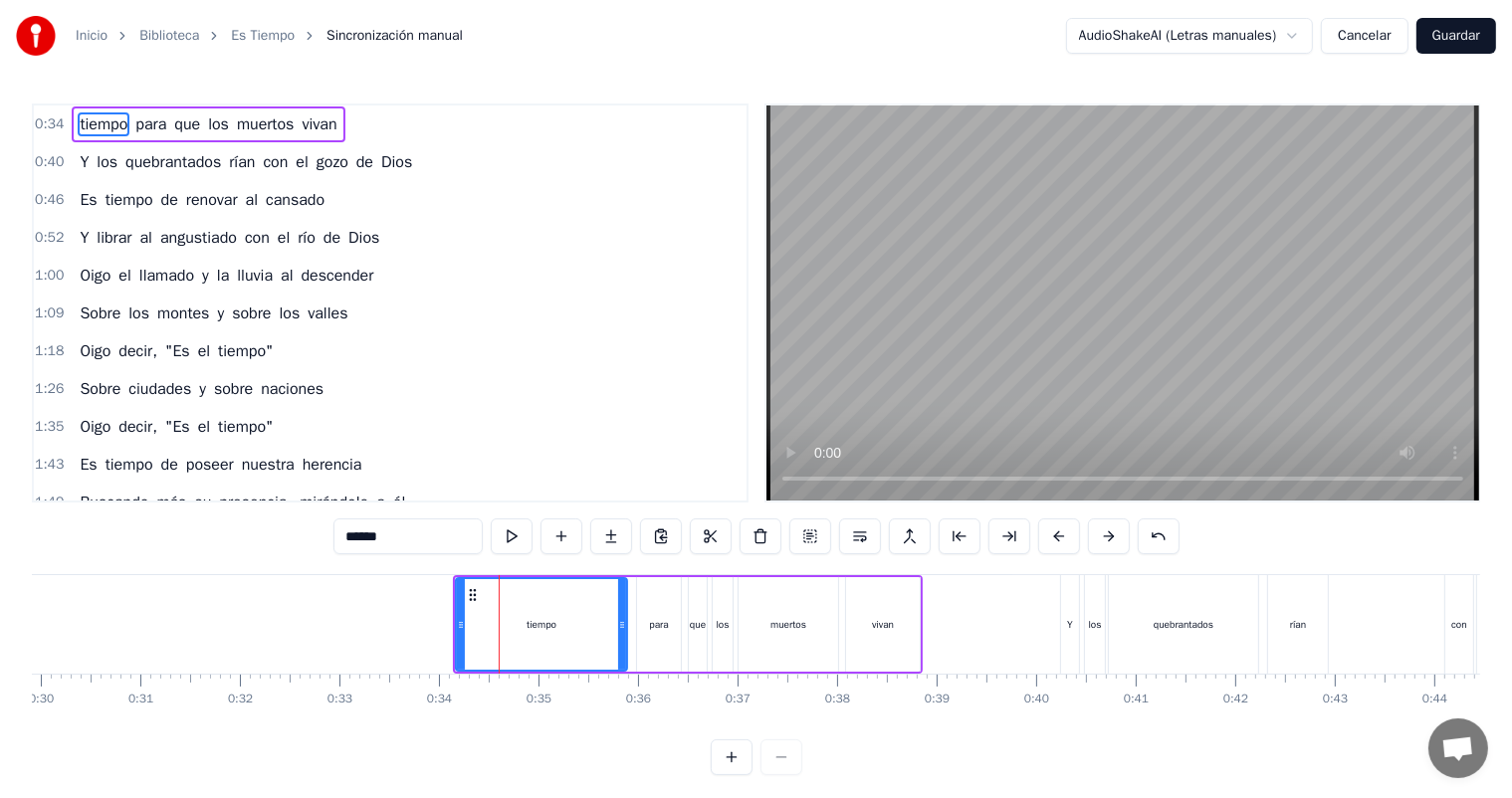 click on "******" at bounding box center [408, 536] 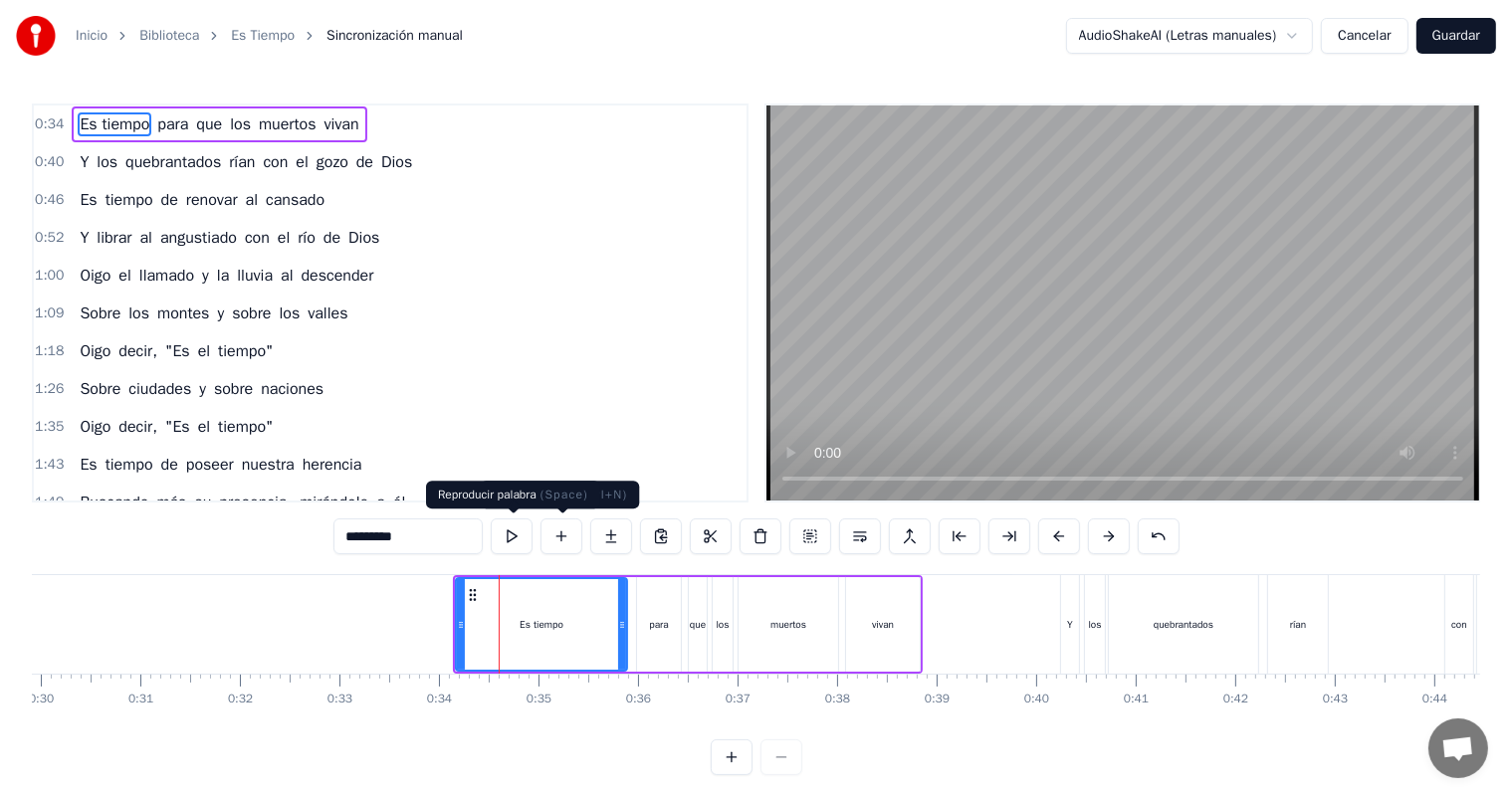 type on "*********" 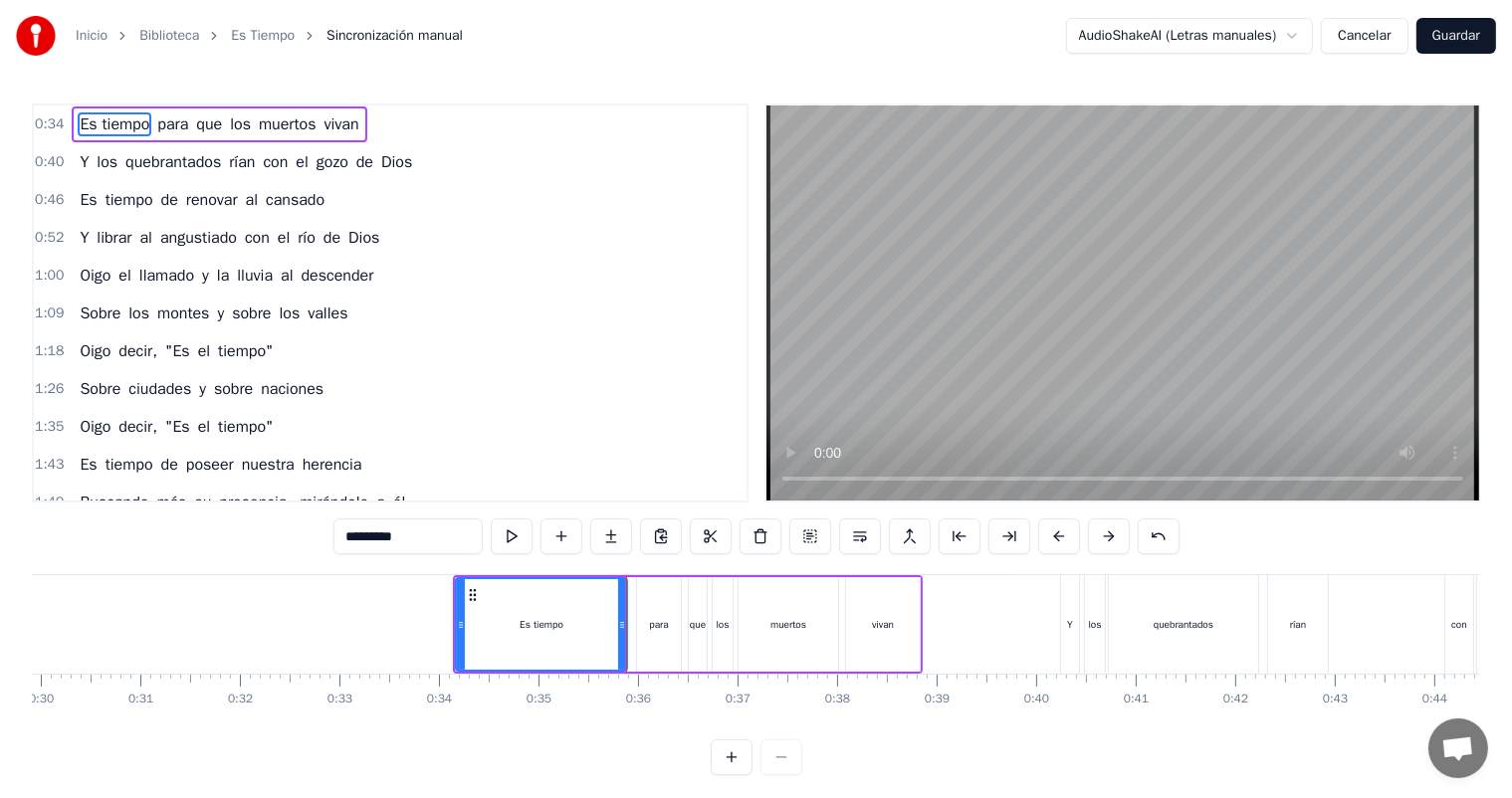 click on "Cancelar" at bounding box center (1364, 36) 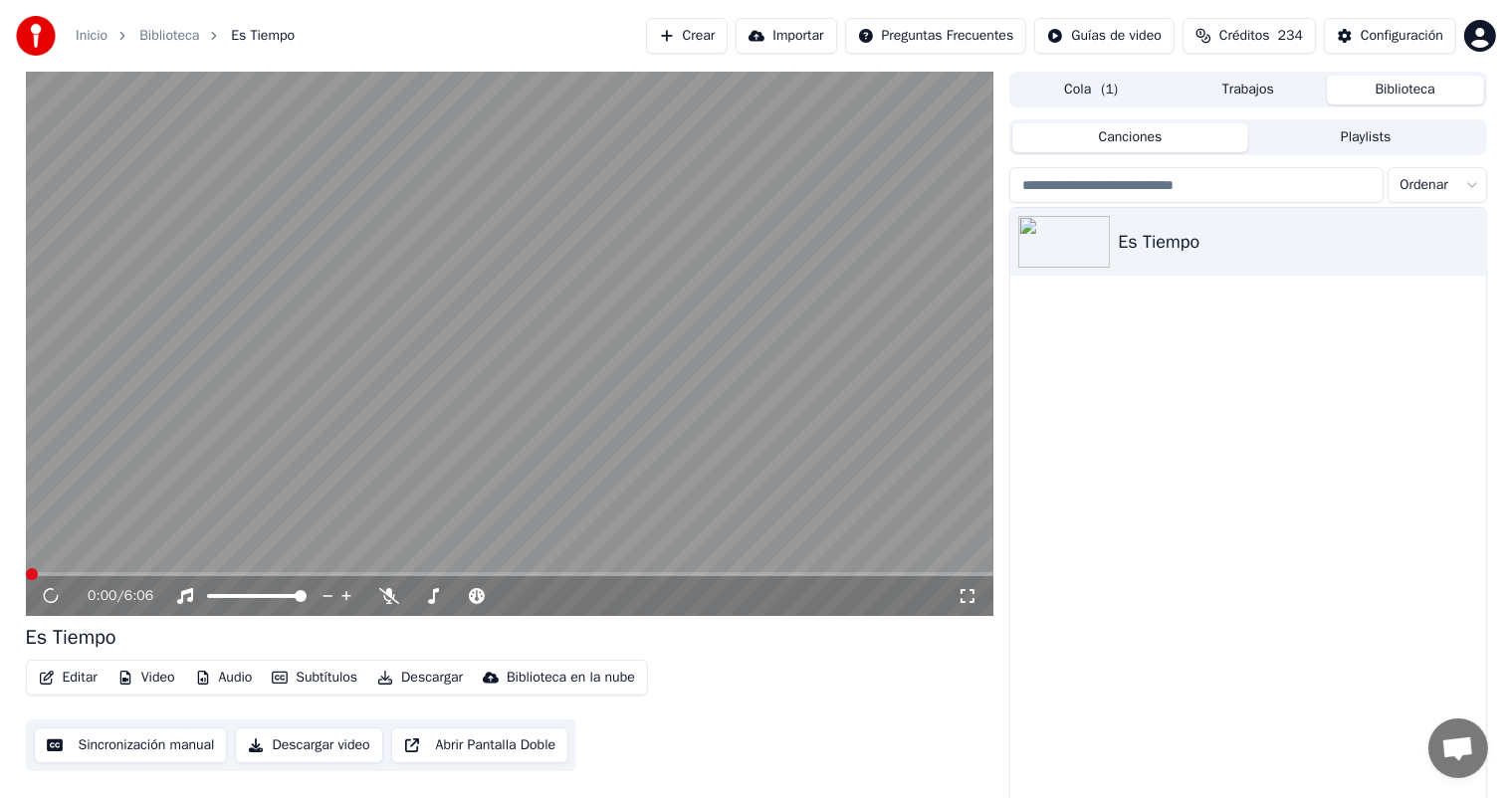click on "Créditos" at bounding box center (1244, 36) 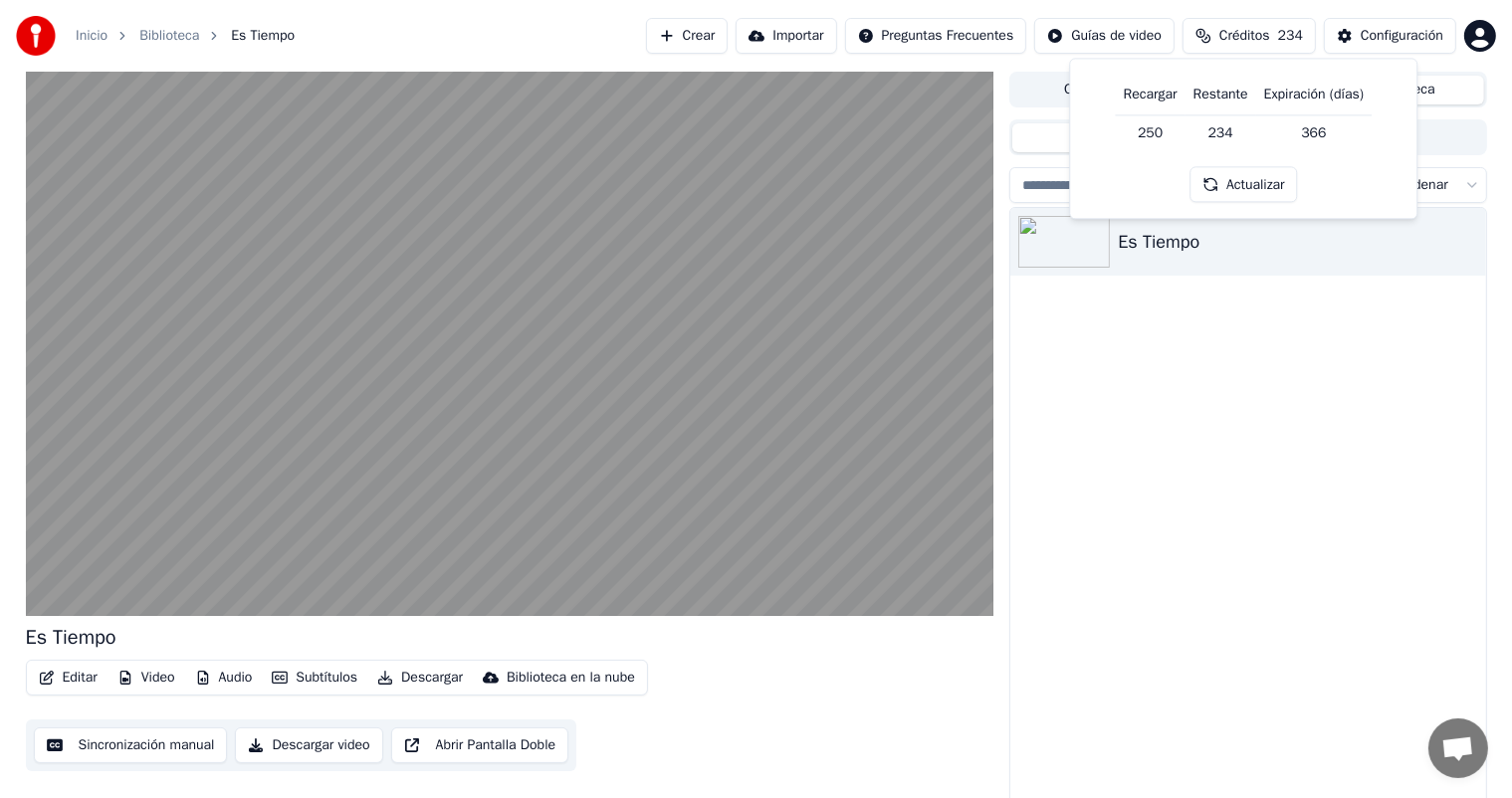 click on "Es Tiempo" at bounding box center [1247, 506] 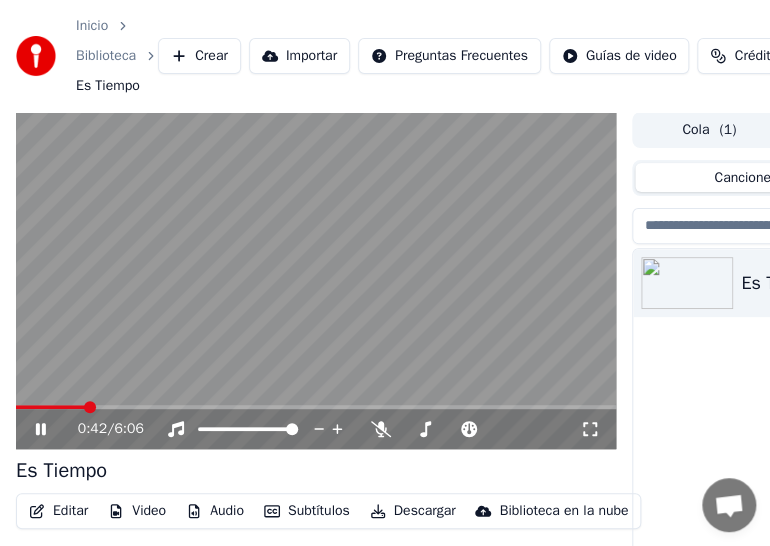 click 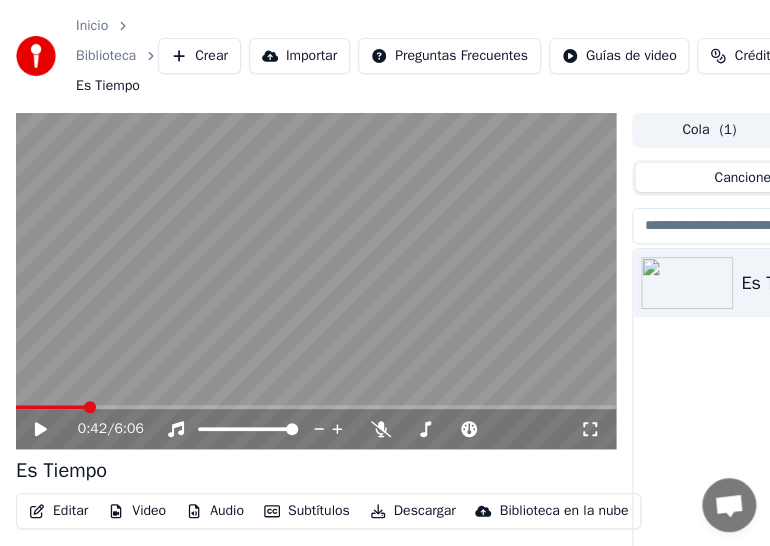 click on "Crear" at bounding box center [199, 56] 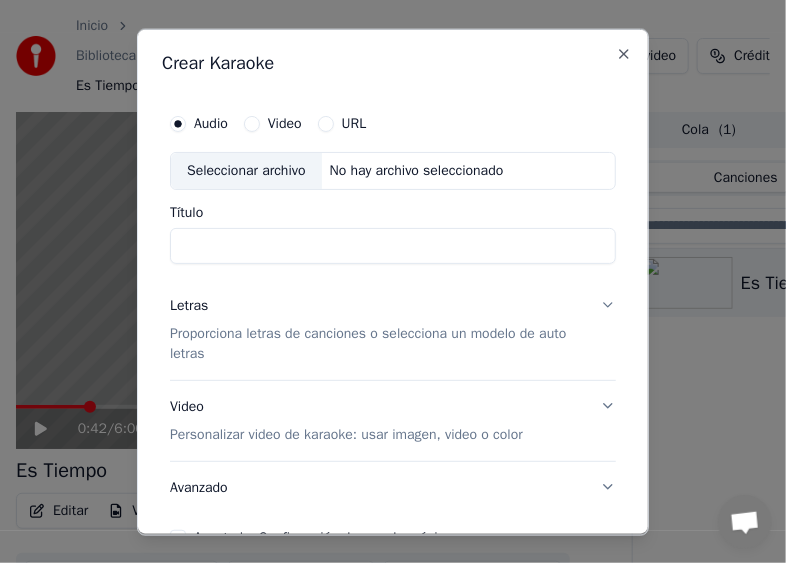 scroll, scrollTop: 117, scrollLeft: 0, axis: vertical 